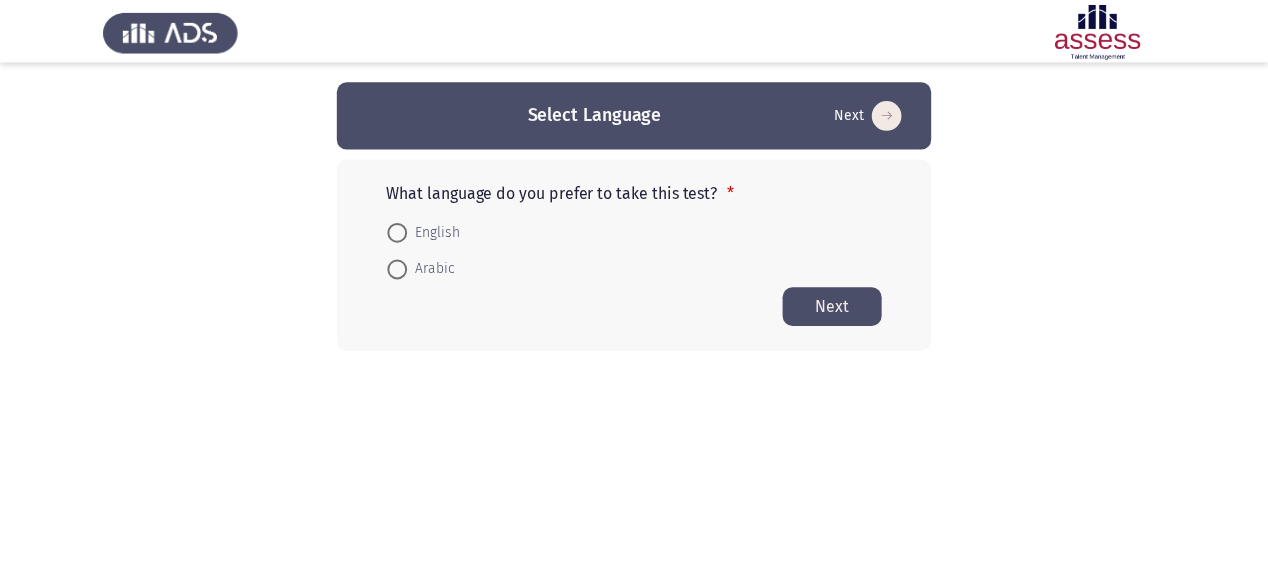 scroll, scrollTop: 0, scrollLeft: 0, axis: both 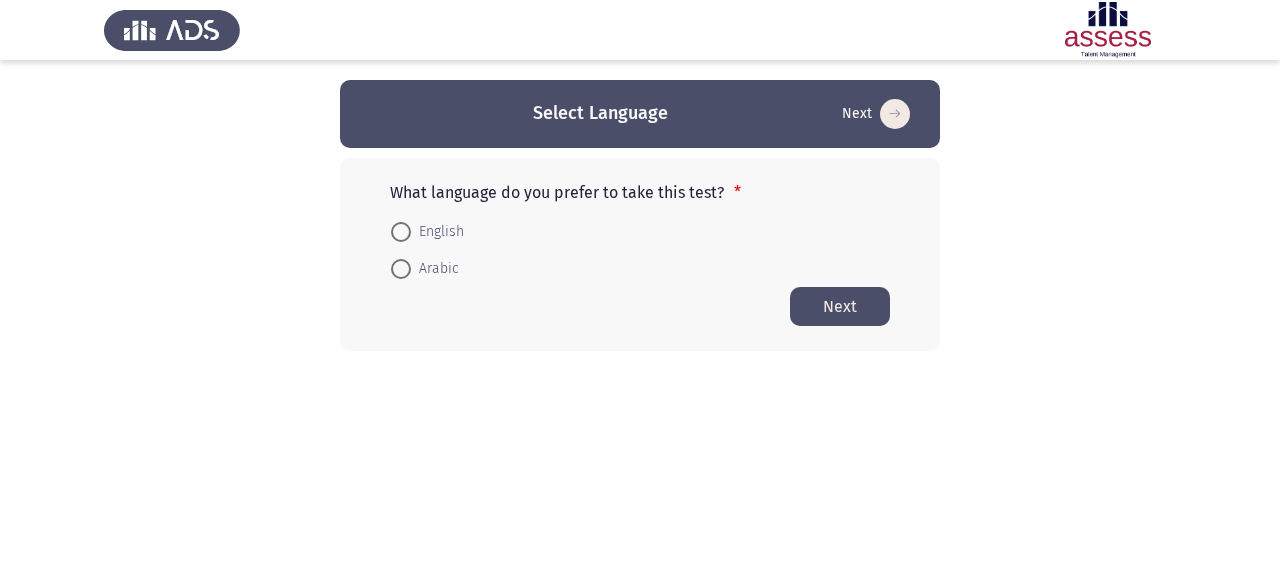 click on "Arabic" at bounding box center [435, 269] 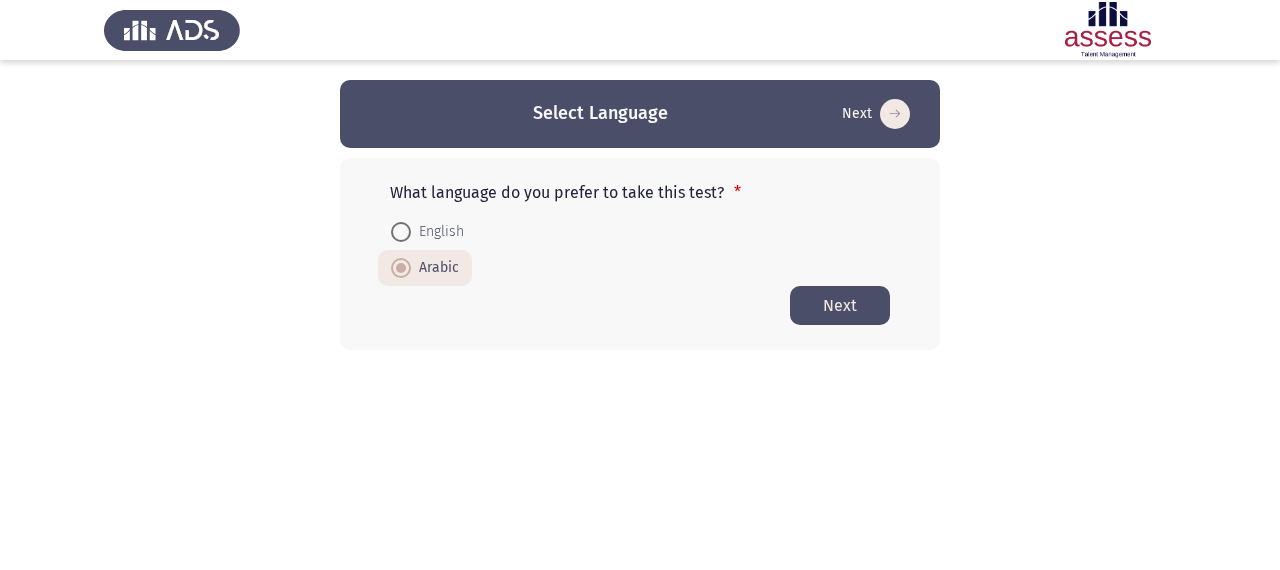click on "Next" 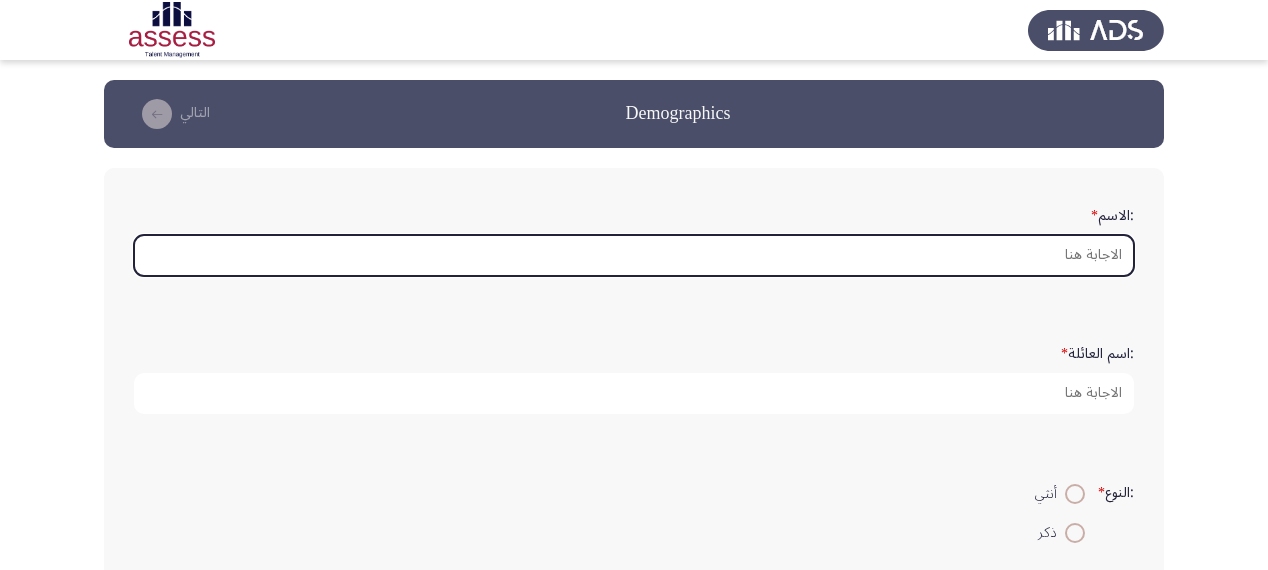 click on ":الاسم   *" at bounding box center (634, 255) 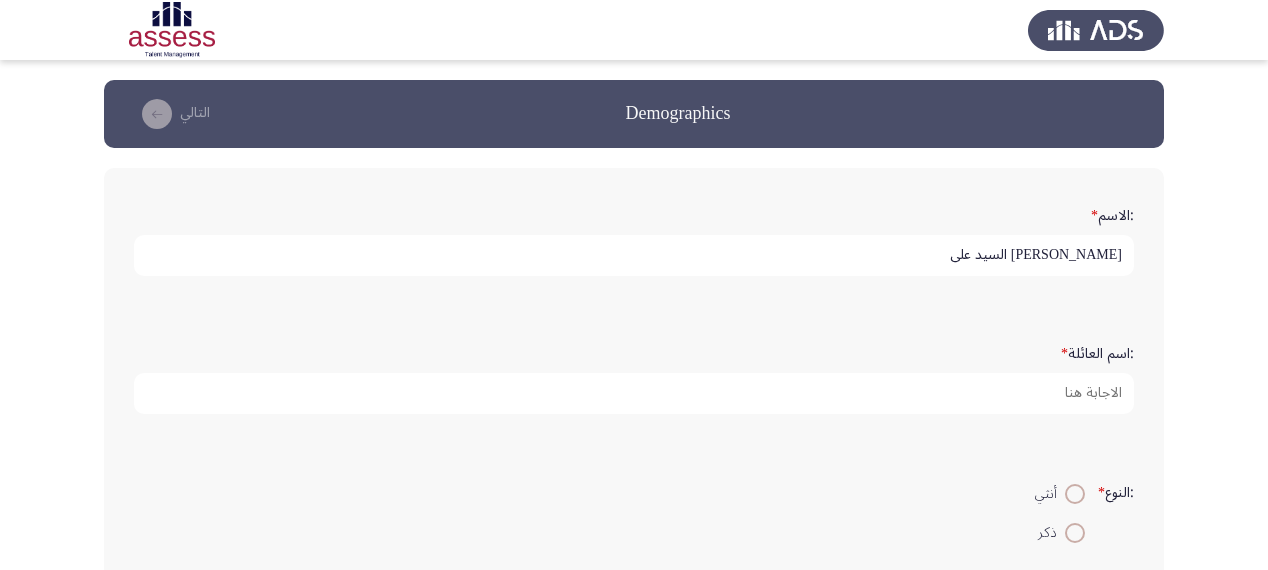 type on "[PERSON_NAME] السيد على" 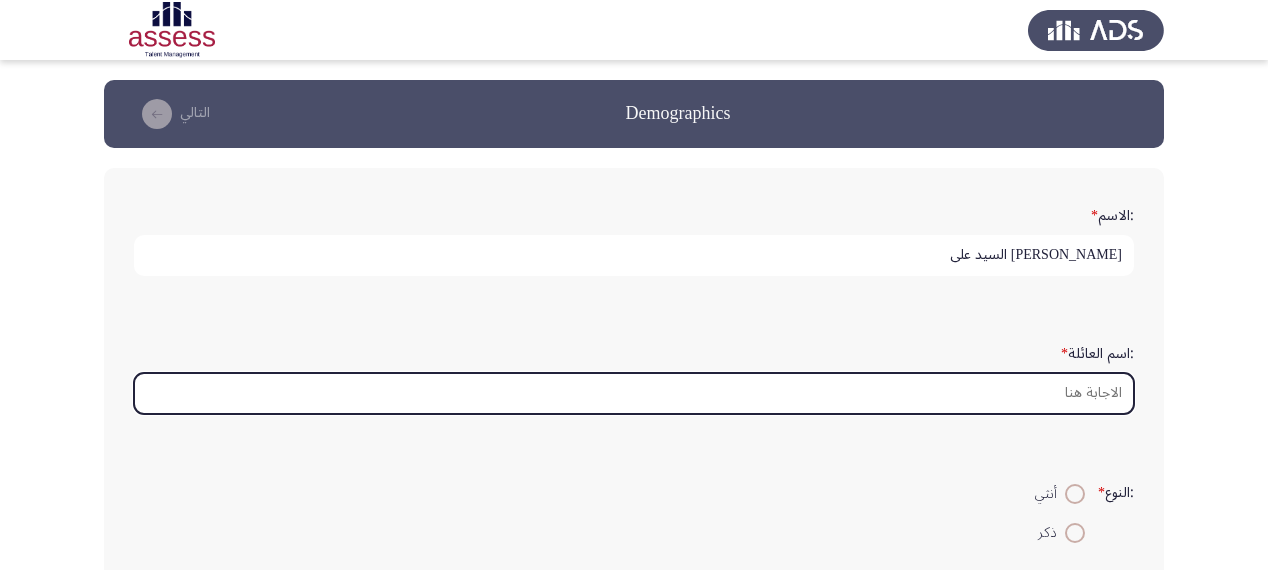 click on ":اسم العائلة   *" at bounding box center (634, 393) 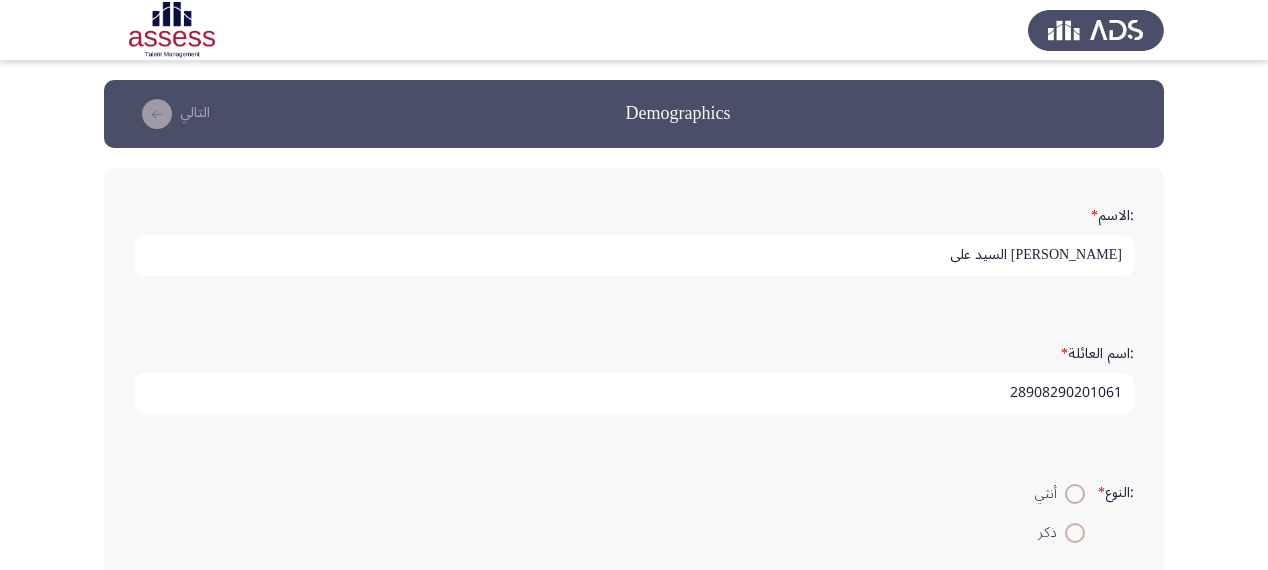 scroll, scrollTop: 80, scrollLeft: 0, axis: vertical 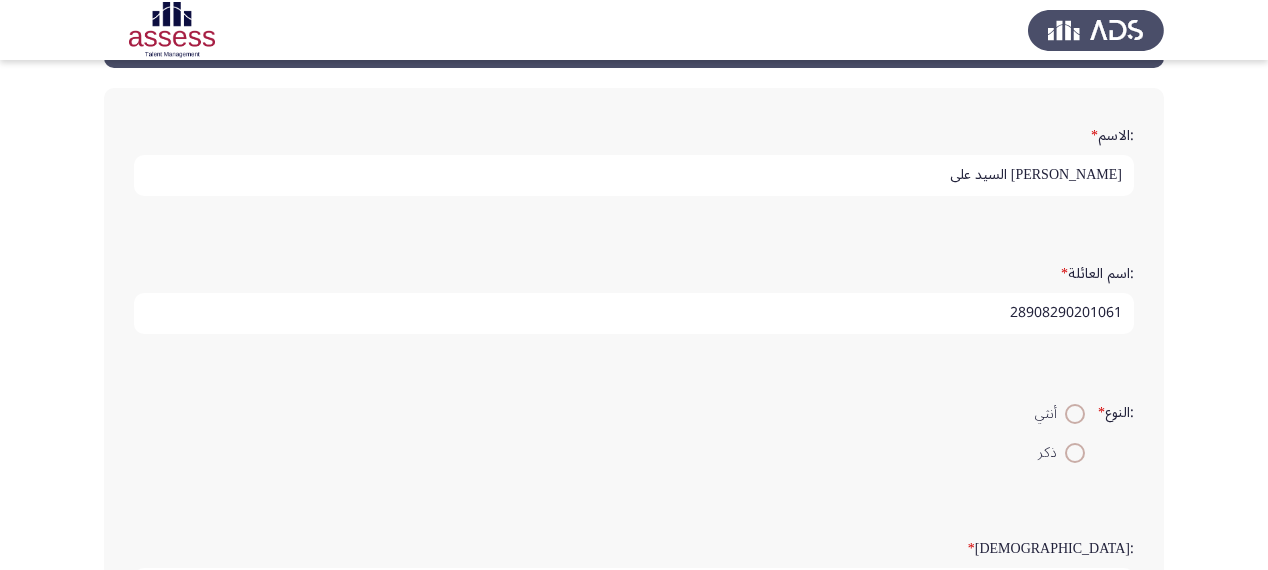 type on "28908290201061" 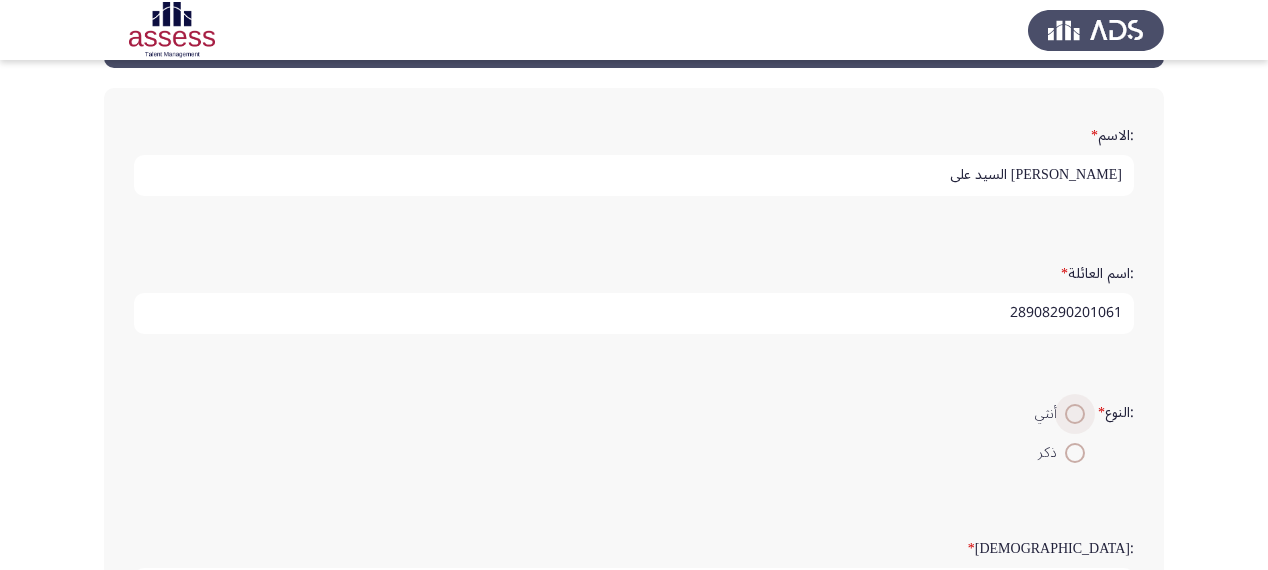 click at bounding box center (1075, 414) 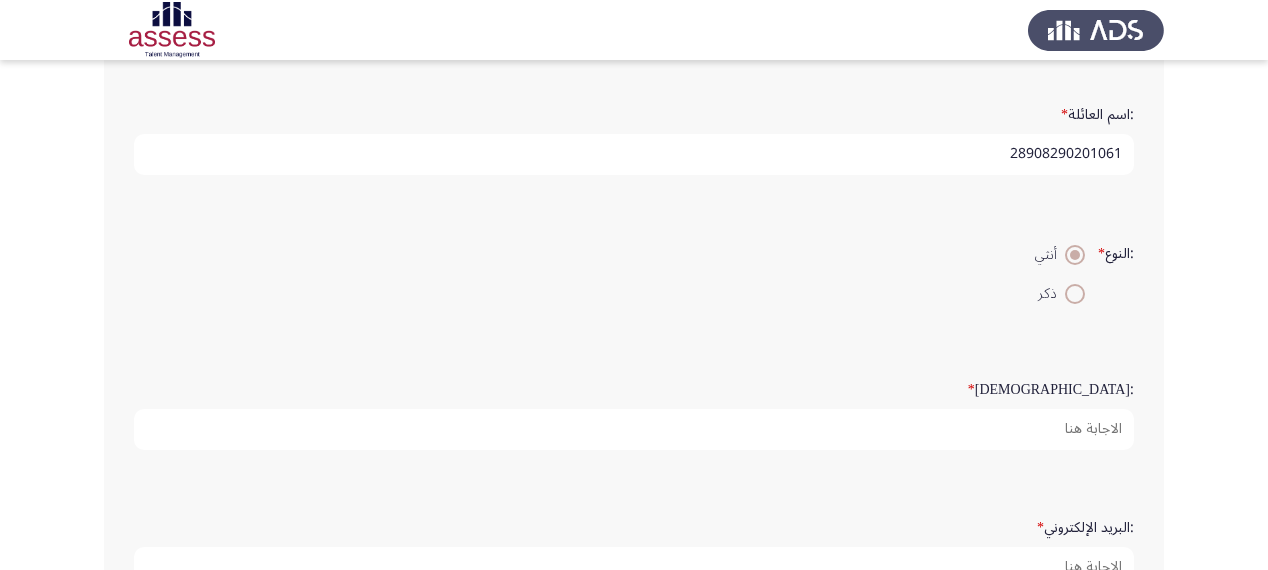 scroll, scrollTop: 240, scrollLeft: 0, axis: vertical 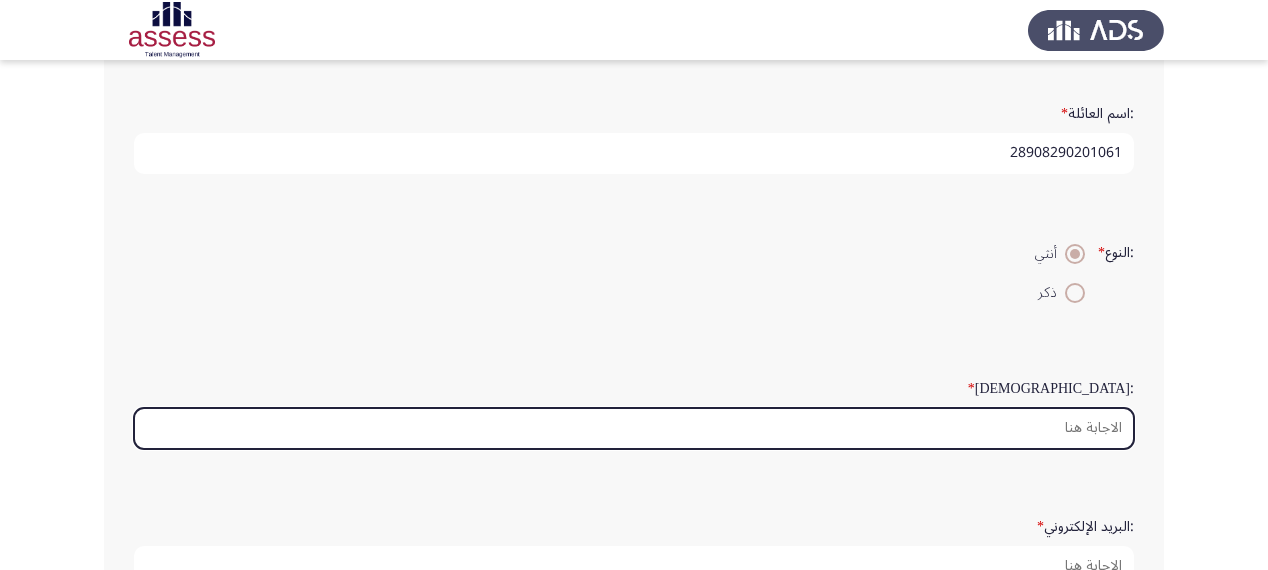 click on ":السن   *" at bounding box center (634, 428) 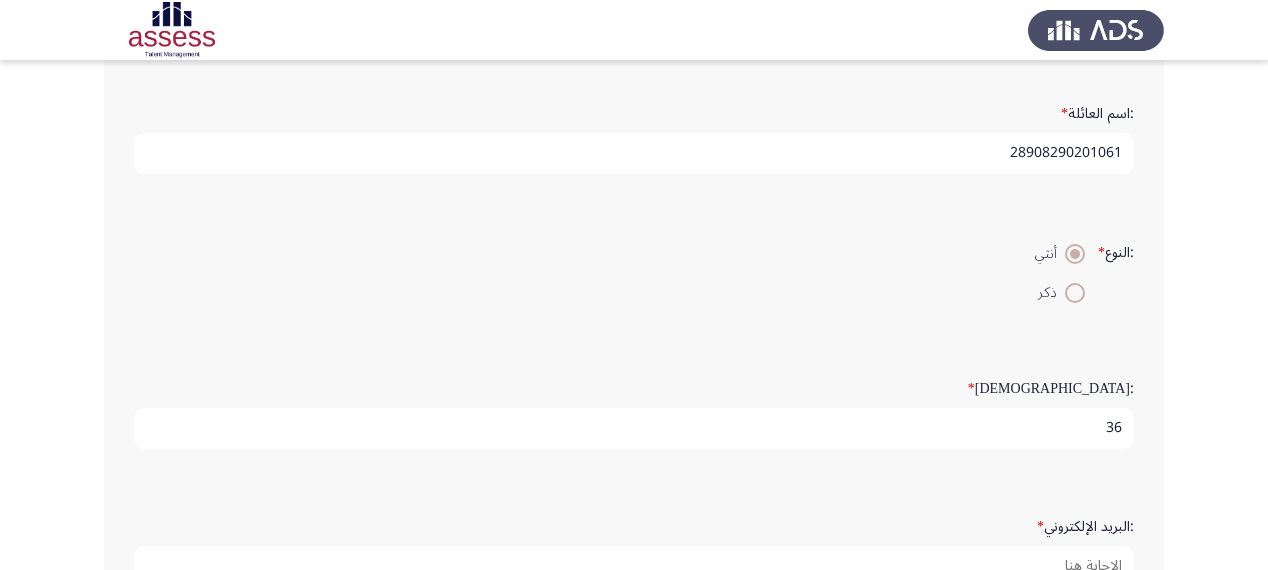 type on "36" 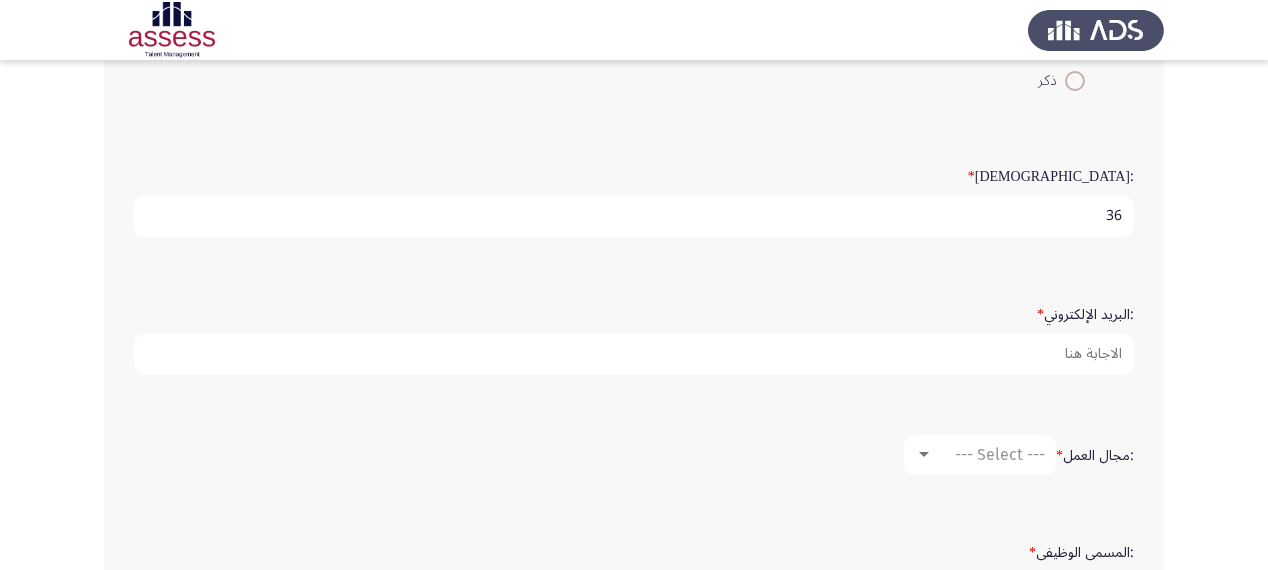 scroll, scrollTop: 480, scrollLeft: 0, axis: vertical 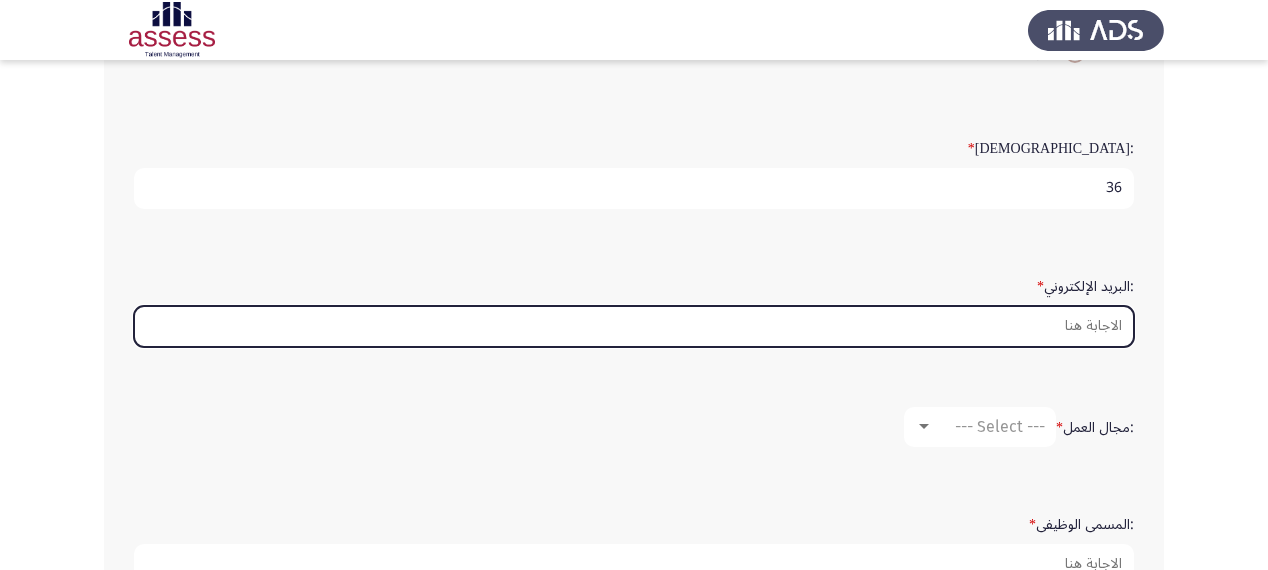 click on ":البريد الإلكتروني   *" at bounding box center (634, 326) 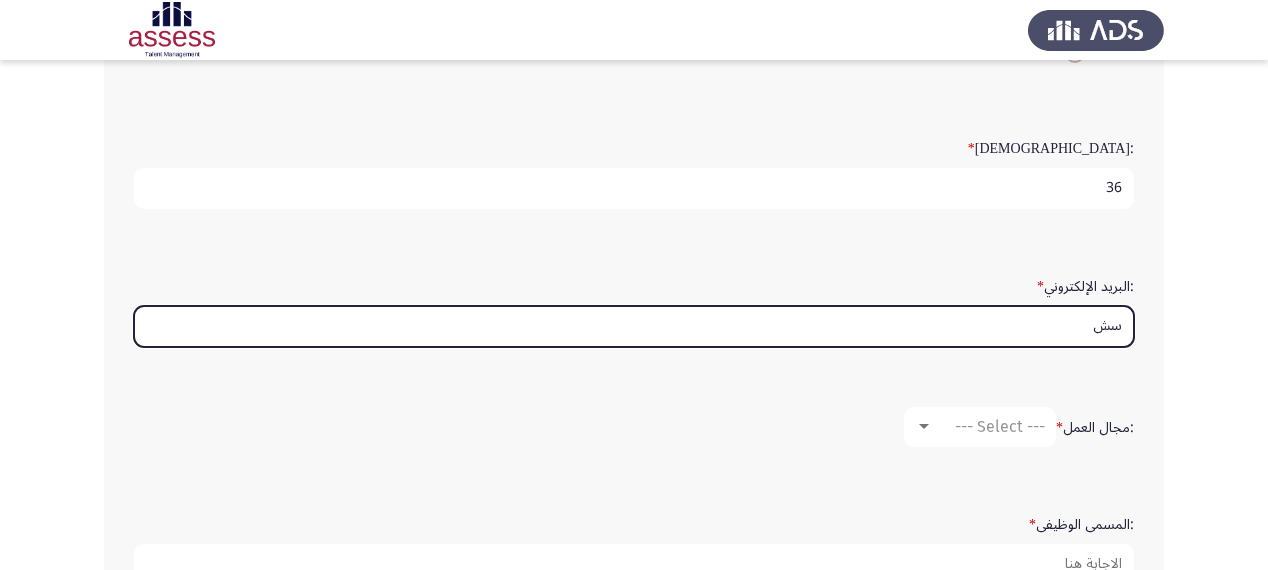 type on "س" 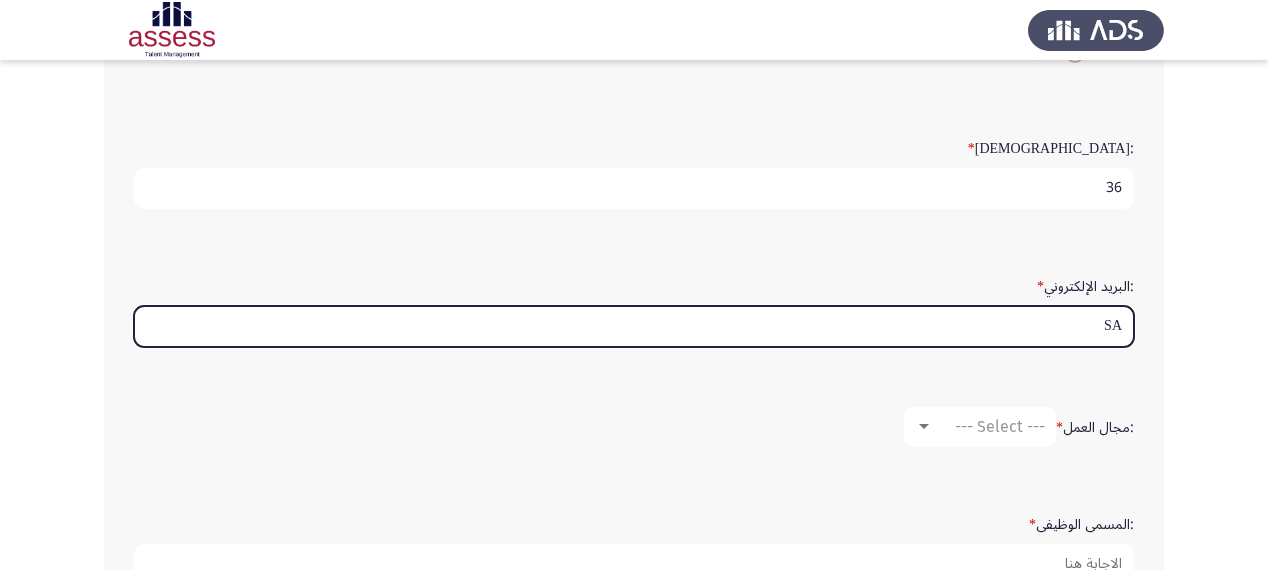 type on "S" 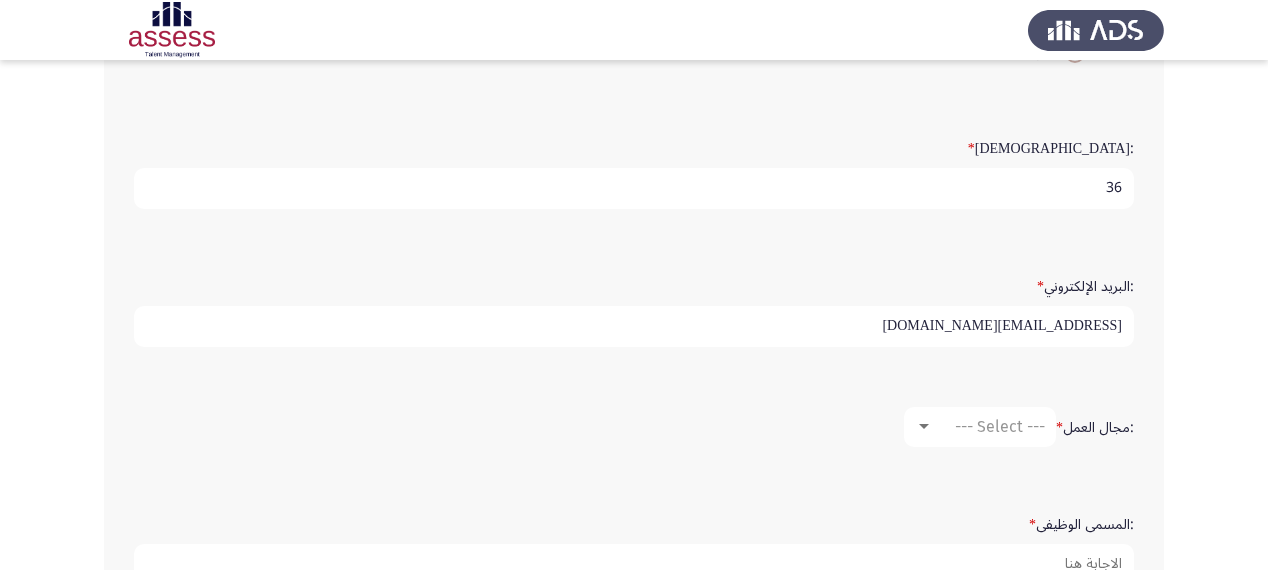 type on "[EMAIL_ADDRESS][DOMAIN_NAME]" 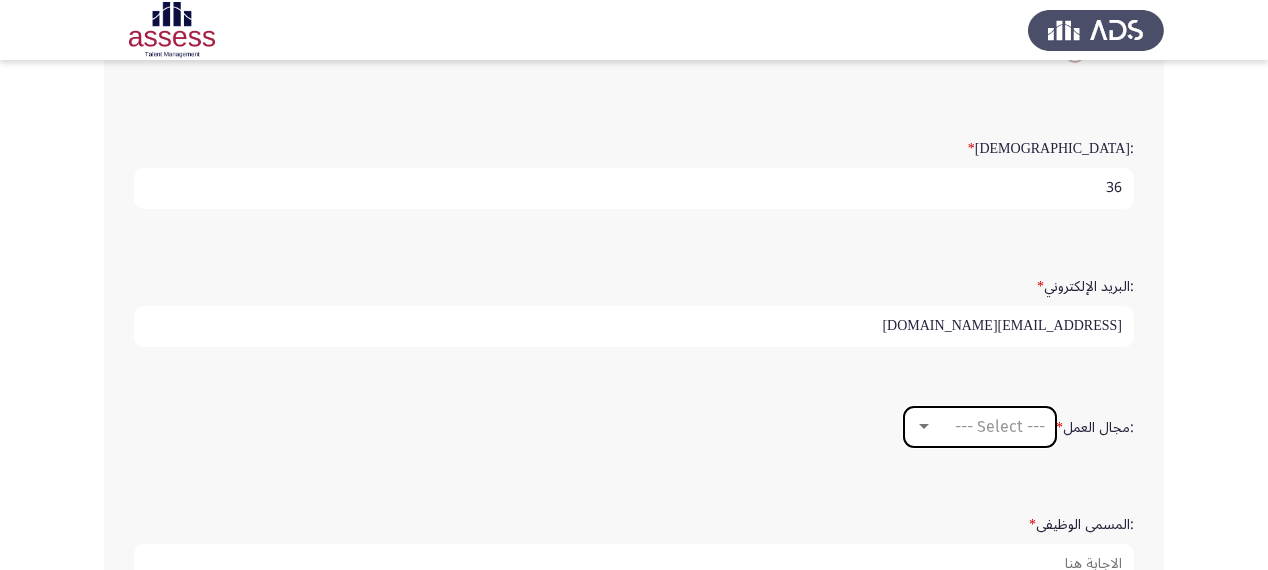 click at bounding box center [924, 426] 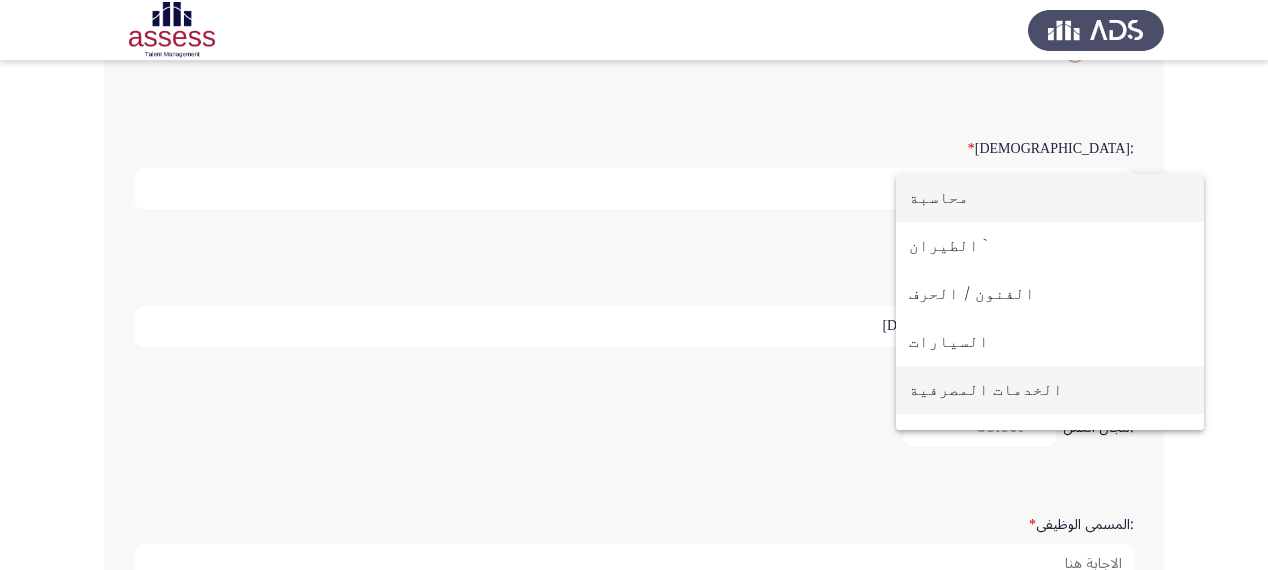 click on "الخدمات المصرفية" at bounding box center [1050, 390] 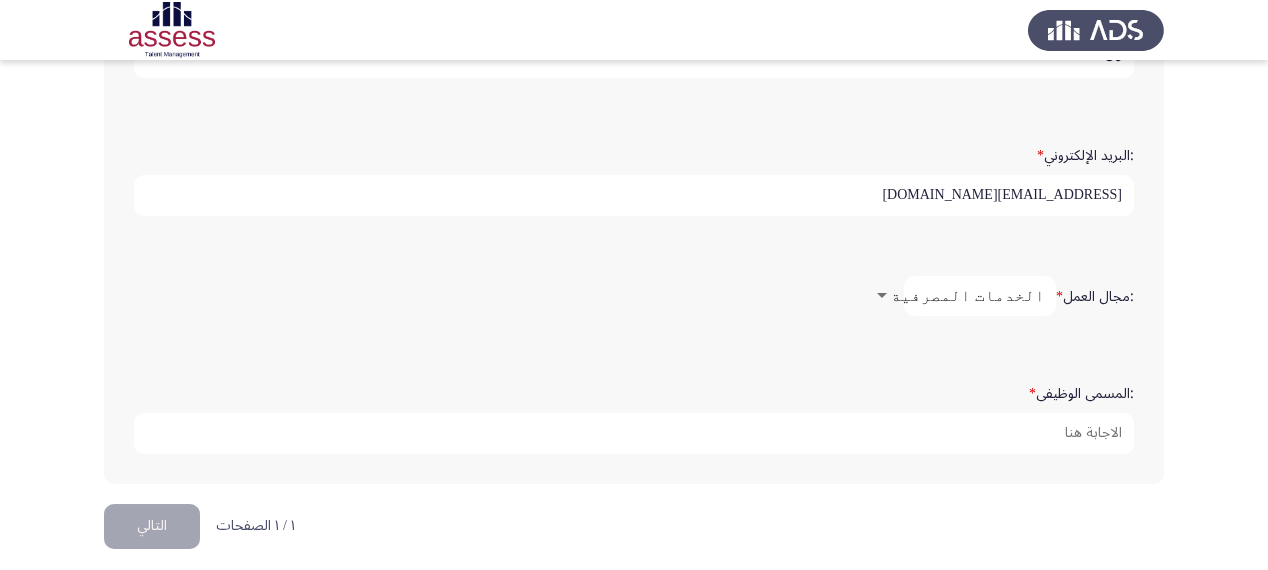 scroll, scrollTop: 617, scrollLeft: 0, axis: vertical 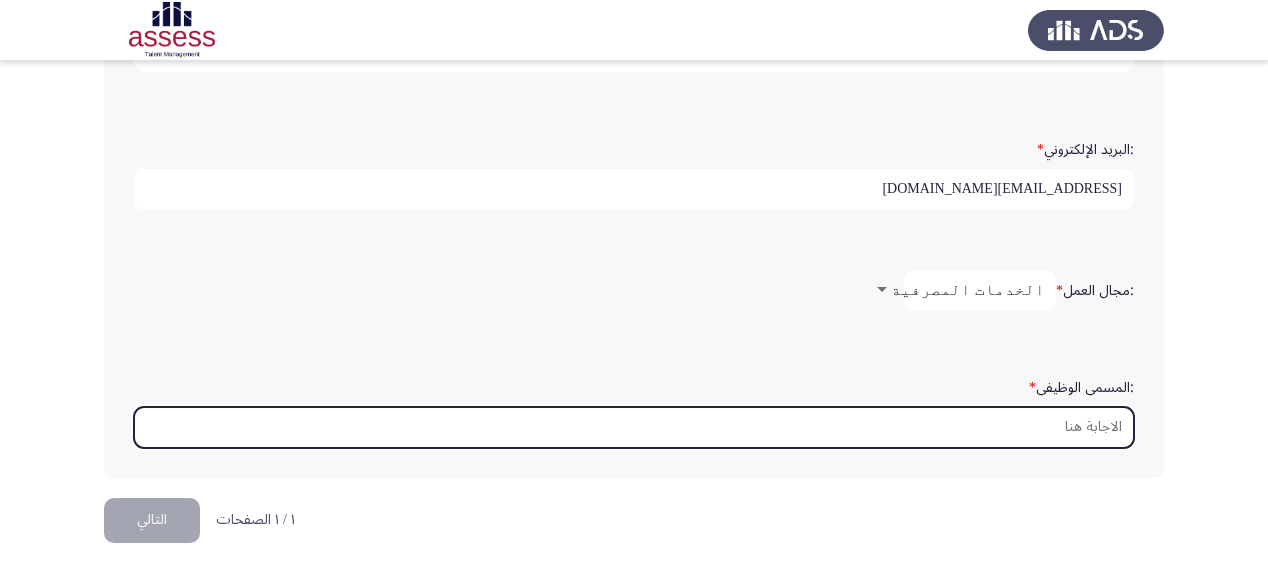 click on ":المسمى الوظيفى   *" at bounding box center (634, 427) 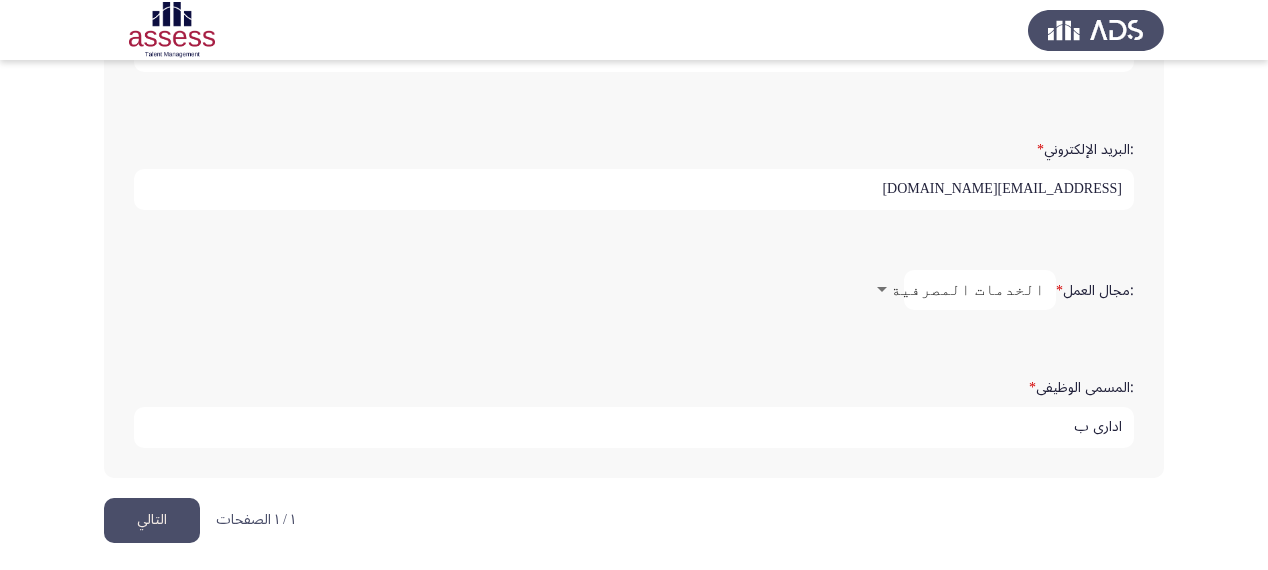 type on "ادارى ب" 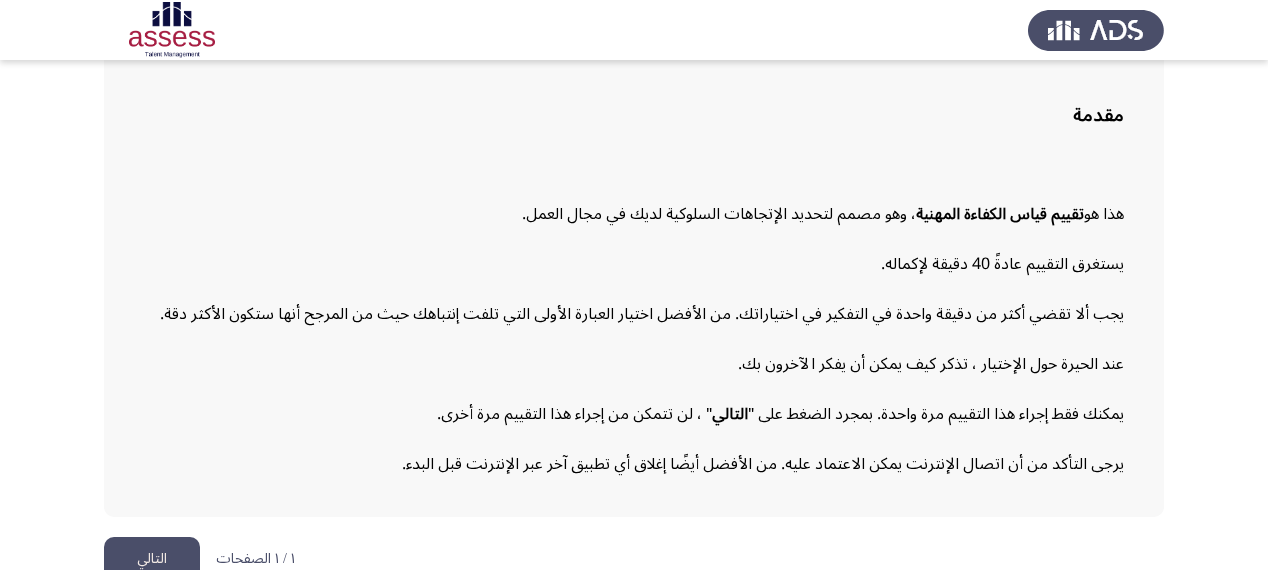 scroll, scrollTop: 160, scrollLeft: 0, axis: vertical 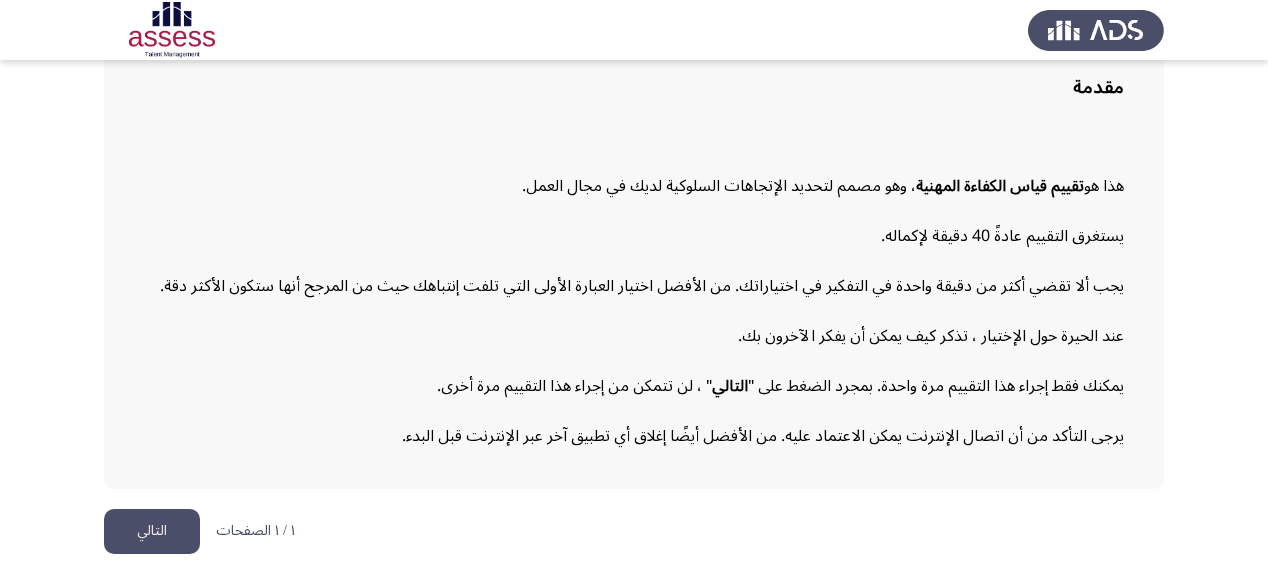 click on "التالي" 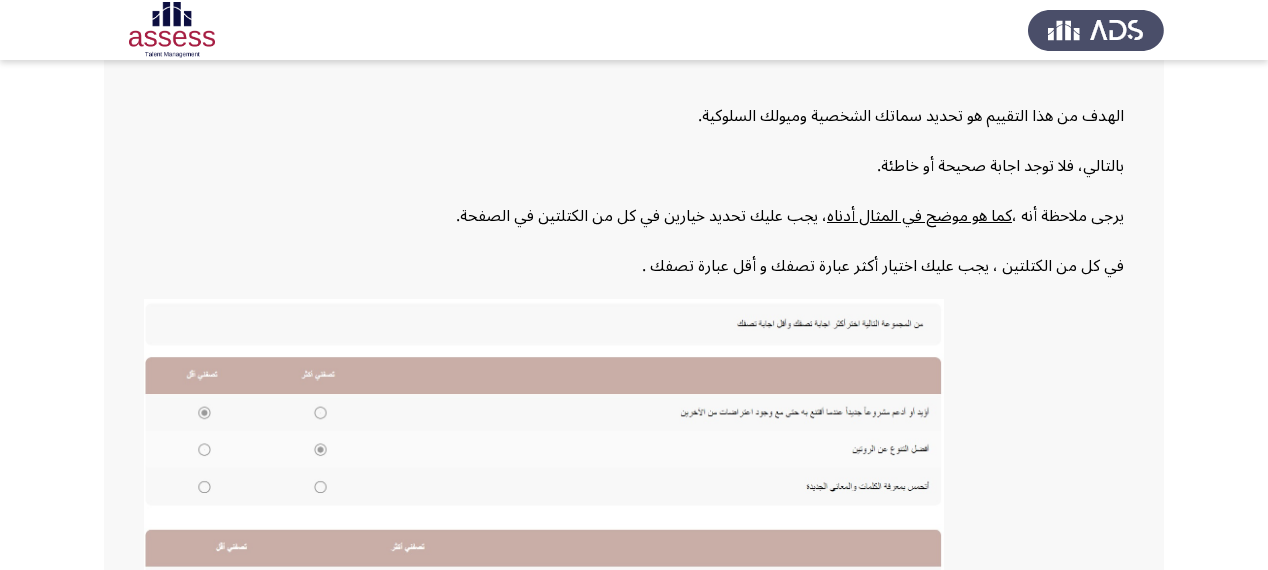 scroll, scrollTop: 240, scrollLeft: 0, axis: vertical 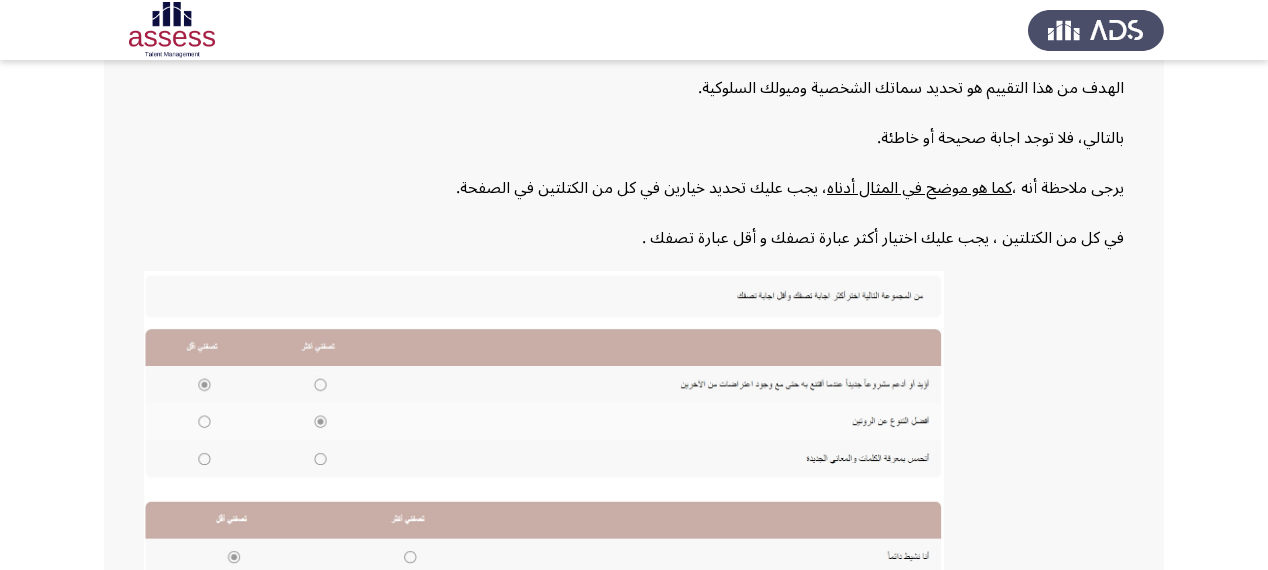 click 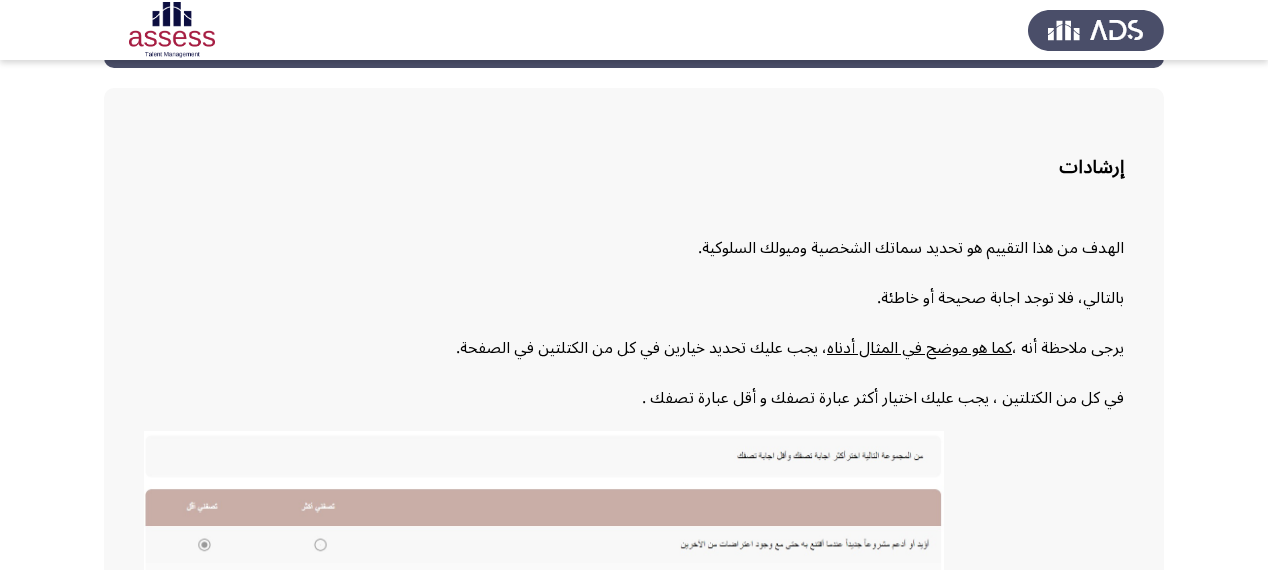 scroll, scrollTop: 0, scrollLeft: 0, axis: both 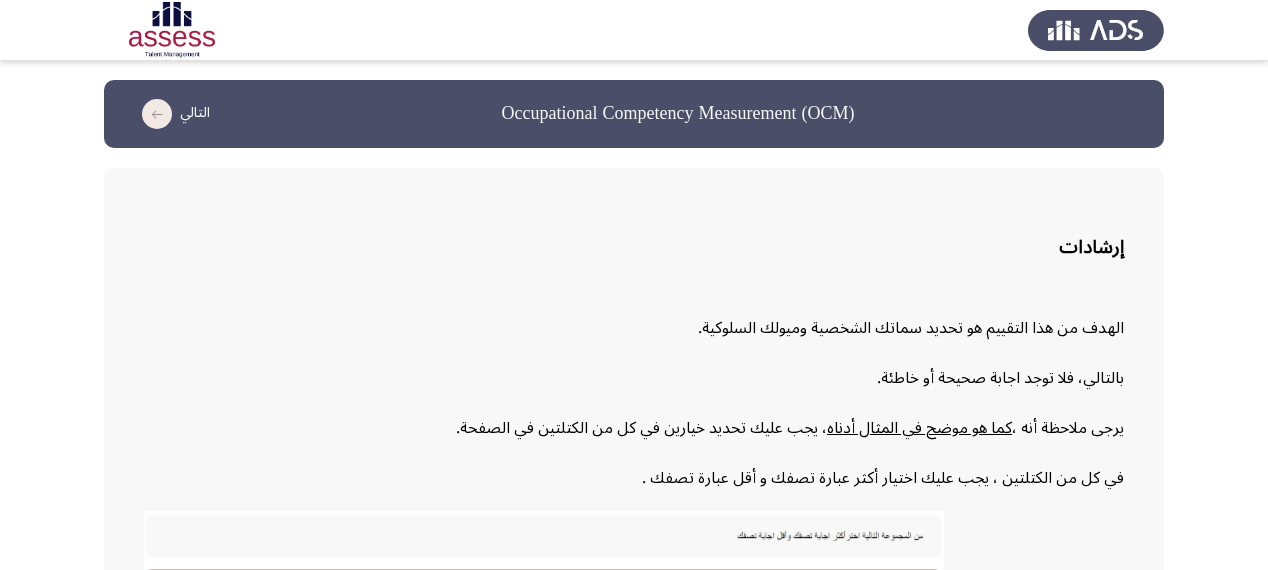 click 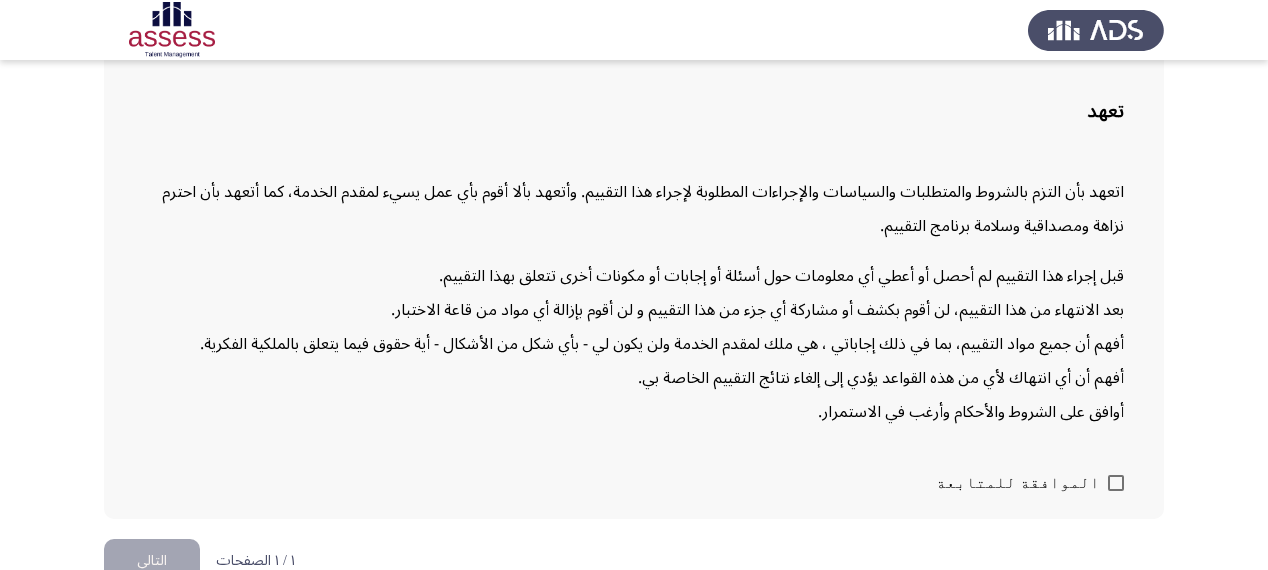 scroll, scrollTop: 165, scrollLeft: 0, axis: vertical 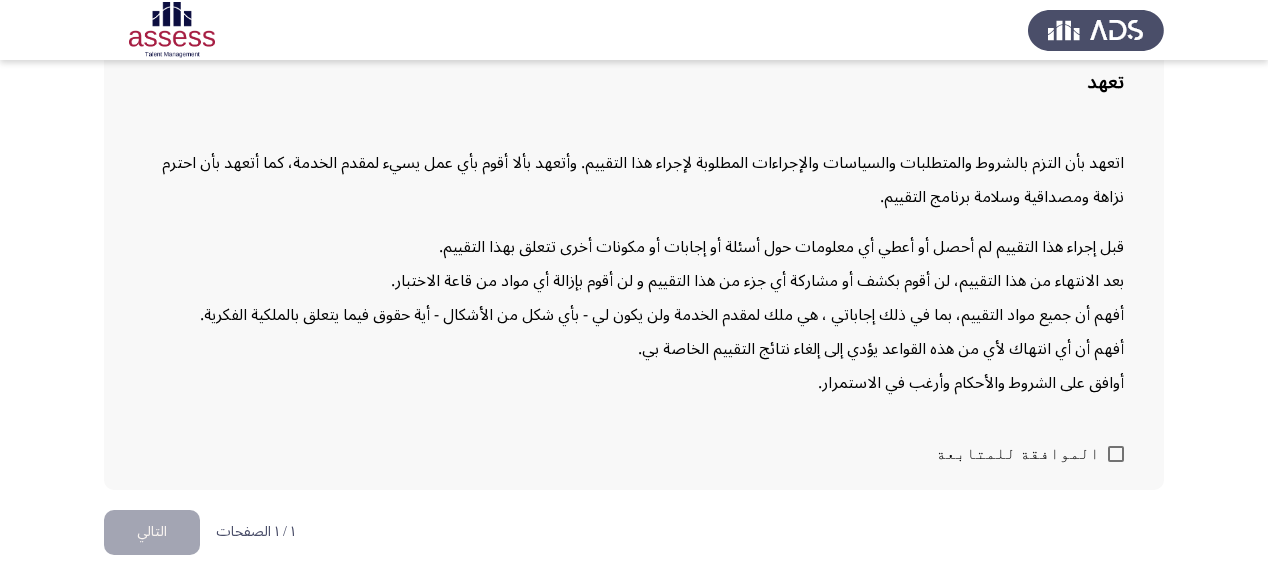 click at bounding box center (1116, 454) 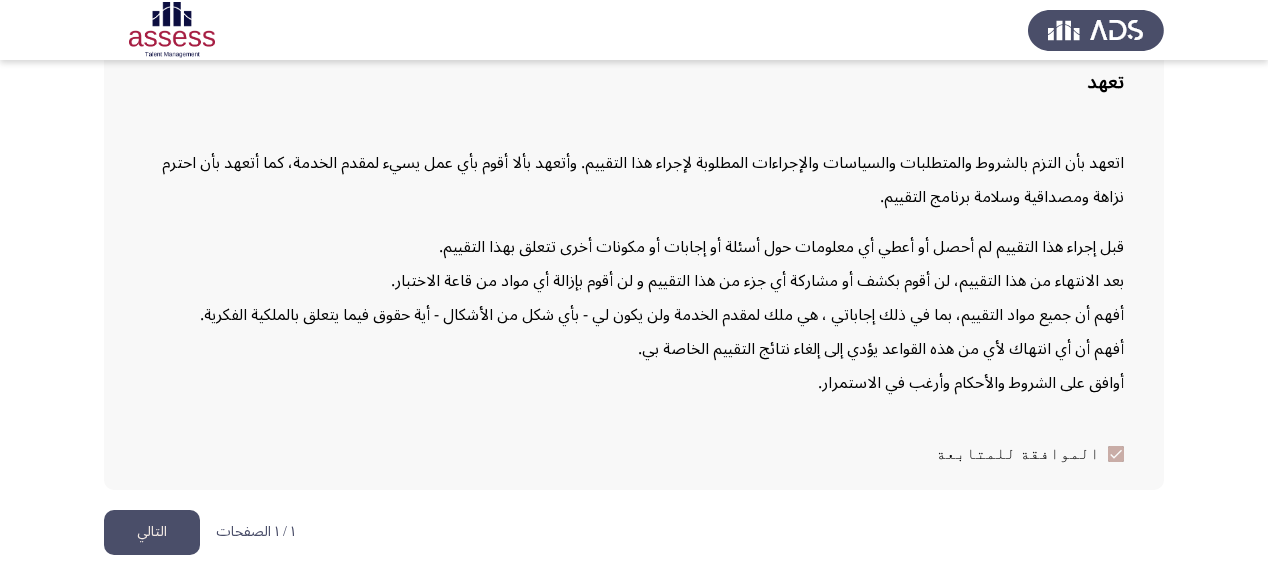 click on "التالي" 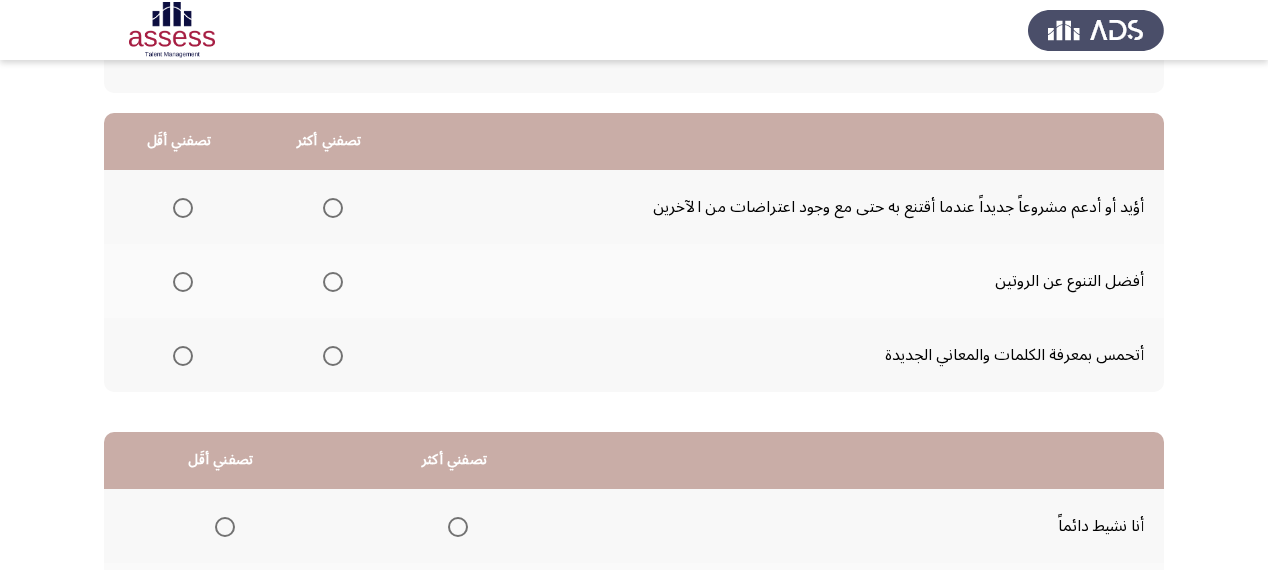 scroll, scrollTop: 160, scrollLeft: 0, axis: vertical 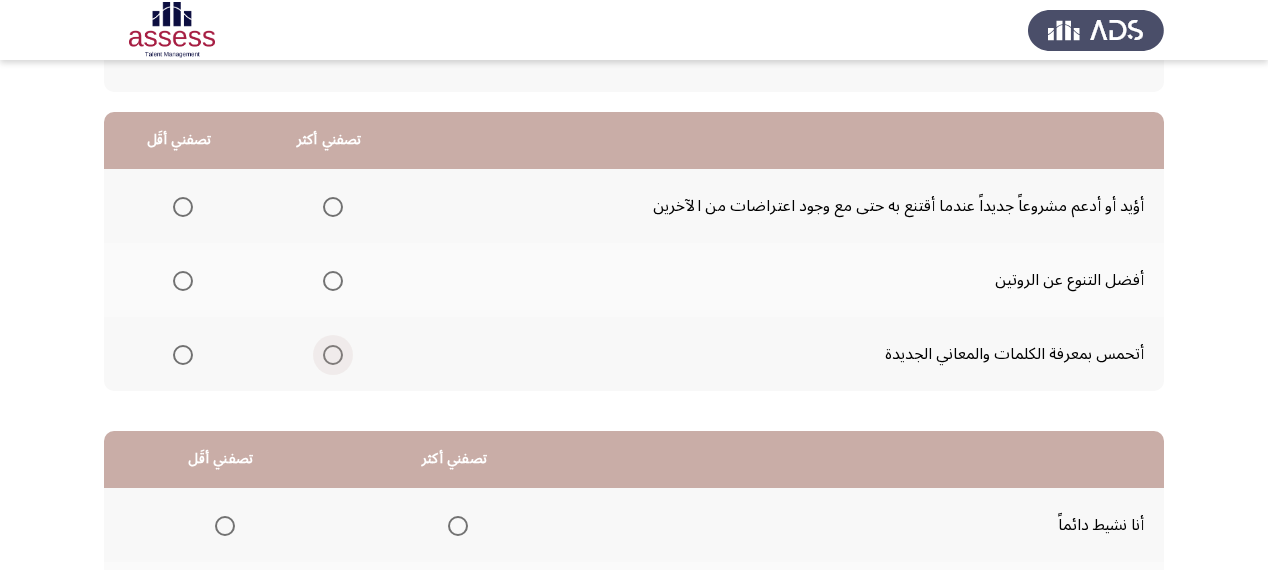 click at bounding box center [333, 355] 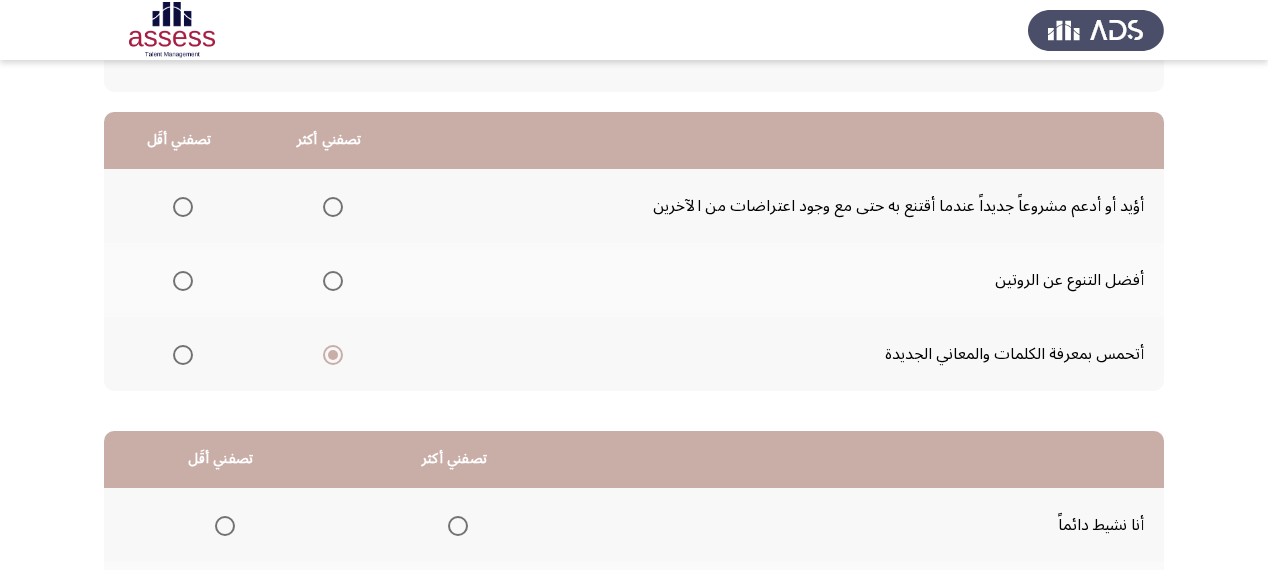 click at bounding box center [183, 207] 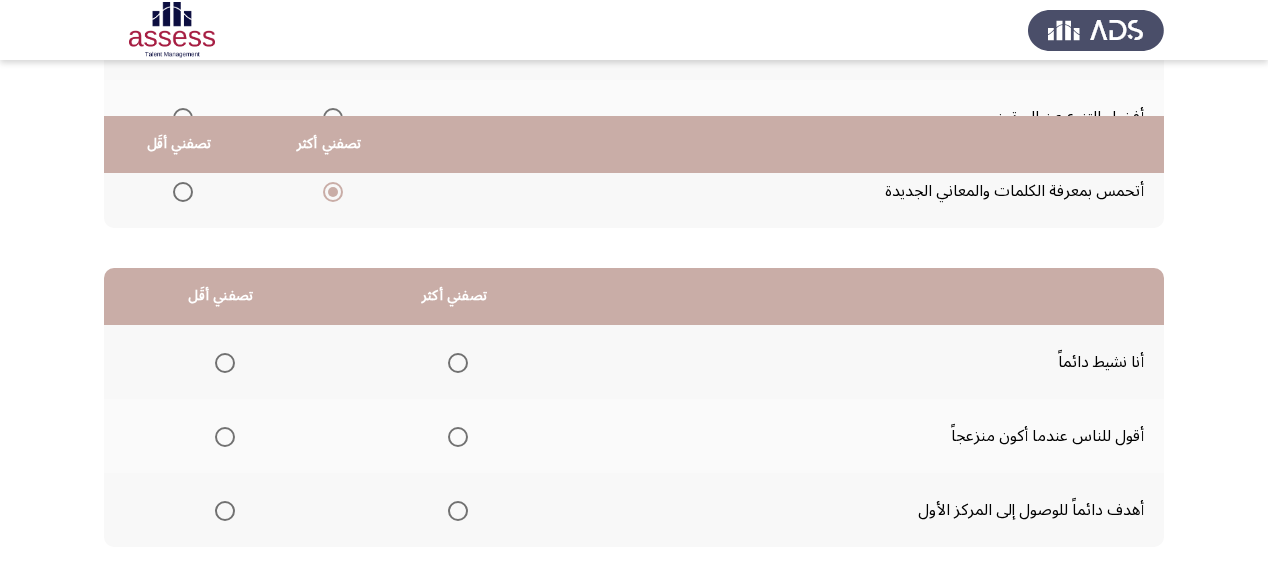scroll, scrollTop: 436, scrollLeft: 0, axis: vertical 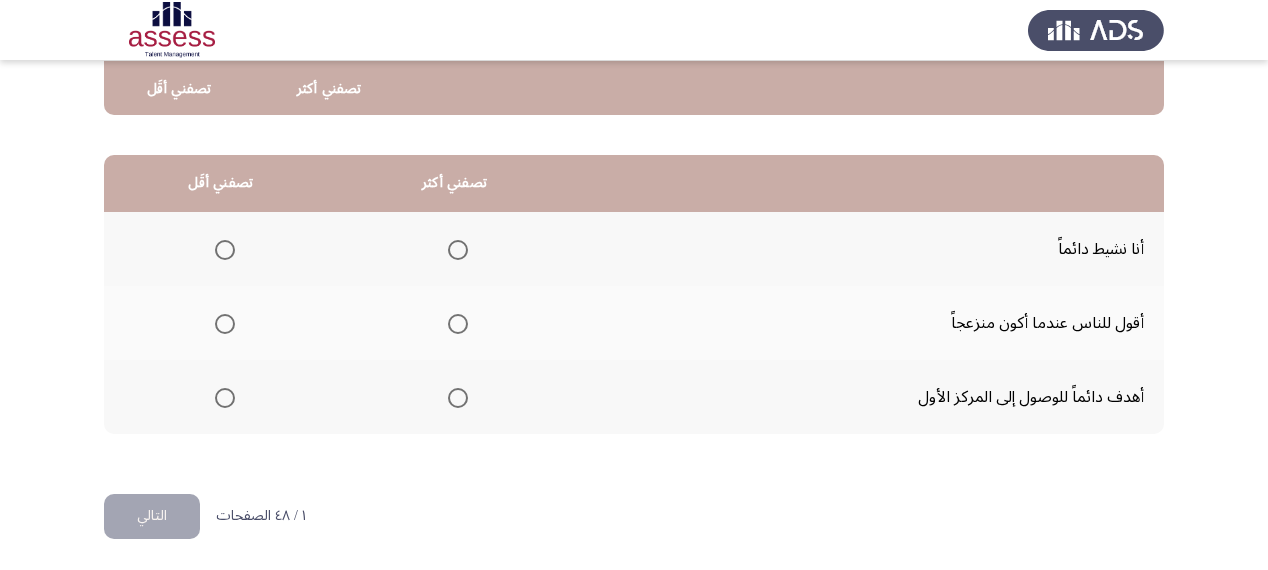 click at bounding box center (458, 398) 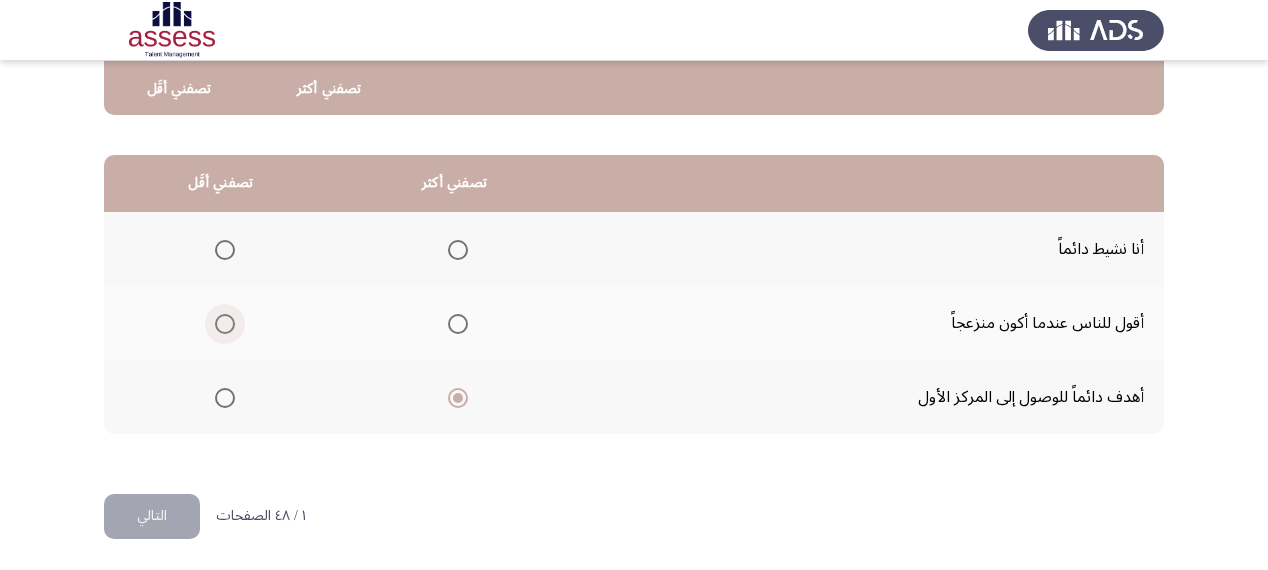 click at bounding box center (225, 324) 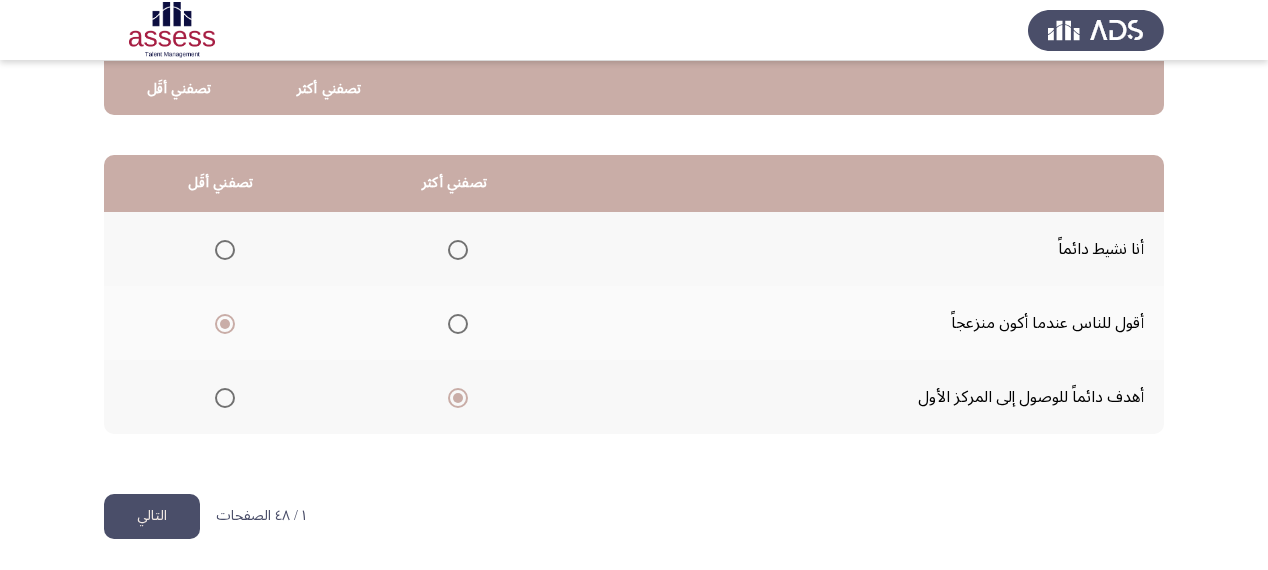 click on "التالي" 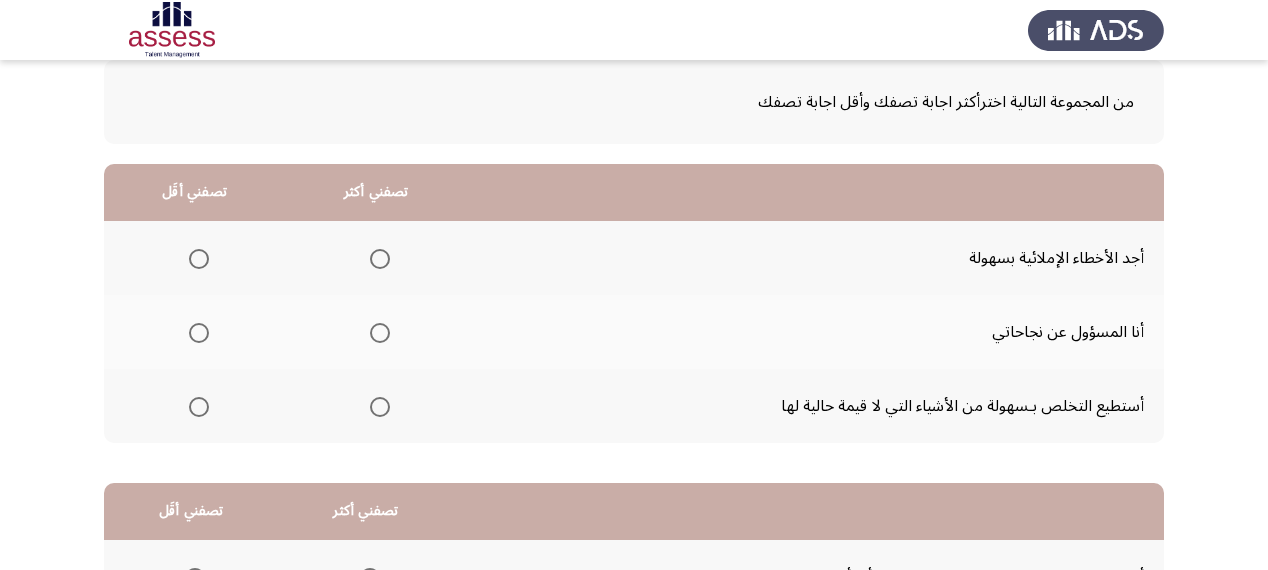 scroll, scrollTop: 80, scrollLeft: 0, axis: vertical 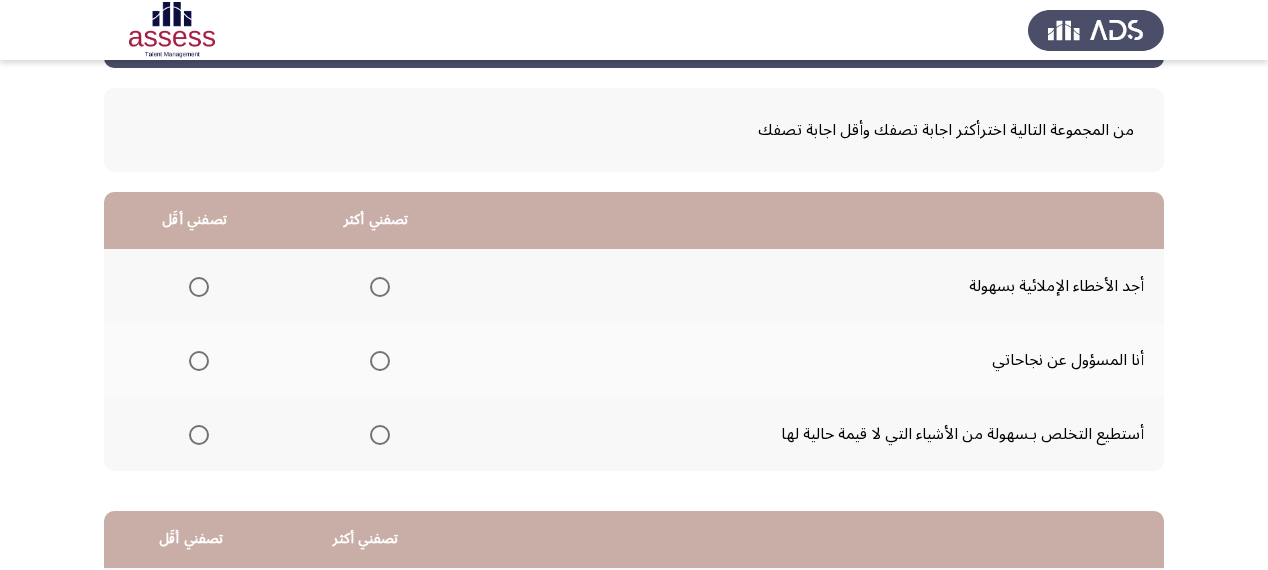 click at bounding box center [380, 287] 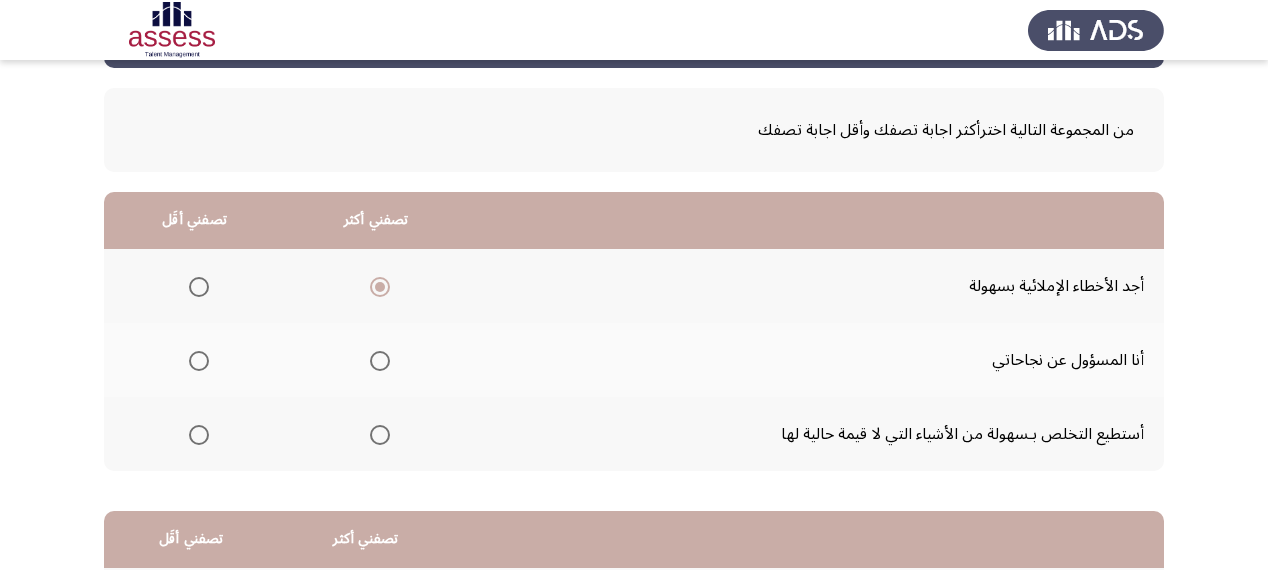 click at bounding box center (199, 435) 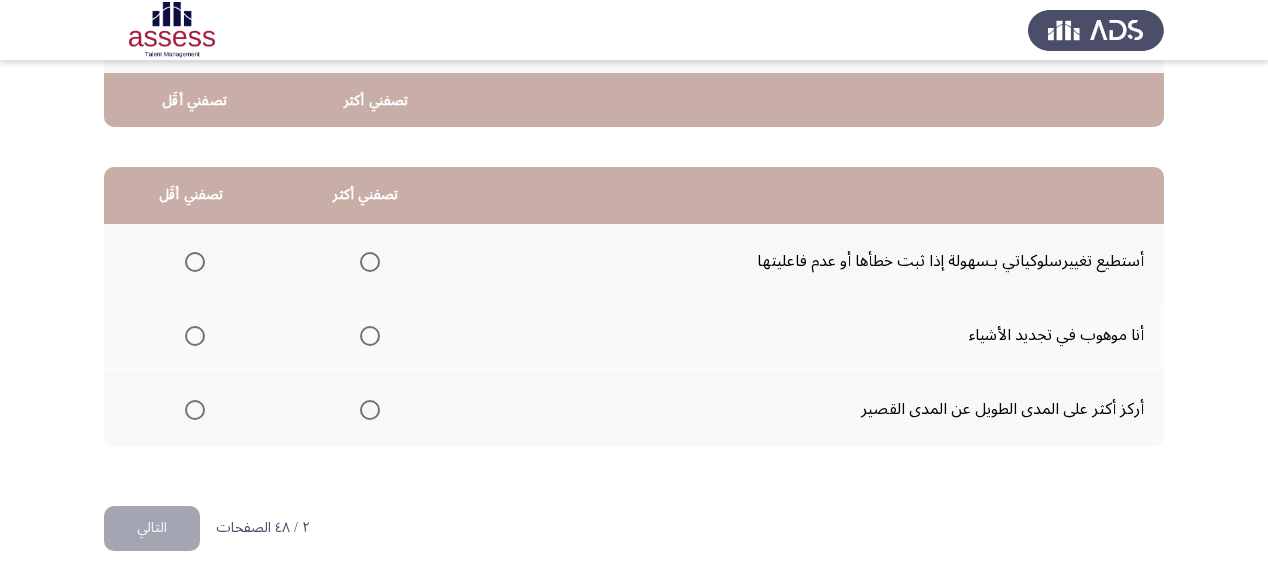 scroll, scrollTop: 436, scrollLeft: 0, axis: vertical 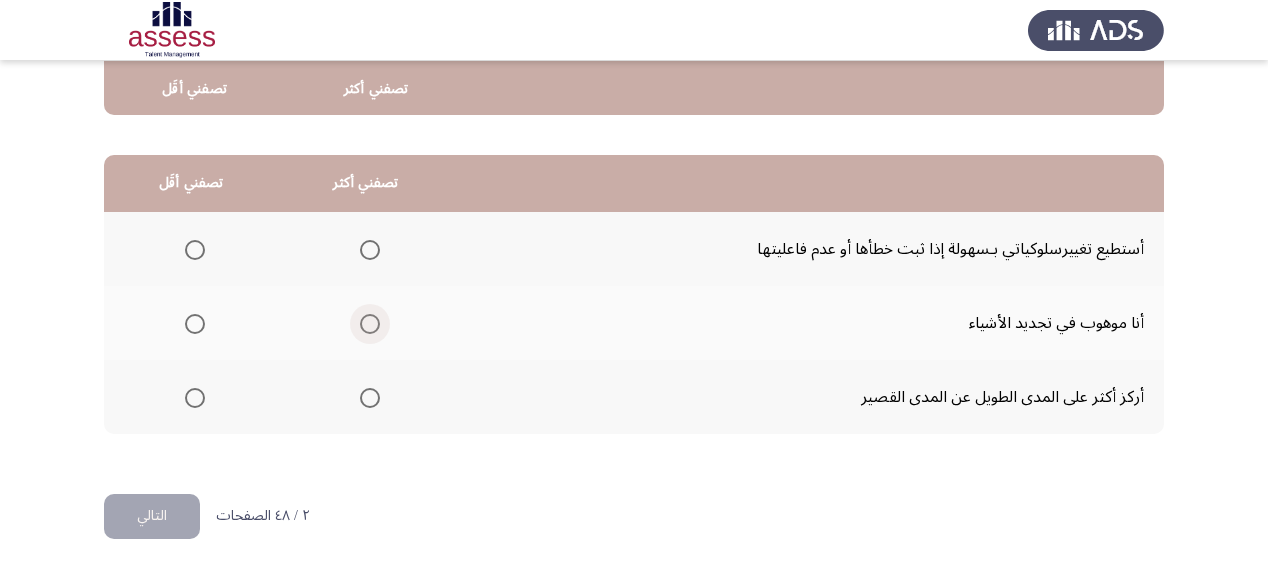 click at bounding box center [370, 324] 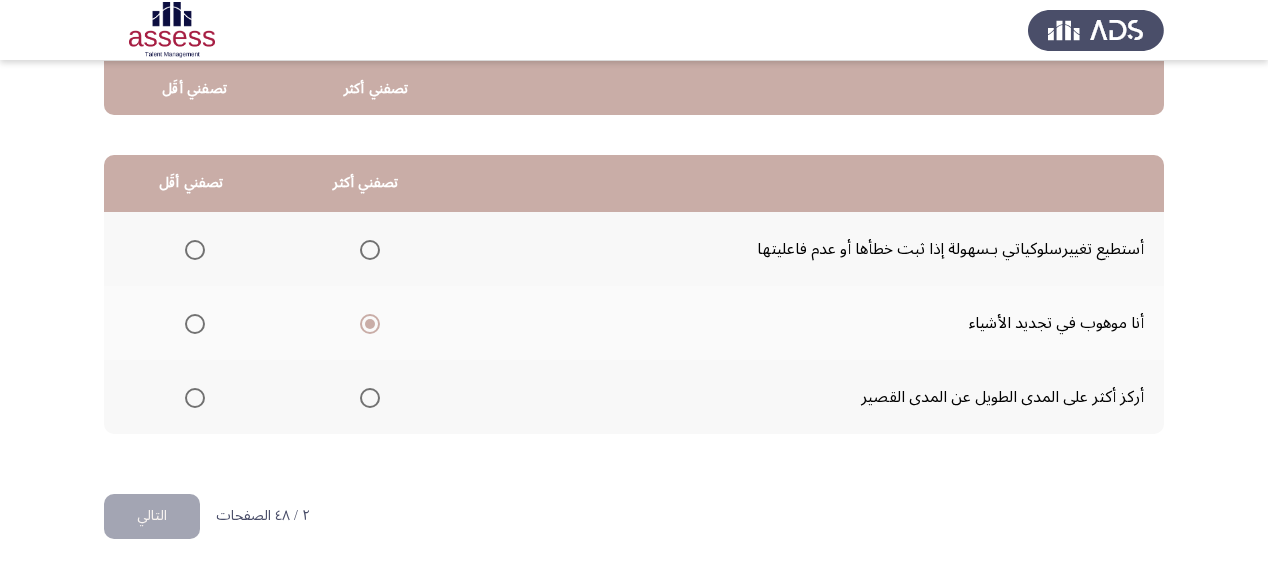 click 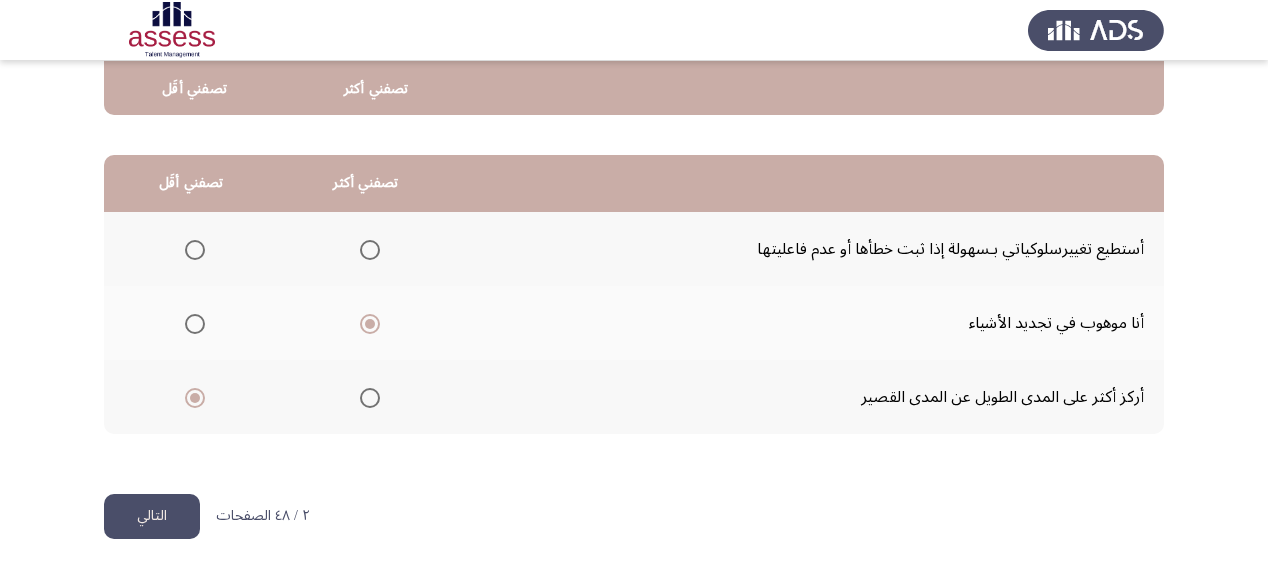 click on "التالي" 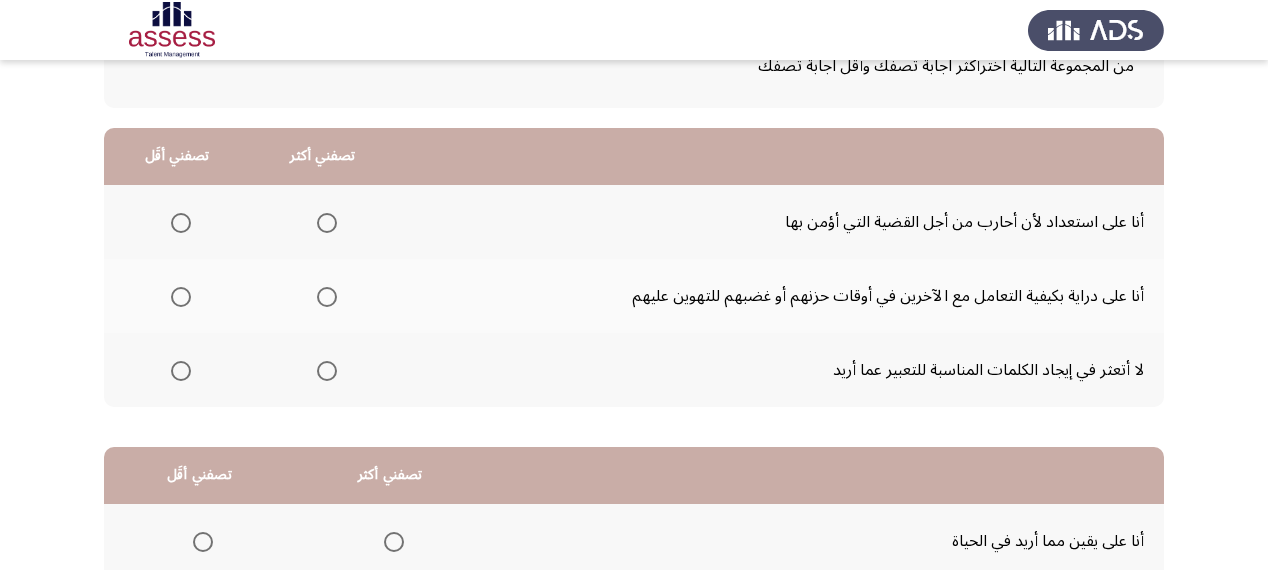 scroll, scrollTop: 160, scrollLeft: 0, axis: vertical 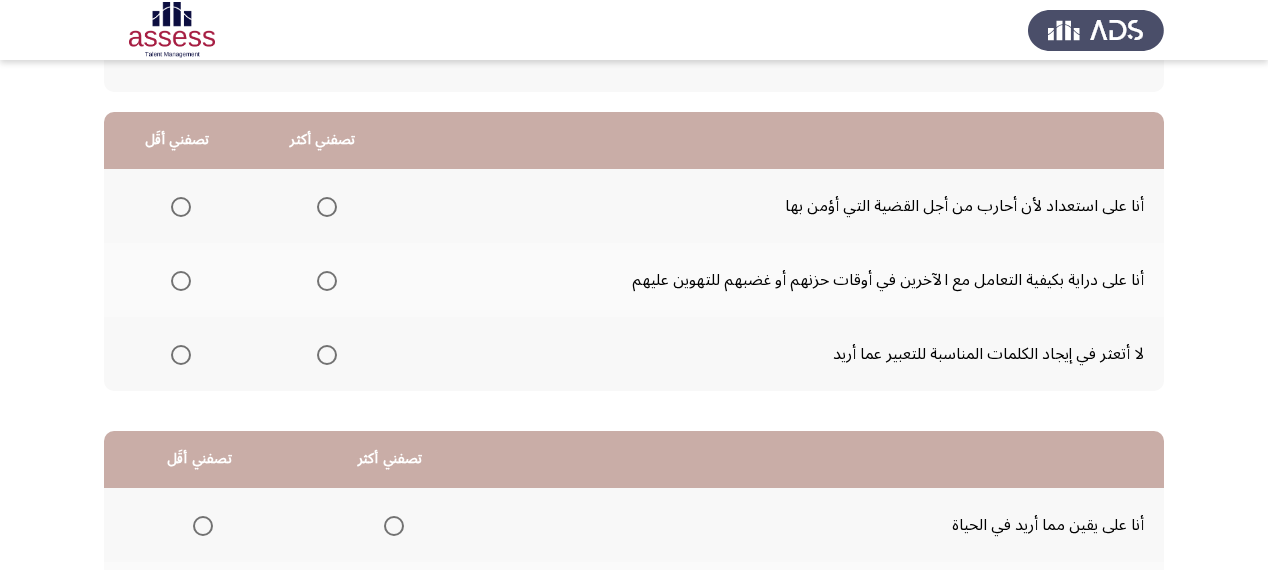 click at bounding box center (327, 281) 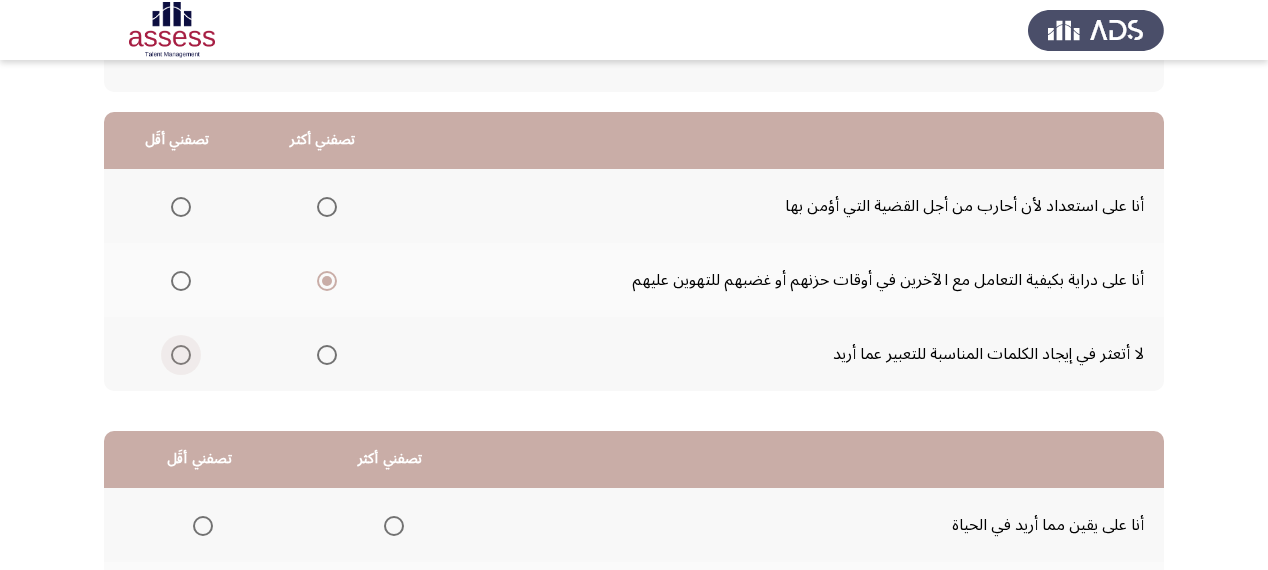 click at bounding box center [181, 355] 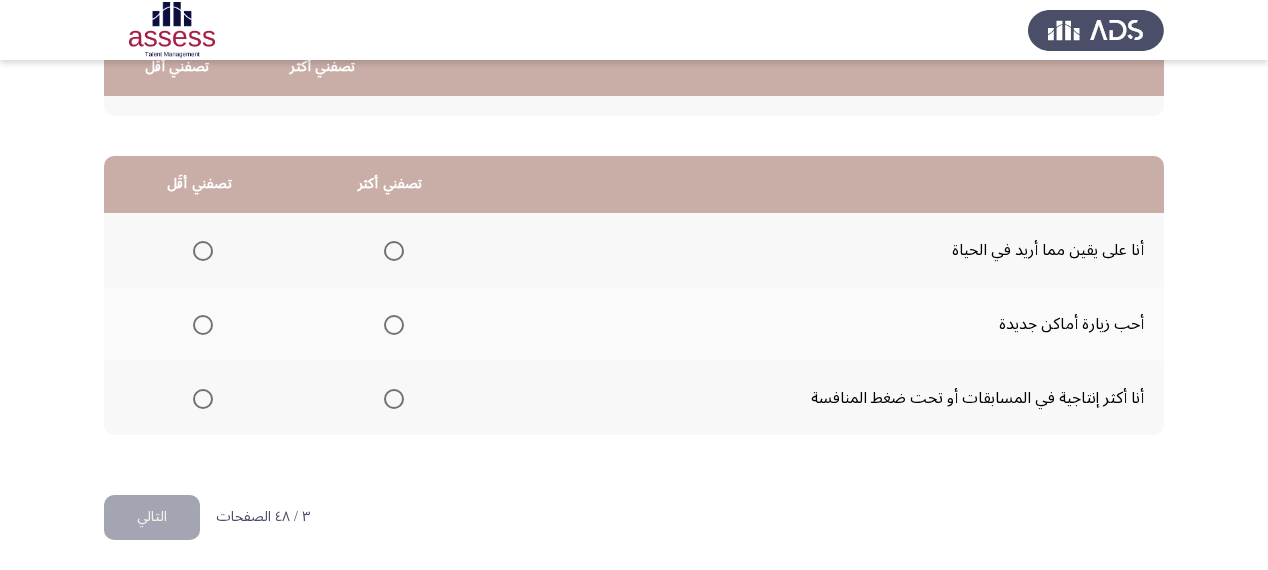 scroll, scrollTop: 436, scrollLeft: 0, axis: vertical 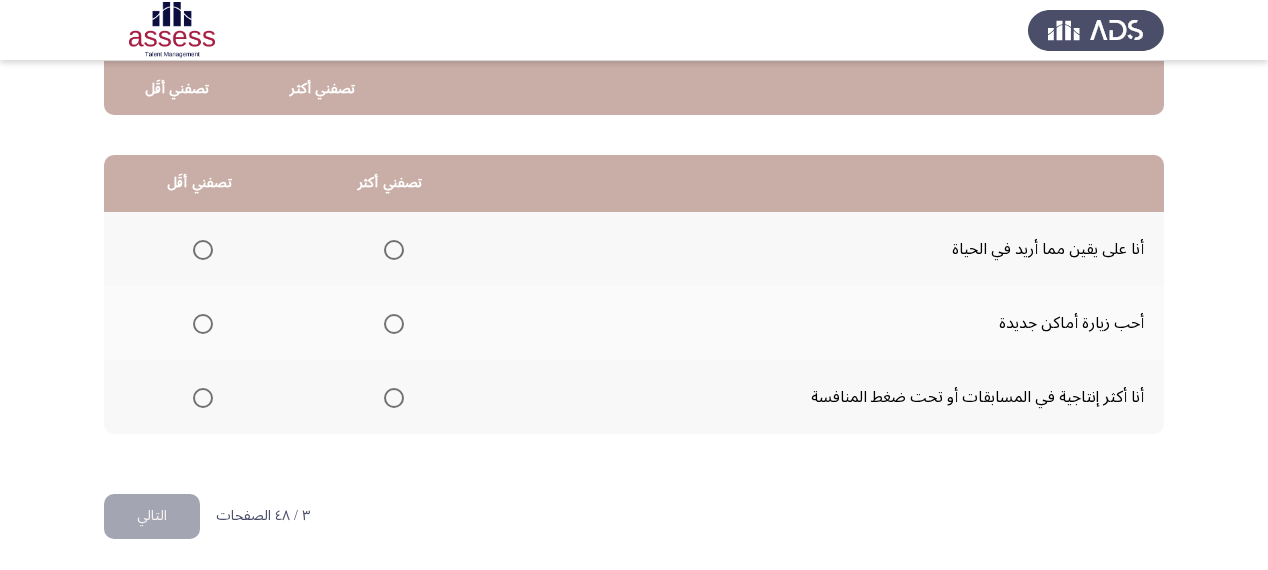 click at bounding box center [394, 398] 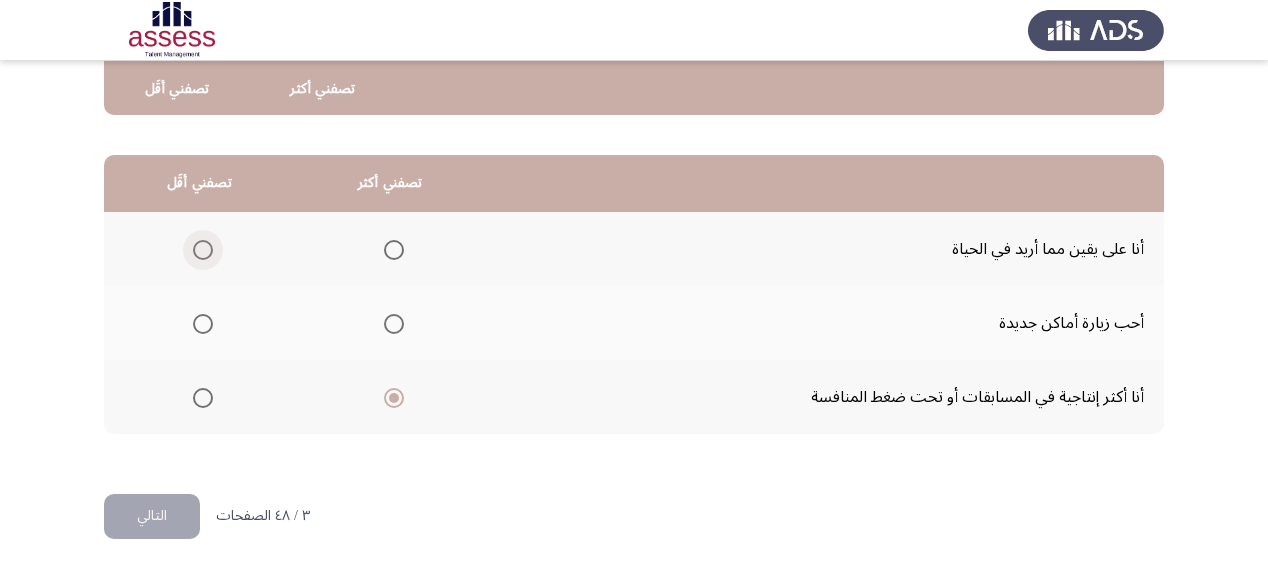 click at bounding box center (203, 250) 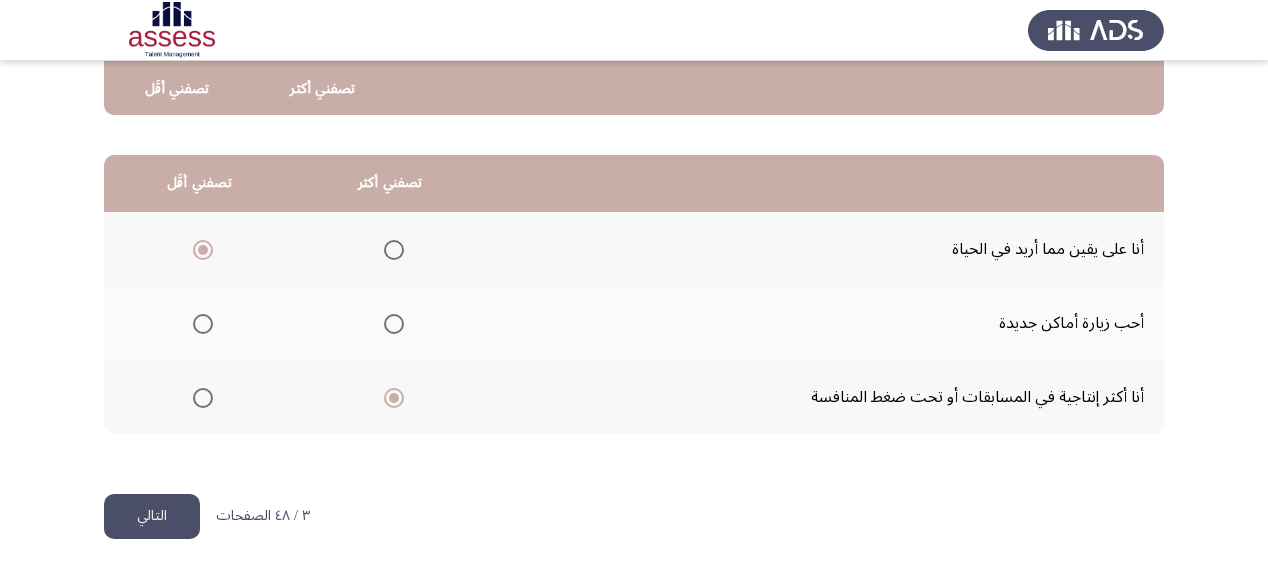 click on "التالي" 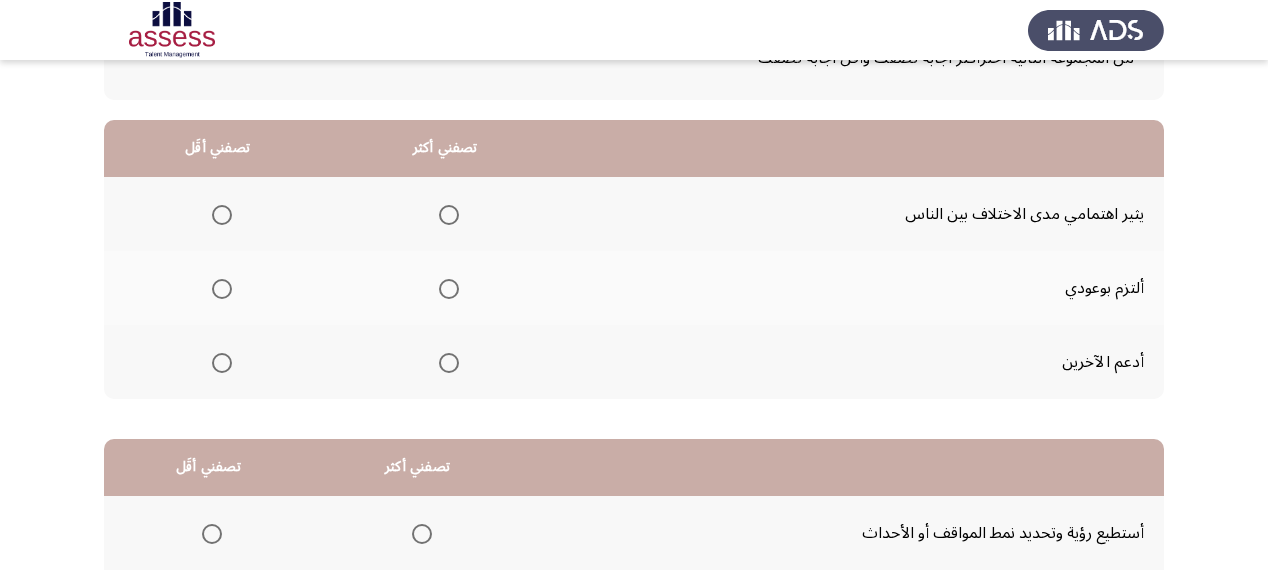 scroll, scrollTop: 160, scrollLeft: 0, axis: vertical 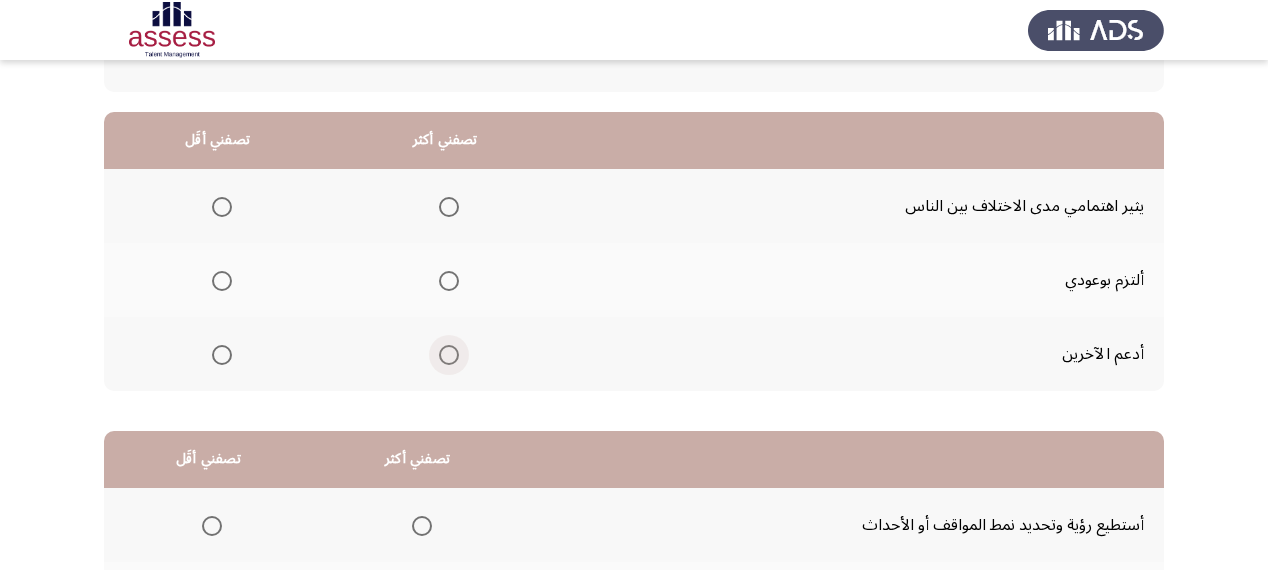 click at bounding box center (449, 355) 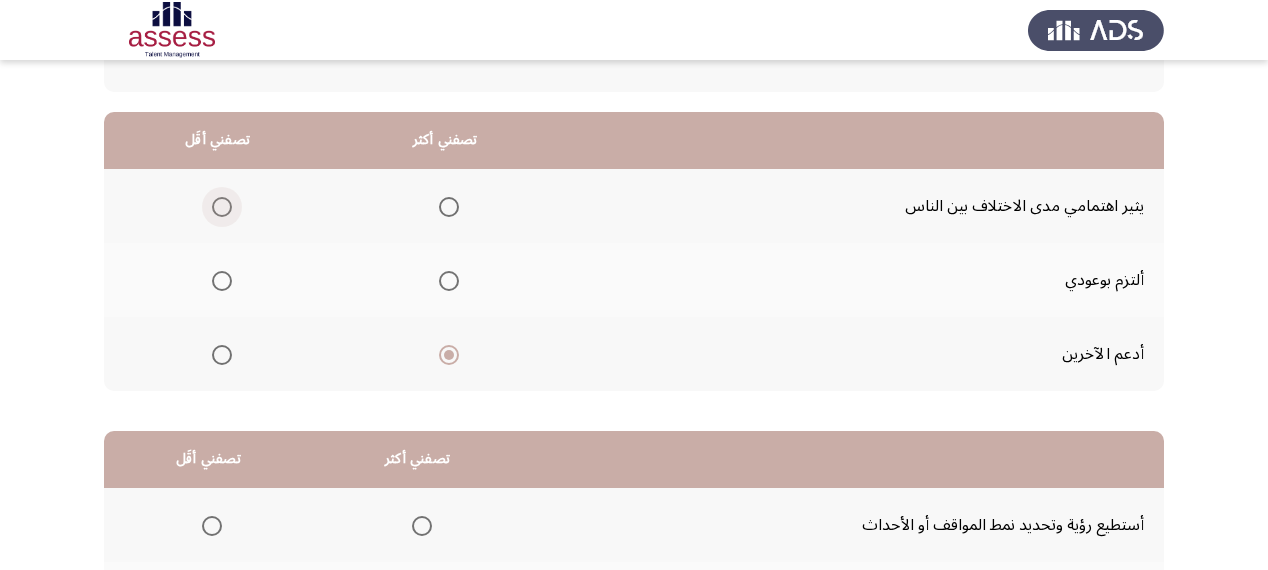 click at bounding box center (222, 207) 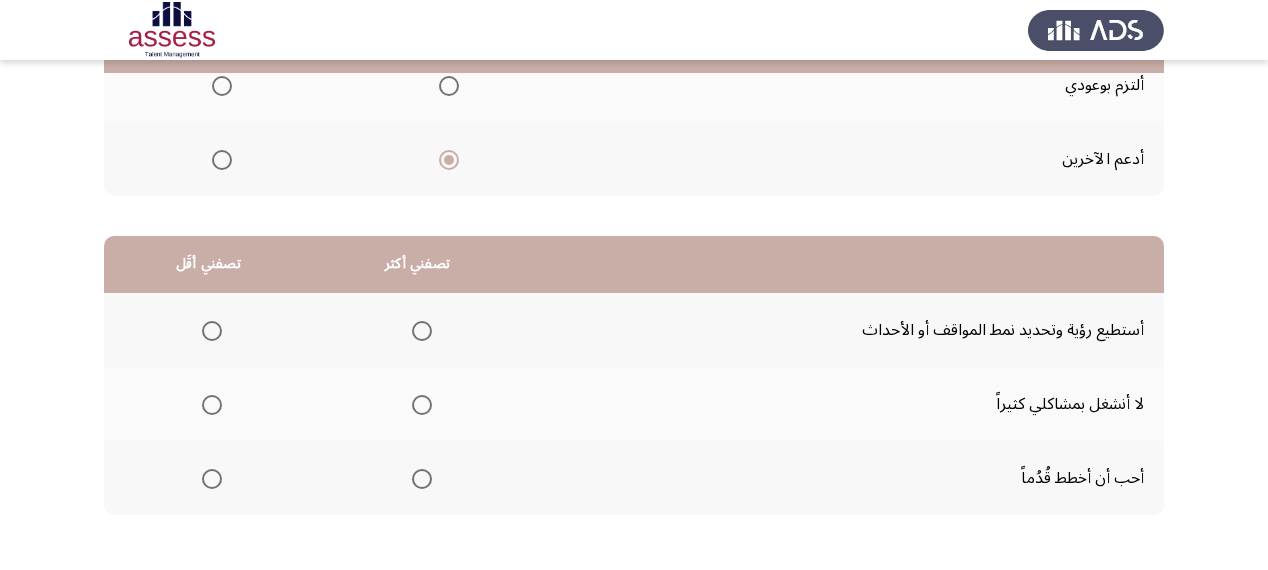 scroll, scrollTop: 400, scrollLeft: 0, axis: vertical 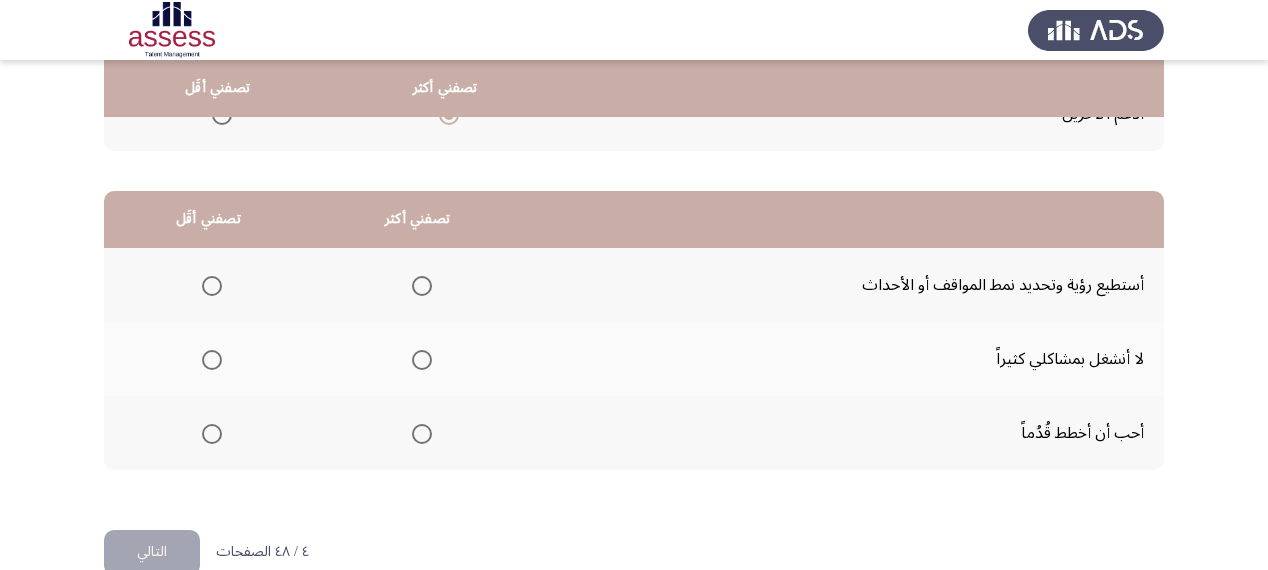 click at bounding box center [422, 434] 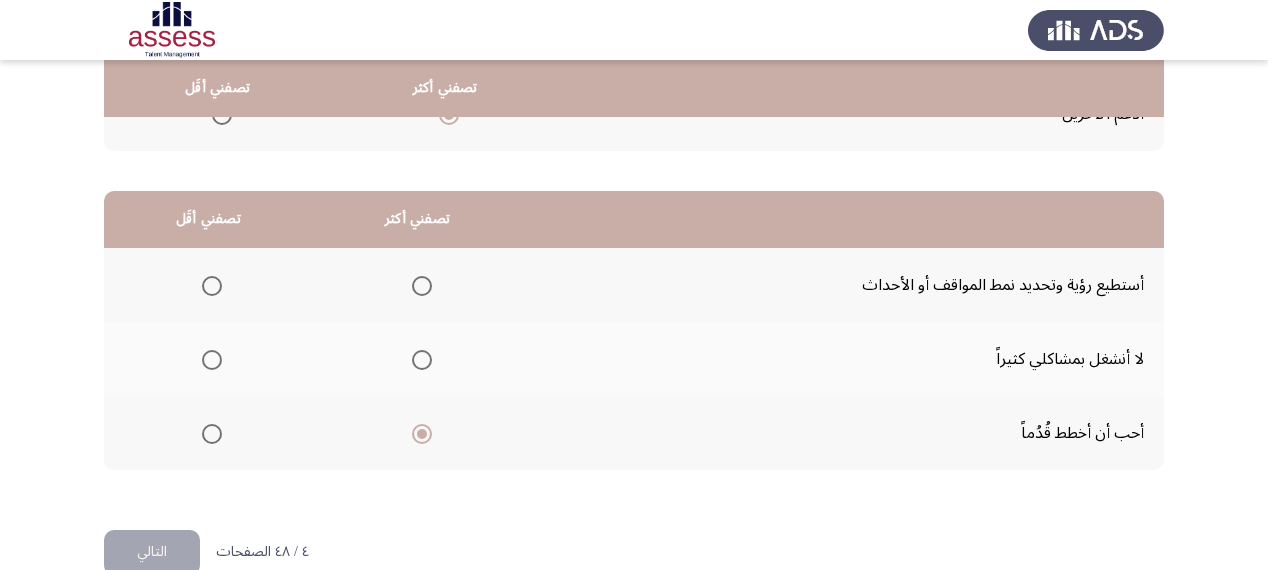 click at bounding box center [212, 360] 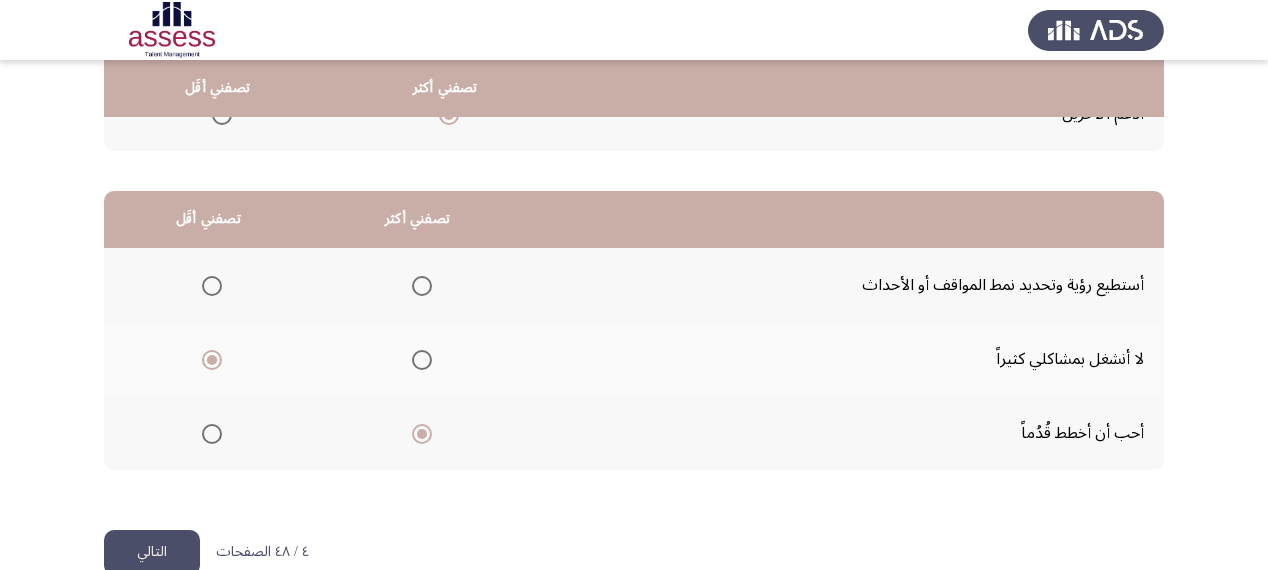 click on "التالي" 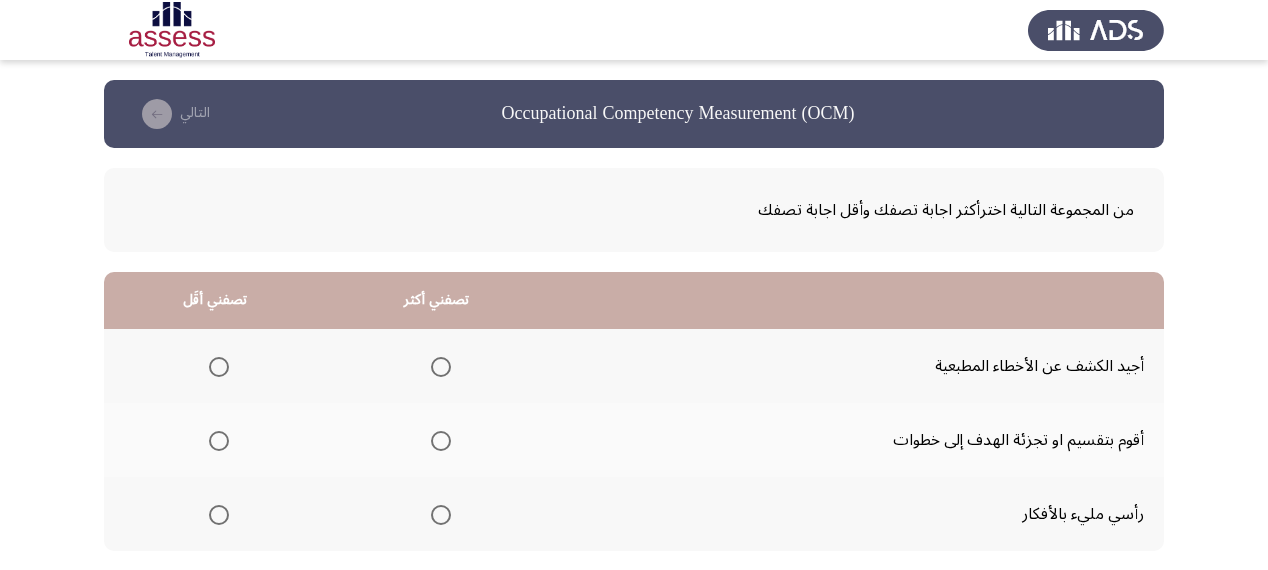 scroll, scrollTop: 80, scrollLeft: 0, axis: vertical 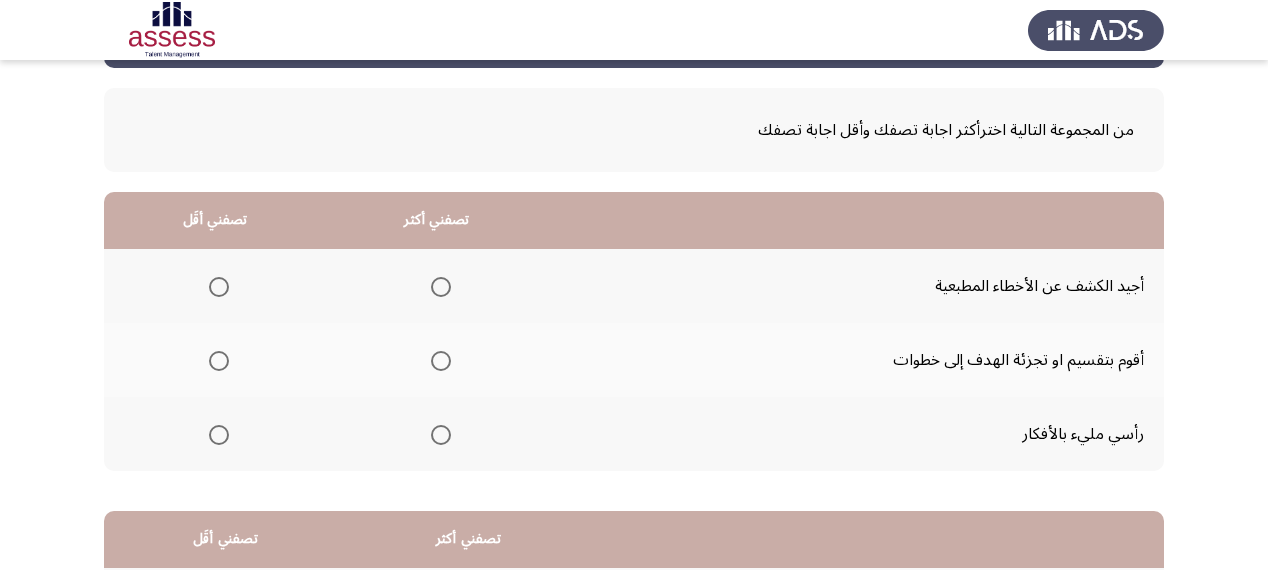 click at bounding box center (441, 287) 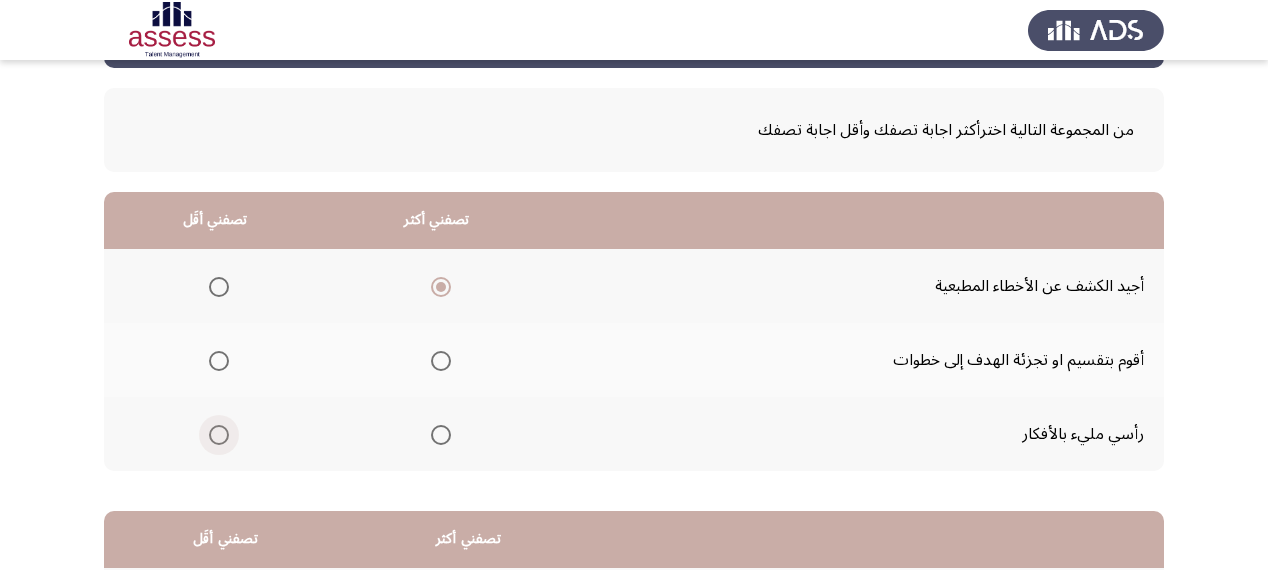 click at bounding box center [219, 435] 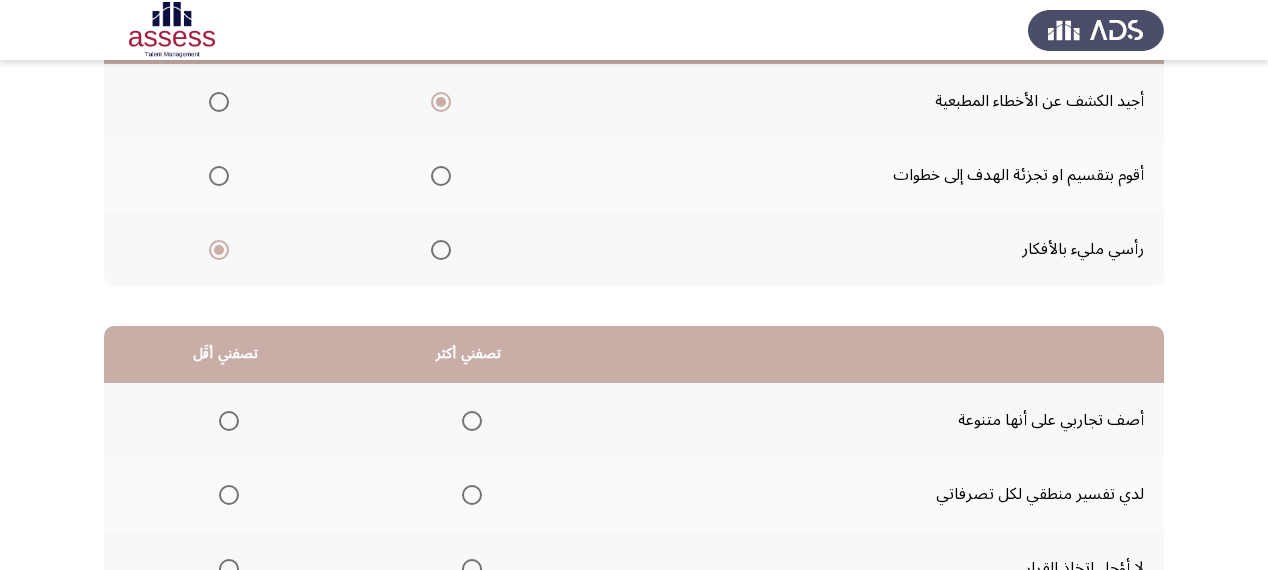 scroll, scrollTop: 400, scrollLeft: 0, axis: vertical 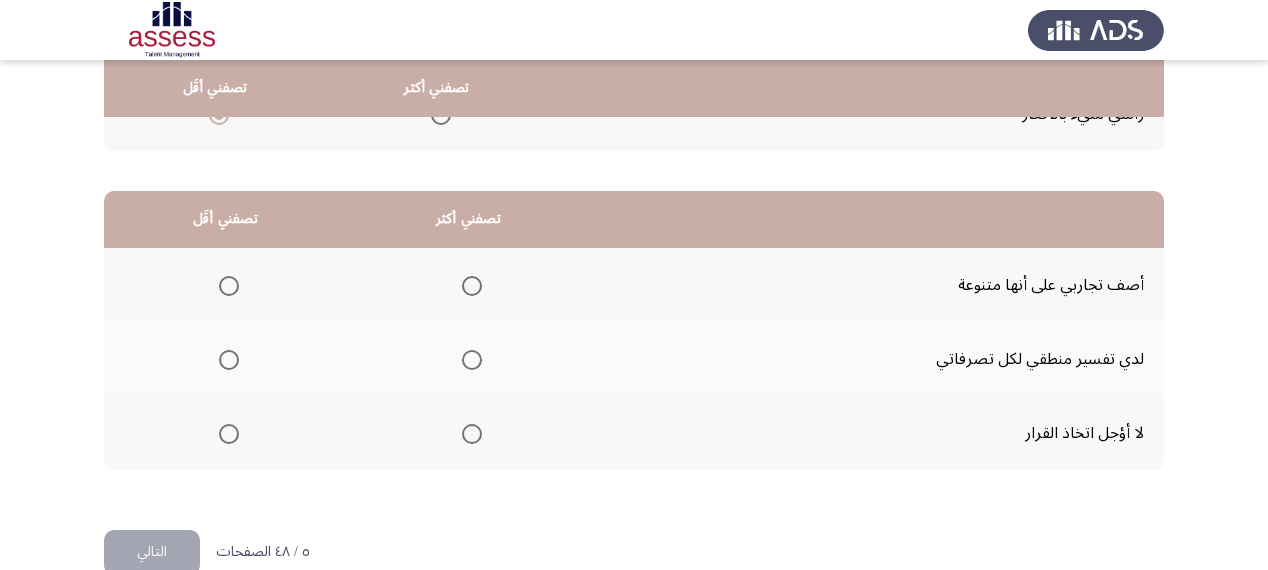 click at bounding box center (472, 434) 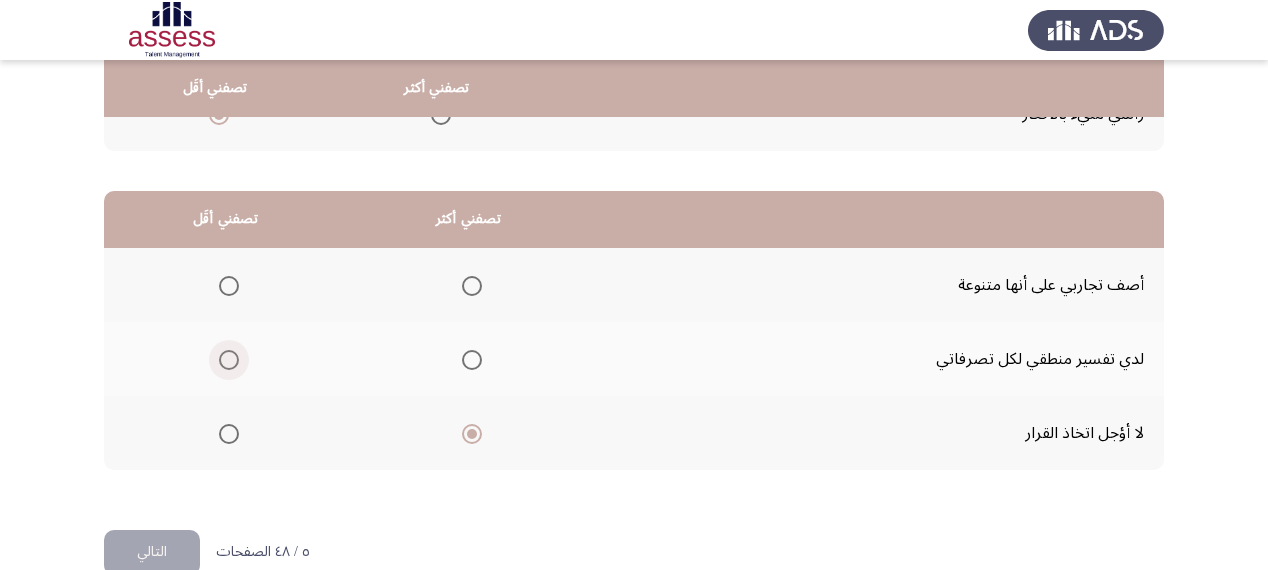 click at bounding box center [229, 360] 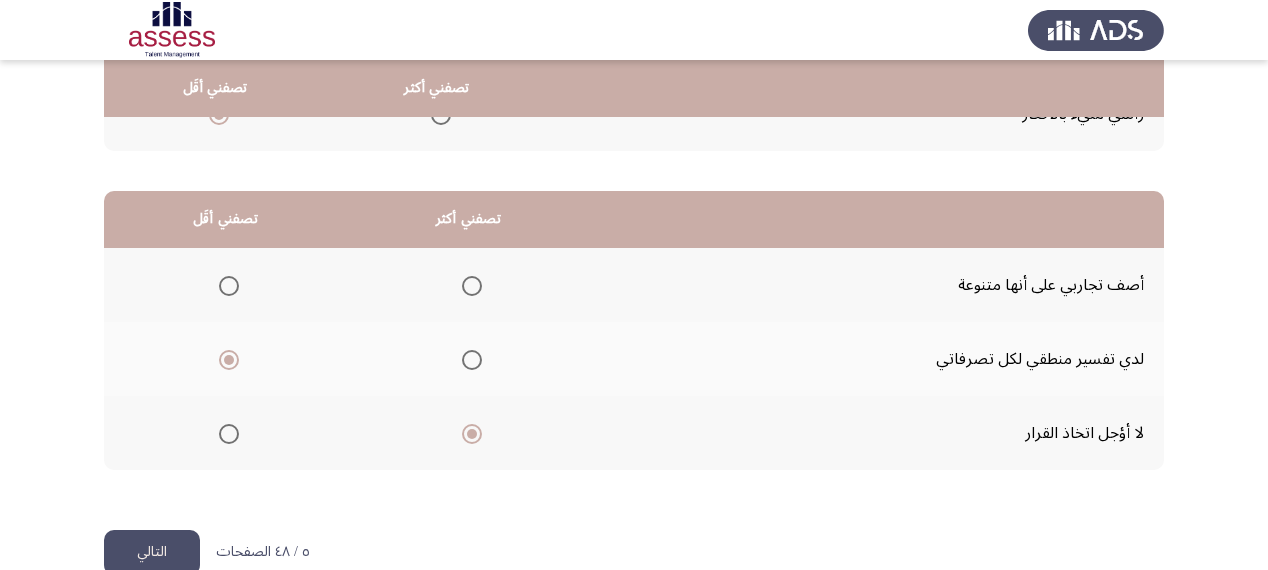 click on "التالي" 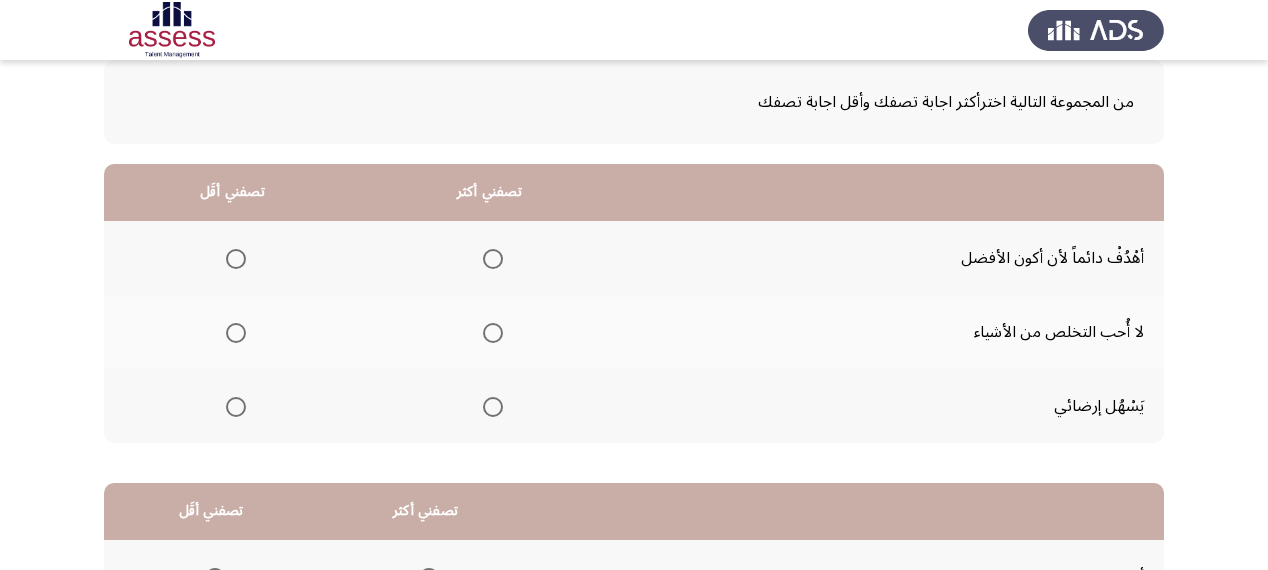 scroll, scrollTop: 80, scrollLeft: 0, axis: vertical 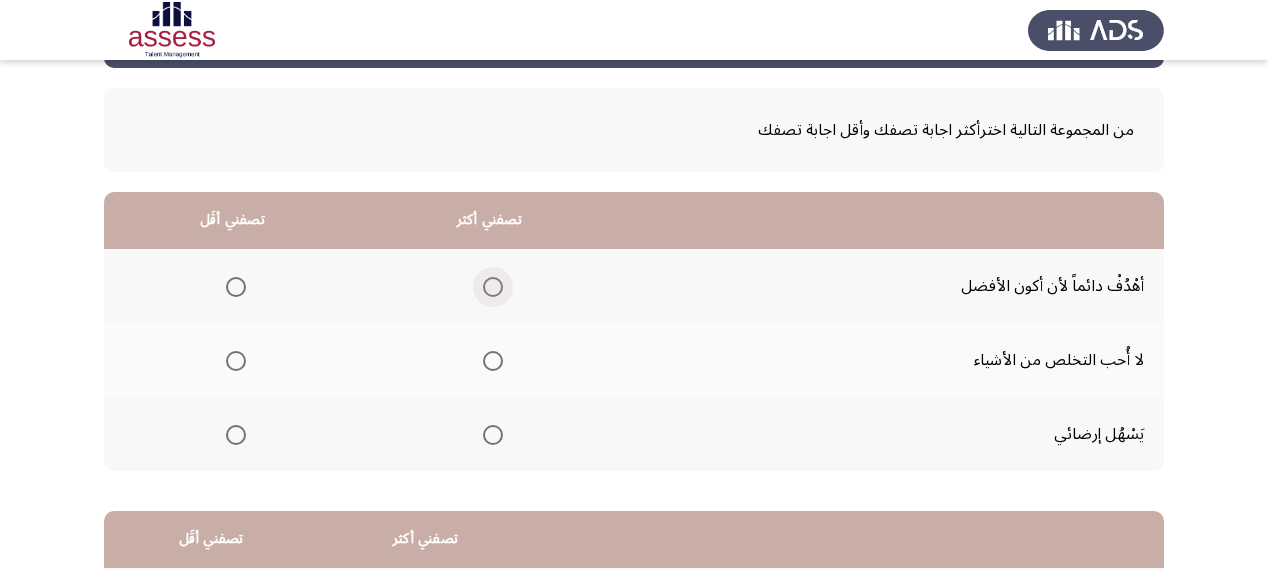click at bounding box center (493, 287) 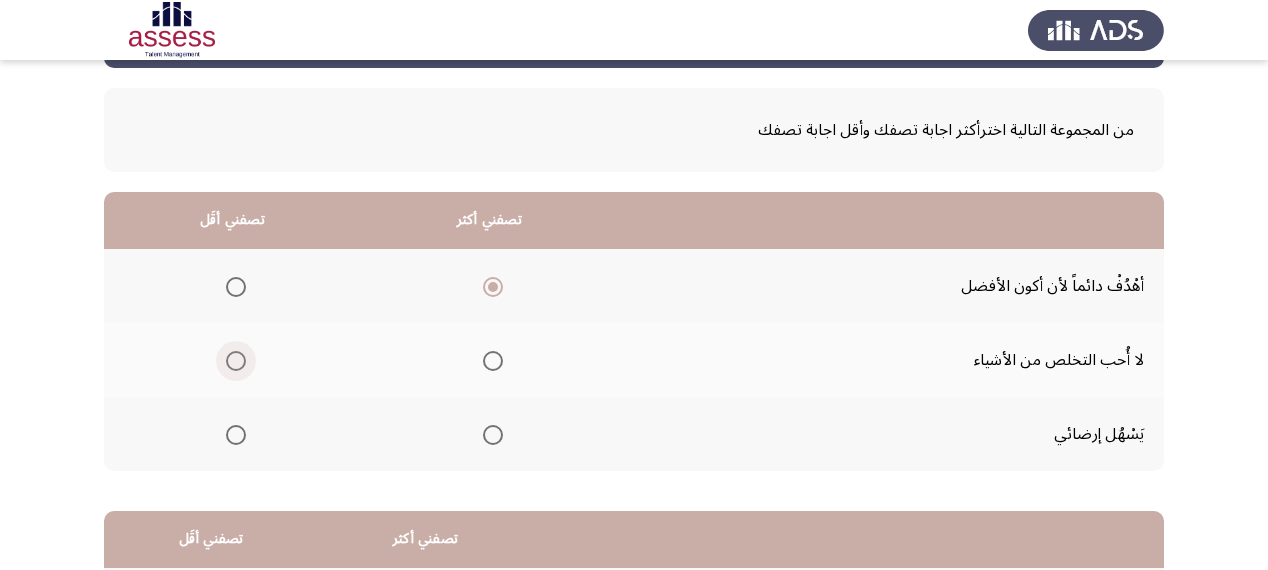 click at bounding box center (236, 361) 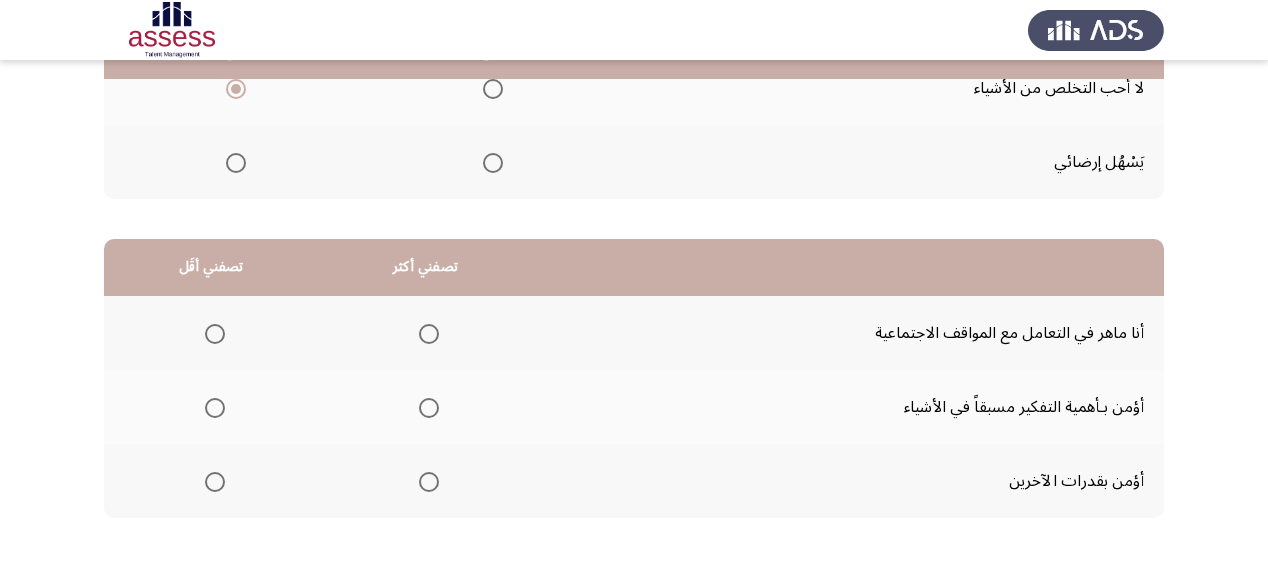 scroll, scrollTop: 400, scrollLeft: 0, axis: vertical 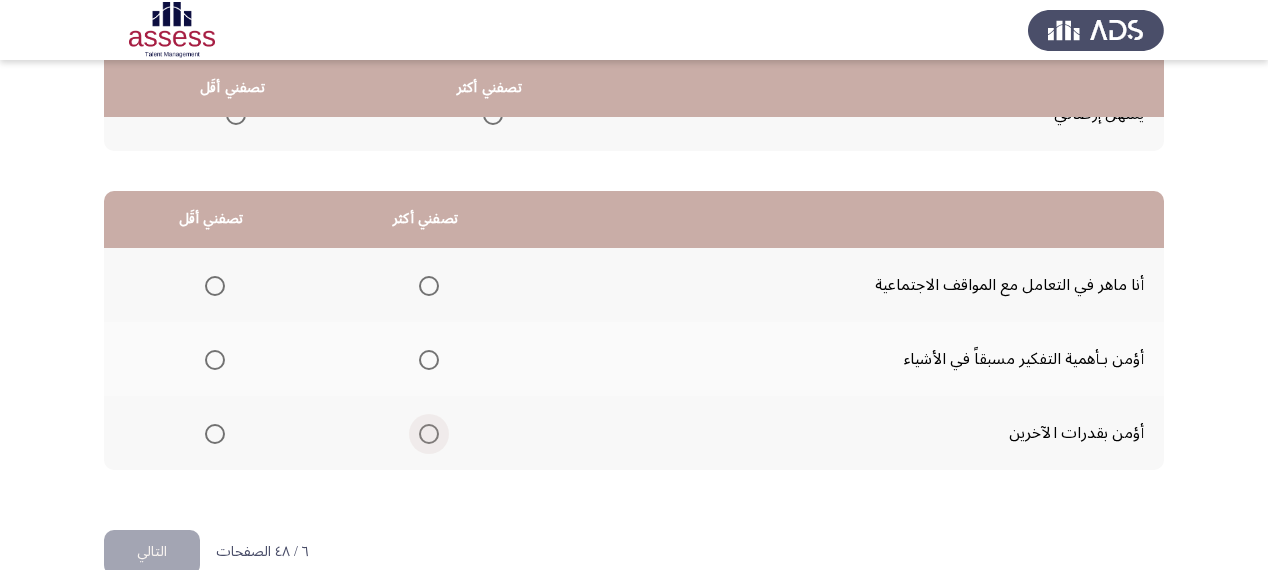 click at bounding box center (429, 434) 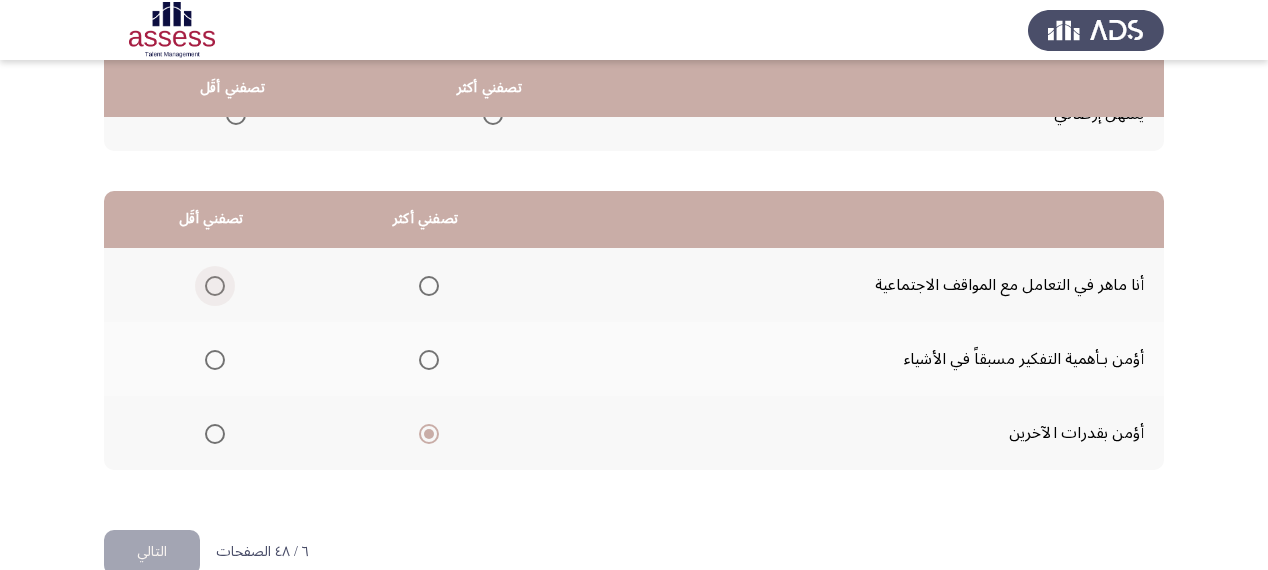 click at bounding box center (215, 286) 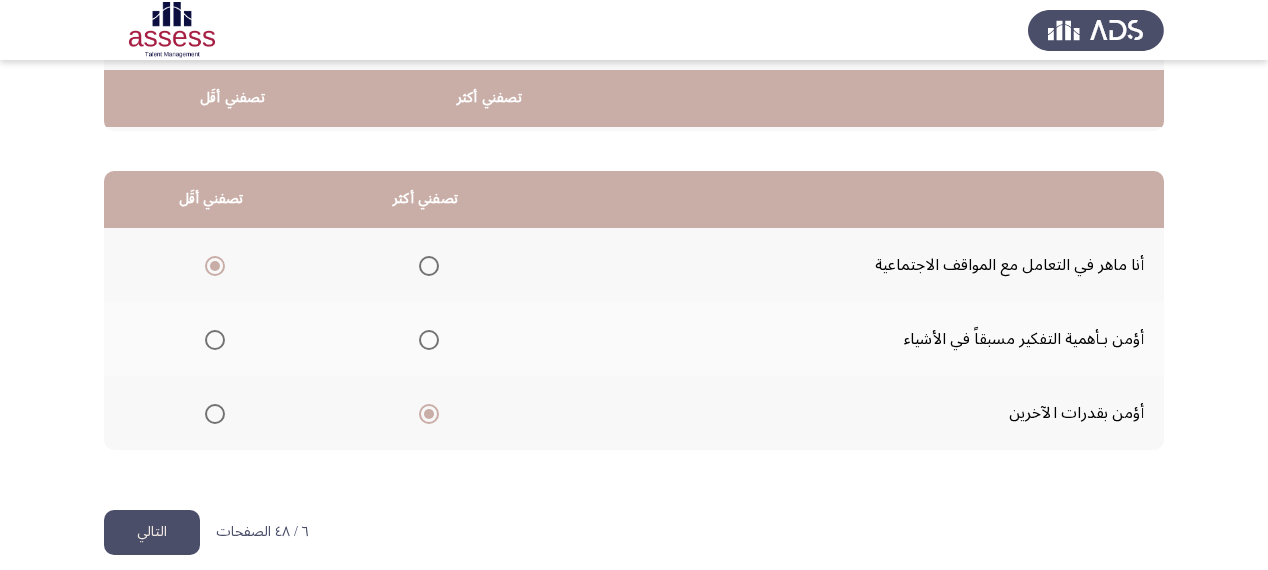scroll, scrollTop: 436, scrollLeft: 0, axis: vertical 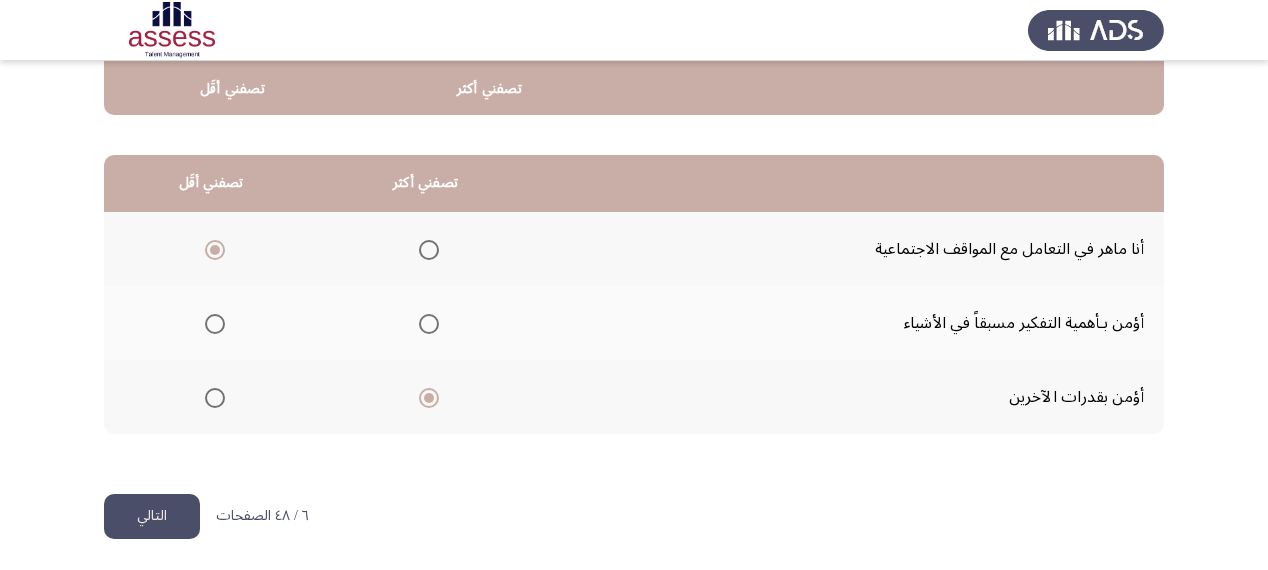 click on "التالي" 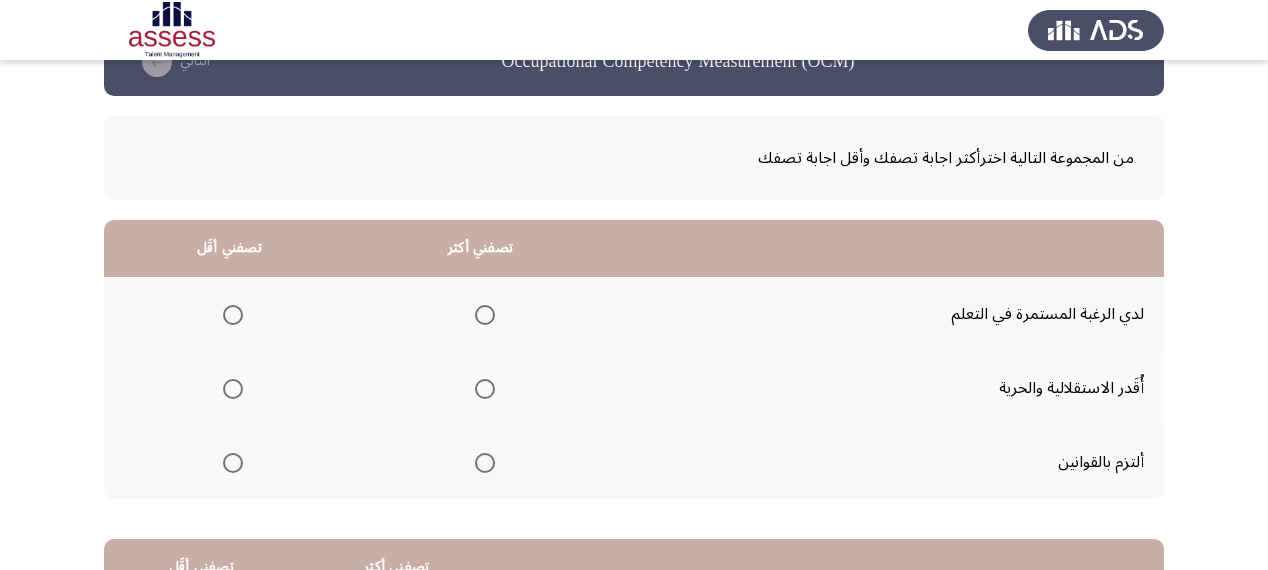 scroll, scrollTop: 80, scrollLeft: 0, axis: vertical 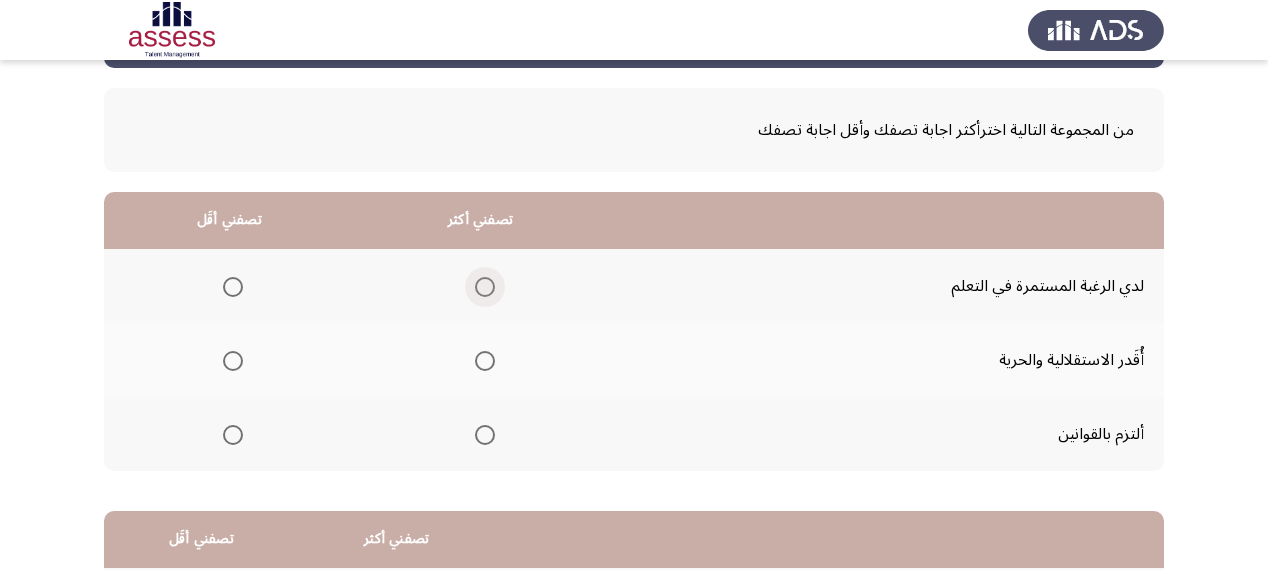 click at bounding box center [485, 287] 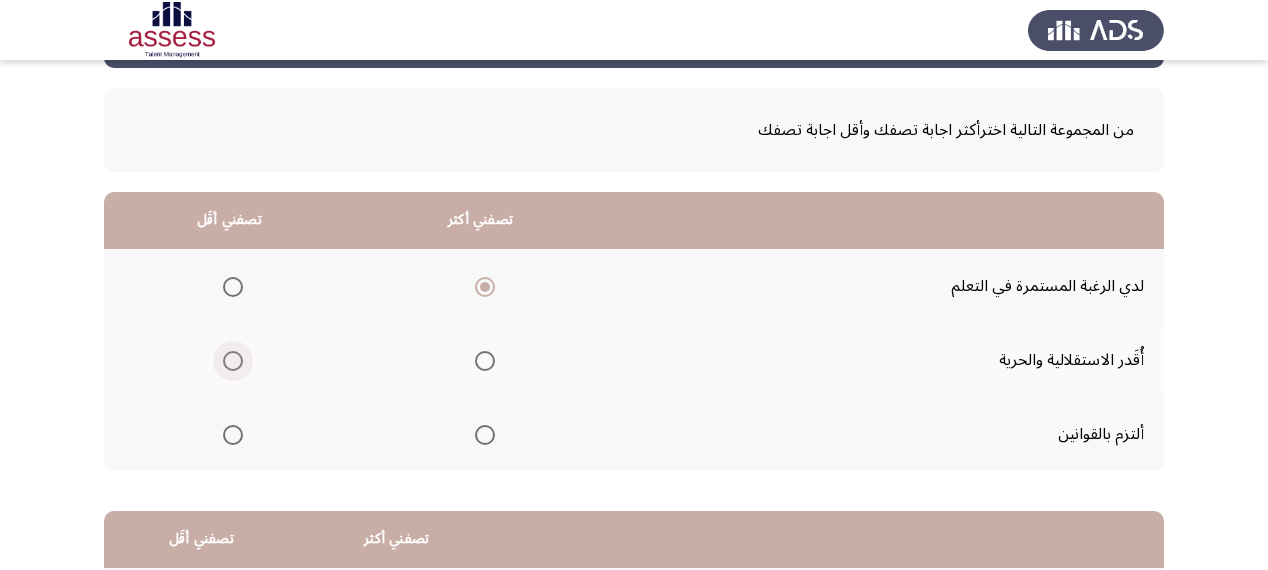 click at bounding box center (233, 361) 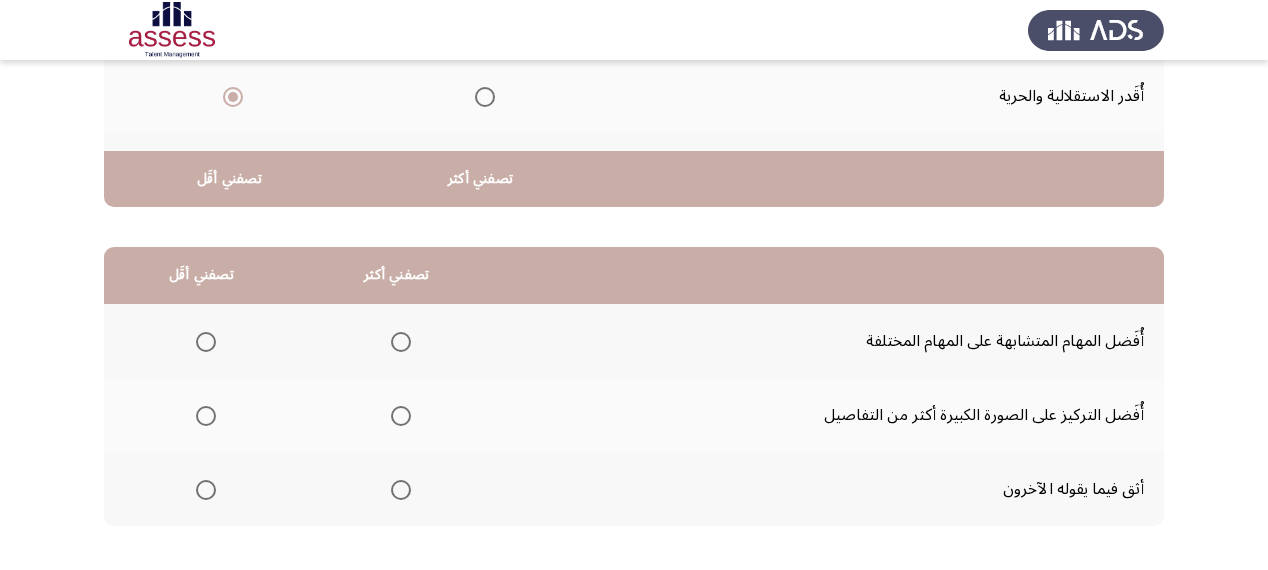 scroll, scrollTop: 436, scrollLeft: 0, axis: vertical 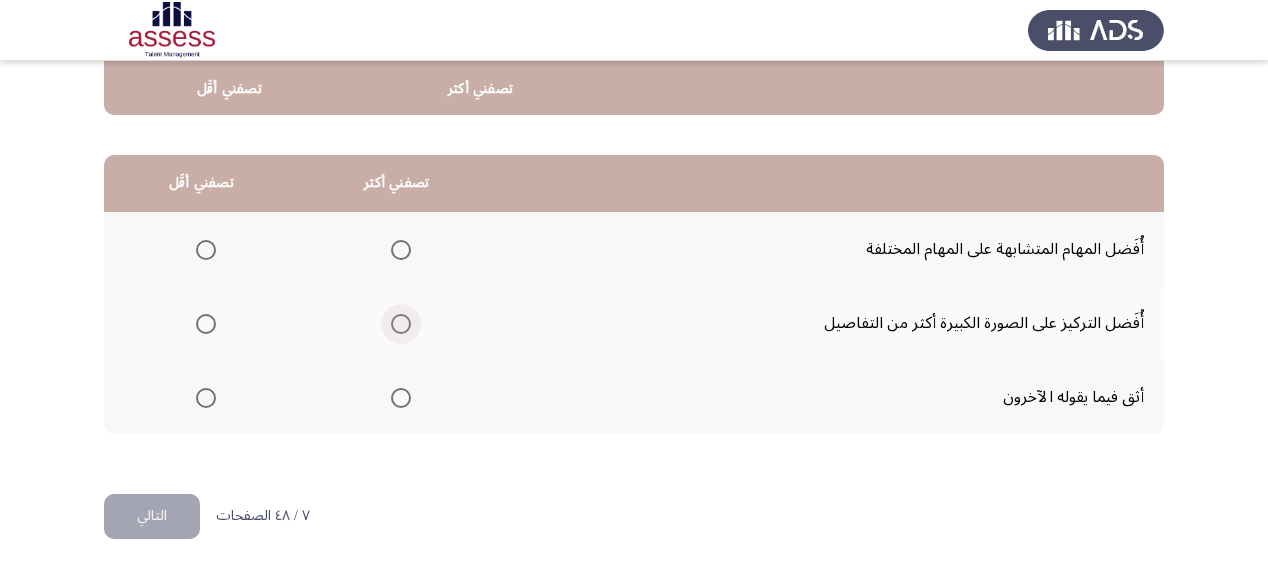click at bounding box center (401, 324) 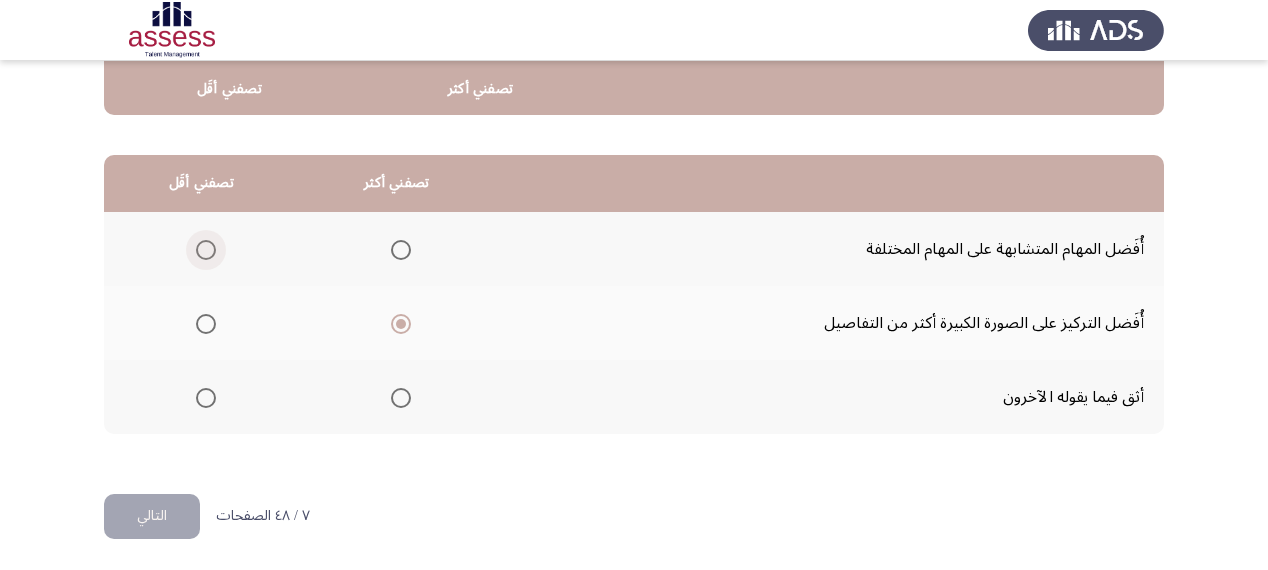 click at bounding box center [206, 250] 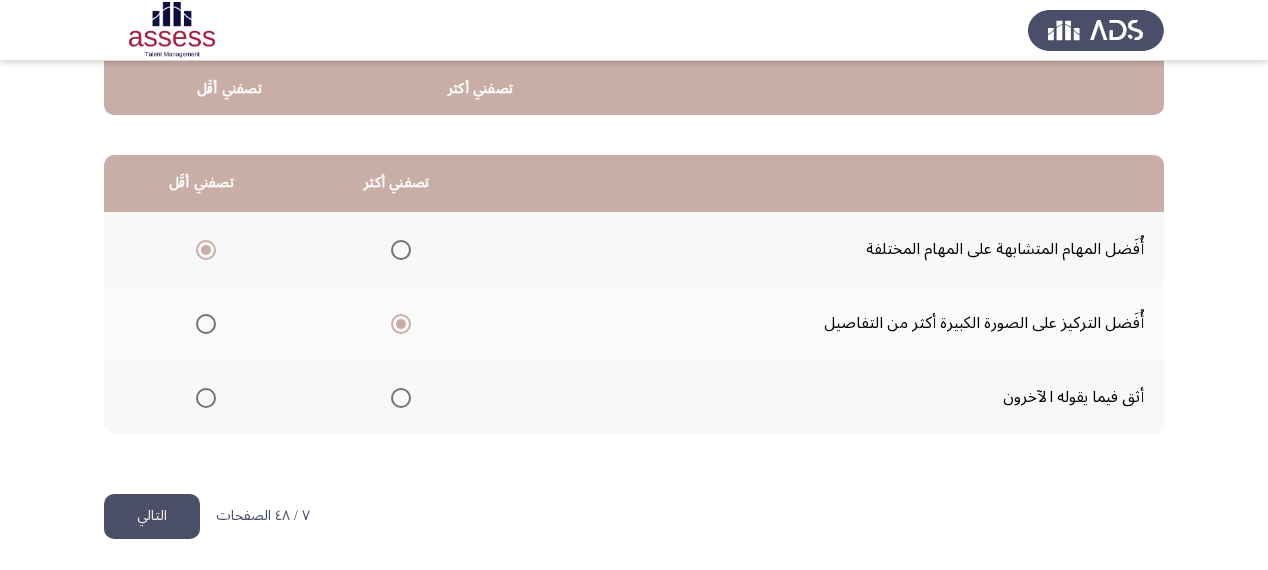 click on "التالي" 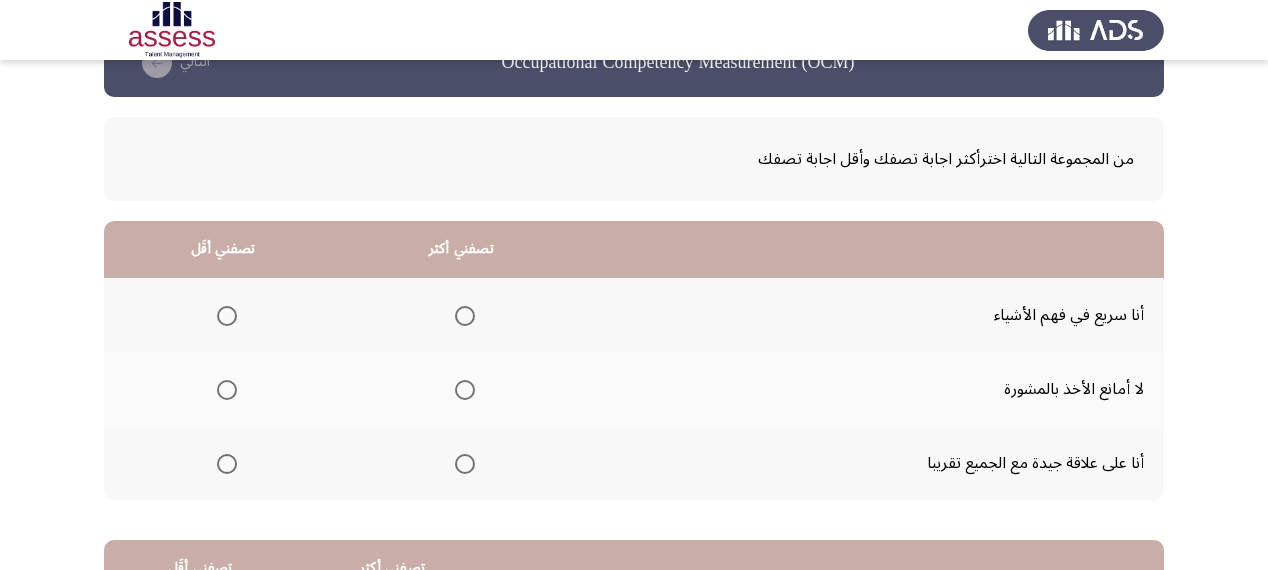scroll, scrollTop: 80, scrollLeft: 0, axis: vertical 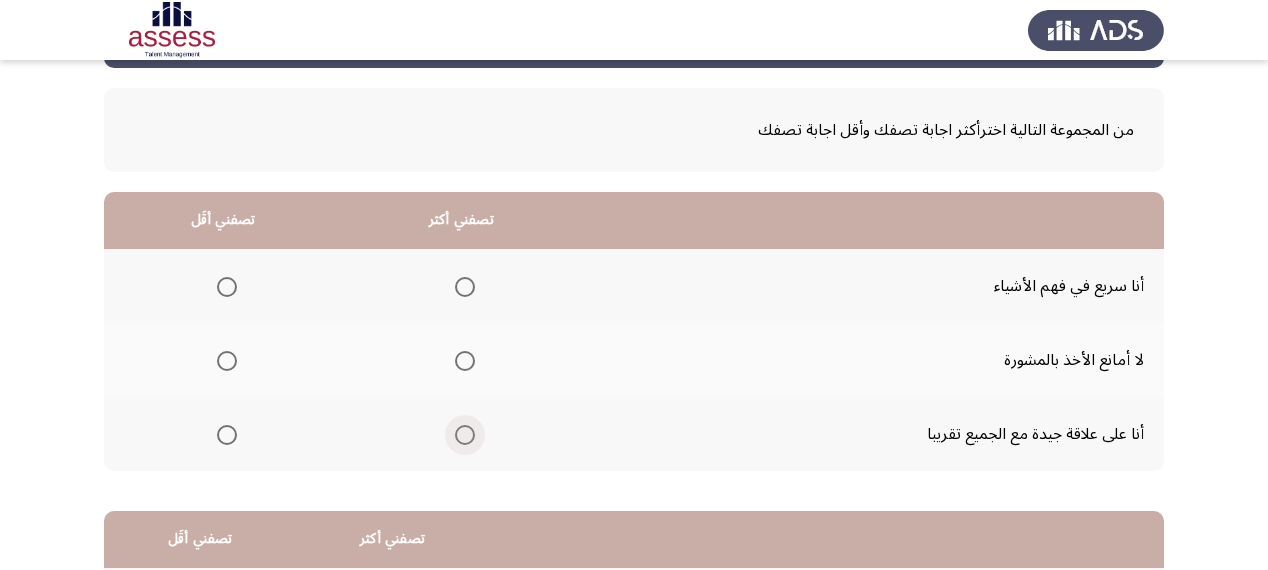 click at bounding box center (465, 435) 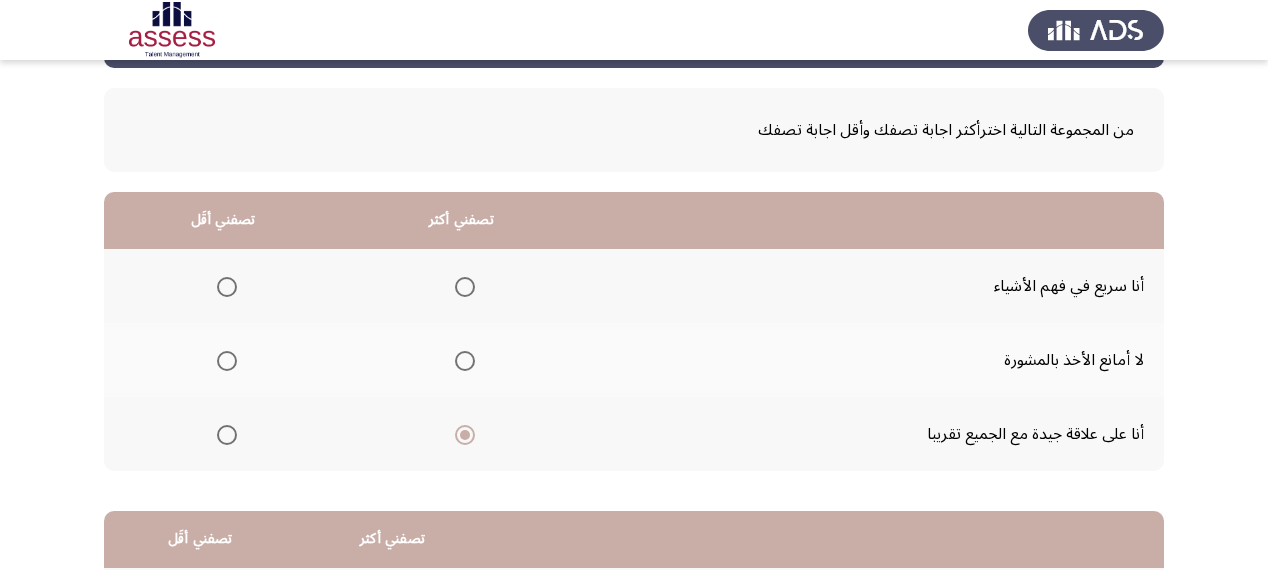 click at bounding box center [227, 361] 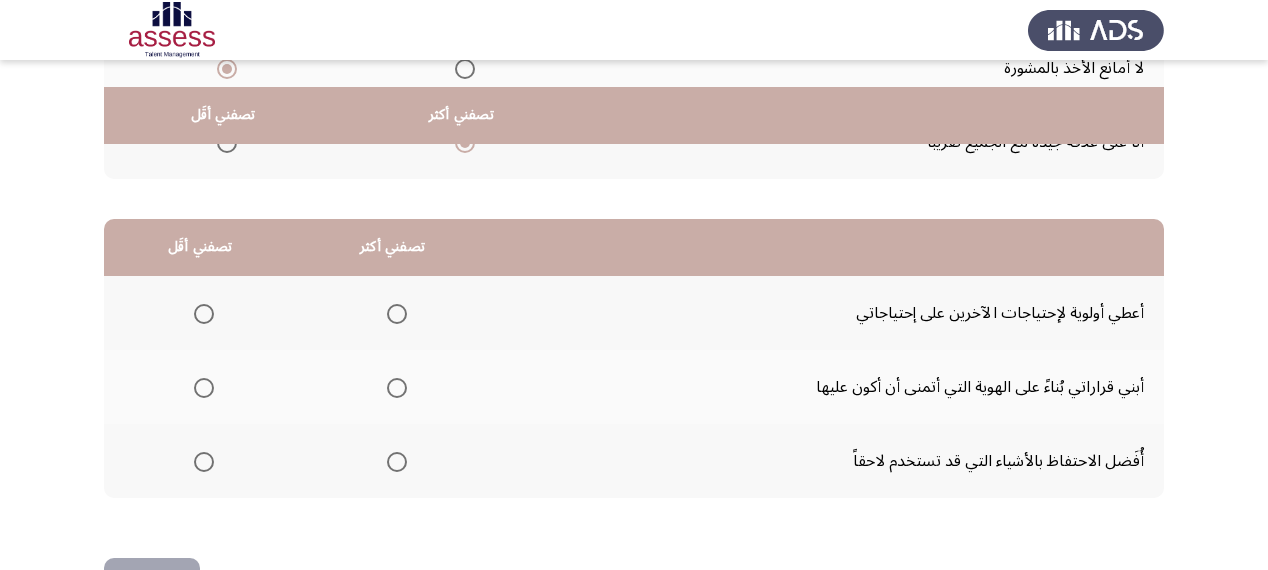 scroll, scrollTop: 400, scrollLeft: 0, axis: vertical 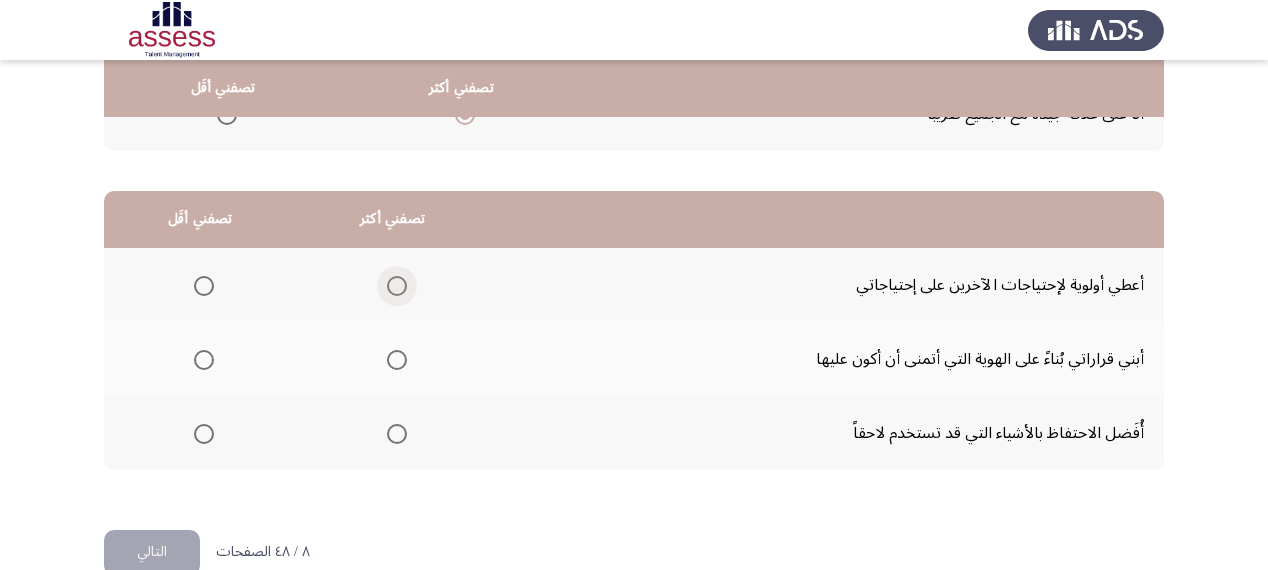 click at bounding box center (397, 286) 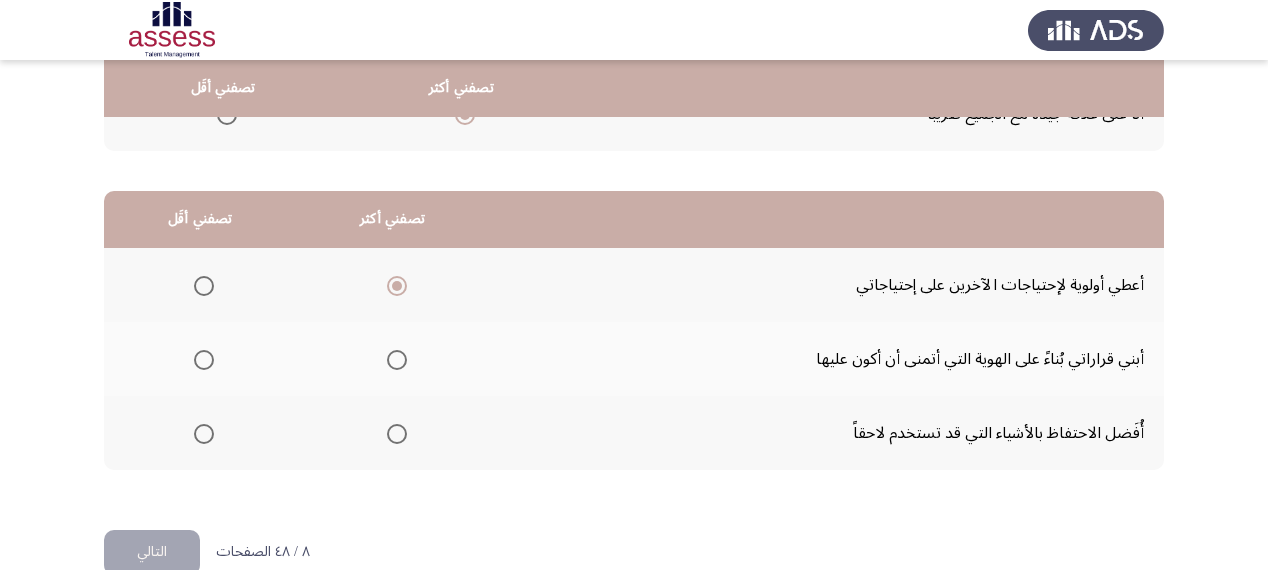 click at bounding box center [204, 360] 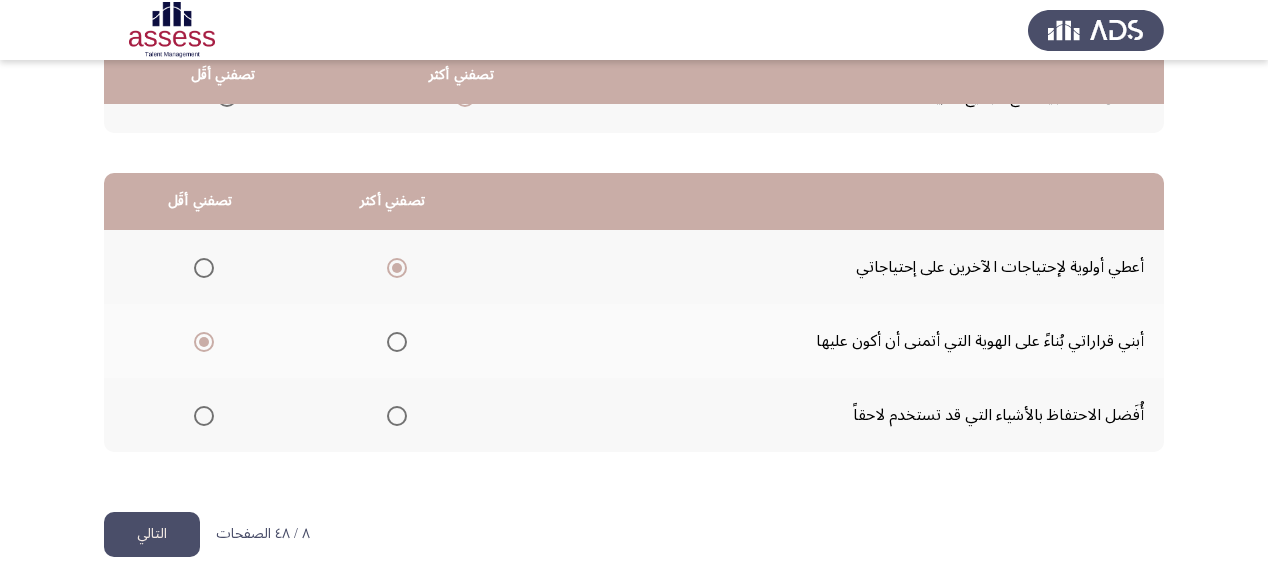 scroll, scrollTop: 436, scrollLeft: 0, axis: vertical 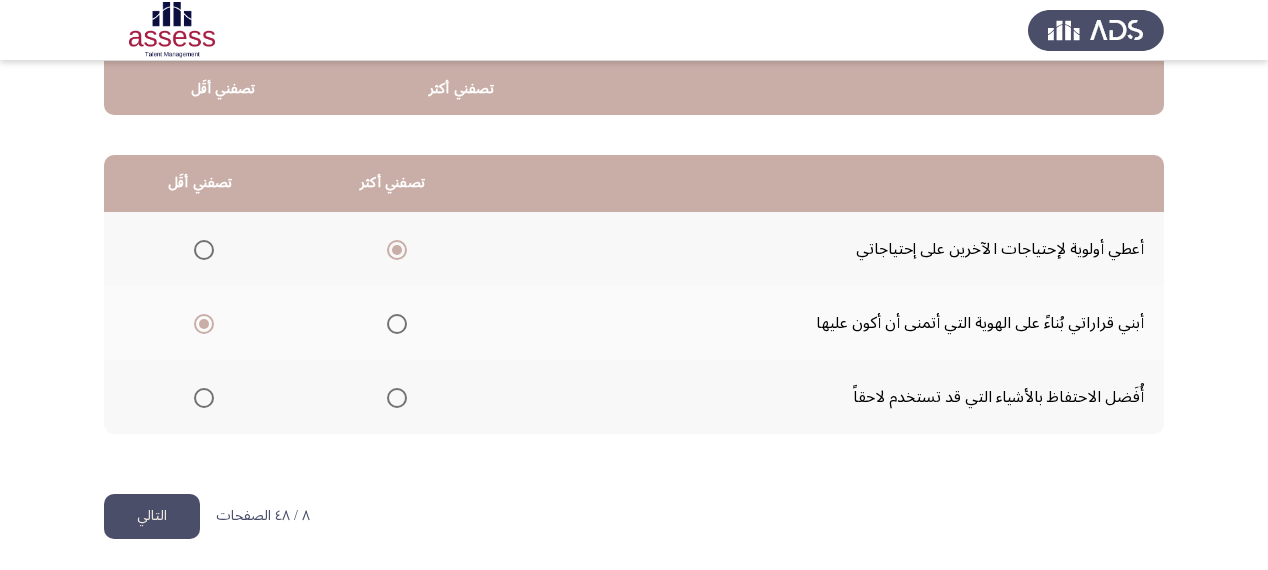 click on "التالي" 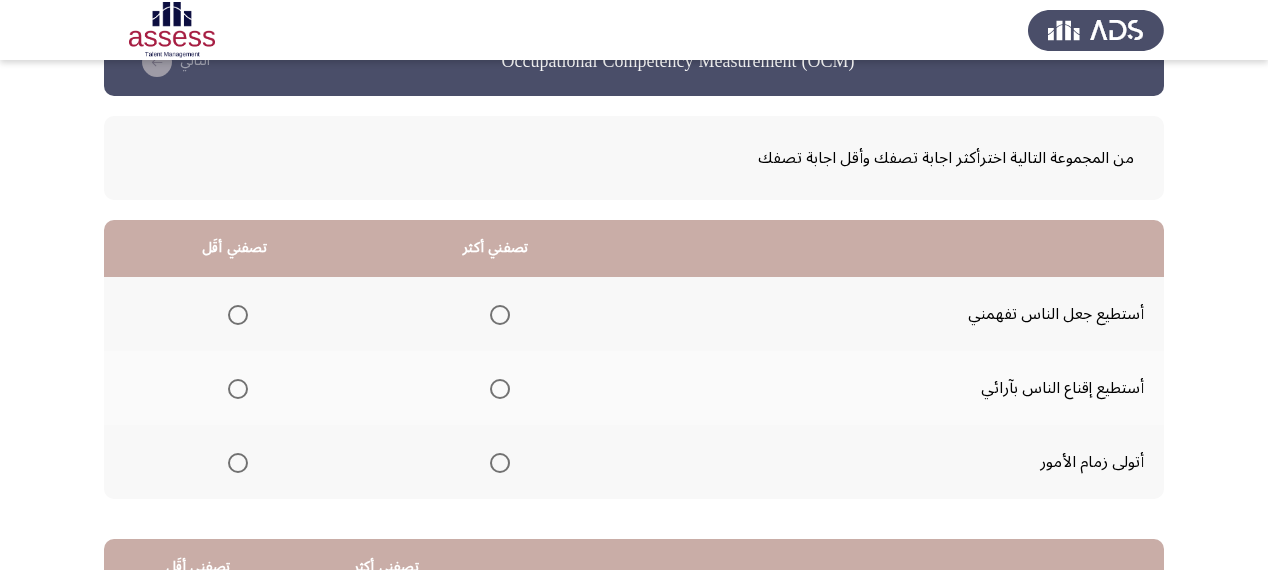 scroll, scrollTop: 80, scrollLeft: 0, axis: vertical 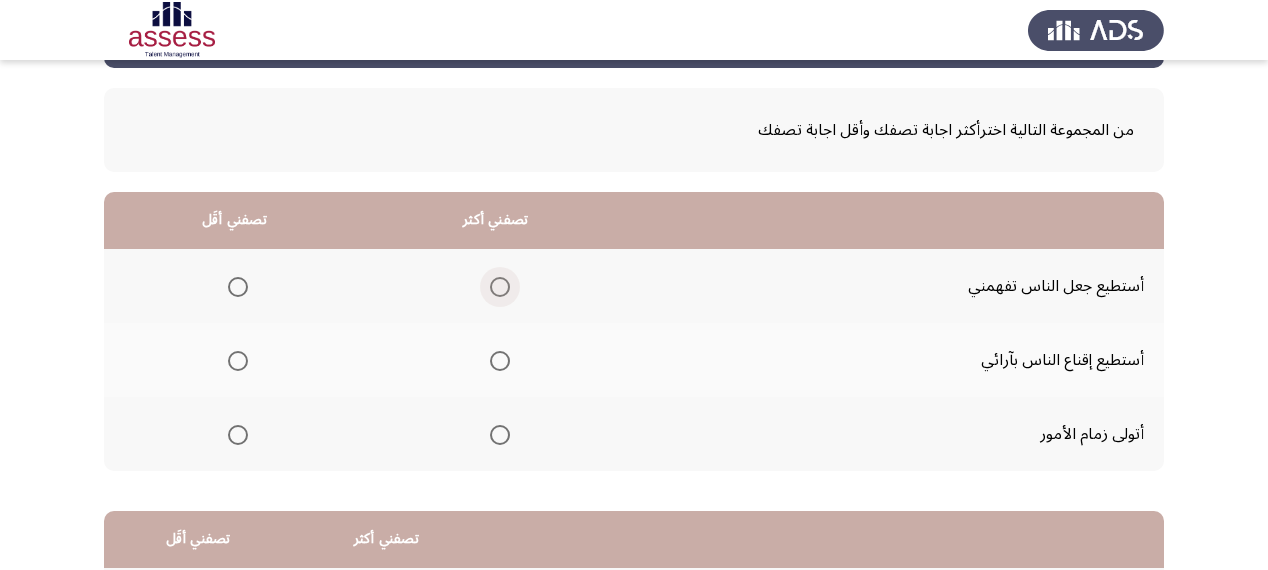 click at bounding box center [500, 287] 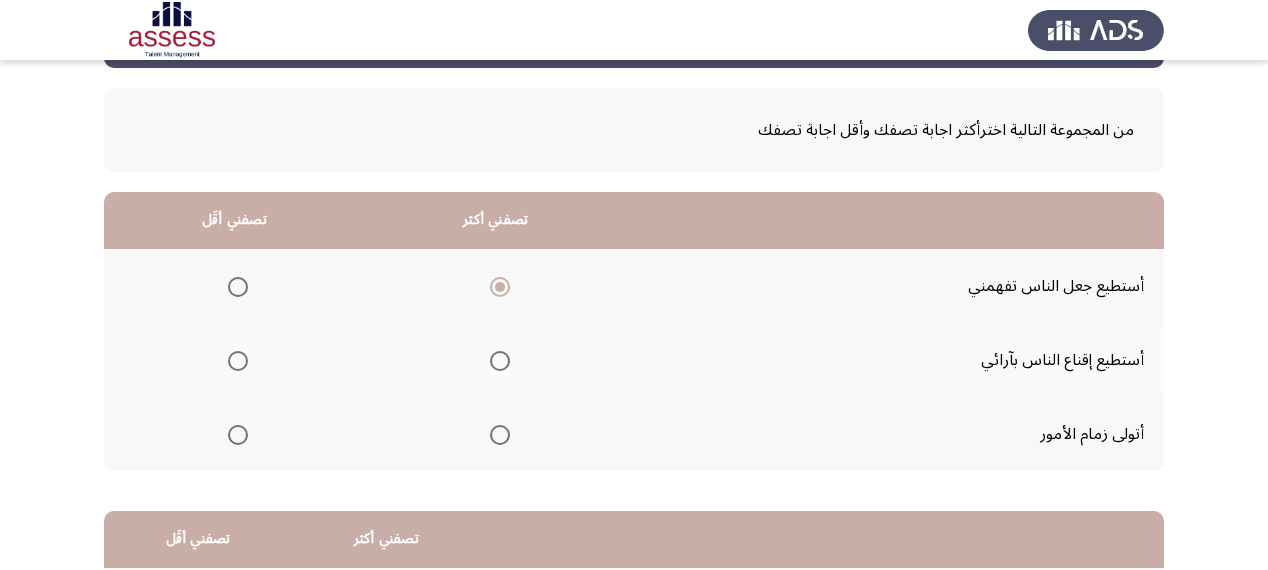 click at bounding box center [238, 361] 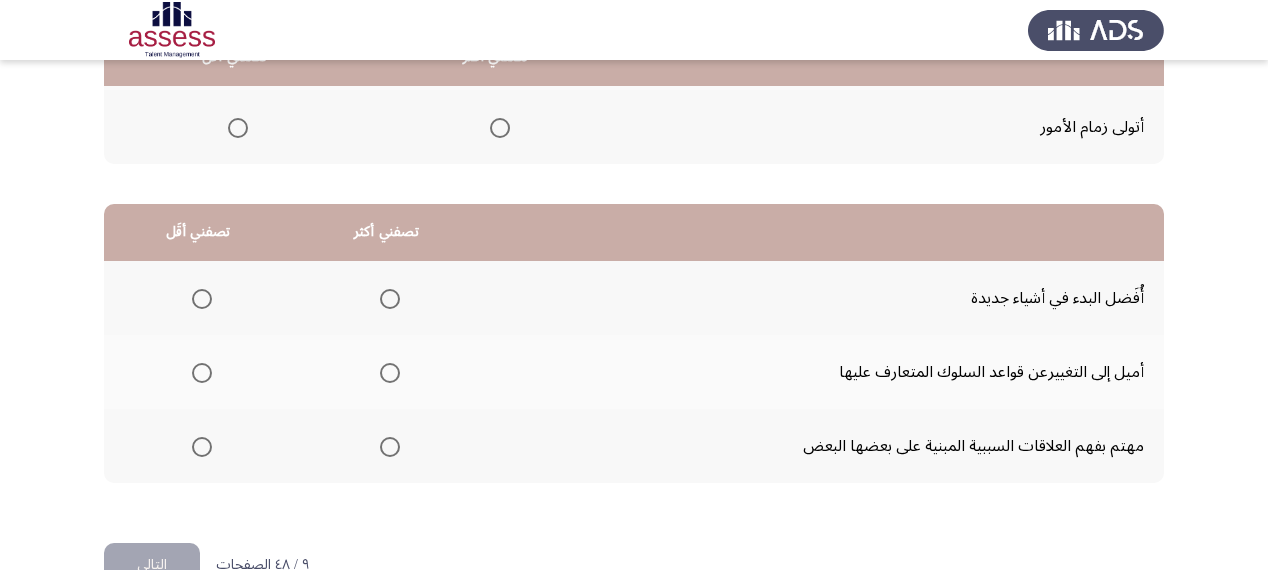 scroll, scrollTop: 436, scrollLeft: 0, axis: vertical 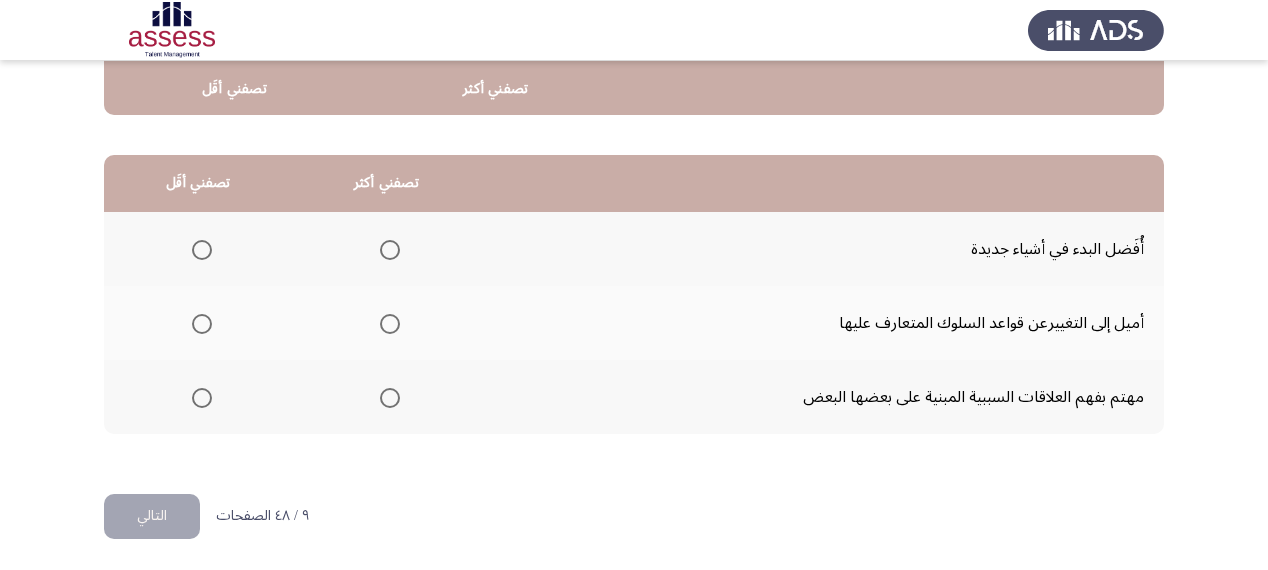 click at bounding box center (390, 250) 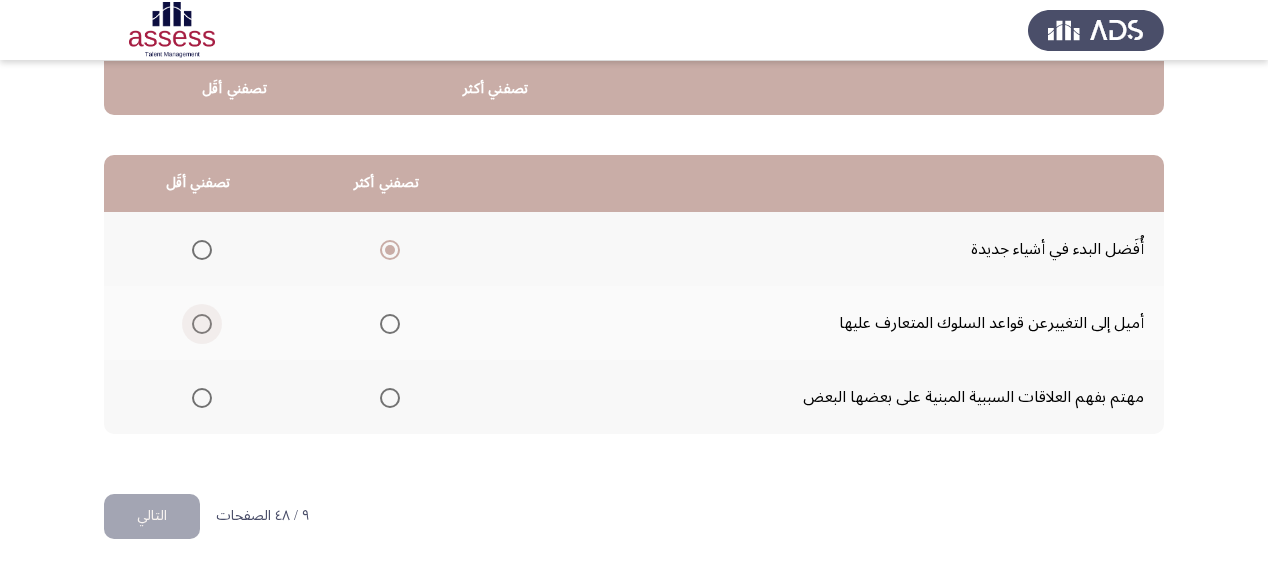 click at bounding box center [202, 324] 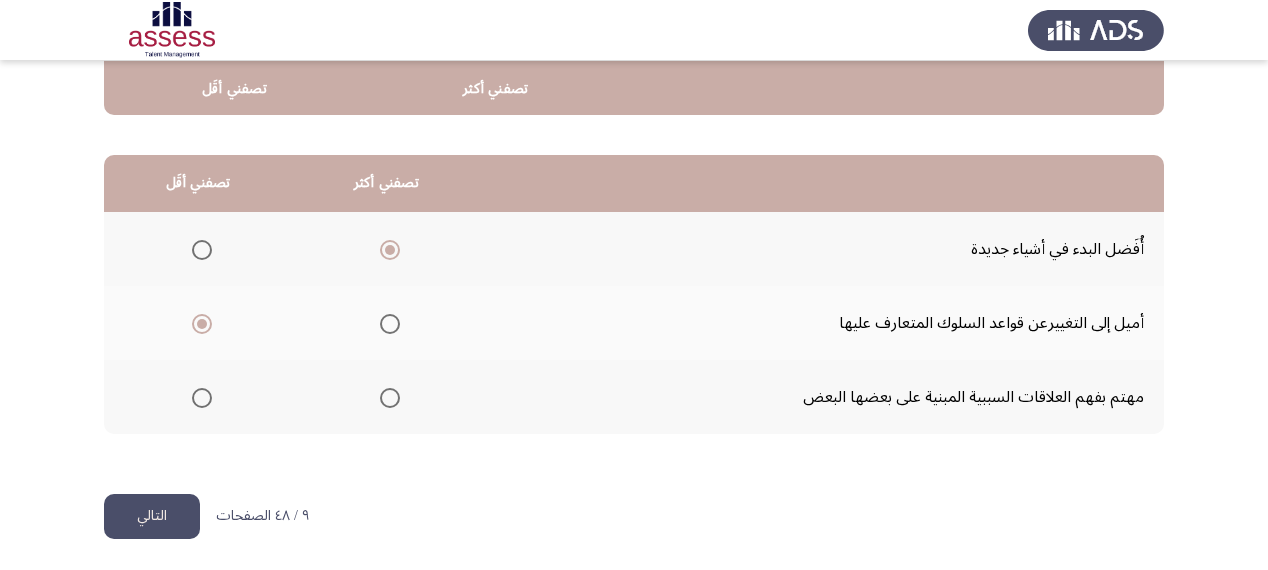 click on "التالي" 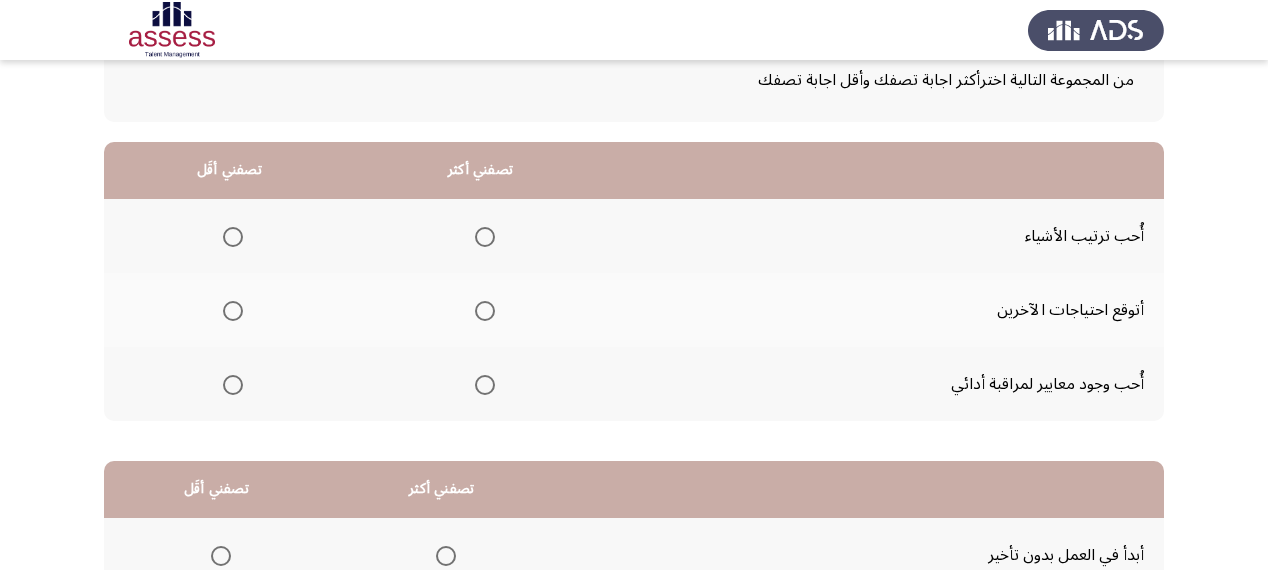 scroll, scrollTop: 160, scrollLeft: 0, axis: vertical 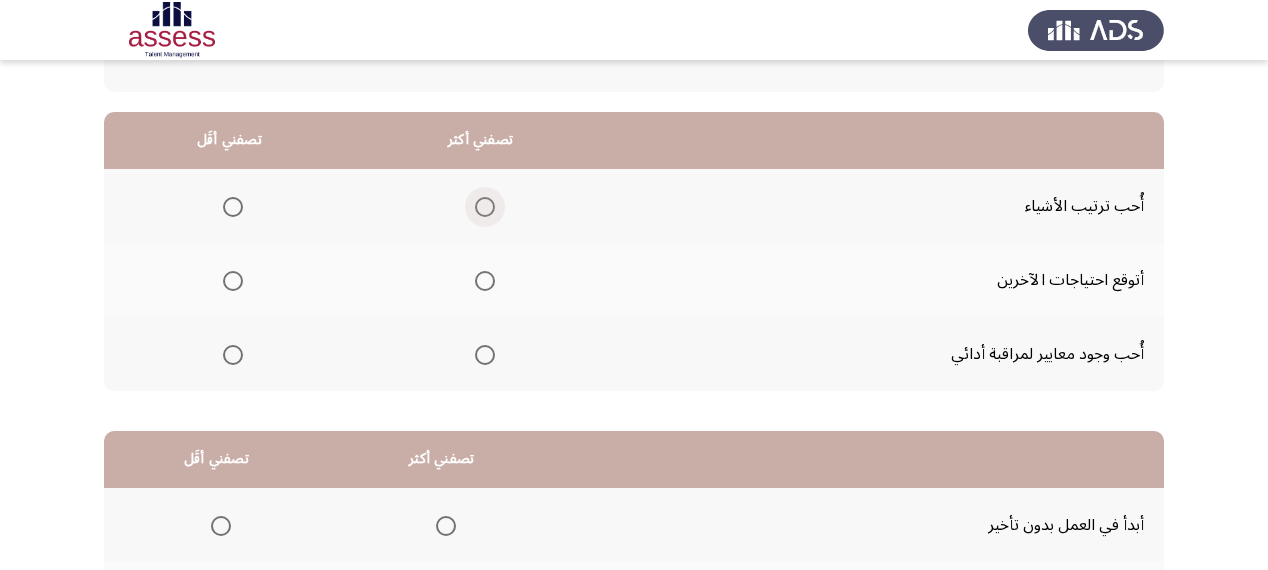 click at bounding box center (485, 207) 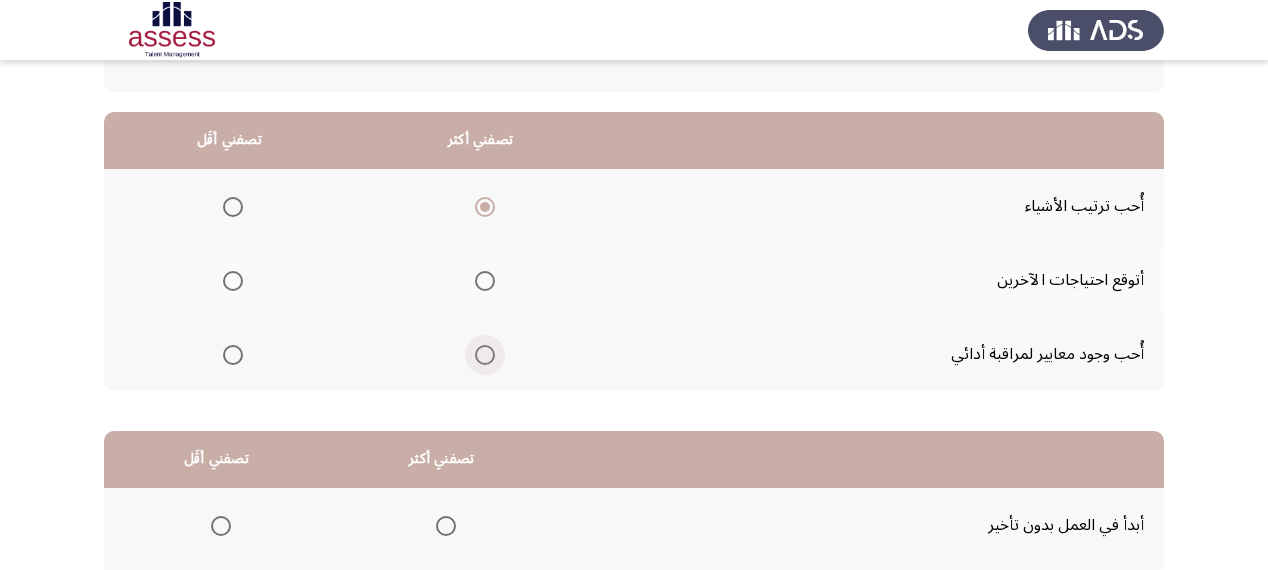click at bounding box center [485, 355] 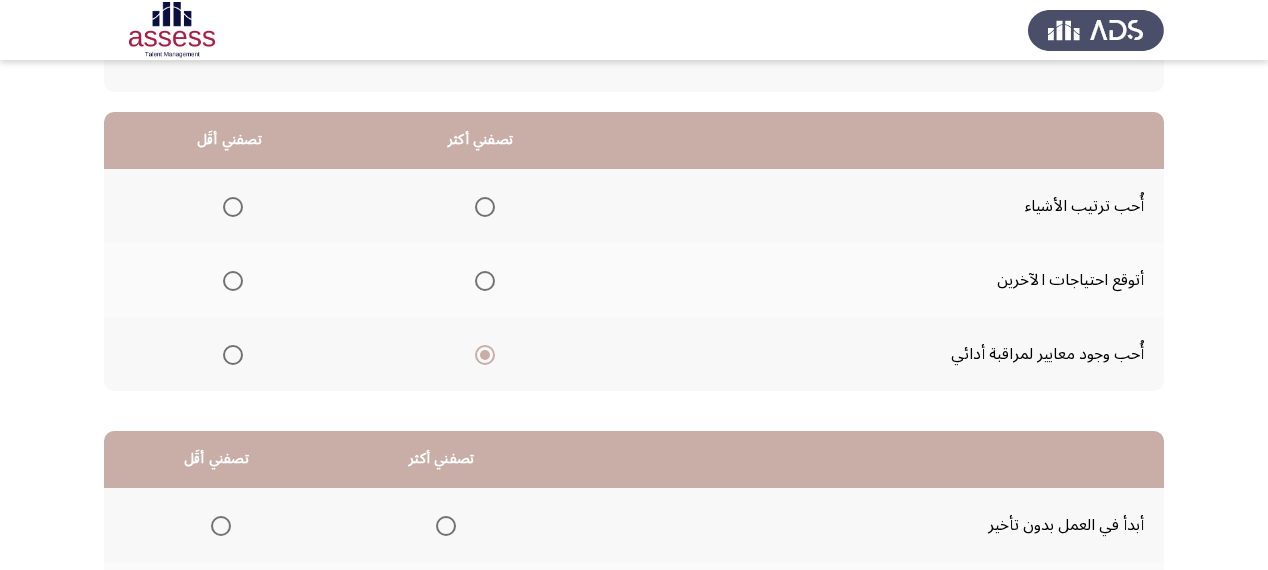click at bounding box center [485, 281] 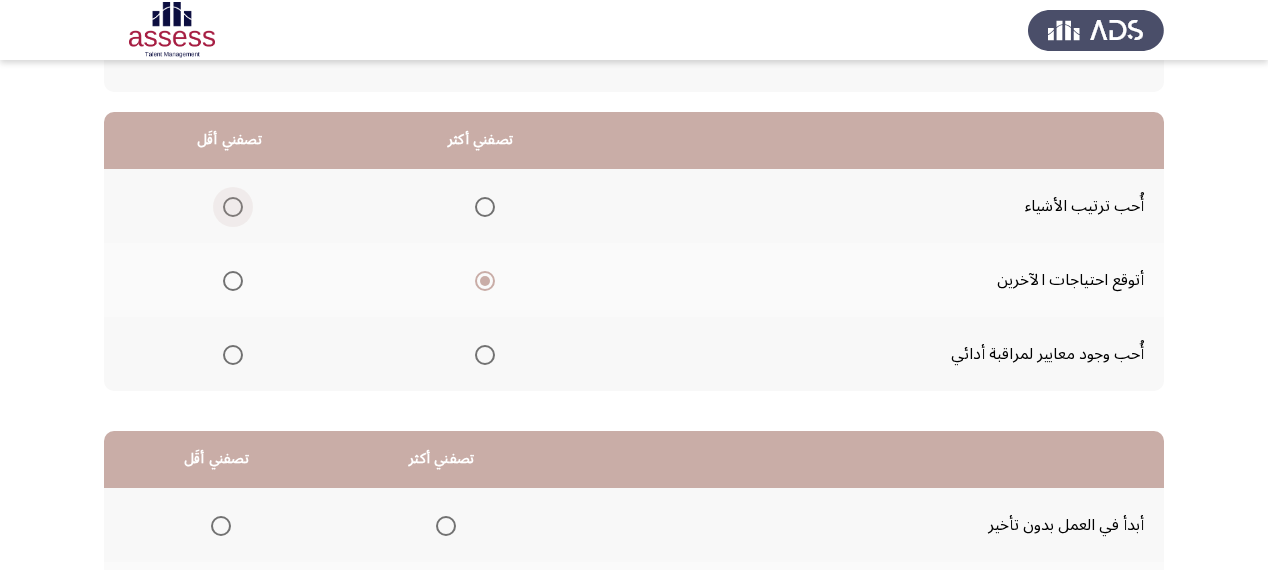 click at bounding box center [233, 207] 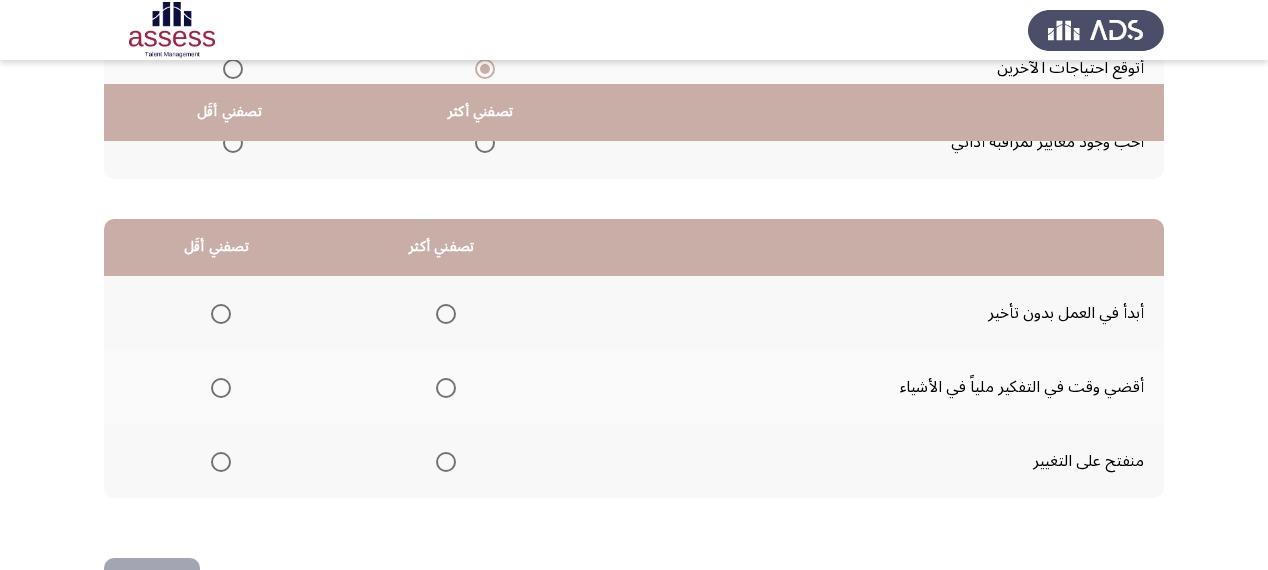 scroll, scrollTop: 400, scrollLeft: 0, axis: vertical 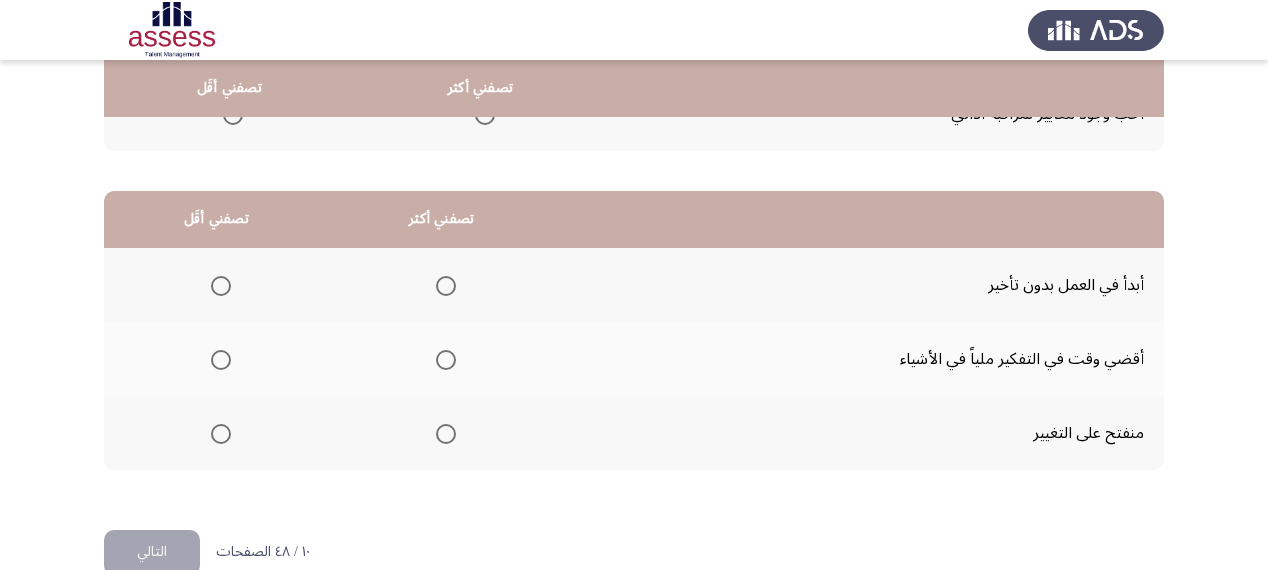 click at bounding box center (446, 286) 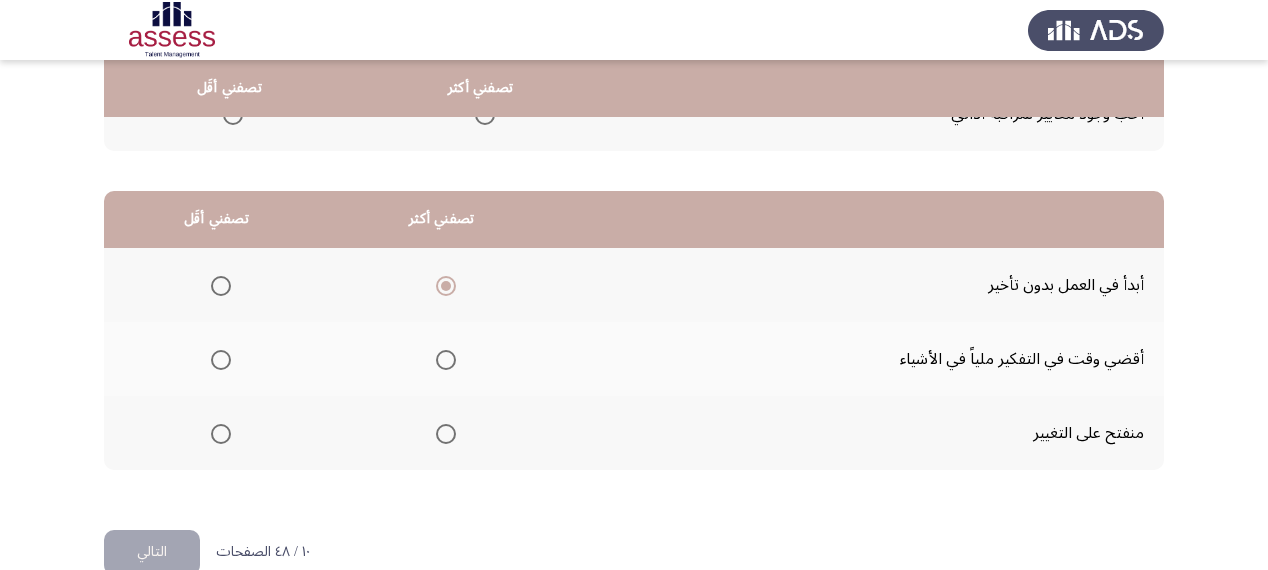 click at bounding box center (221, 360) 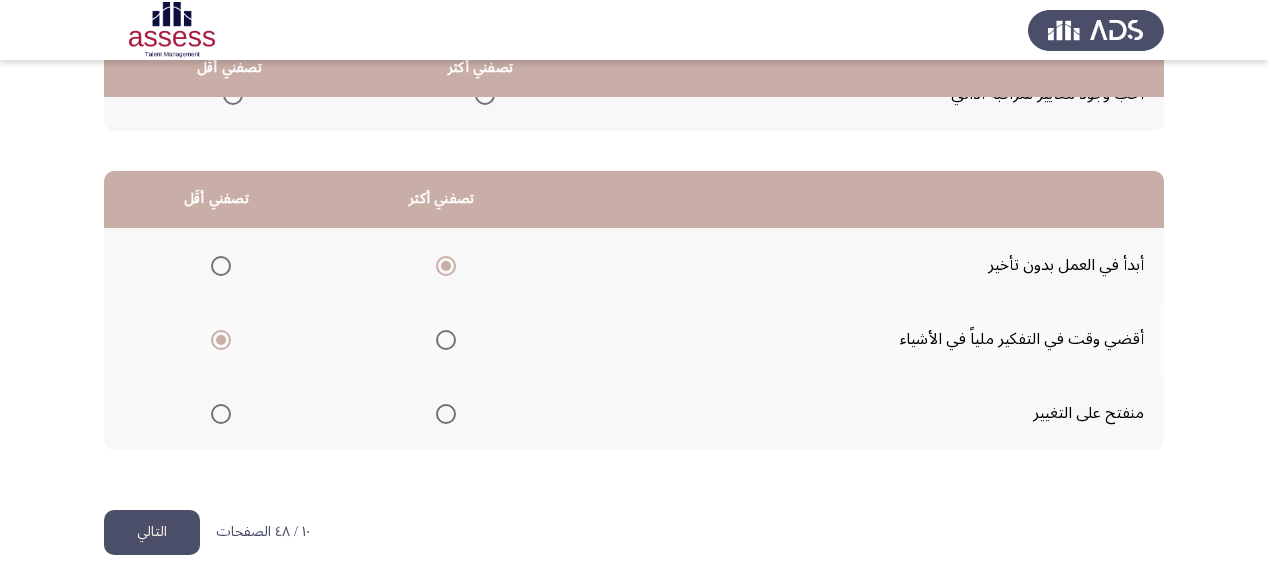 scroll, scrollTop: 436, scrollLeft: 0, axis: vertical 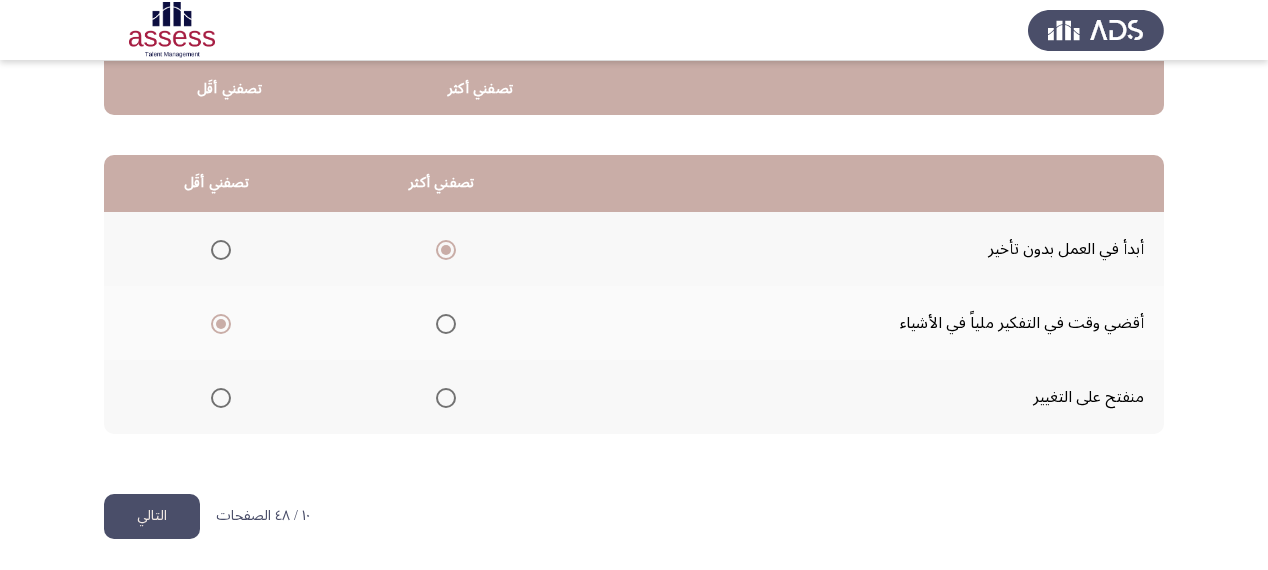 click on "التالي" 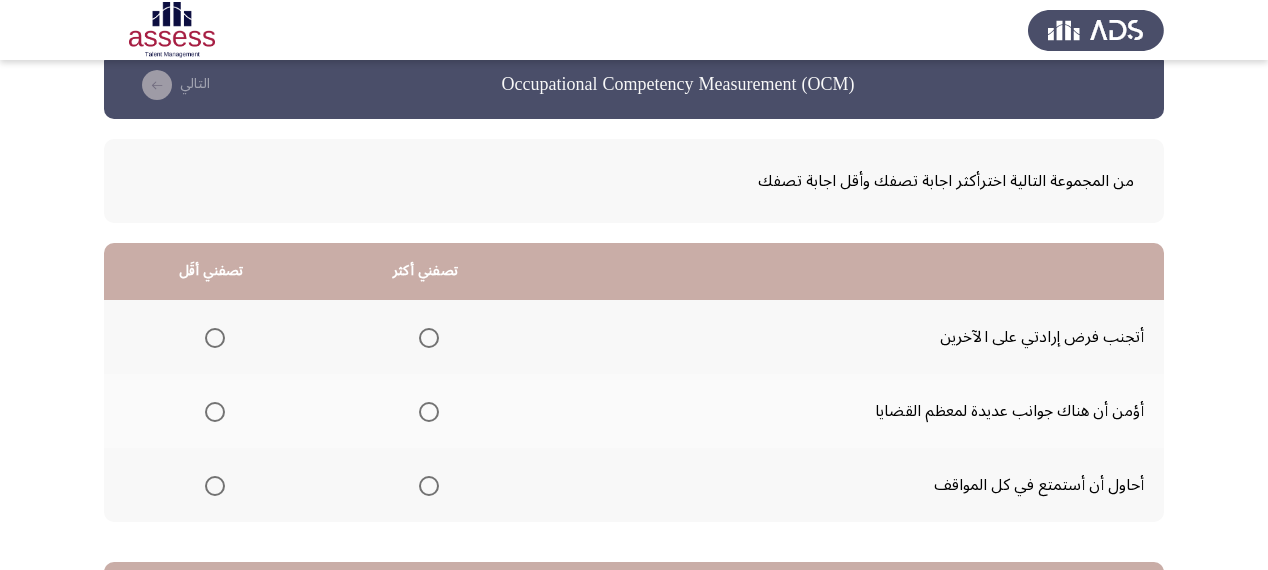 scroll, scrollTop: 80, scrollLeft: 0, axis: vertical 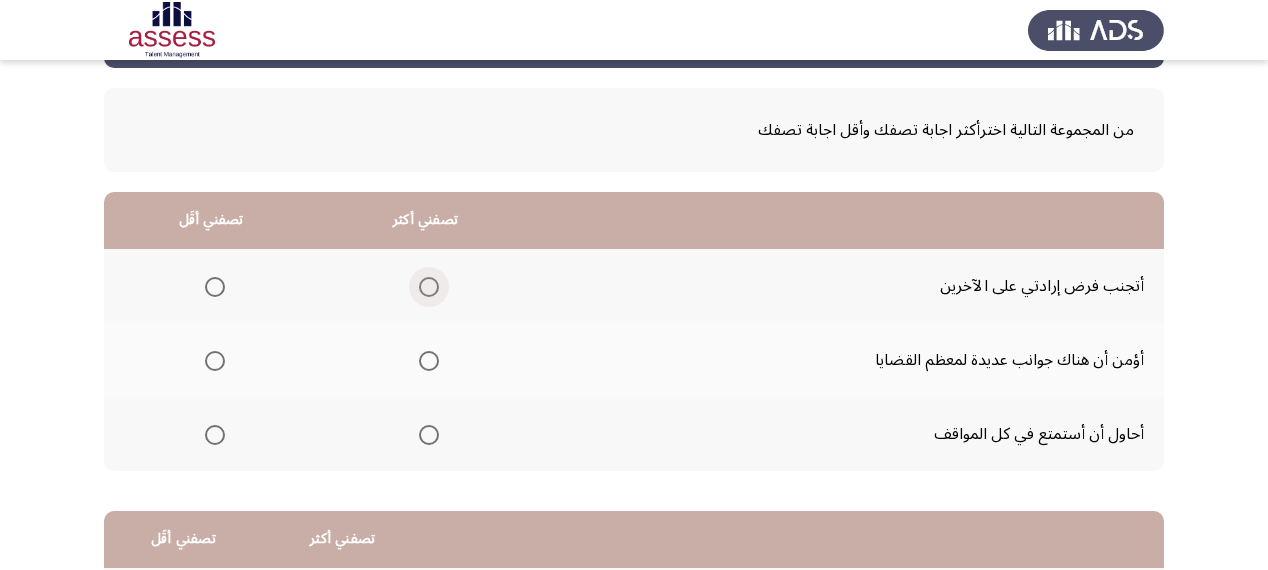 click at bounding box center (429, 287) 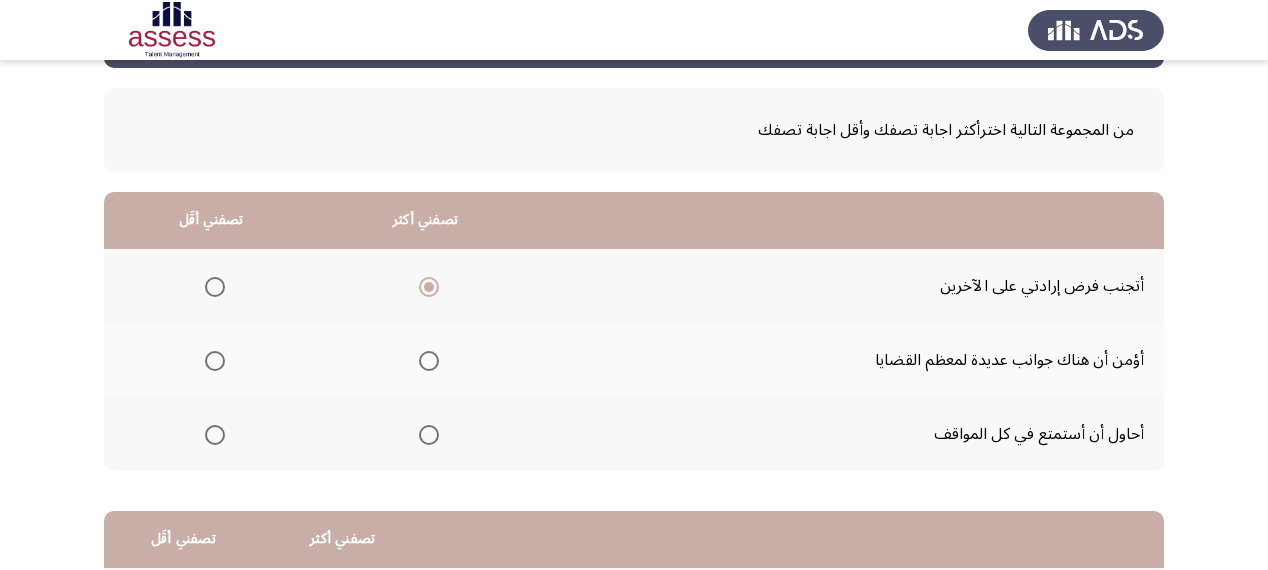 click at bounding box center (215, 435) 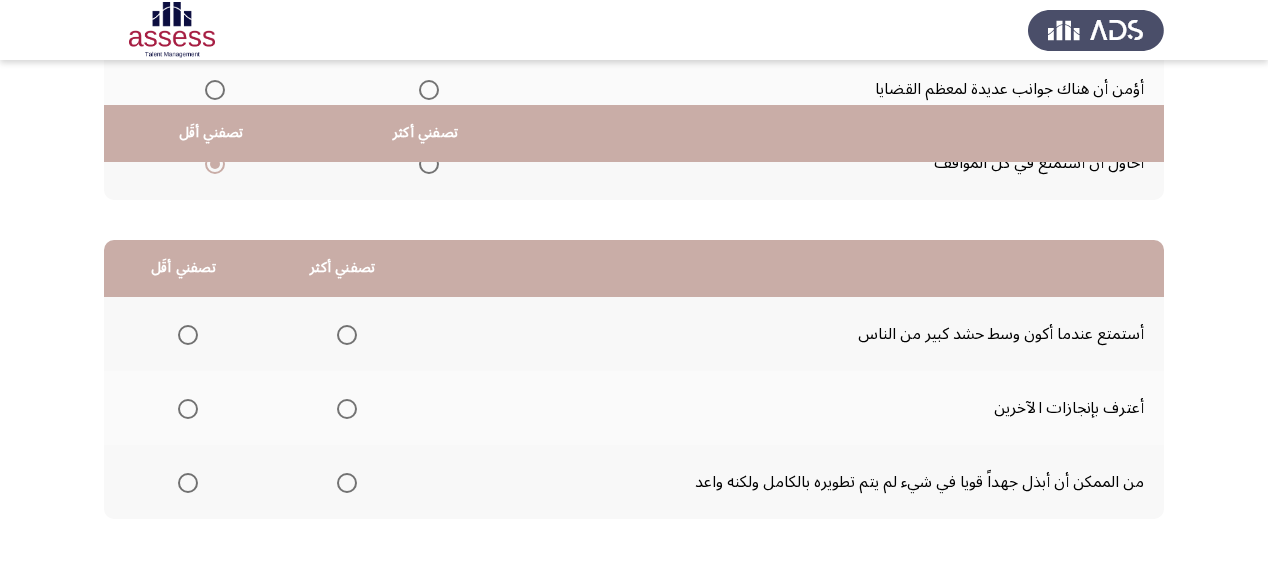scroll, scrollTop: 400, scrollLeft: 0, axis: vertical 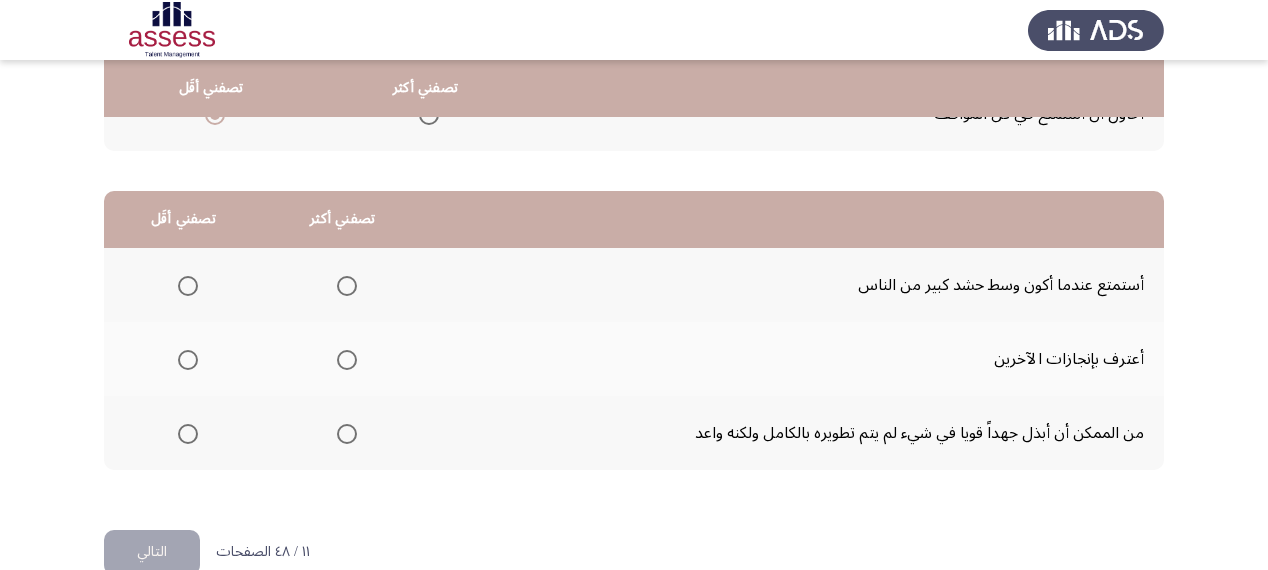 click at bounding box center [347, 360] 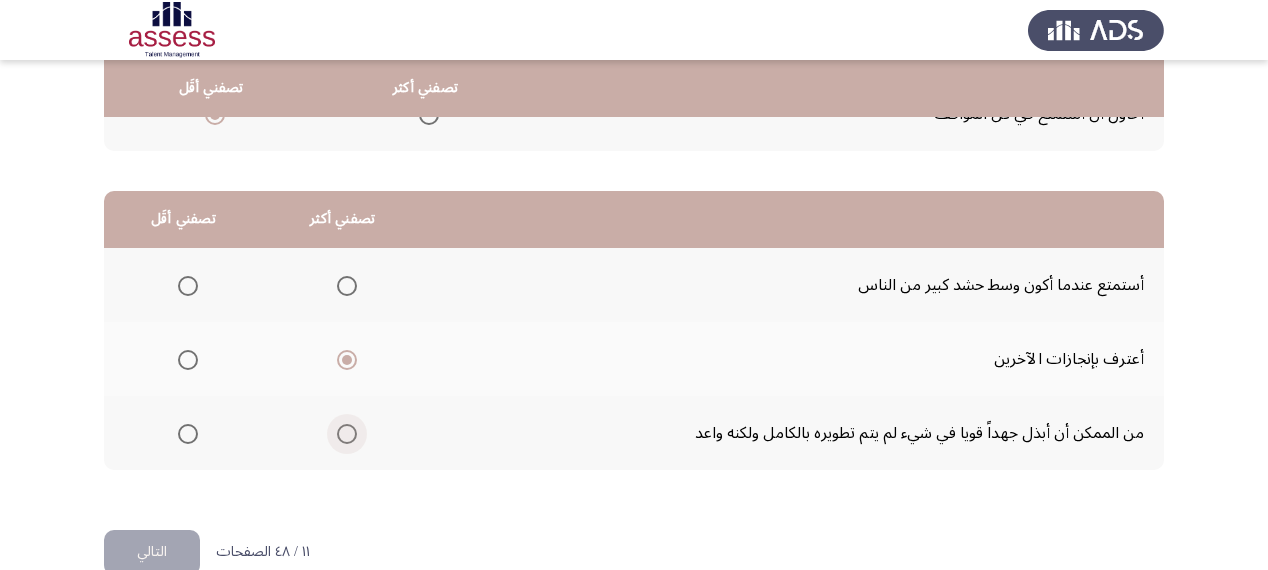 click at bounding box center [347, 434] 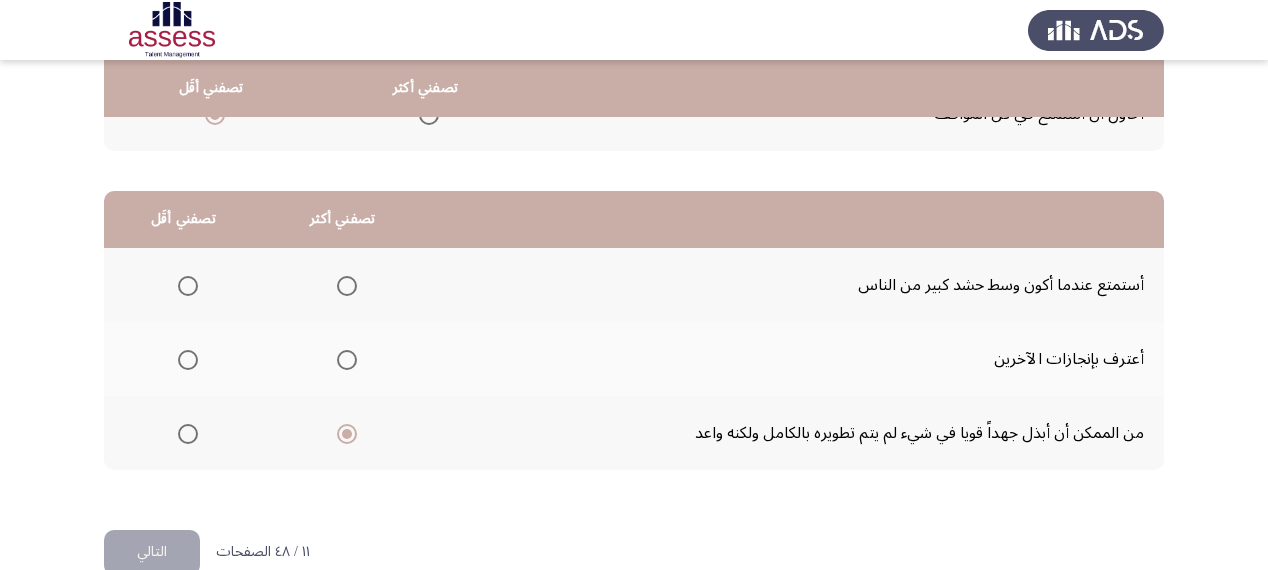 click at bounding box center [188, 286] 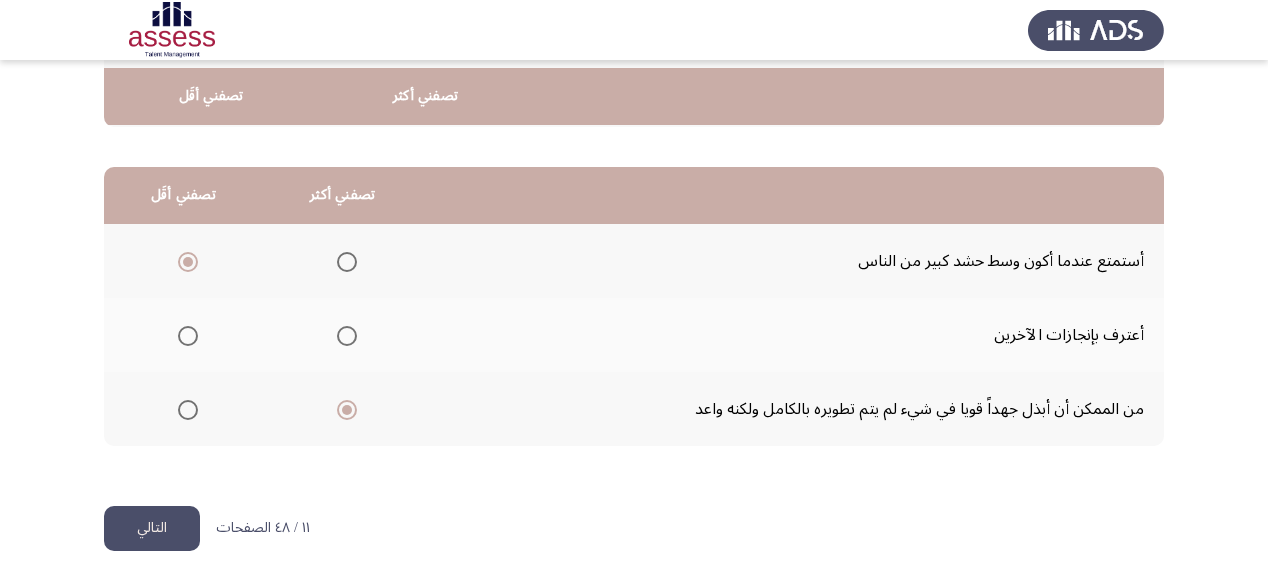 scroll, scrollTop: 436, scrollLeft: 0, axis: vertical 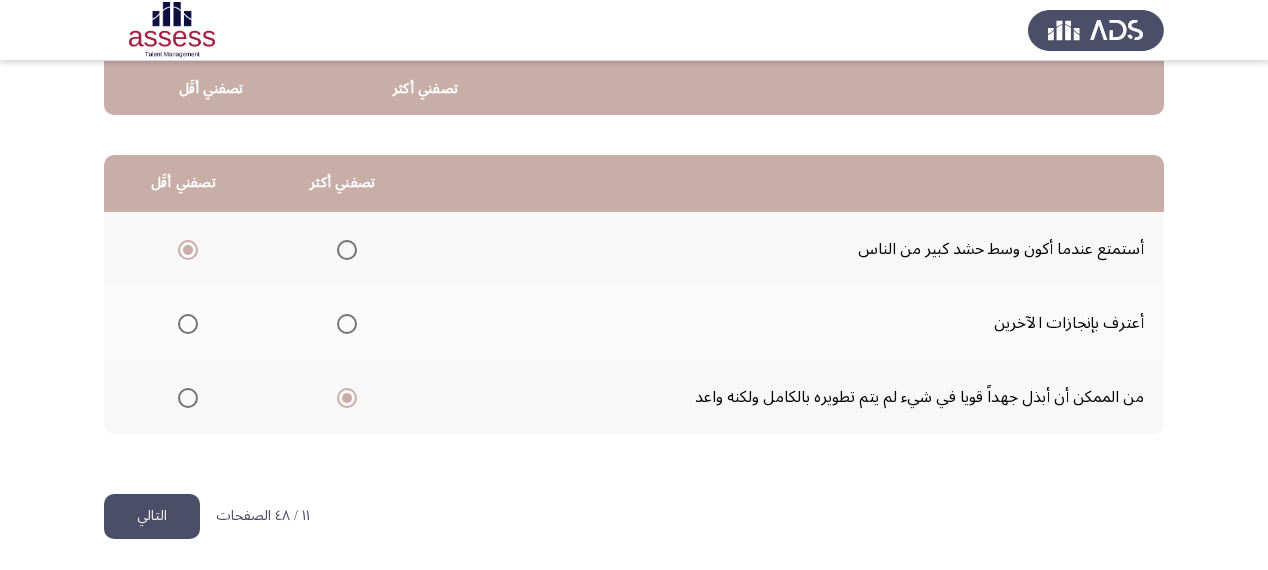 click on "التالي" 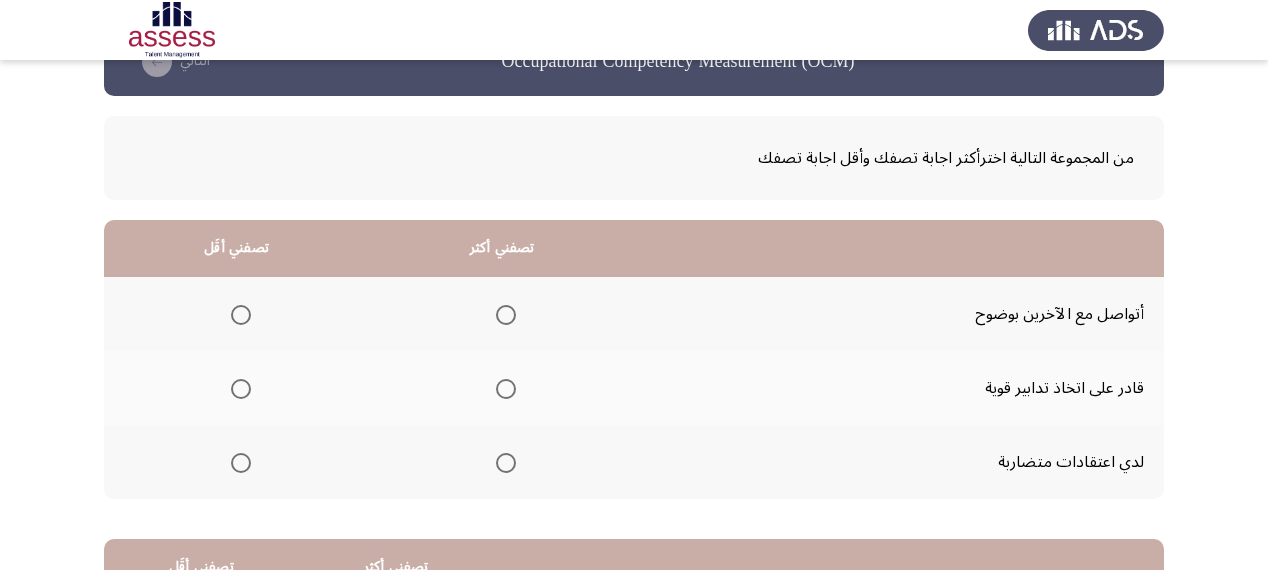 scroll, scrollTop: 80, scrollLeft: 0, axis: vertical 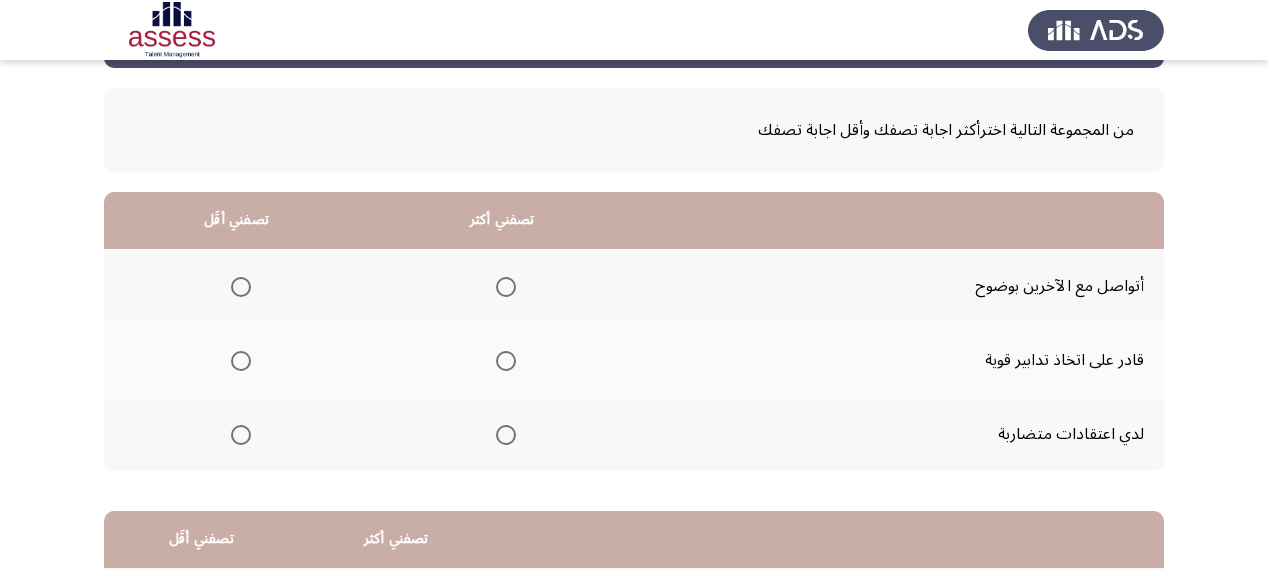 click at bounding box center [506, 287] 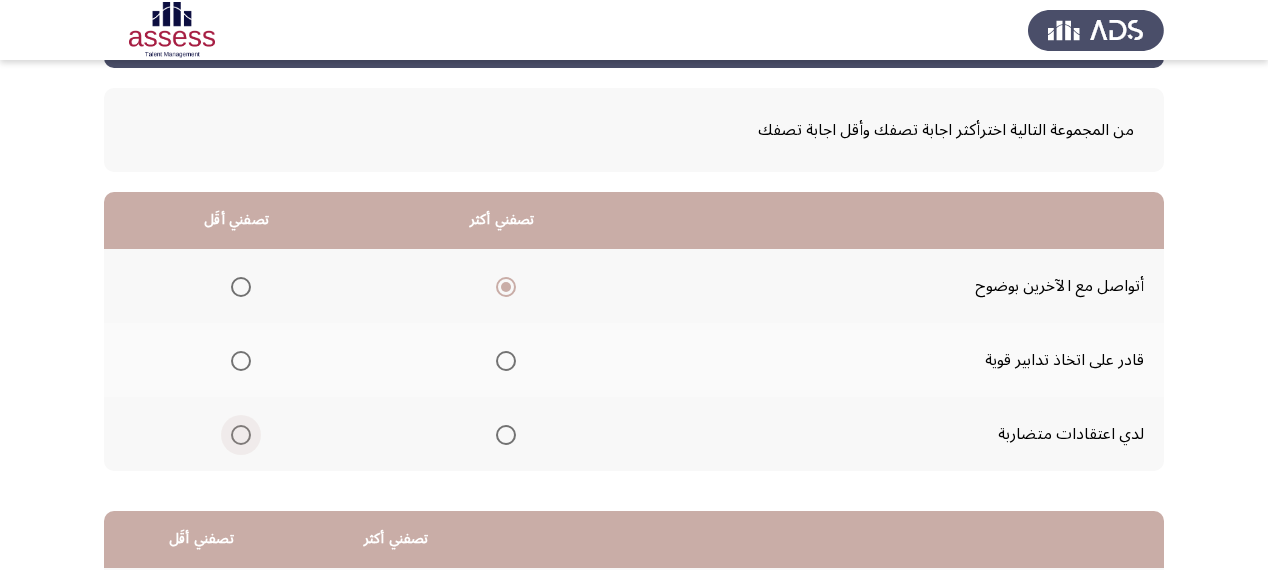 click at bounding box center (241, 435) 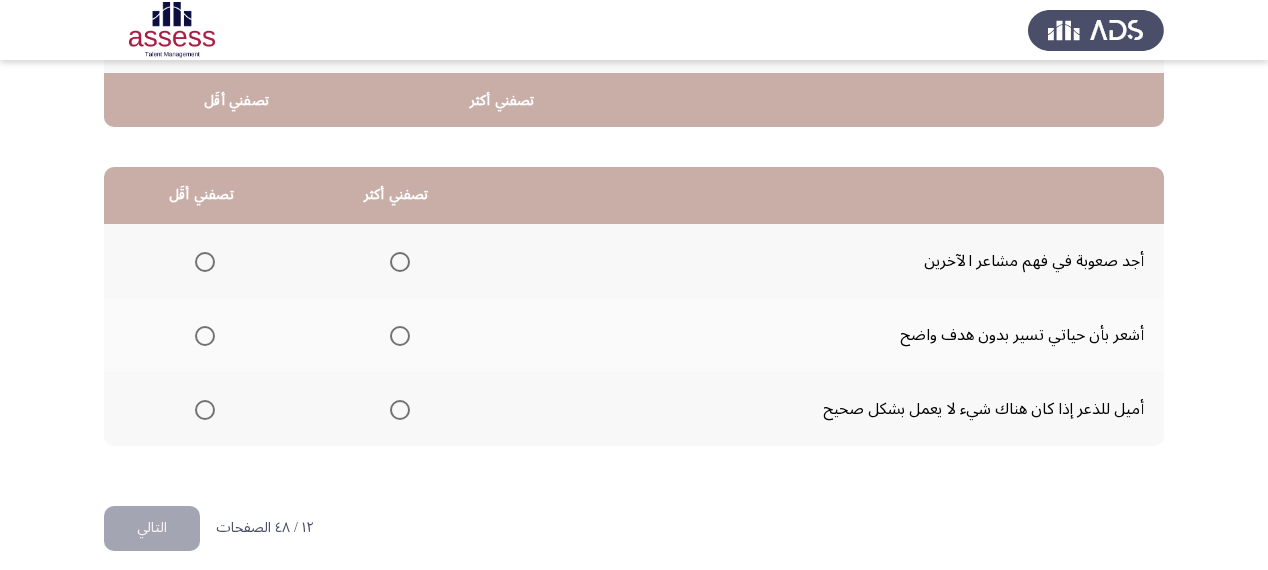 scroll, scrollTop: 436, scrollLeft: 0, axis: vertical 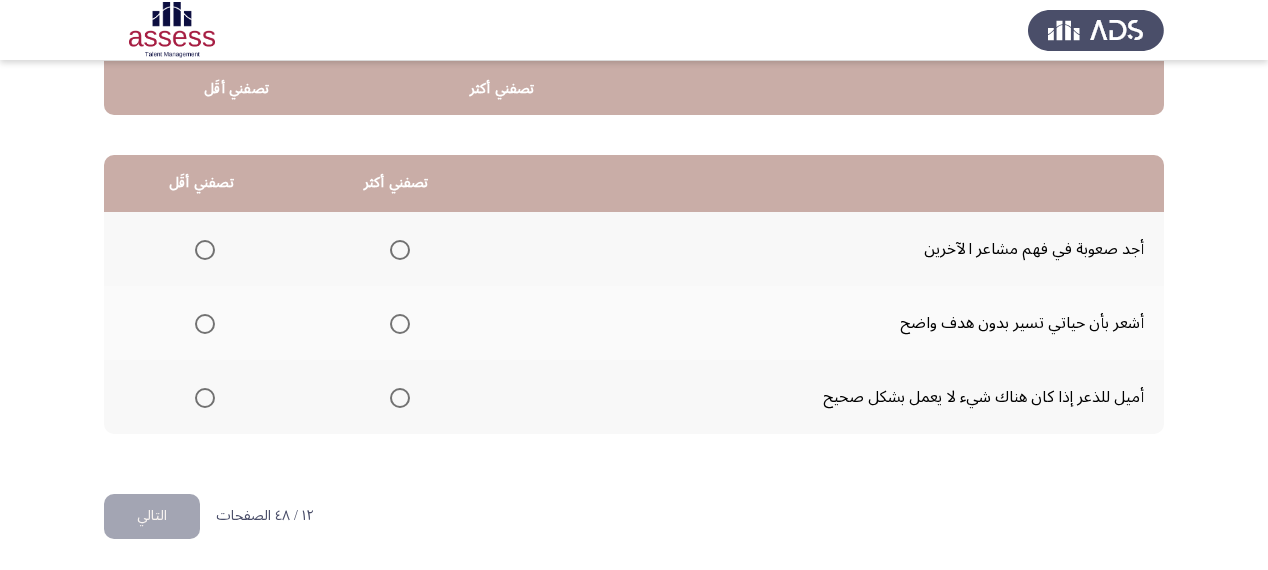 click at bounding box center [205, 324] 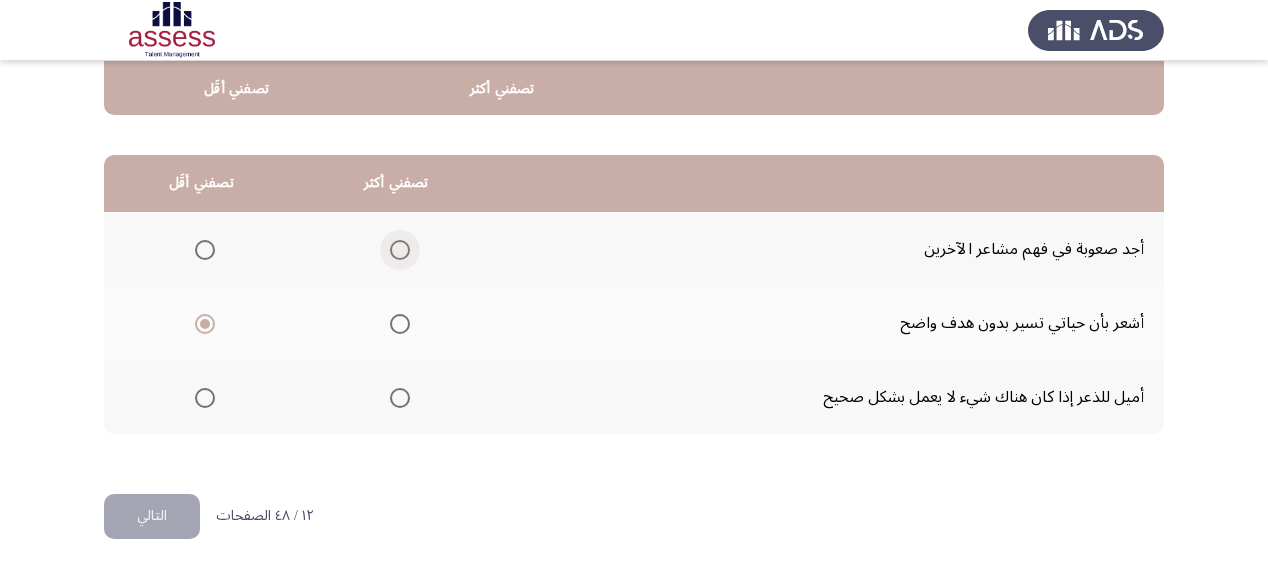 click at bounding box center (400, 250) 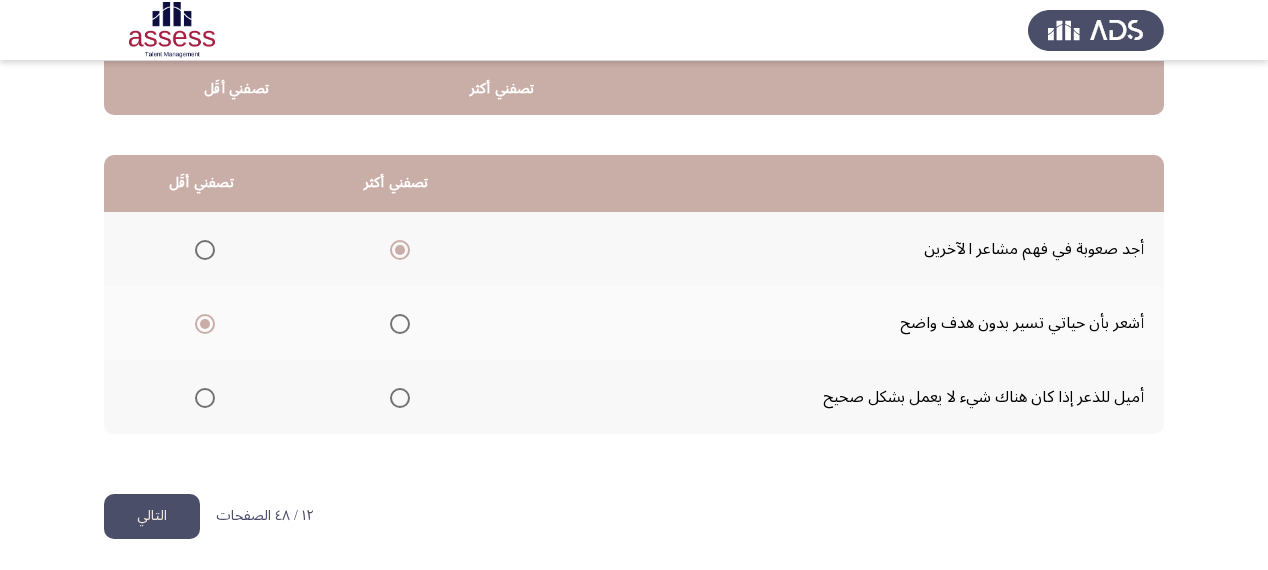 click on "التالي" 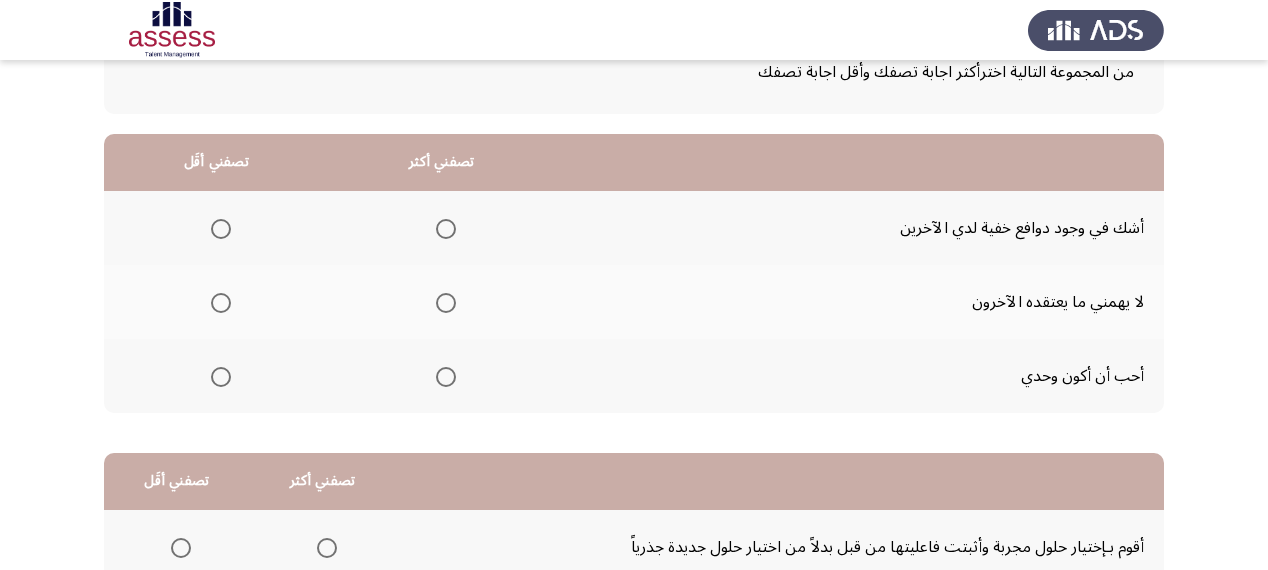 scroll, scrollTop: 160, scrollLeft: 0, axis: vertical 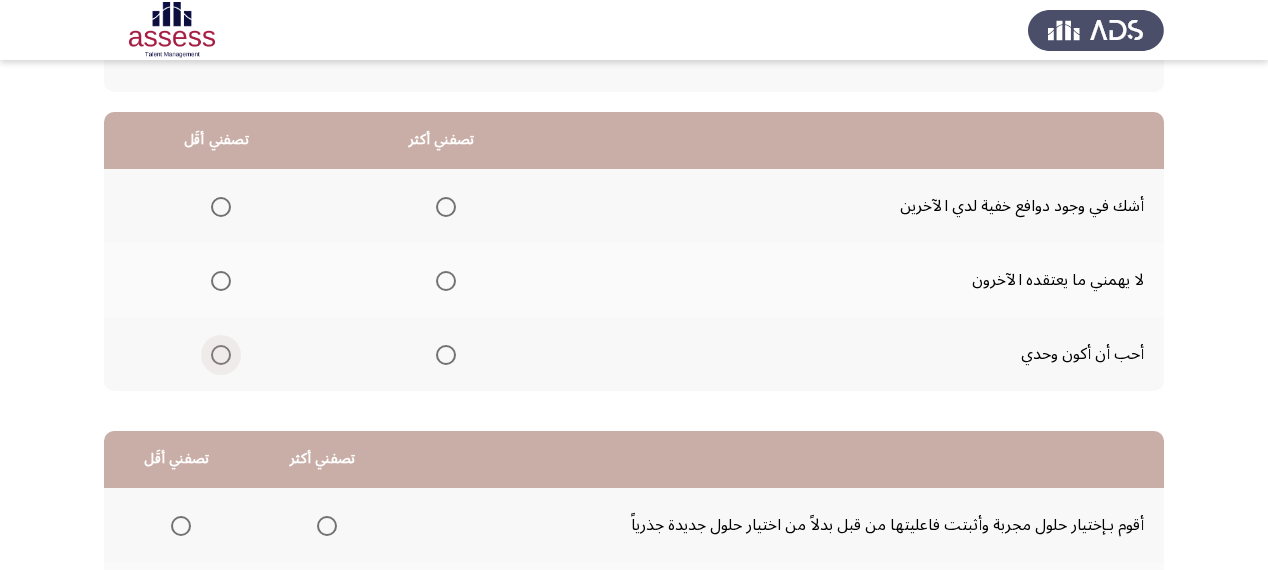 click at bounding box center (221, 355) 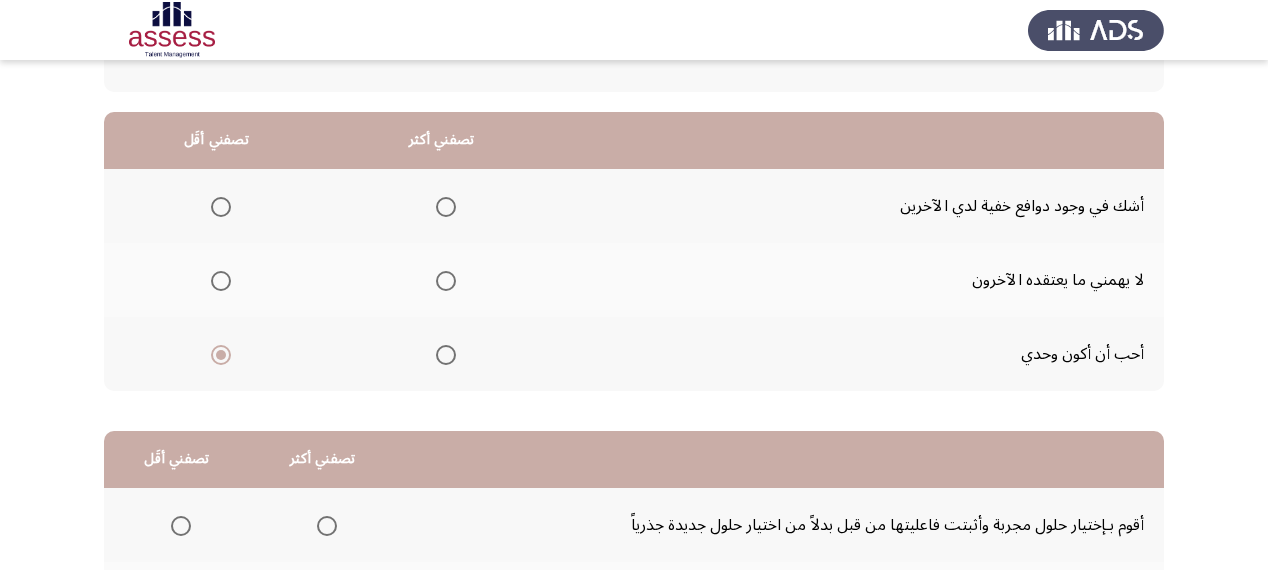 click at bounding box center [446, 207] 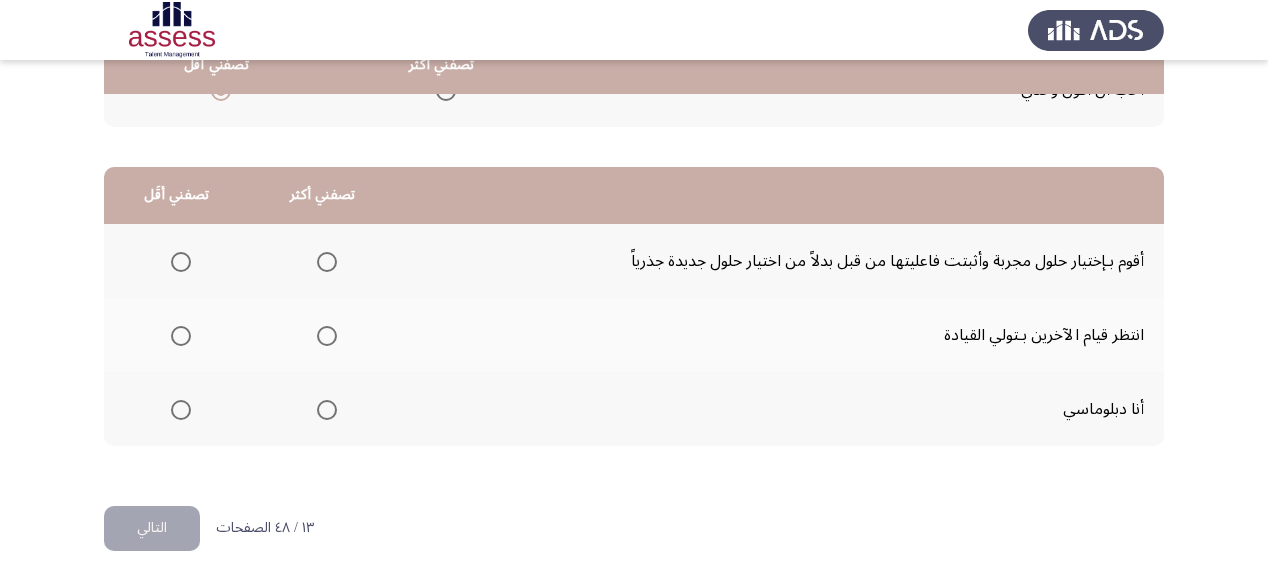 scroll, scrollTop: 436, scrollLeft: 0, axis: vertical 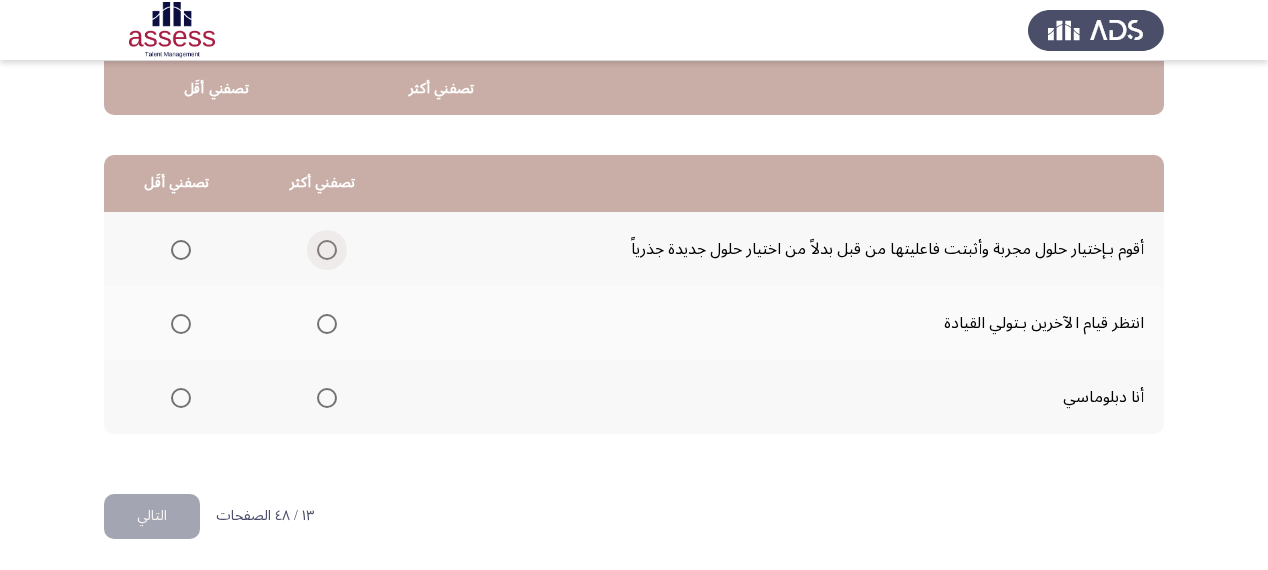 click at bounding box center [327, 250] 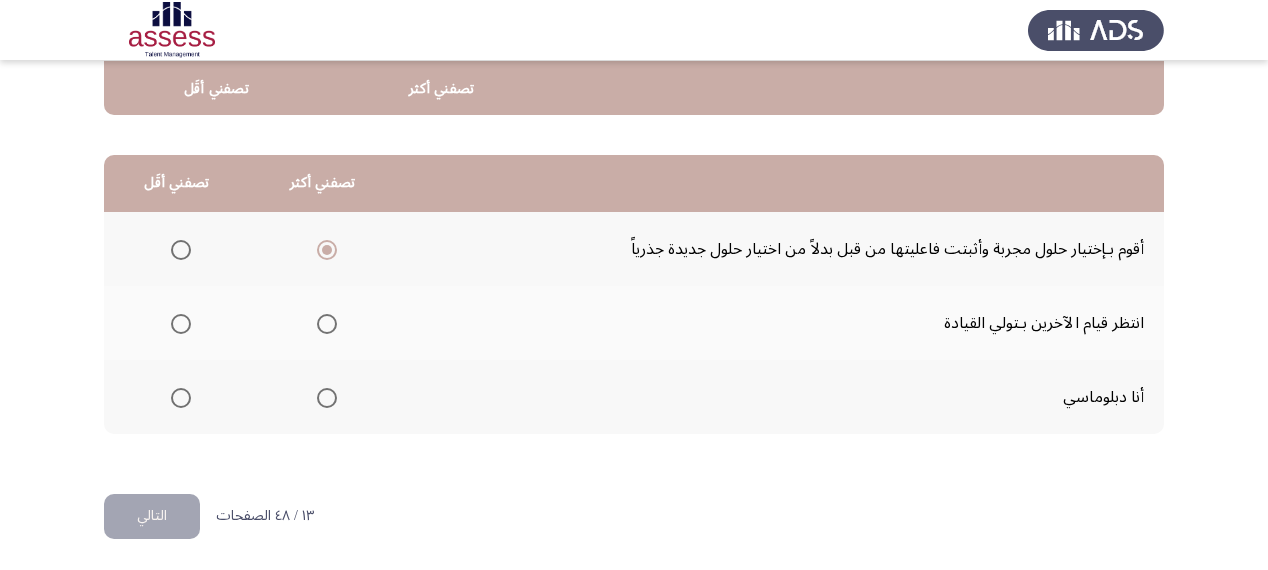 click at bounding box center [181, 324] 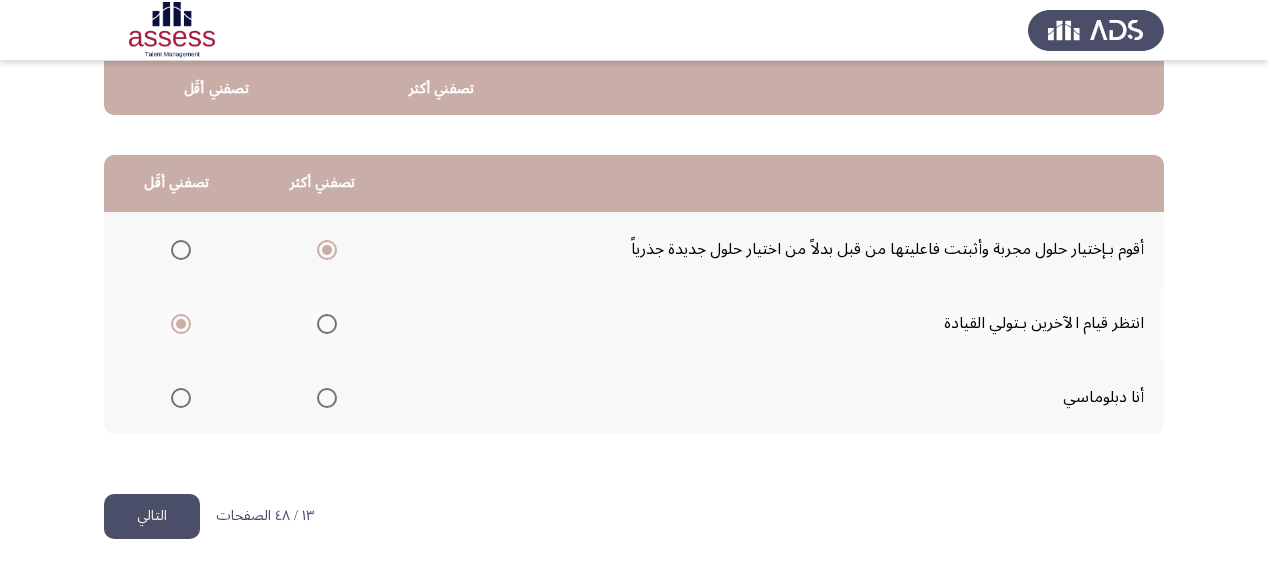 click on "التالي" 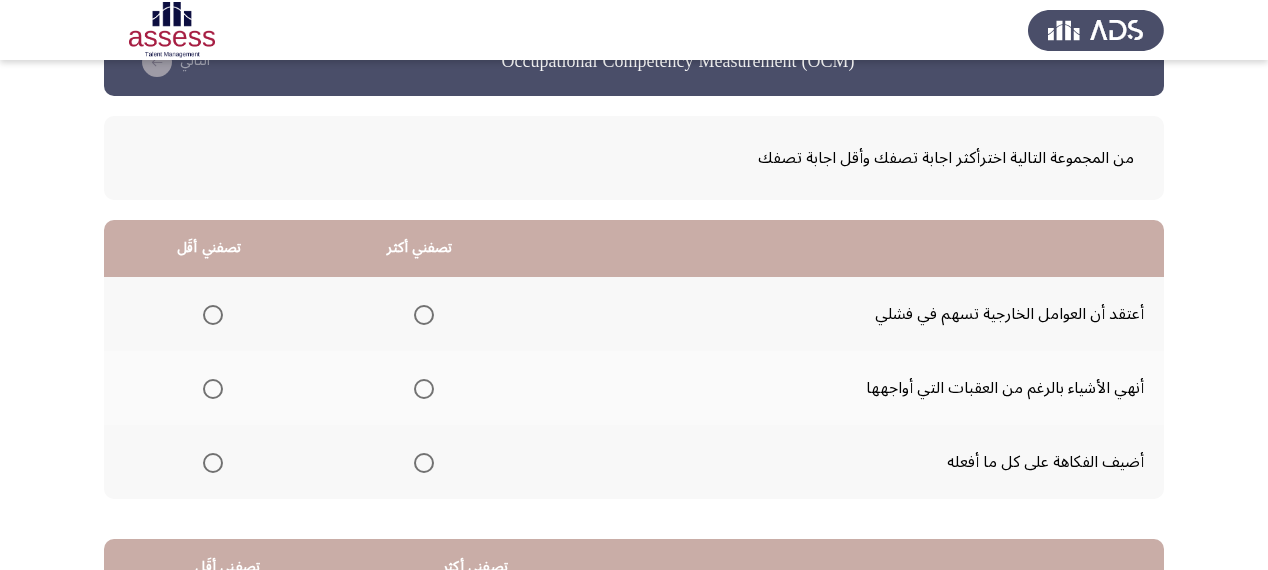 scroll, scrollTop: 80, scrollLeft: 0, axis: vertical 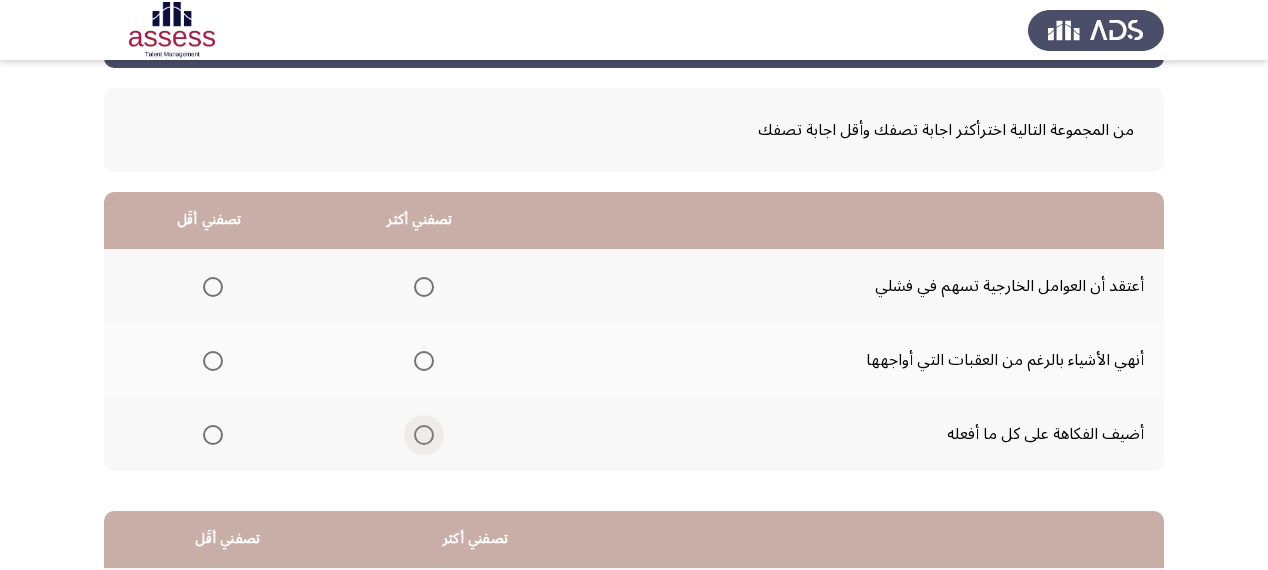 click at bounding box center [424, 435] 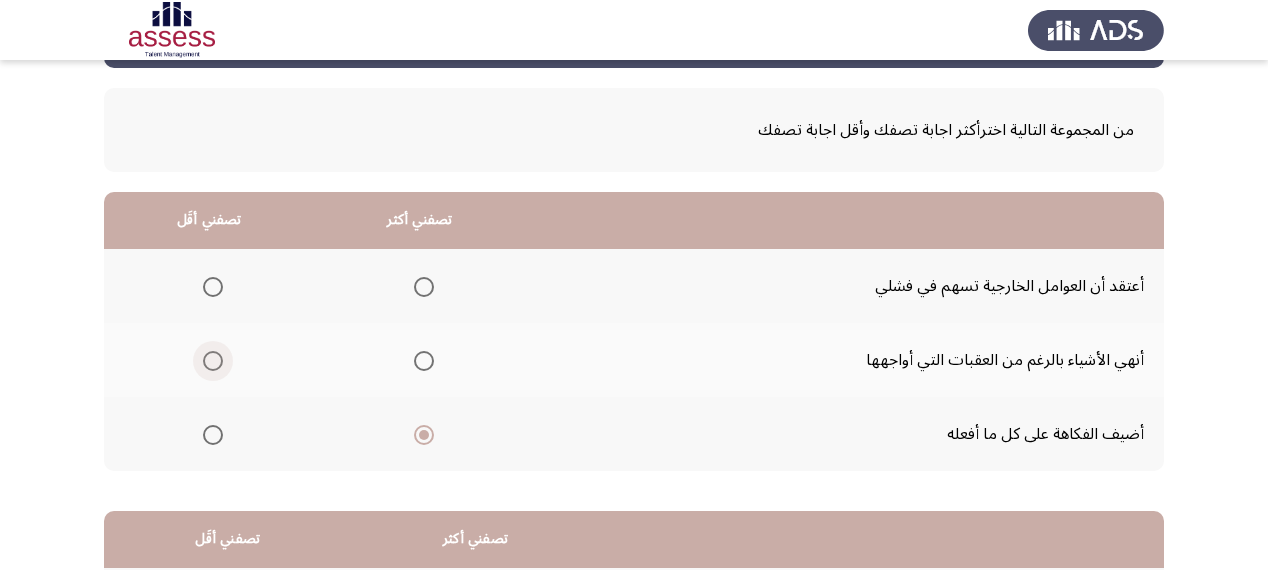 click at bounding box center (213, 361) 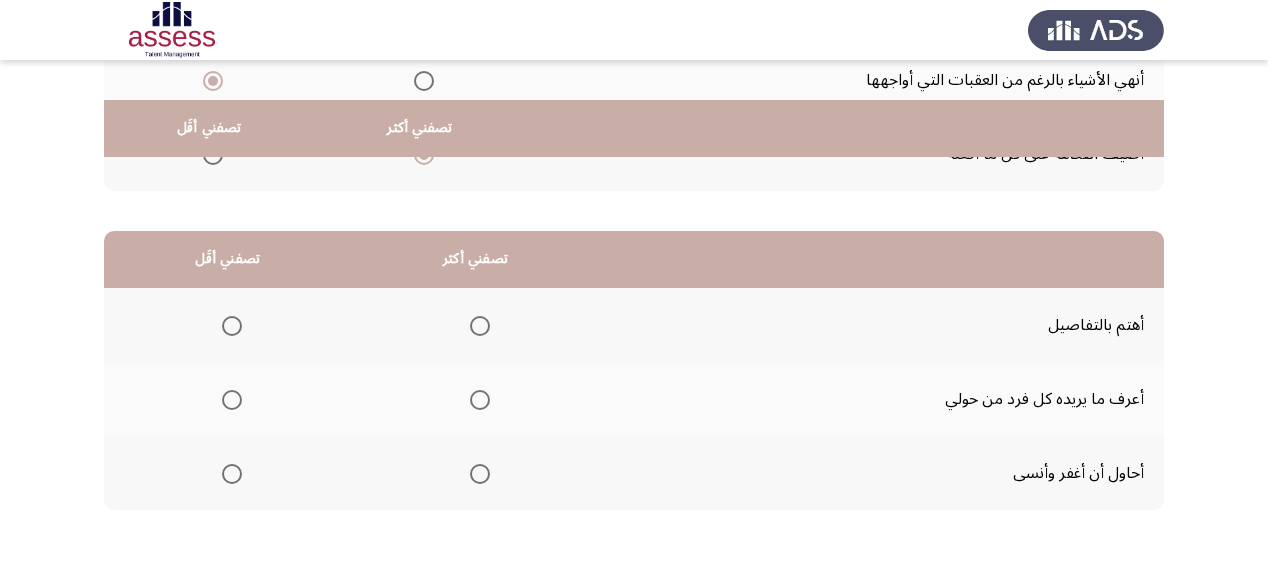 scroll, scrollTop: 400, scrollLeft: 0, axis: vertical 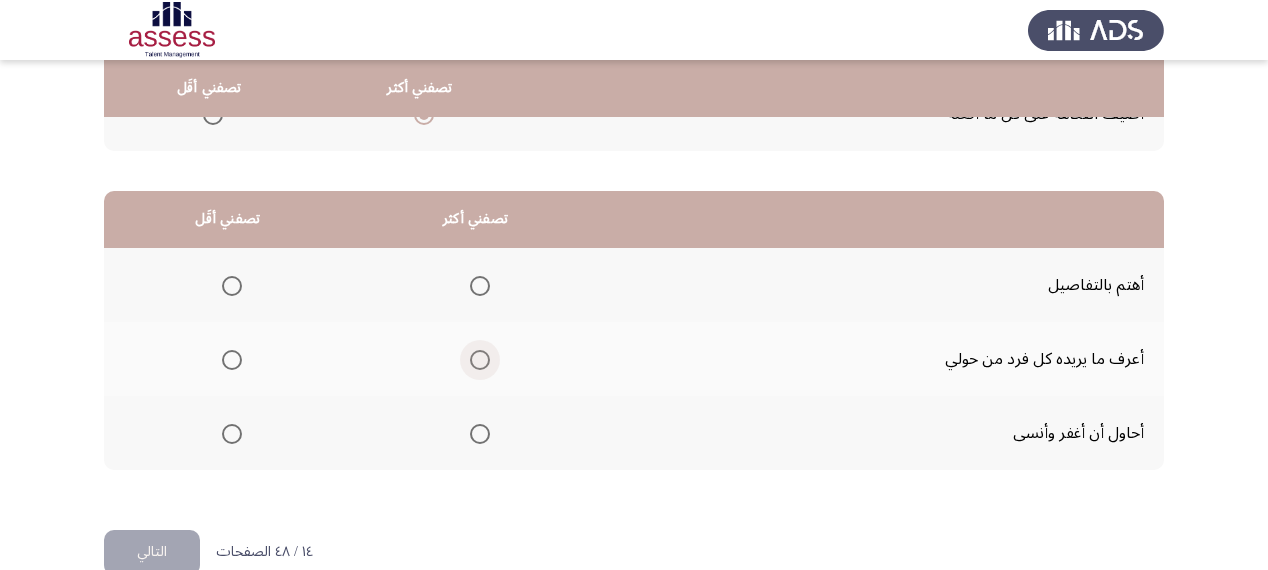 click at bounding box center (480, 360) 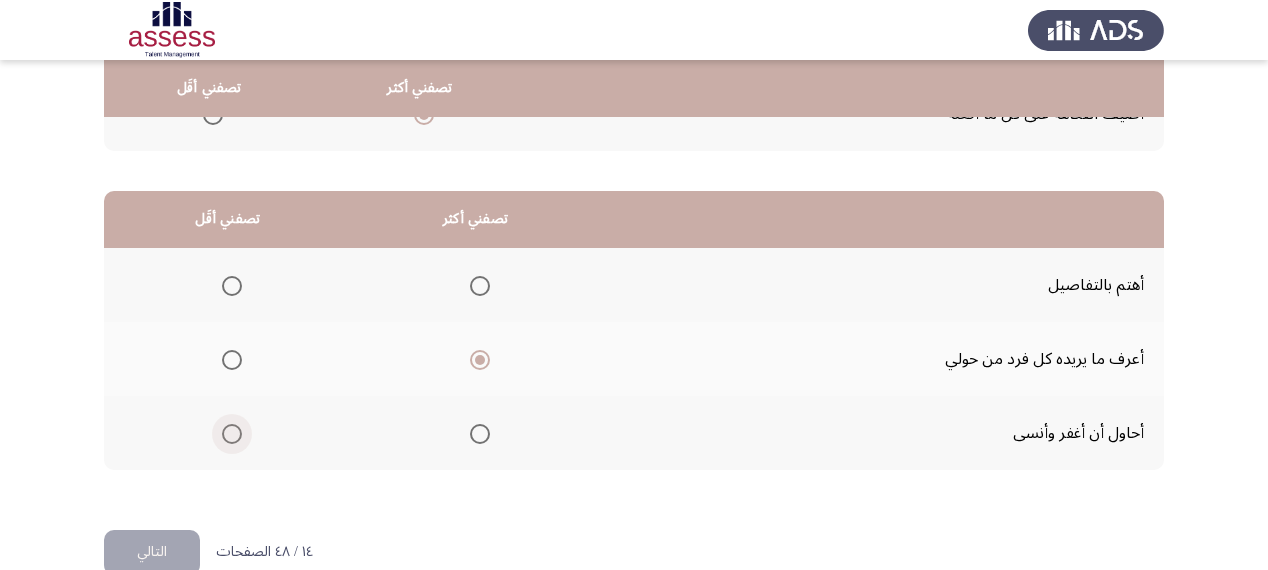 click at bounding box center [232, 434] 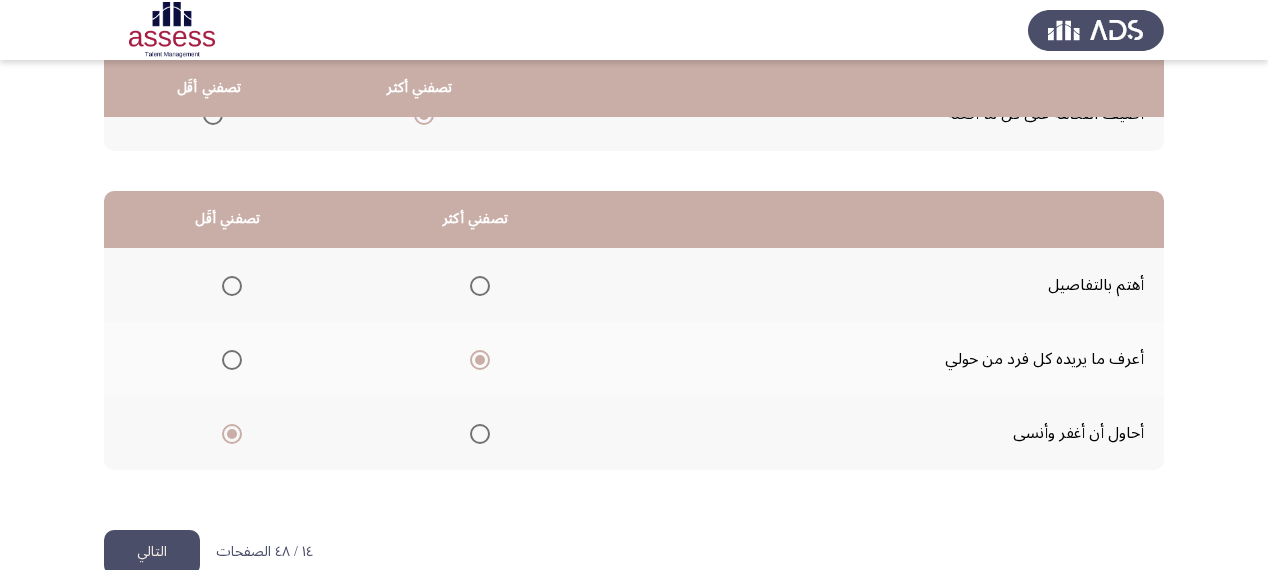click on "التالي" 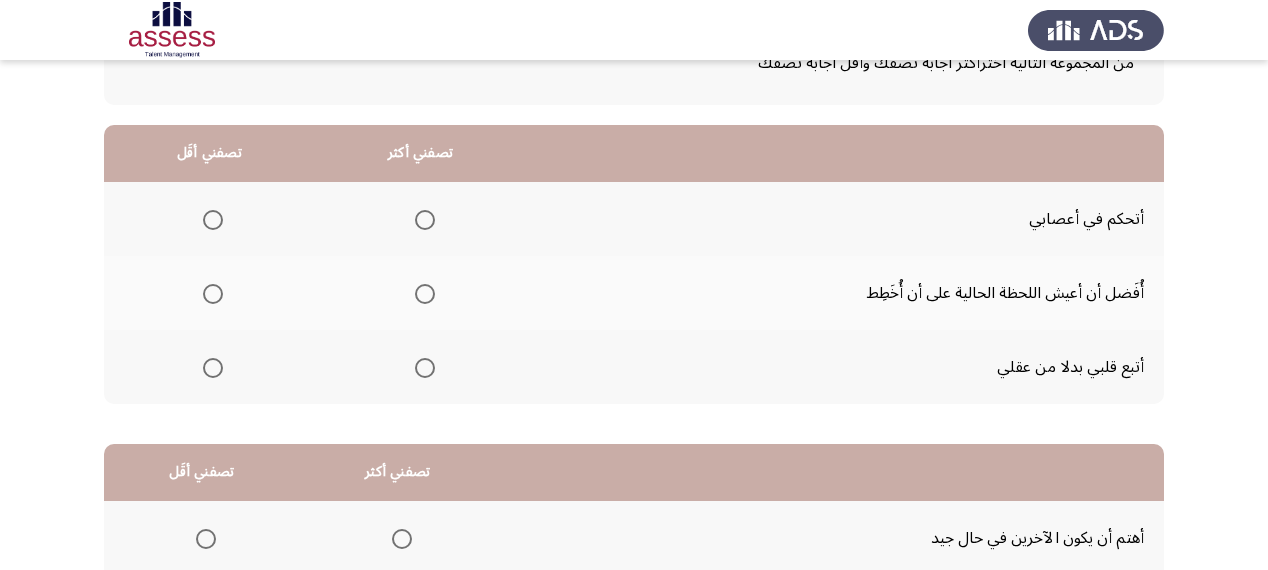 scroll, scrollTop: 160, scrollLeft: 0, axis: vertical 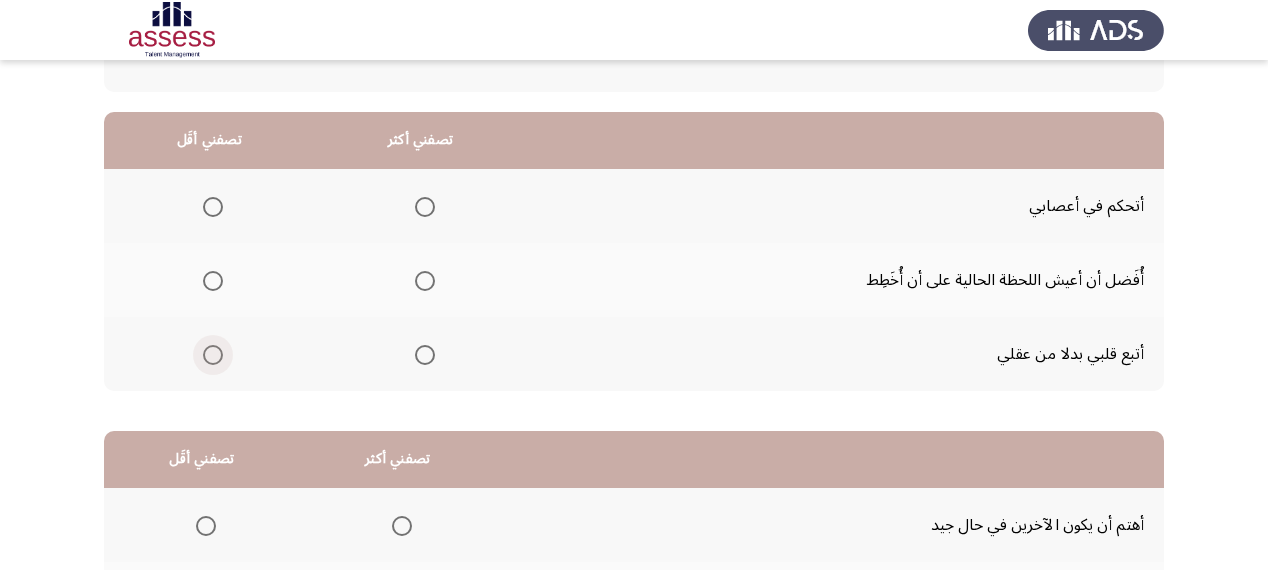 click at bounding box center (213, 355) 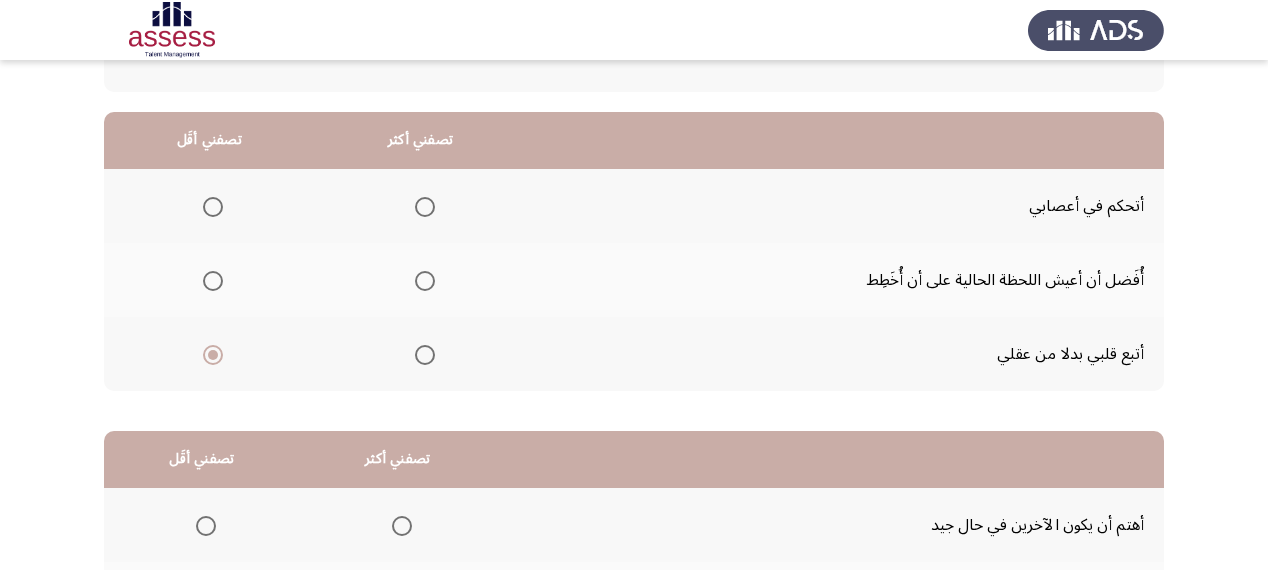 click 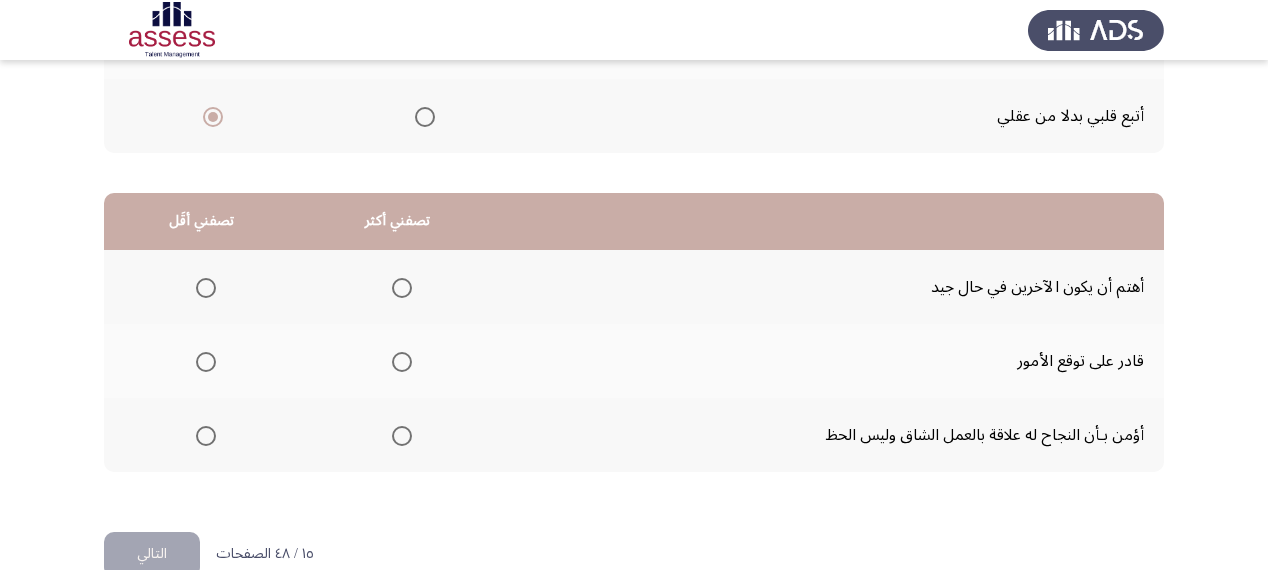 scroll, scrollTop: 400, scrollLeft: 0, axis: vertical 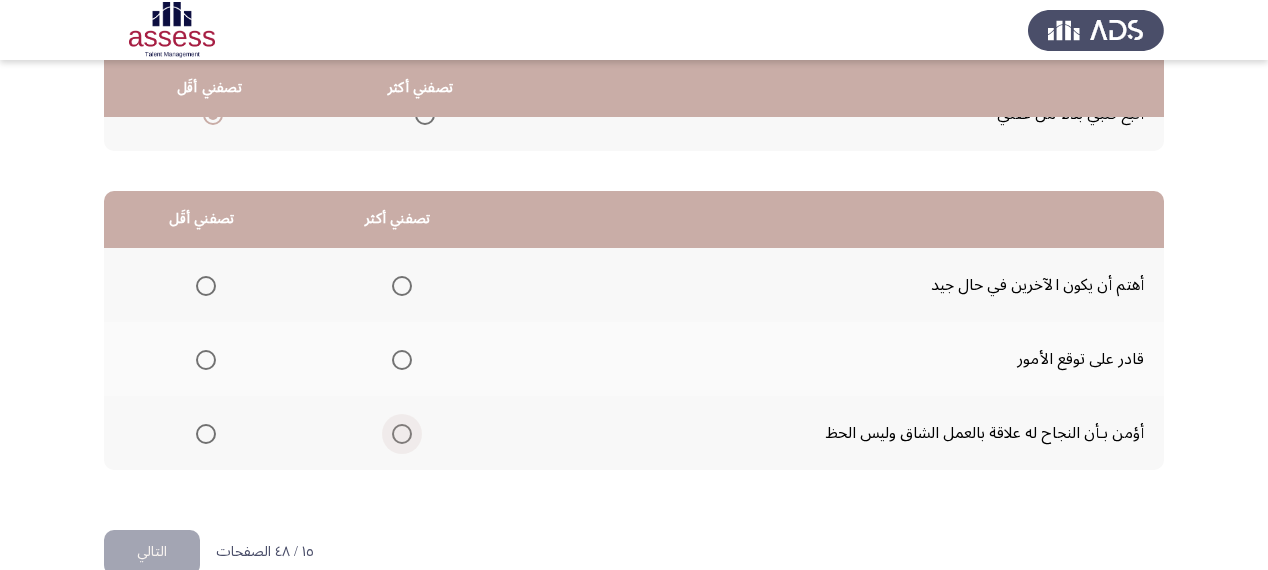 click at bounding box center (402, 434) 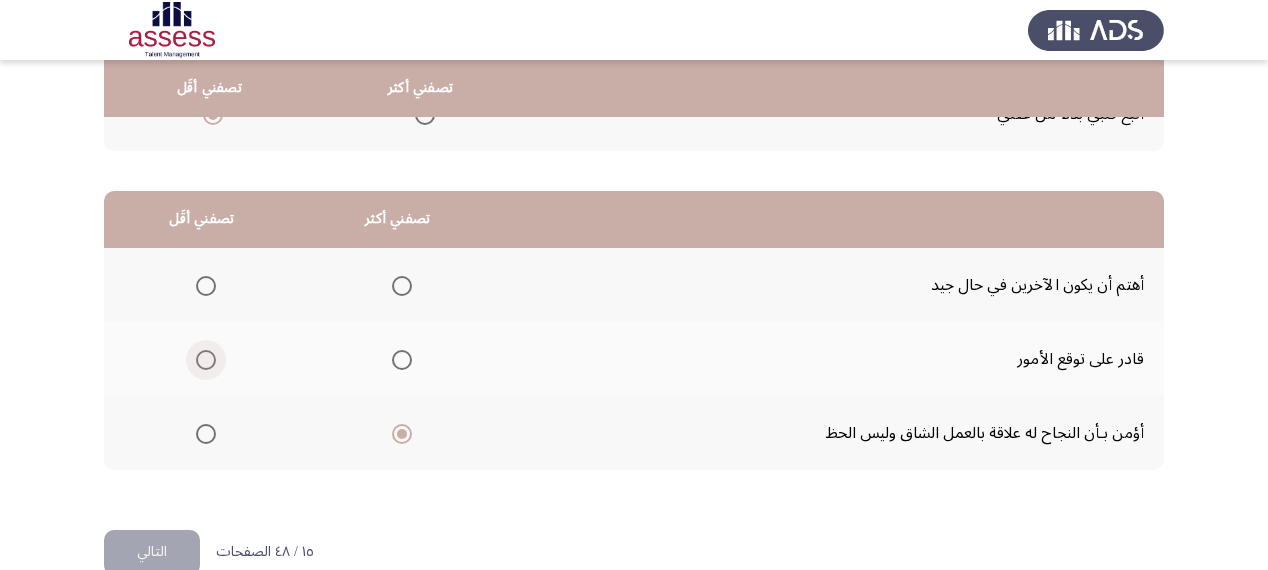 click at bounding box center [206, 360] 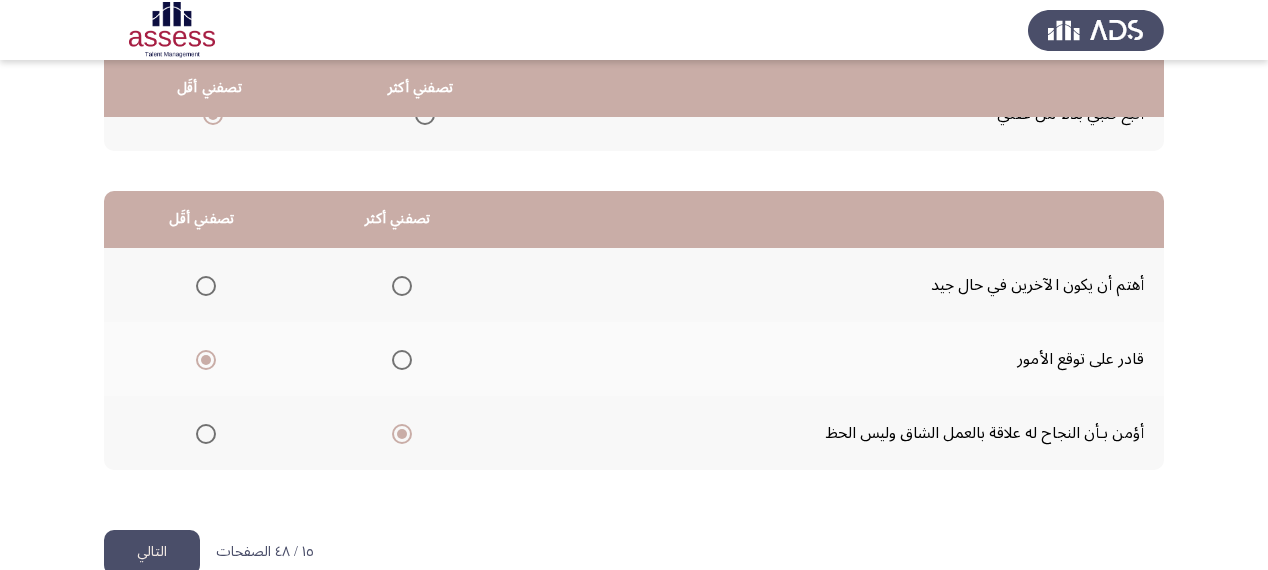 click on "التالي" 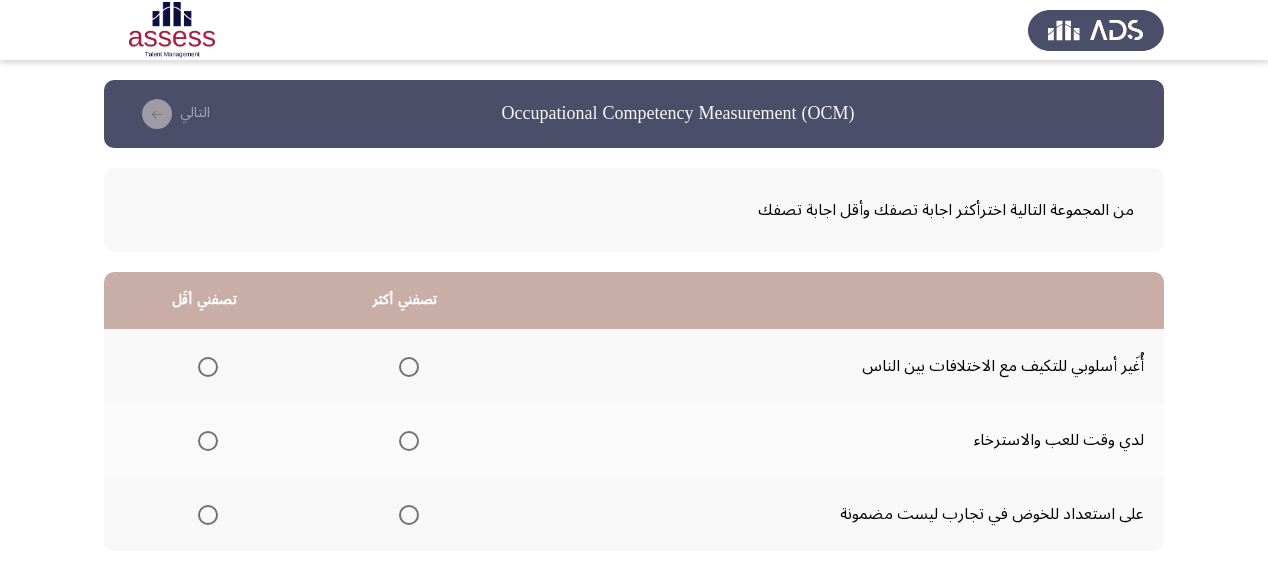 scroll, scrollTop: 80, scrollLeft: 0, axis: vertical 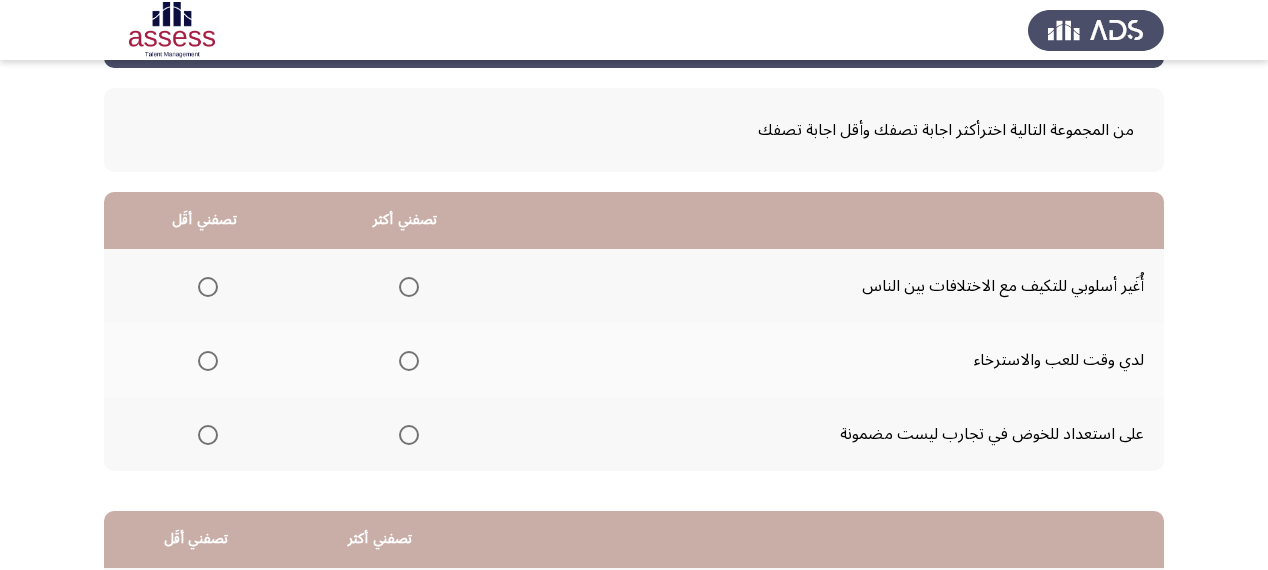 click at bounding box center (409, 287) 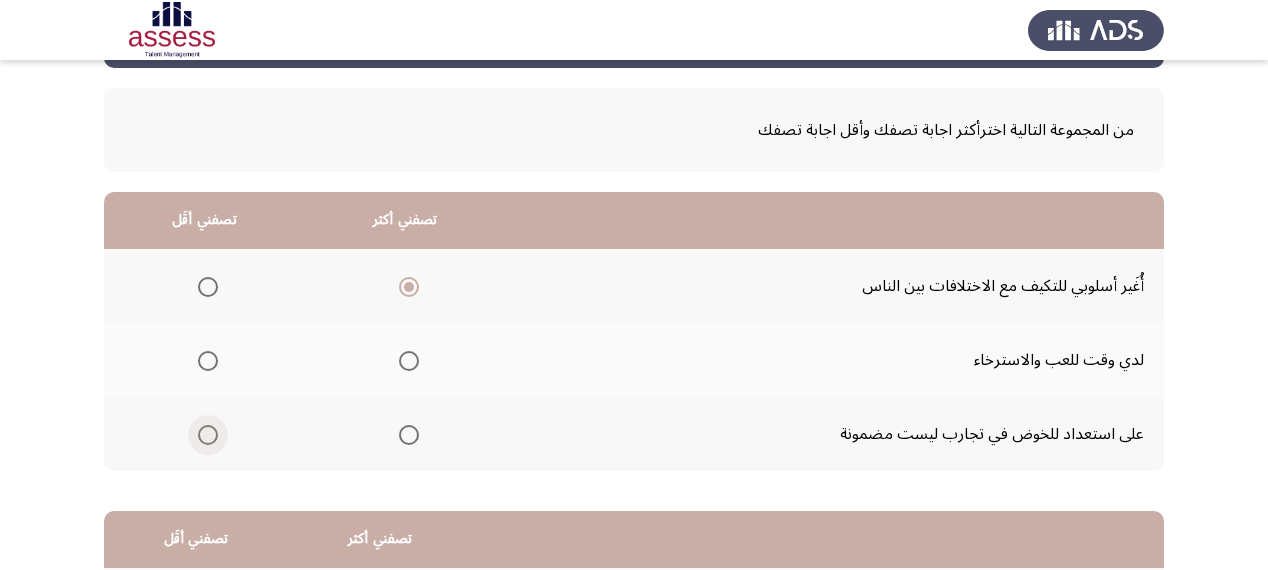 click at bounding box center (208, 435) 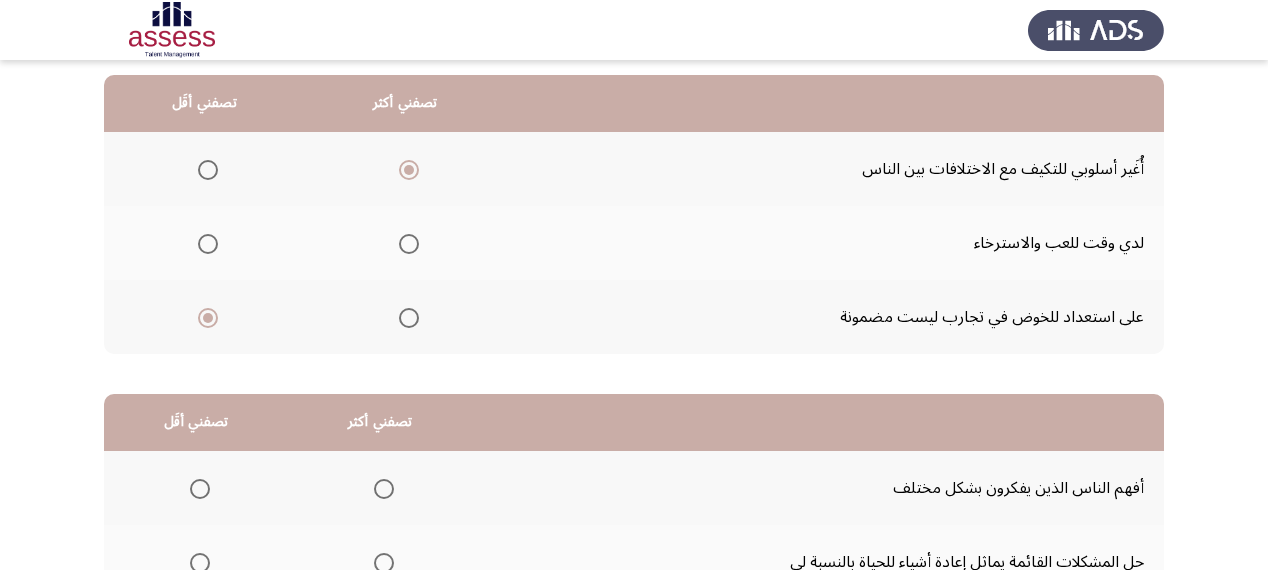 scroll, scrollTop: 400, scrollLeft: 0, axis: vertical 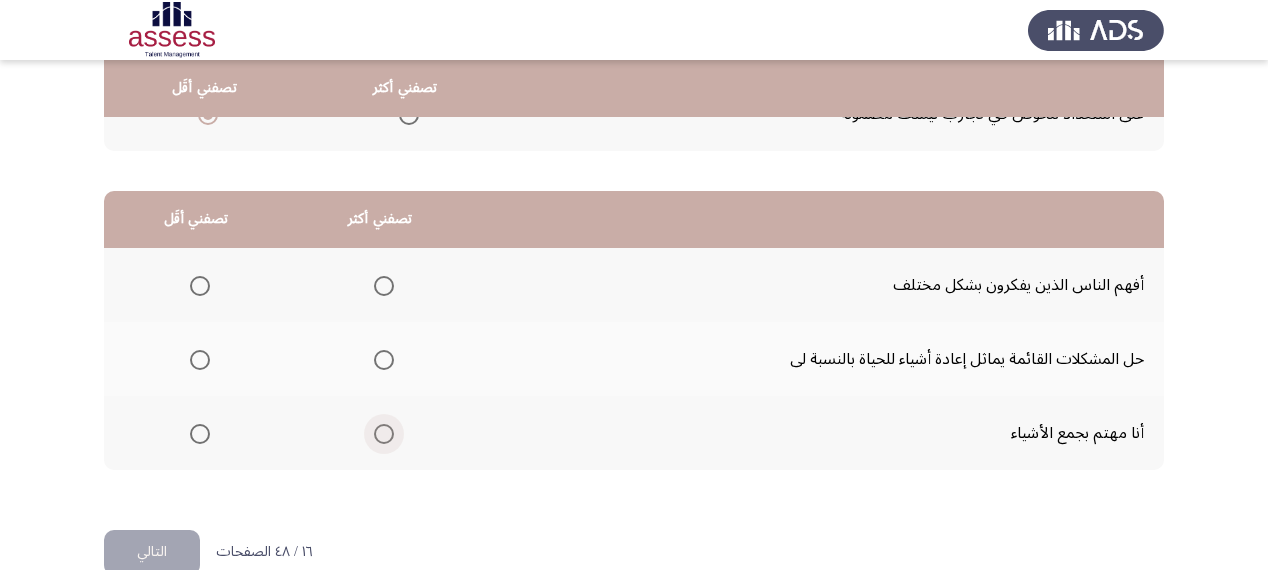 click at bounding box center (384, 434) 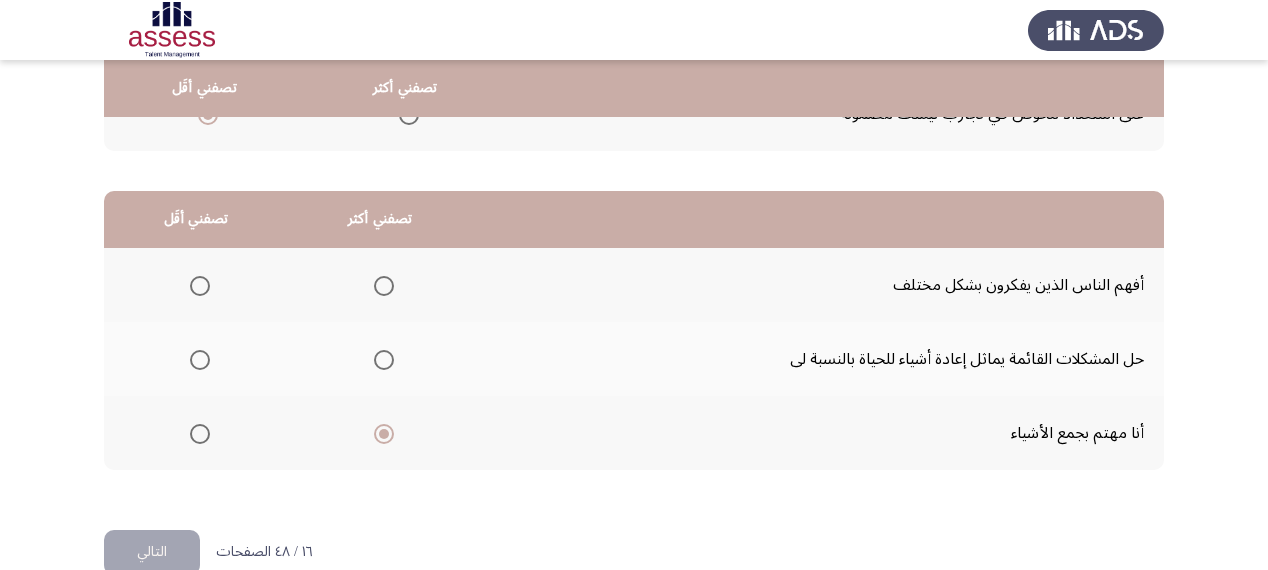 click at bounding box center [384, 360] 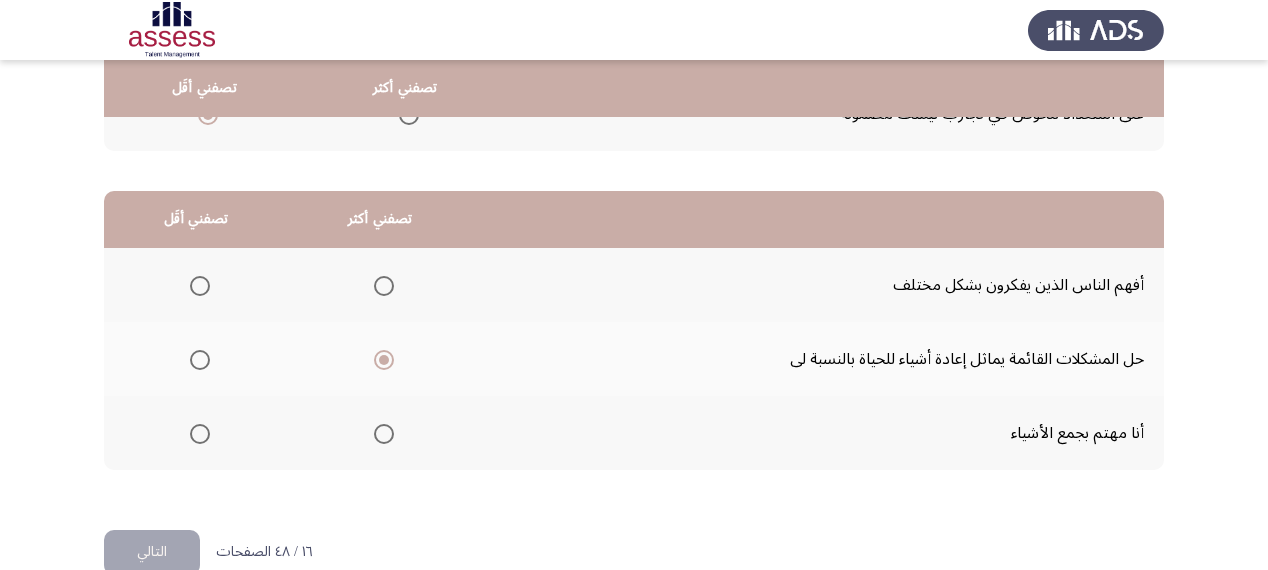click at bounding box center (200, 286) 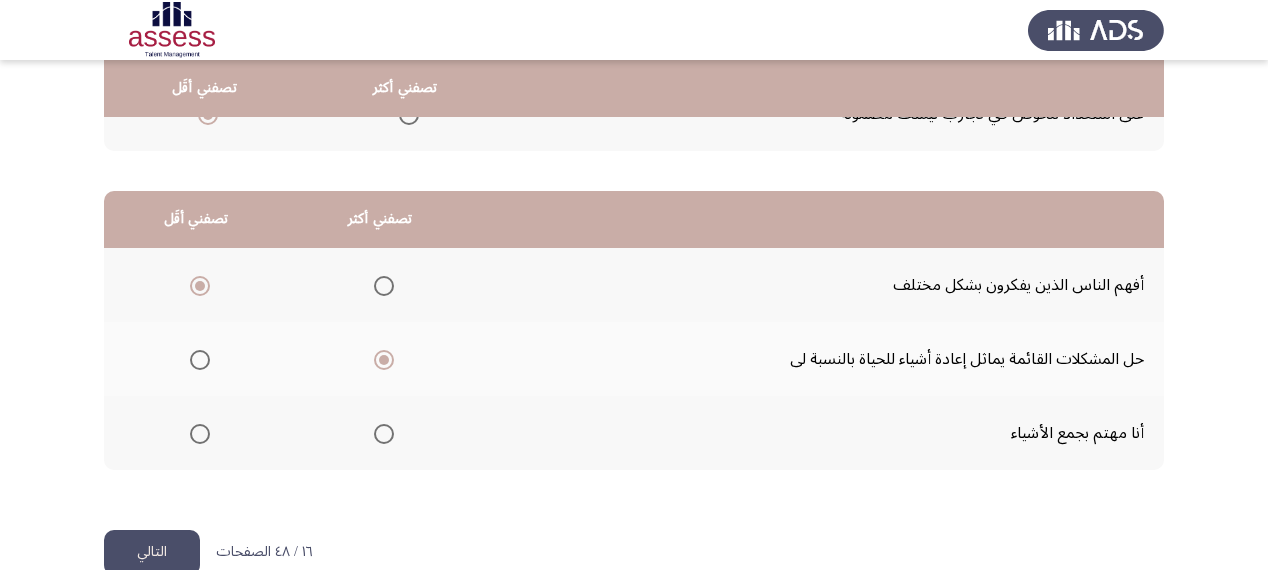click on "التالي" 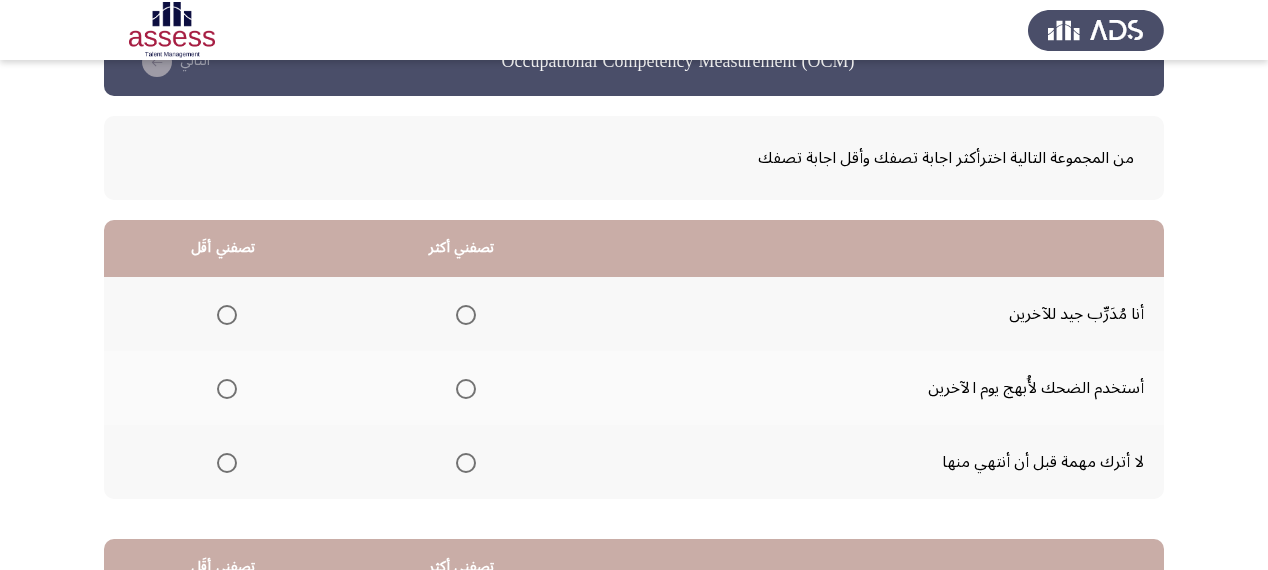scroll, scrollTop: 80, scrollLeft: 0, axis: vertical 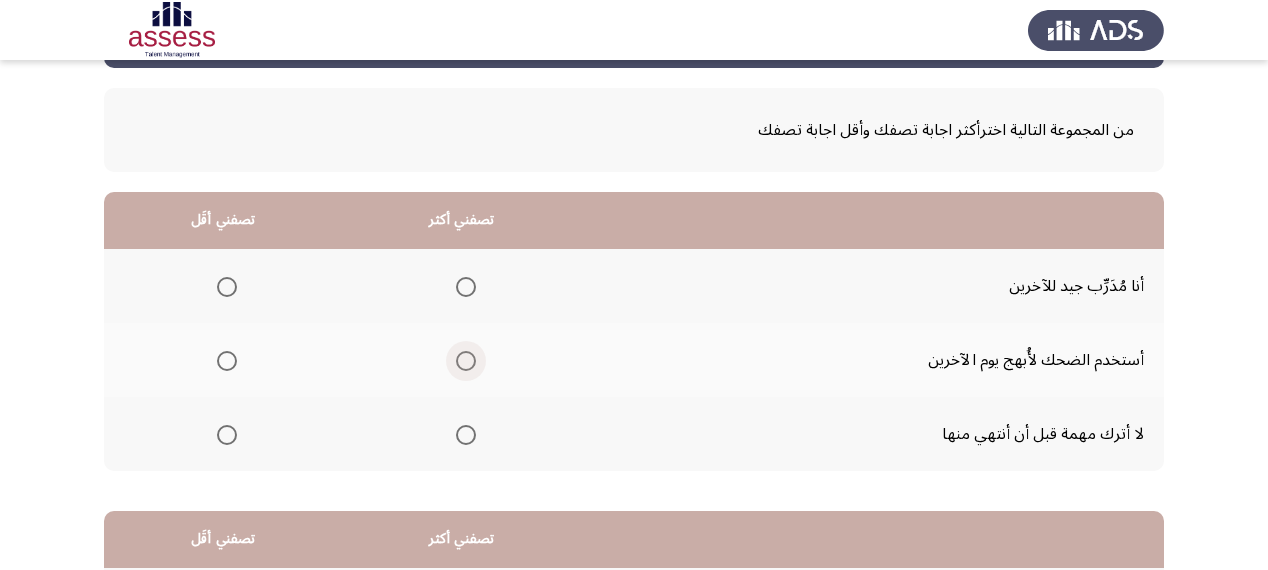 click at bounding box center (466, 361) 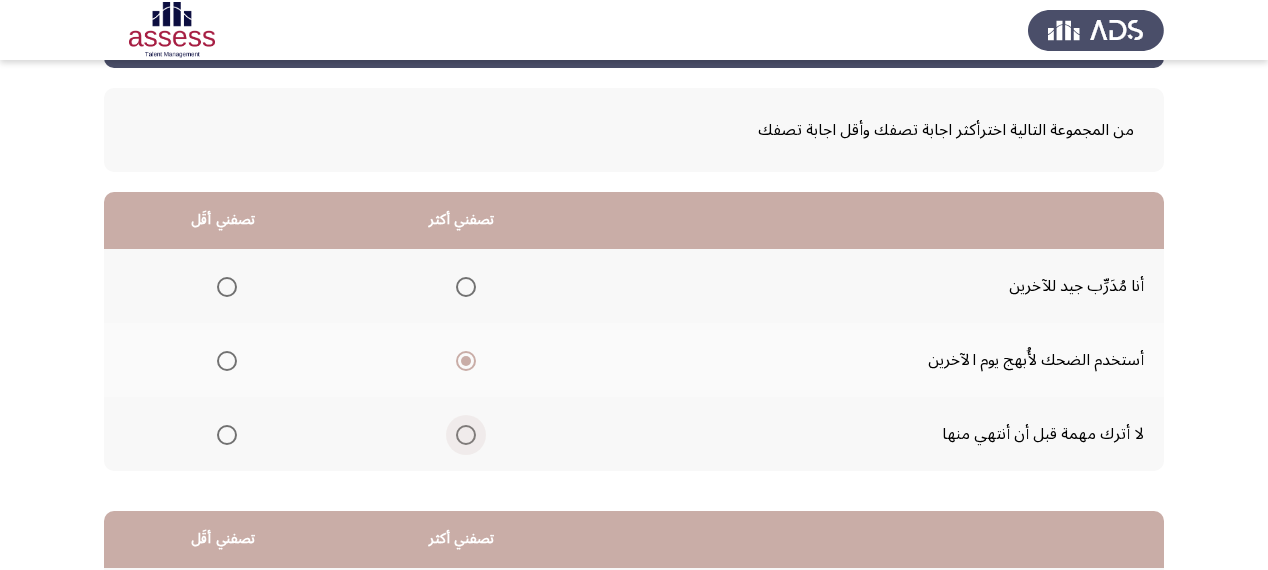 click at bounding box center [466, 435] 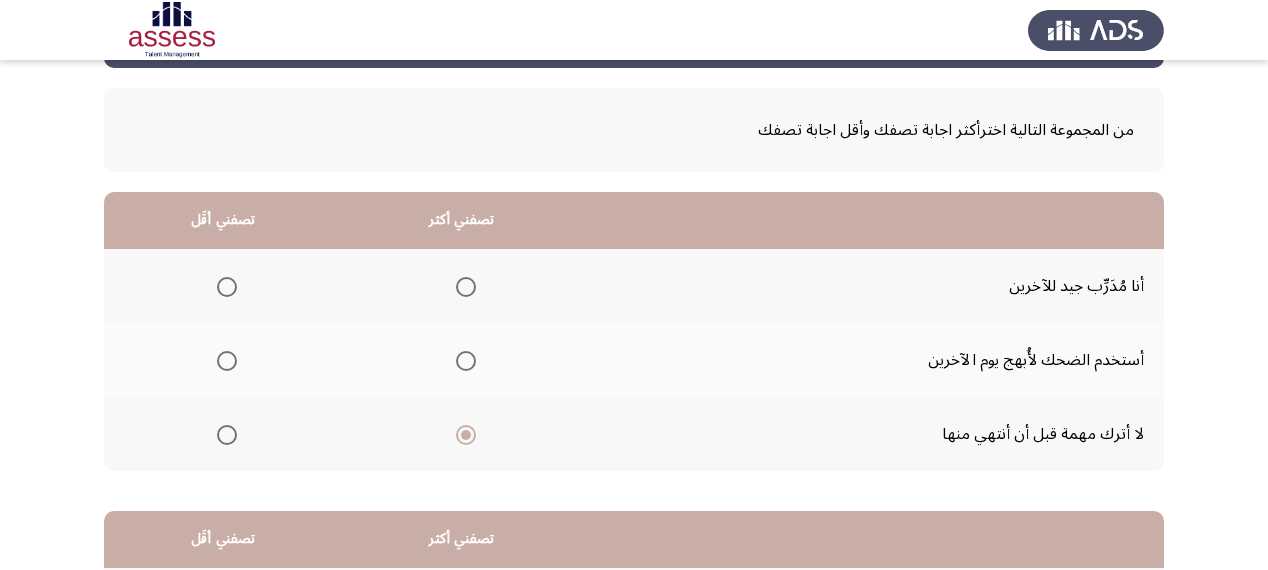 click at bounding box center [227, 287] 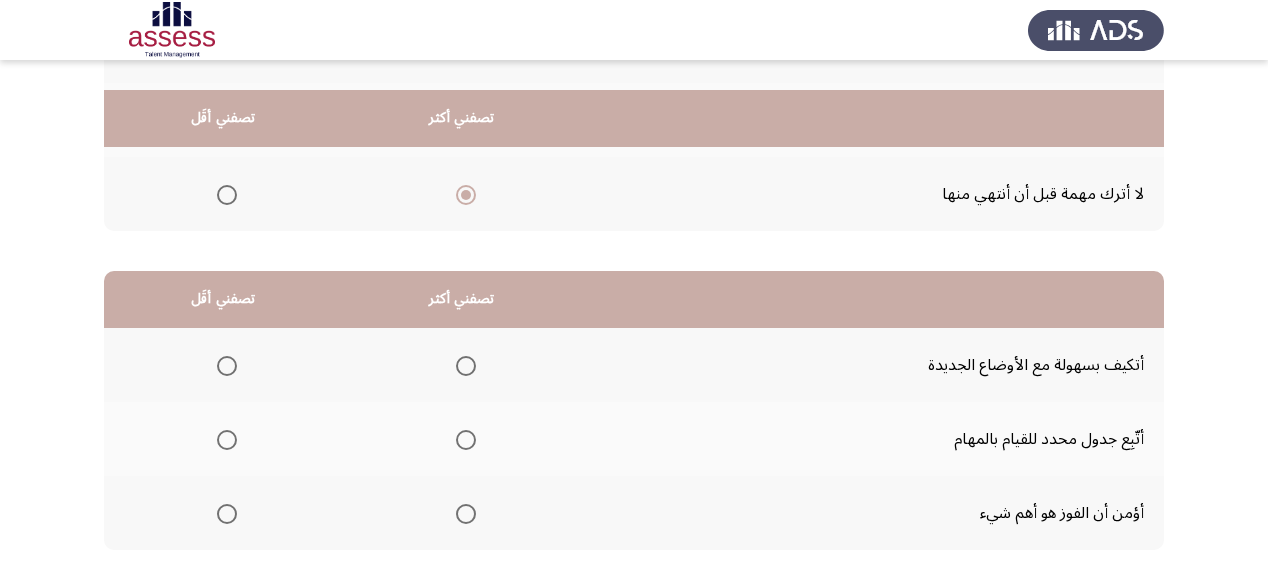 scroll, scrollTop: 400, scrollLeft: 0, axis: vertical 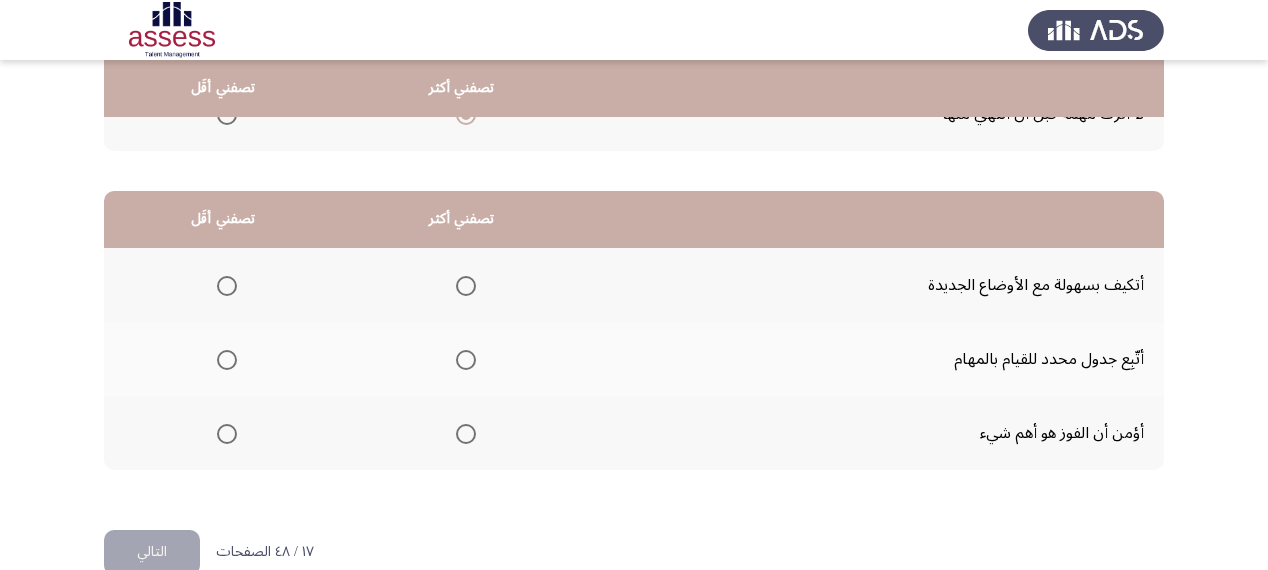 click at bounding box center [466, 360] 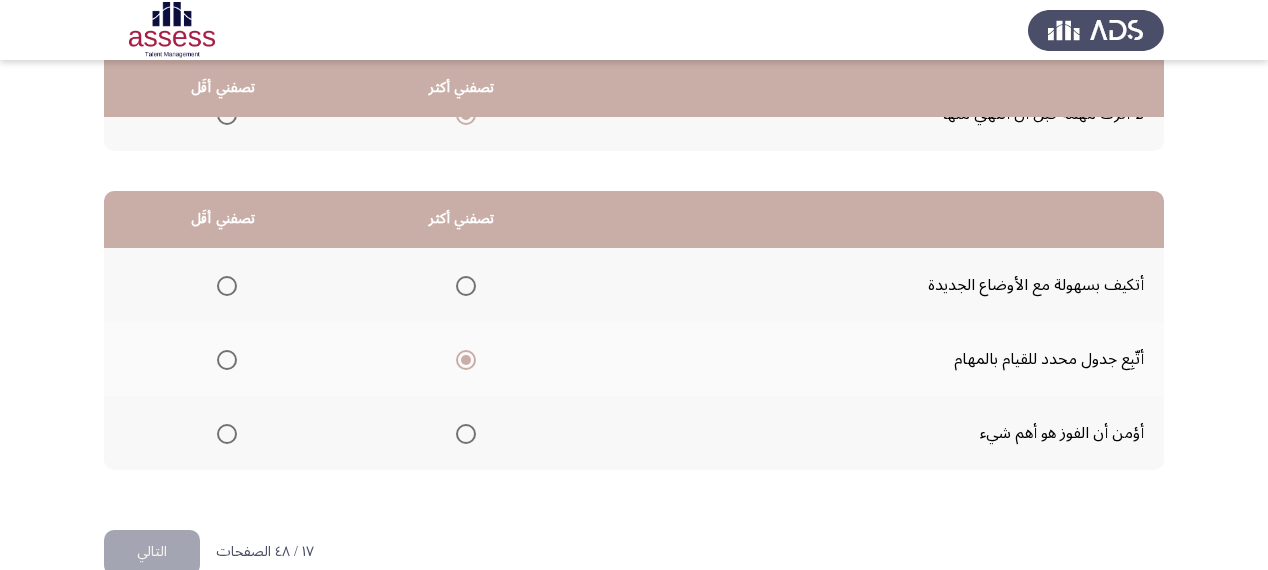 click at bounding box center (227, 434) 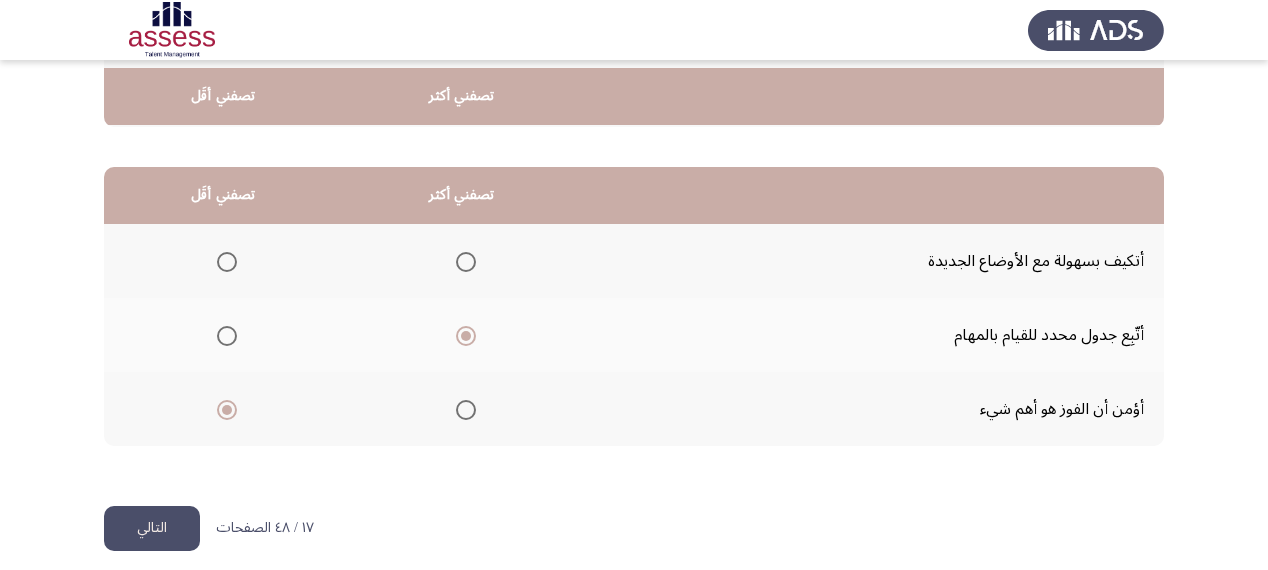 scroll, scrollTop: 436, scrollLeft: 0, axis: vertical 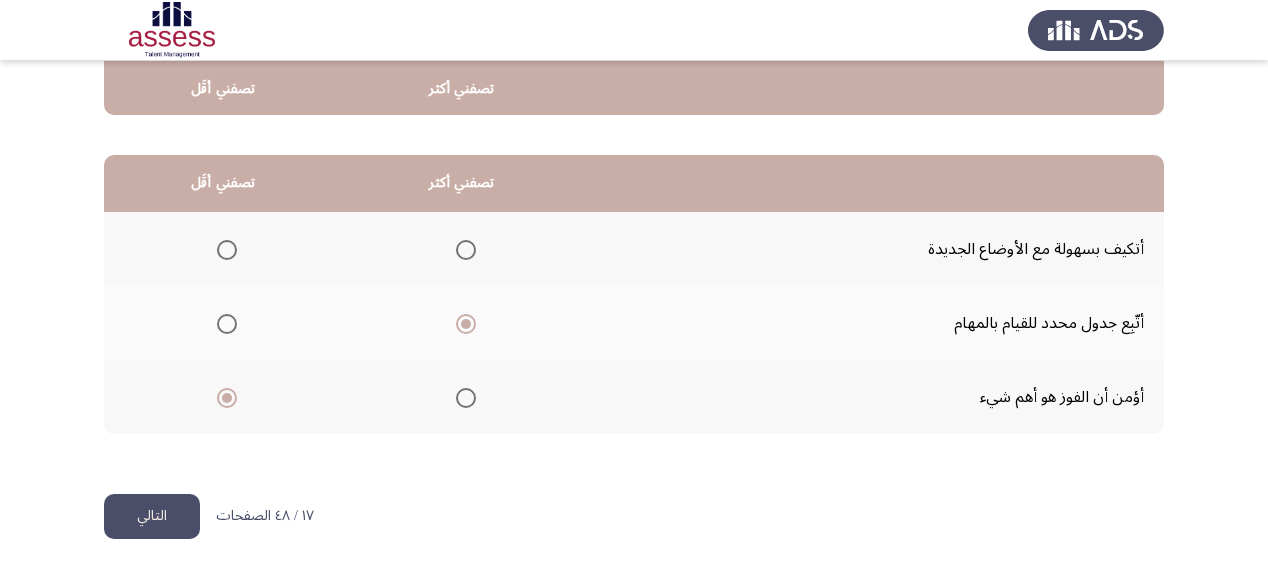 click on "التالي" 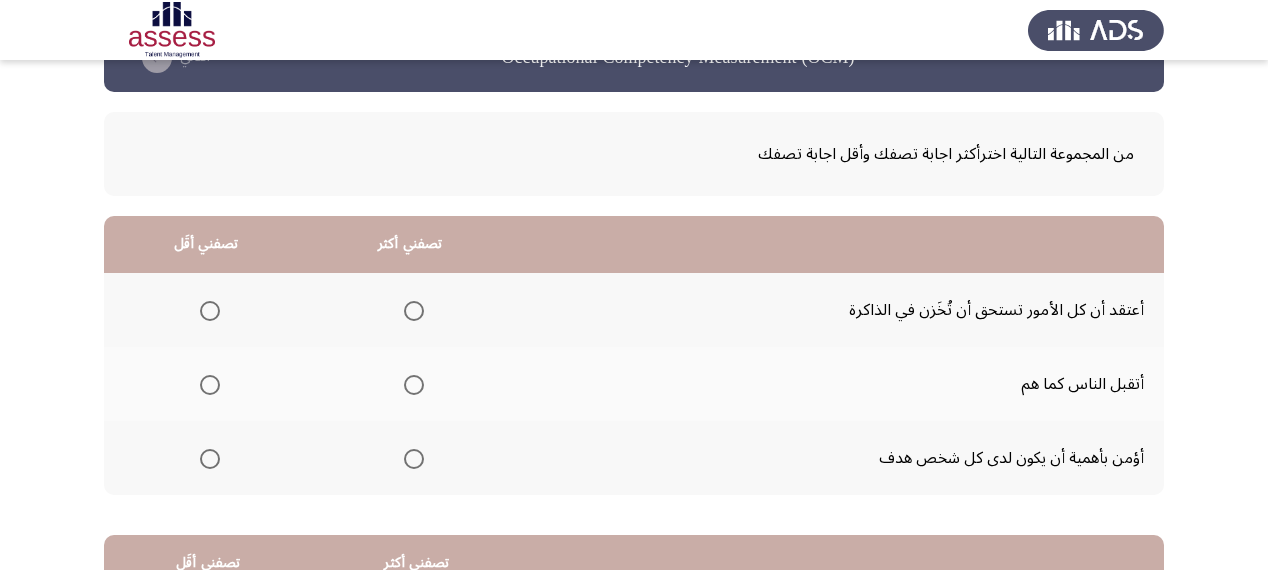 scroll, scrollTop: 80, scrollLeft: 0, axis: vertical 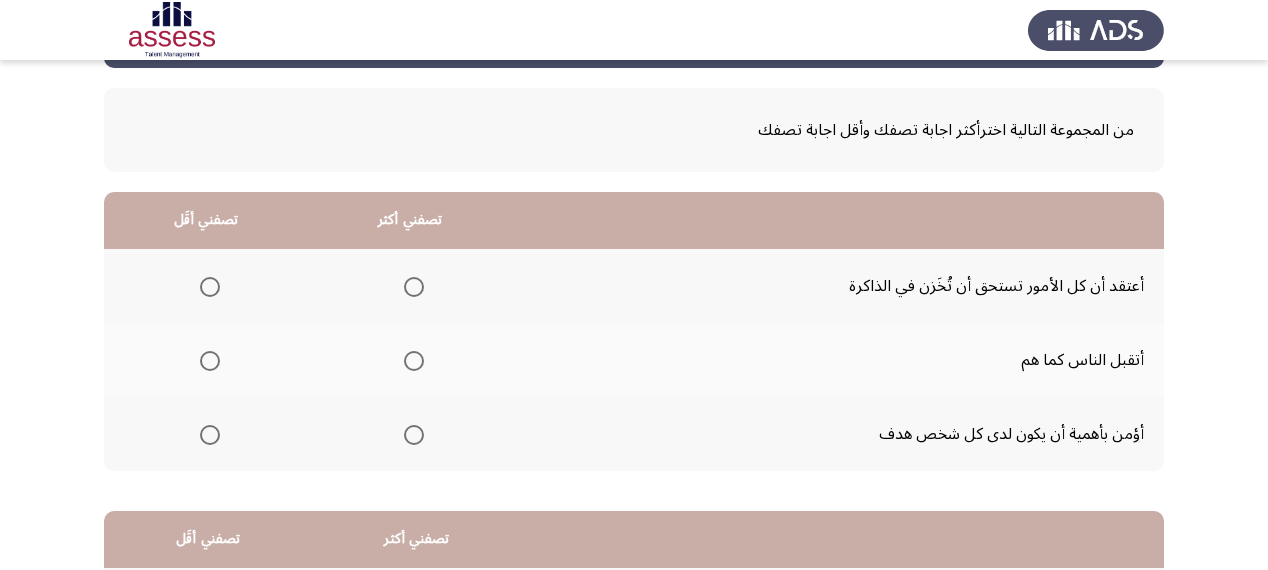 click at bounding box center [414, 435] 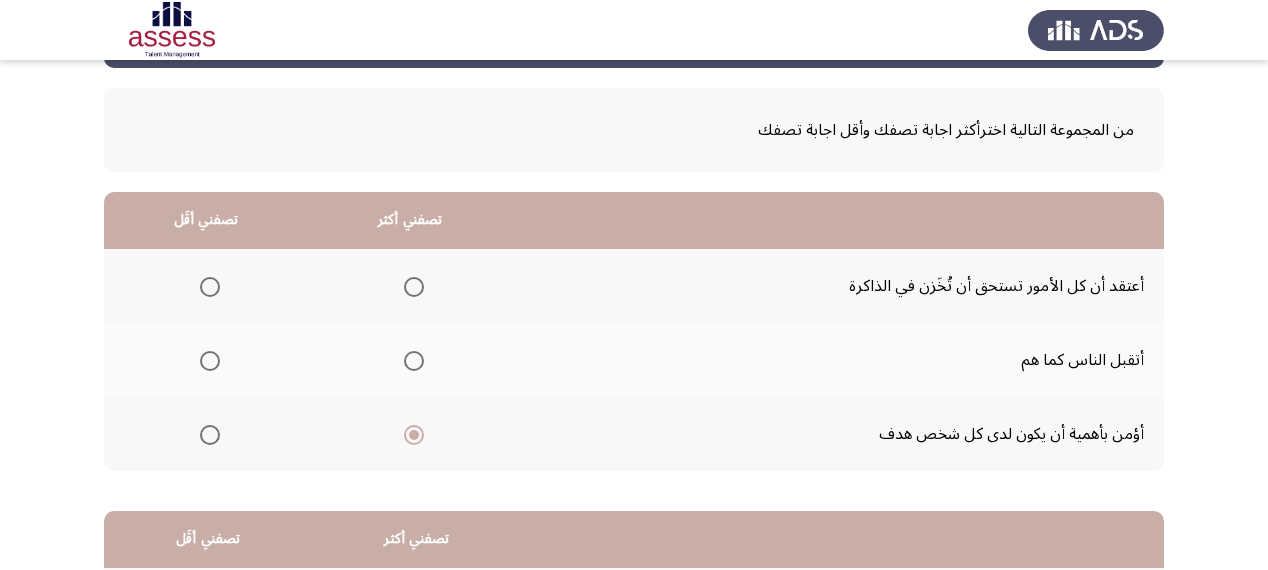 click 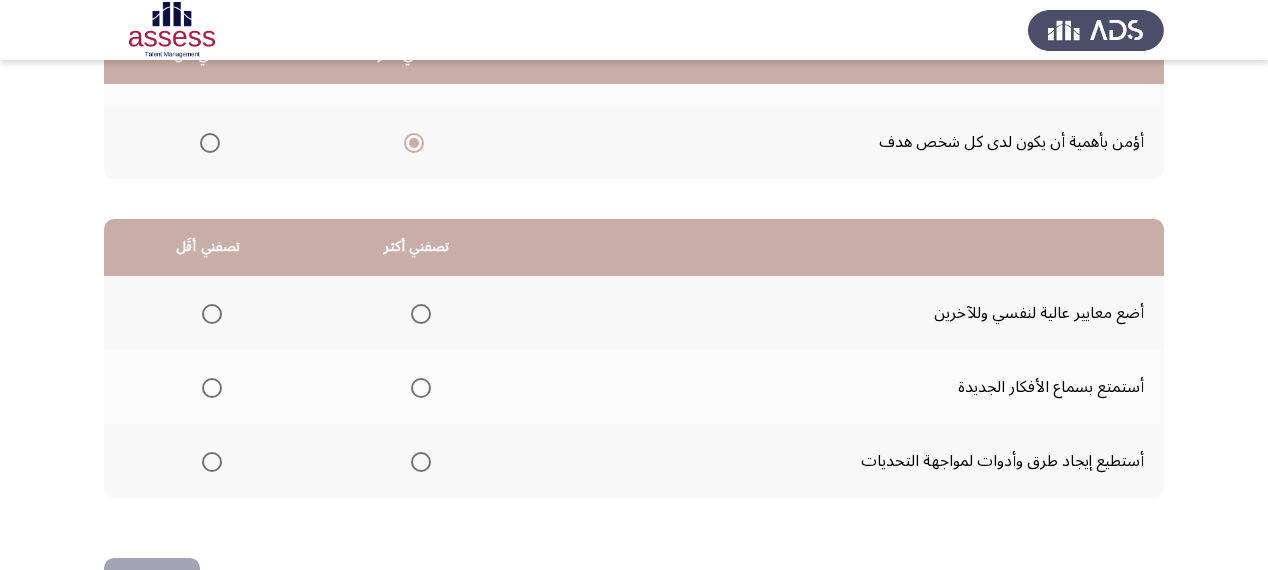 scroll, scrollTop: 400, scrollLeft: 0, axis: vertical 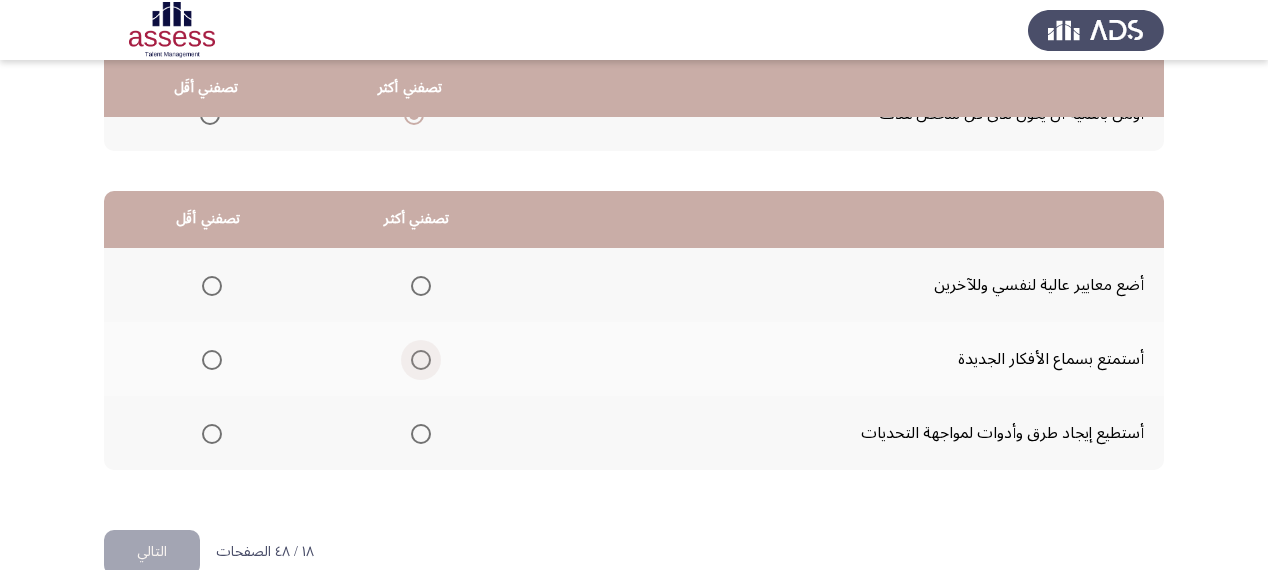 click at bounding box center (421, 360) 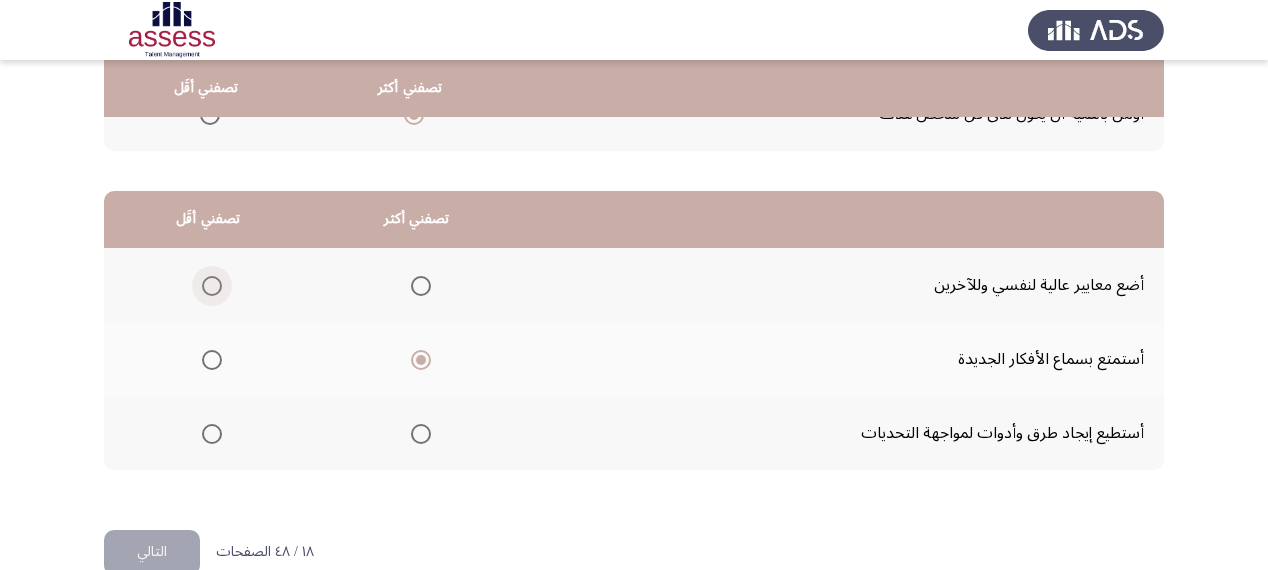 click at bounding box center (212, 286) 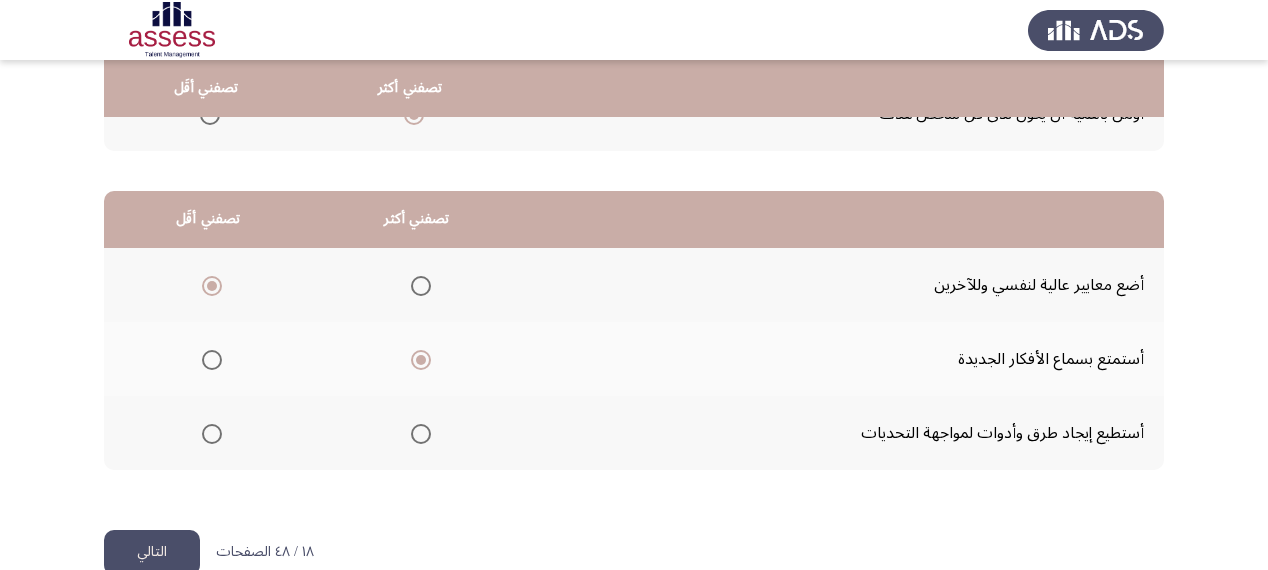 click on "التالي" 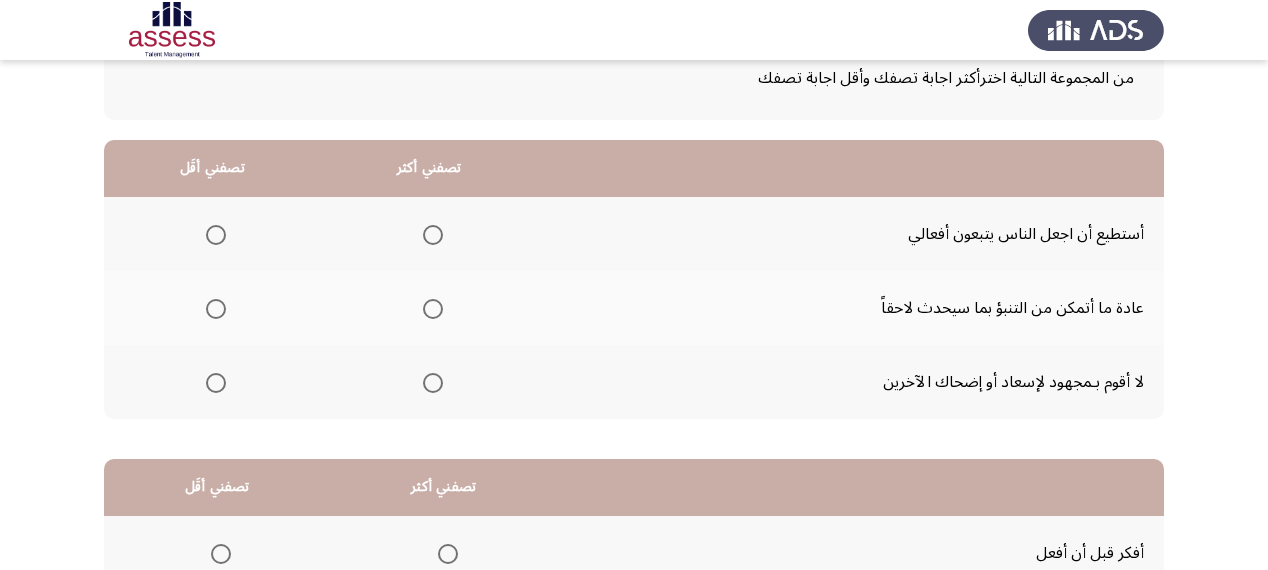 scroll, scrollTop: 160, scrollLeft: 0, axis: vertical 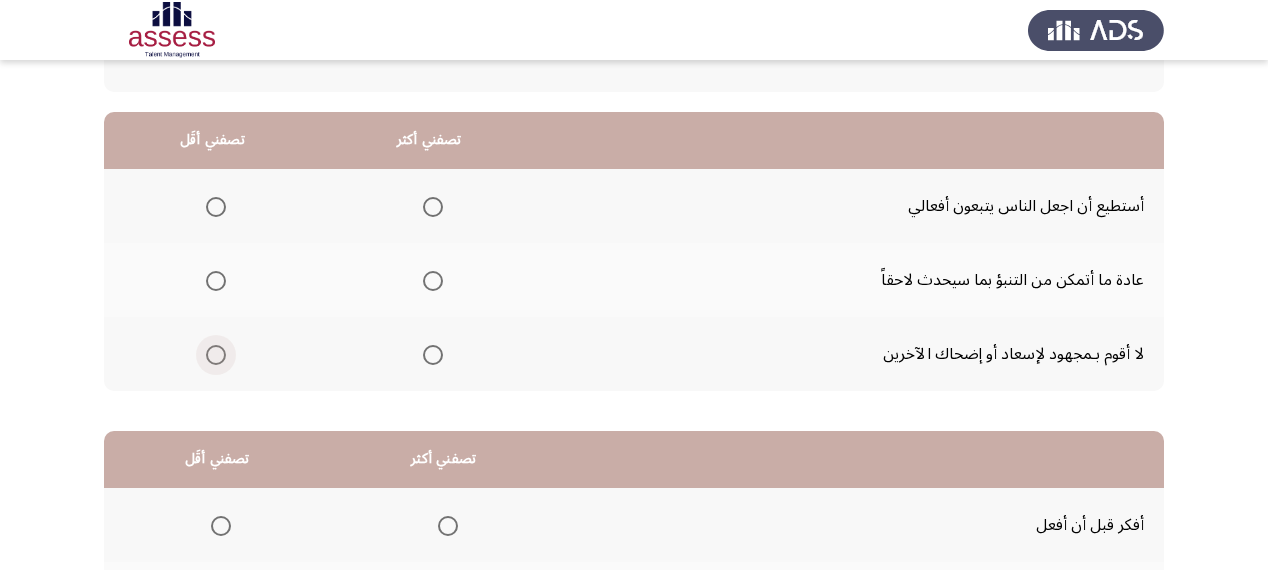click at bounding box center [216, 355] 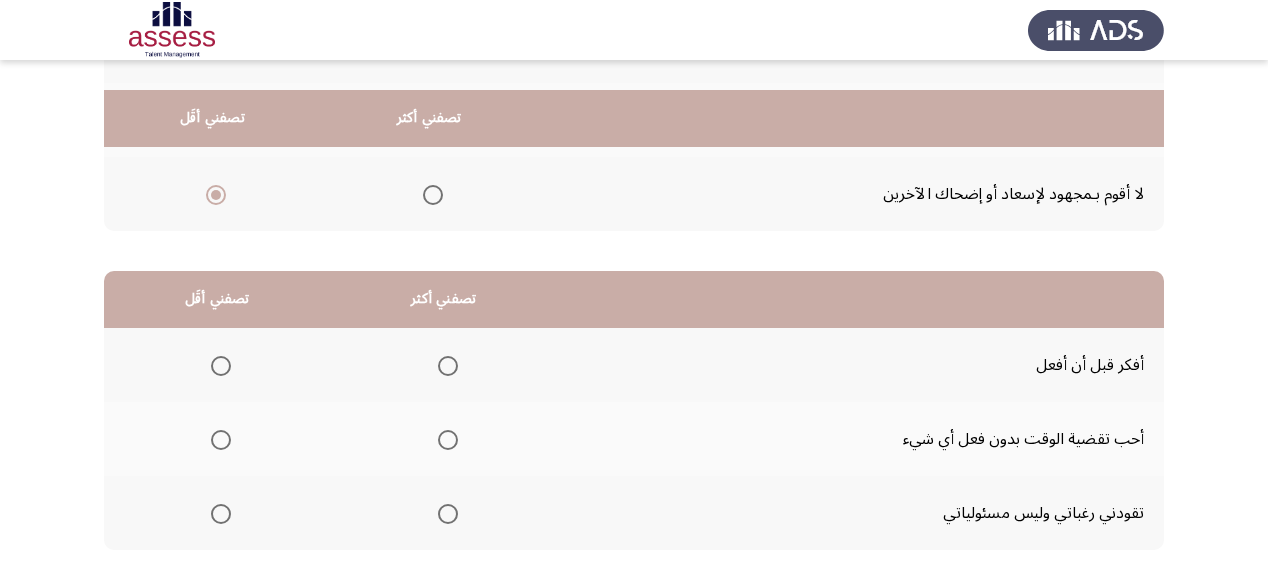 scroll, scrollTop: 400, scrollLeft: 0, axis: vertical 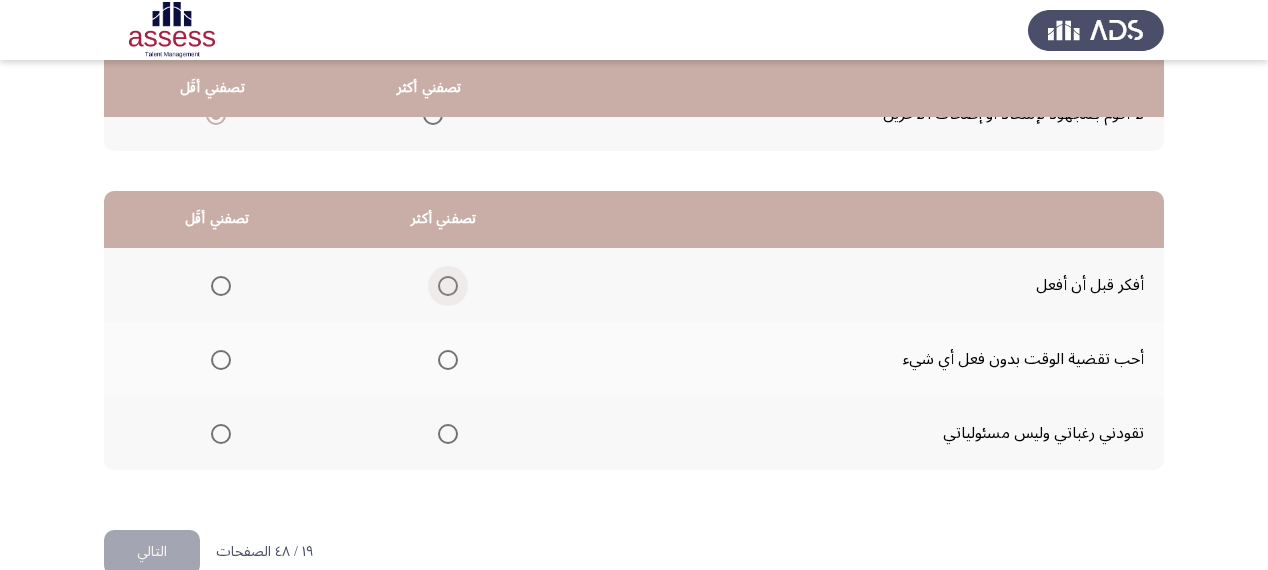 click at bounding box center [448, 286] 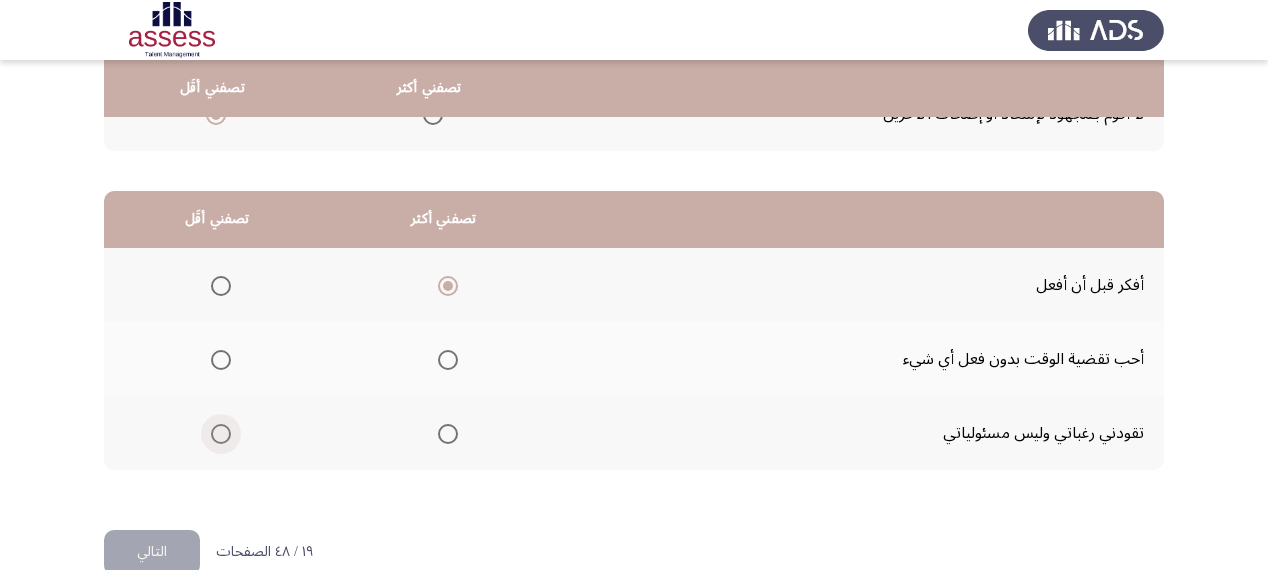 click at bounding box center [221, 434] 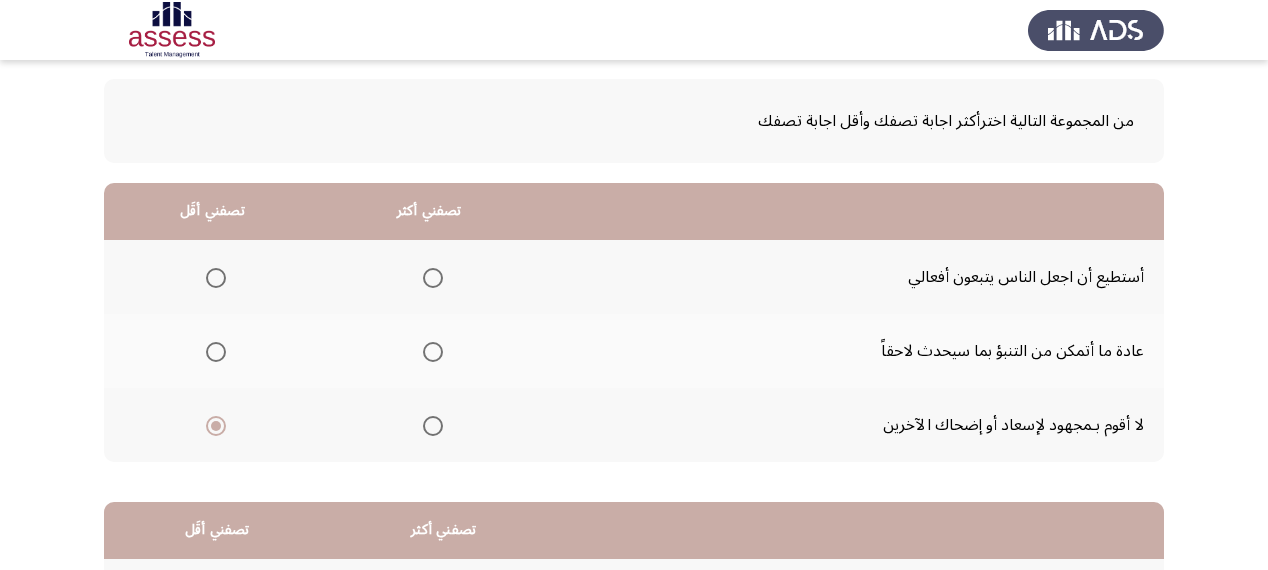 scroll, scrollTop: 80, scrollLeft: 0, axis: vertical 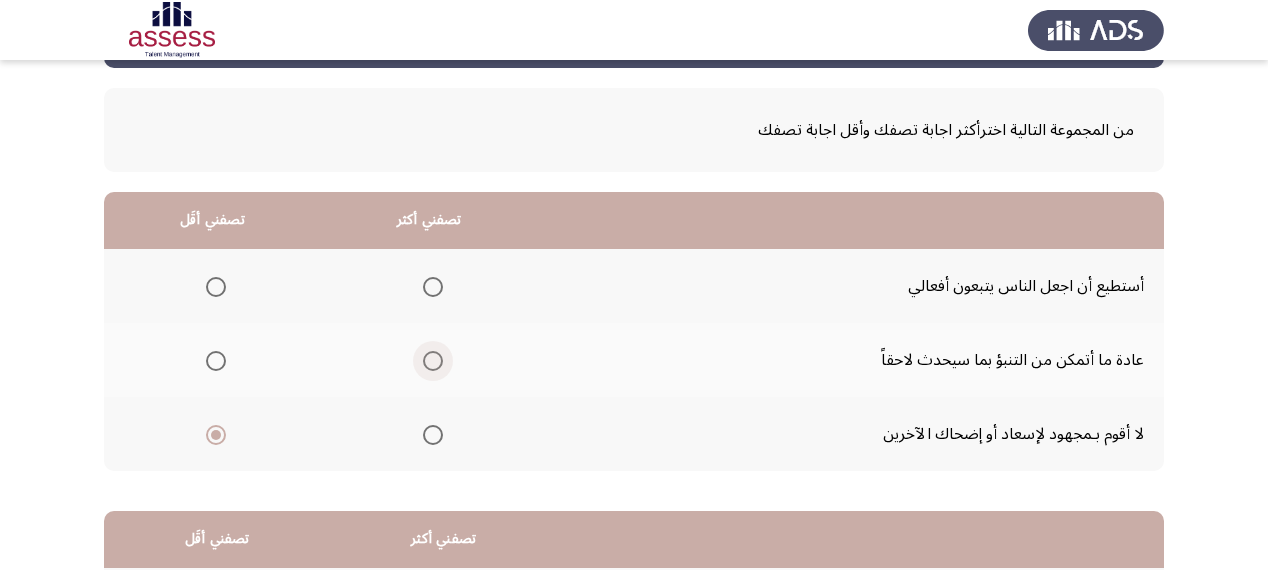 click at bounding box center [433, 361] 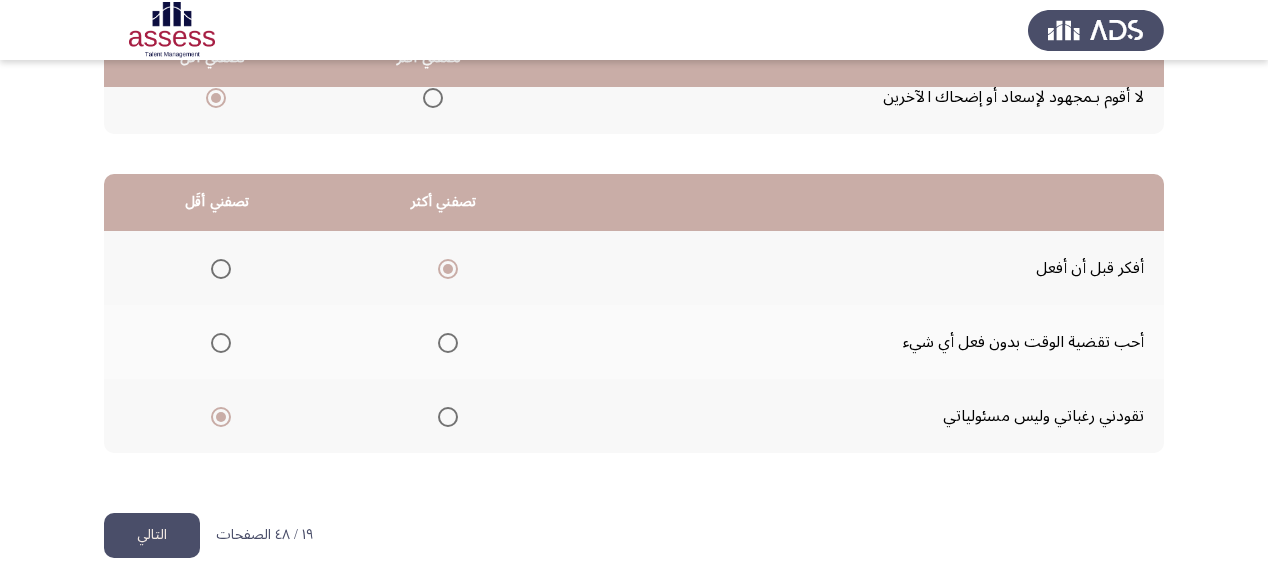 scroll, scrollTop: 436, scrollLeft: 0, axis: vertical 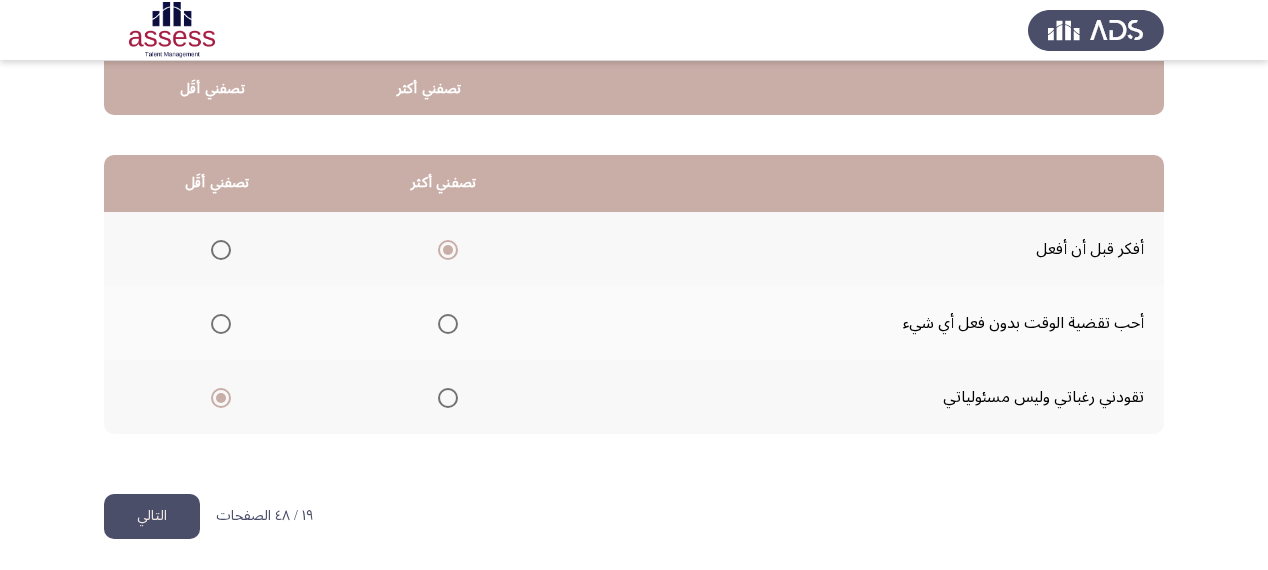 click on "التالي" 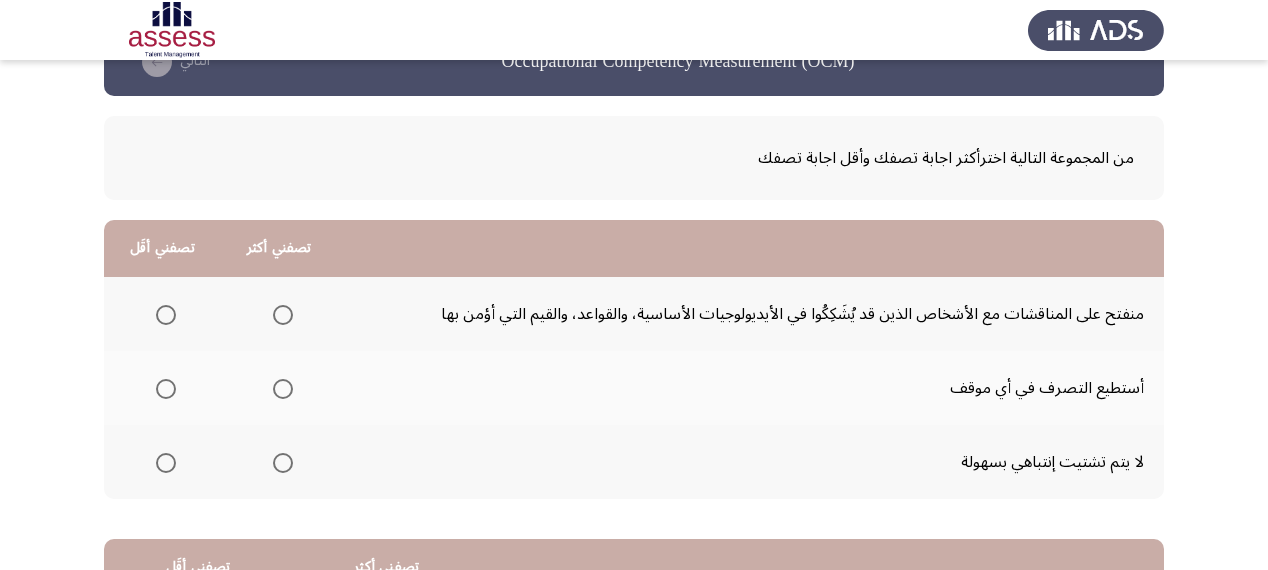 scroll, scrollTop: 80, scrollLeft: 0, axis: vertical 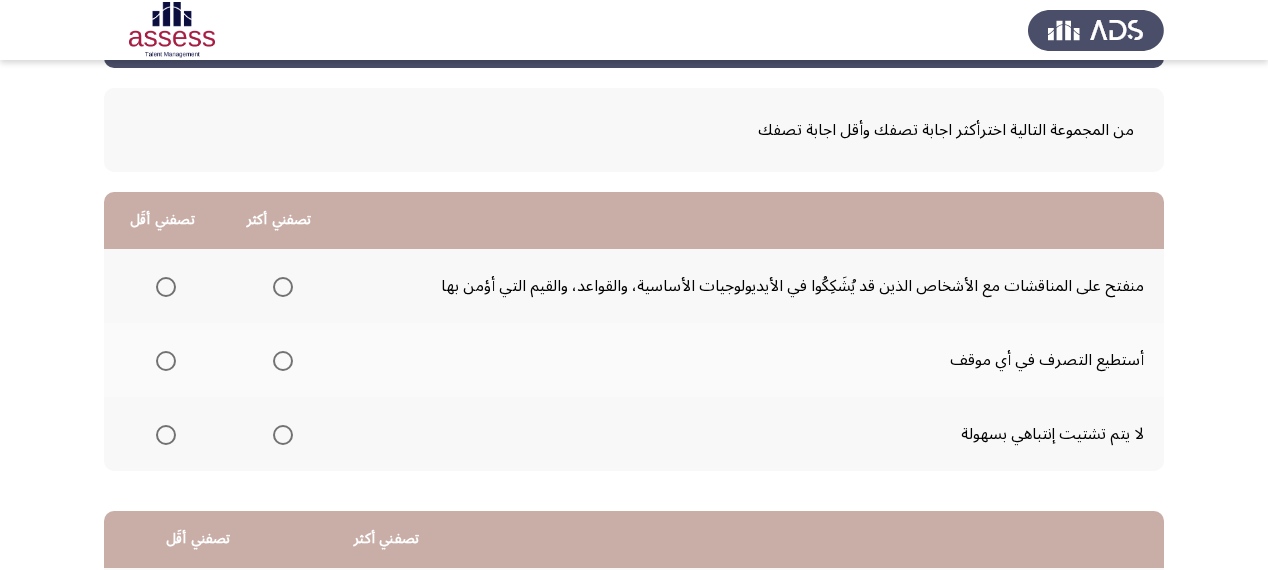 click 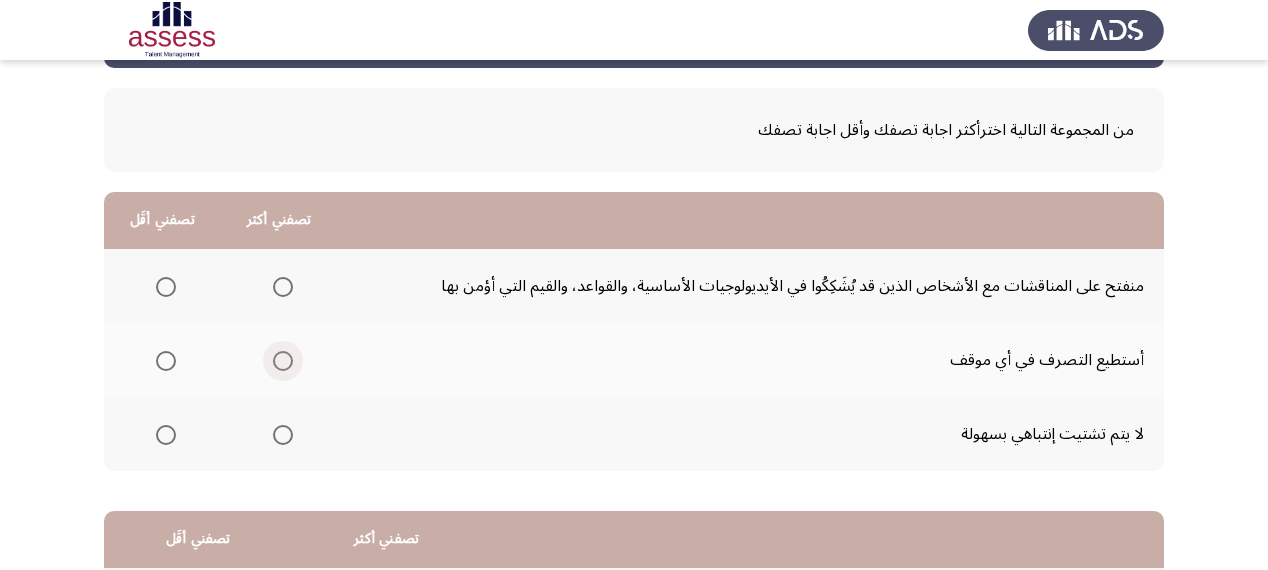 click at bounding box center [283, 361] 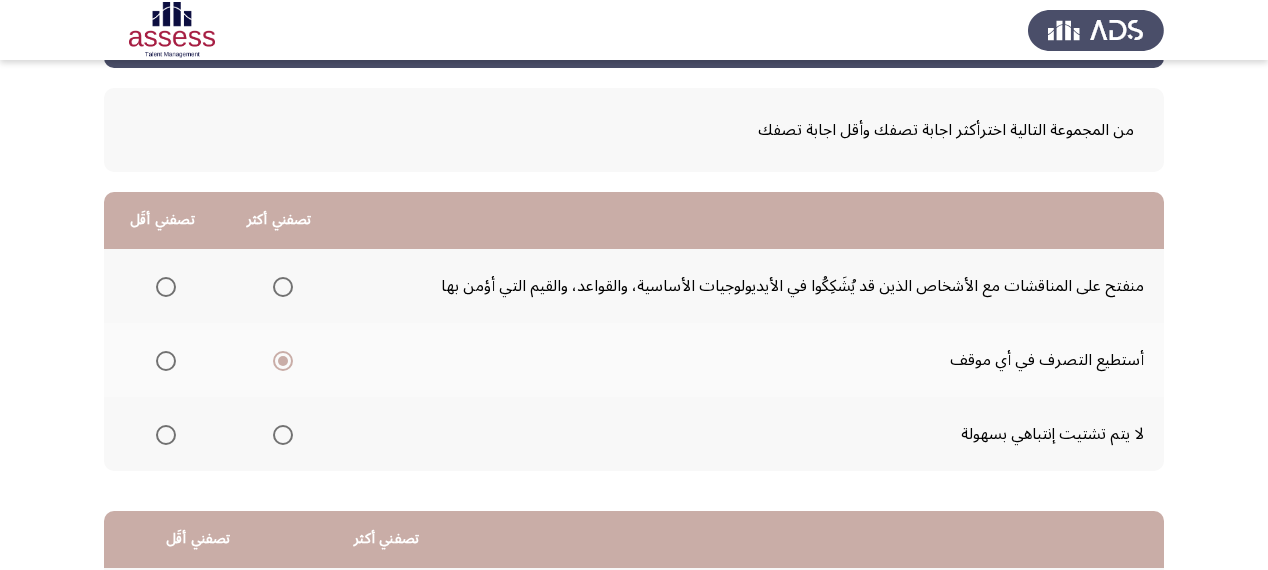 click at bounding box center (283, 435) 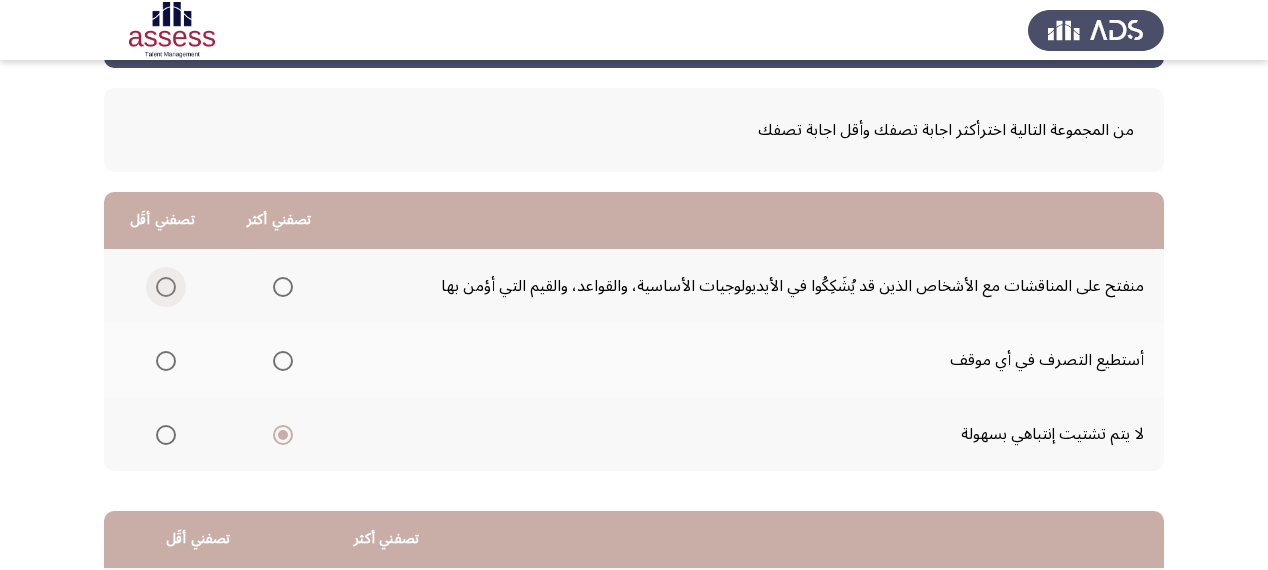 click at bounding box center (166, 287) 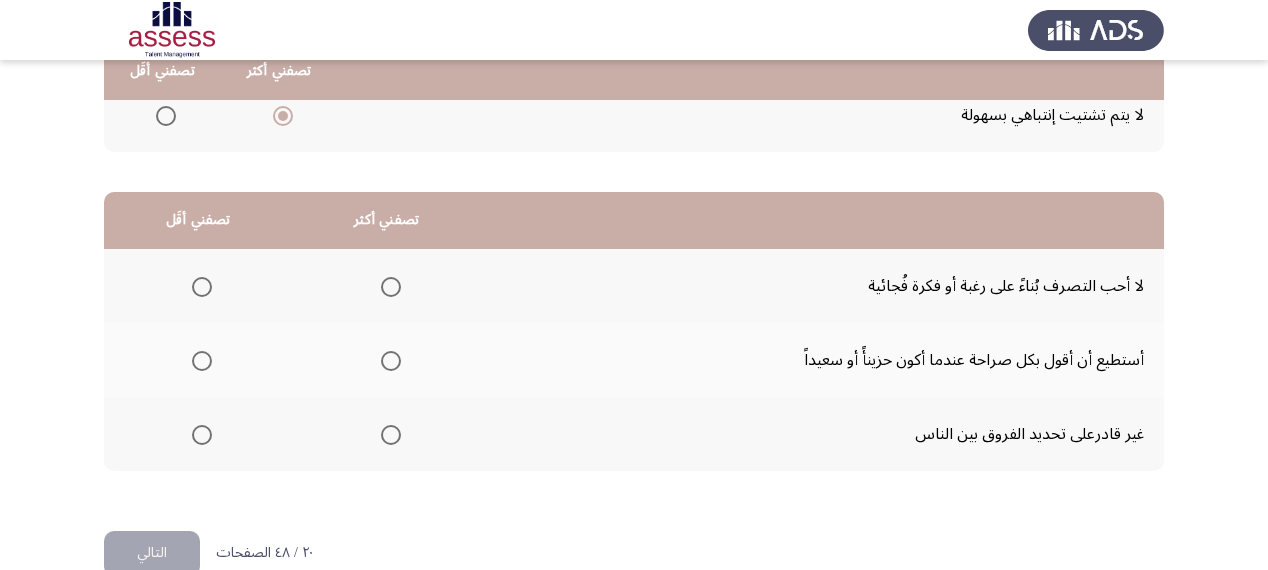 scroll, scrollTop: 400, scrollLeft: 0, axis: vertical 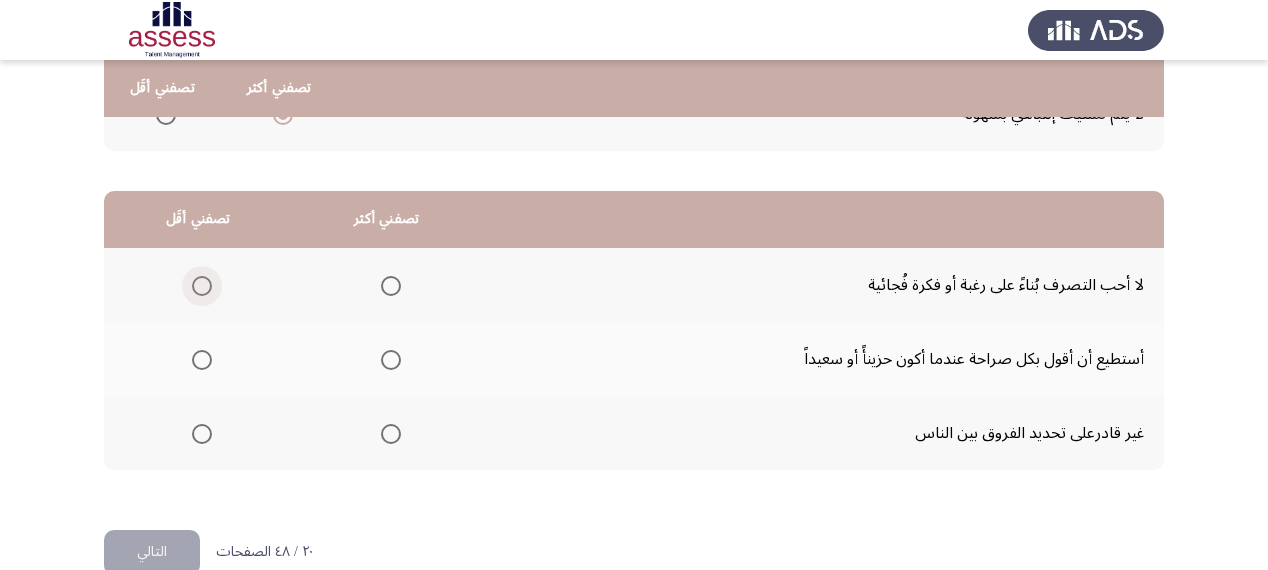click at bounding box center [202, 286] 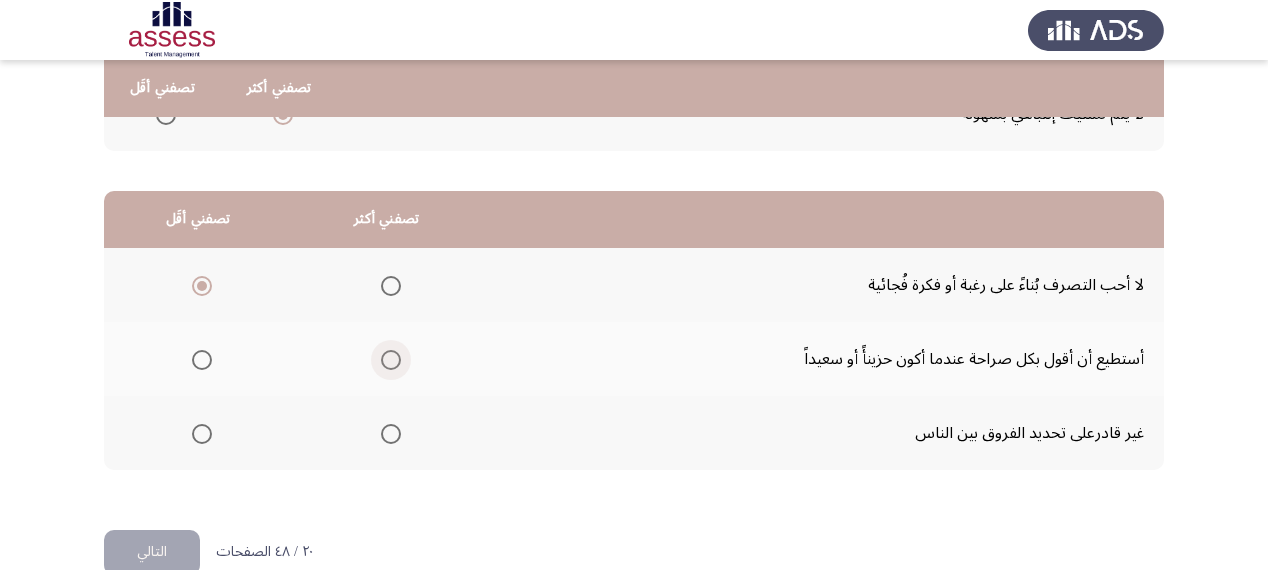 click at bounding box center (391, 360) 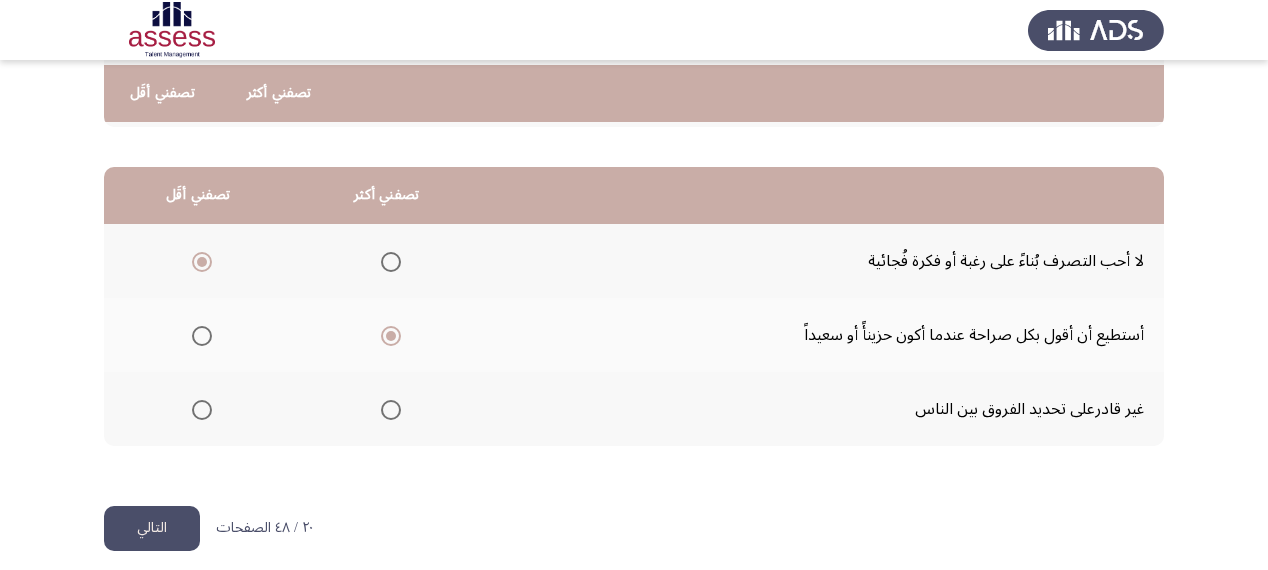 scroll, scrollTop: 436, scrollLeft: 0, axis: vertical 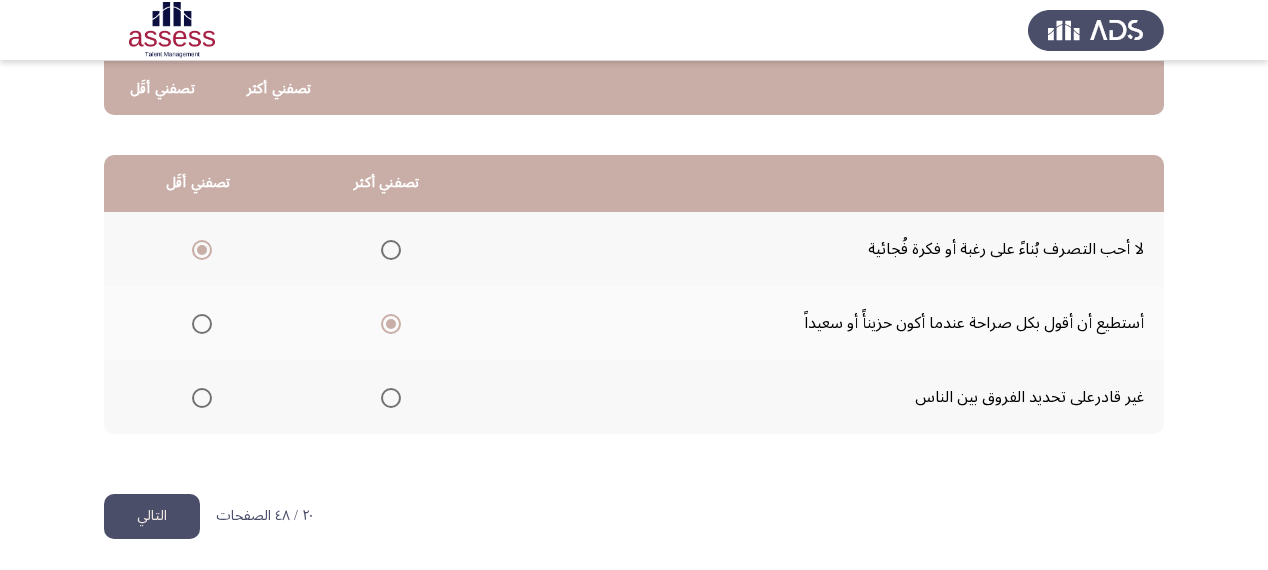 click on "التالي" 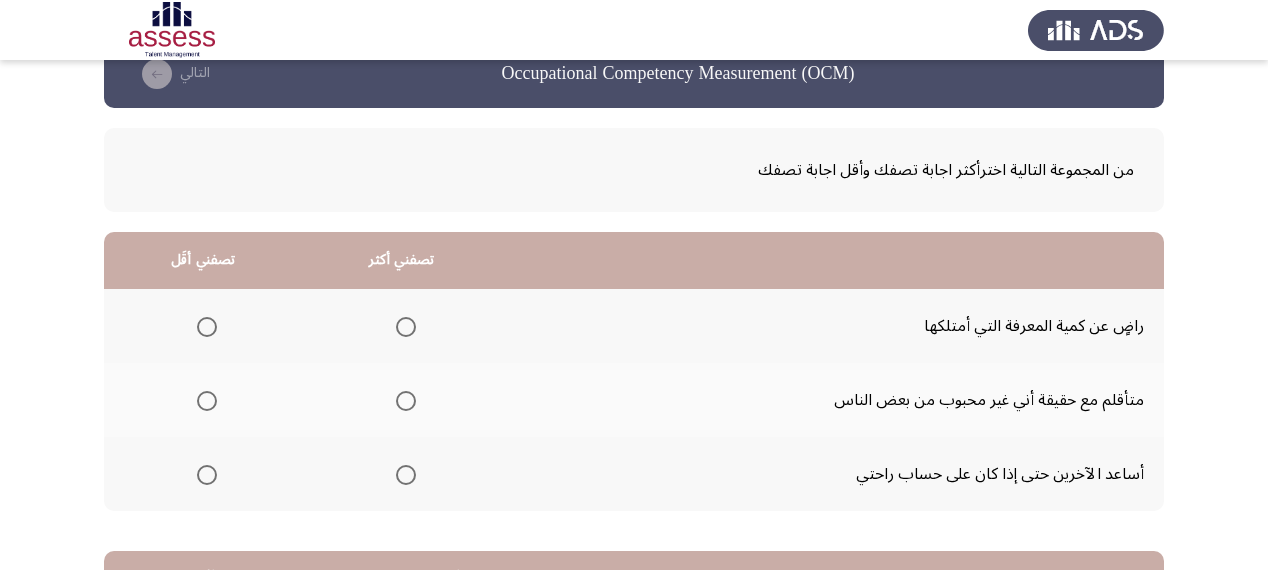 scroll, scrollTop: 80, scrollLeft: 0, axis: vertical 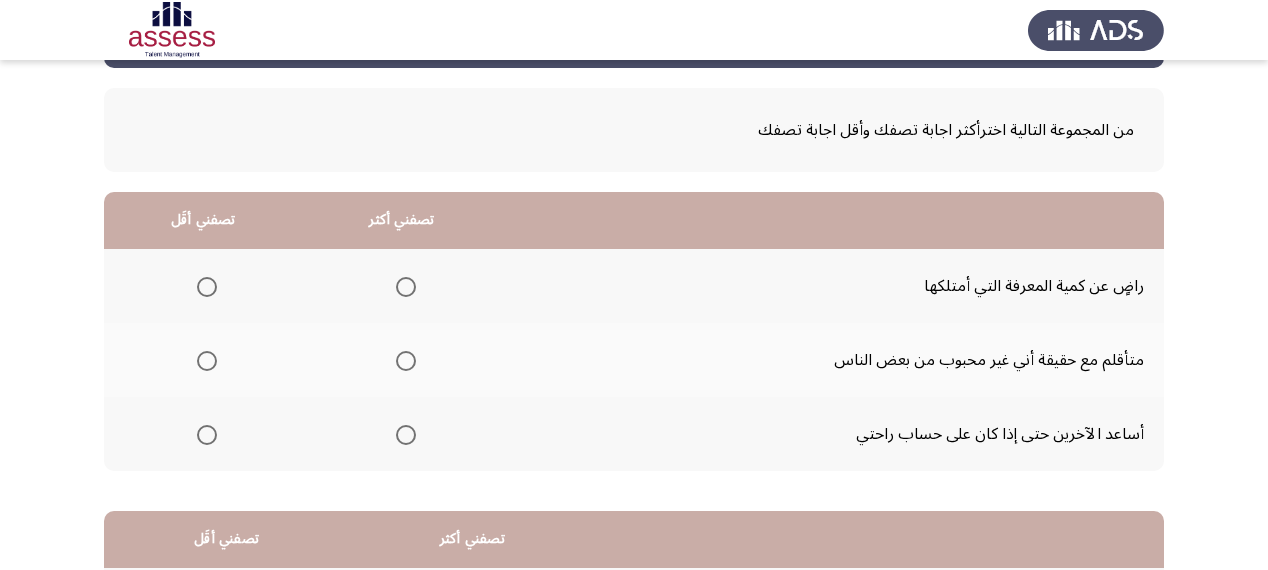 click at bounding box center [406, 435] 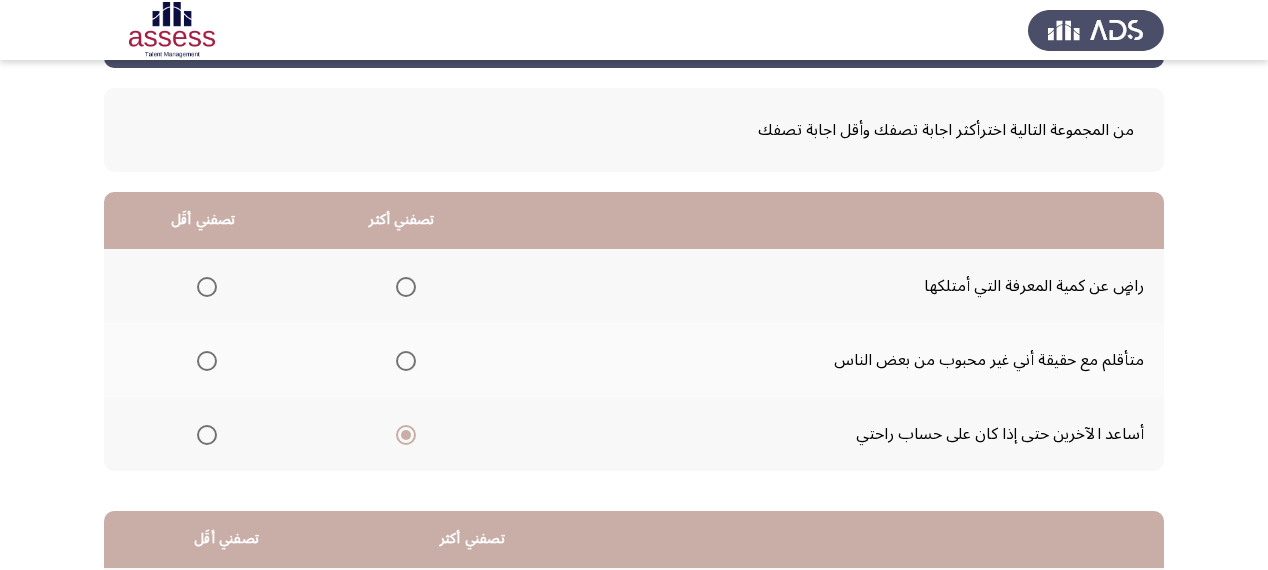 click at bounding box center (207, 361) 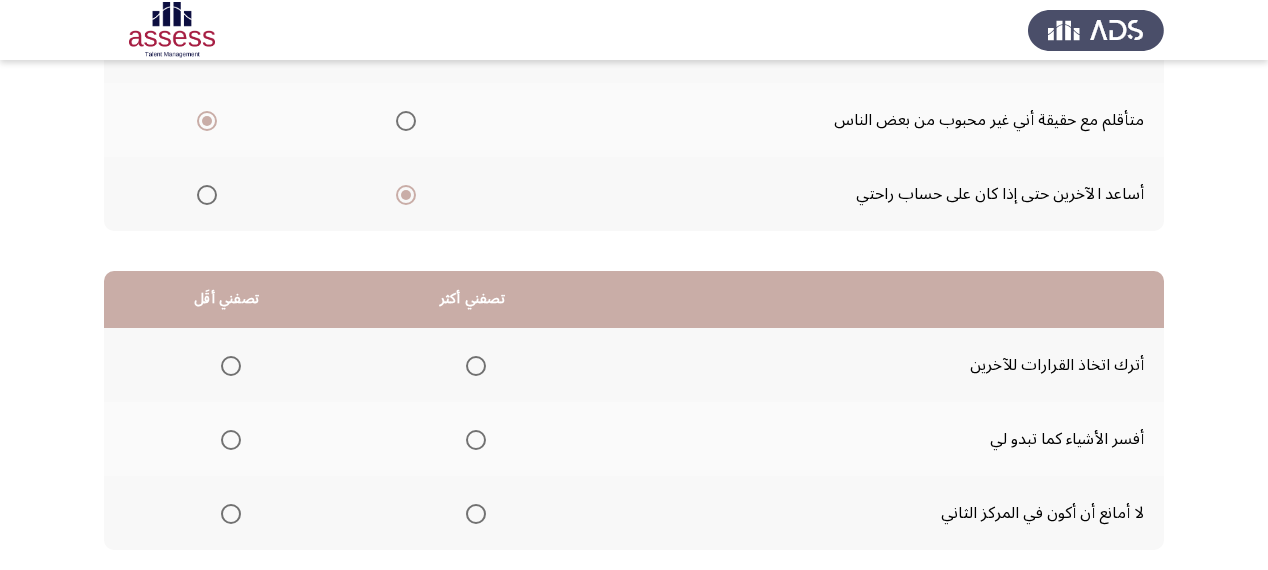 scroll, scrollTop: 400, scrollLeft: 0, axis: vertical 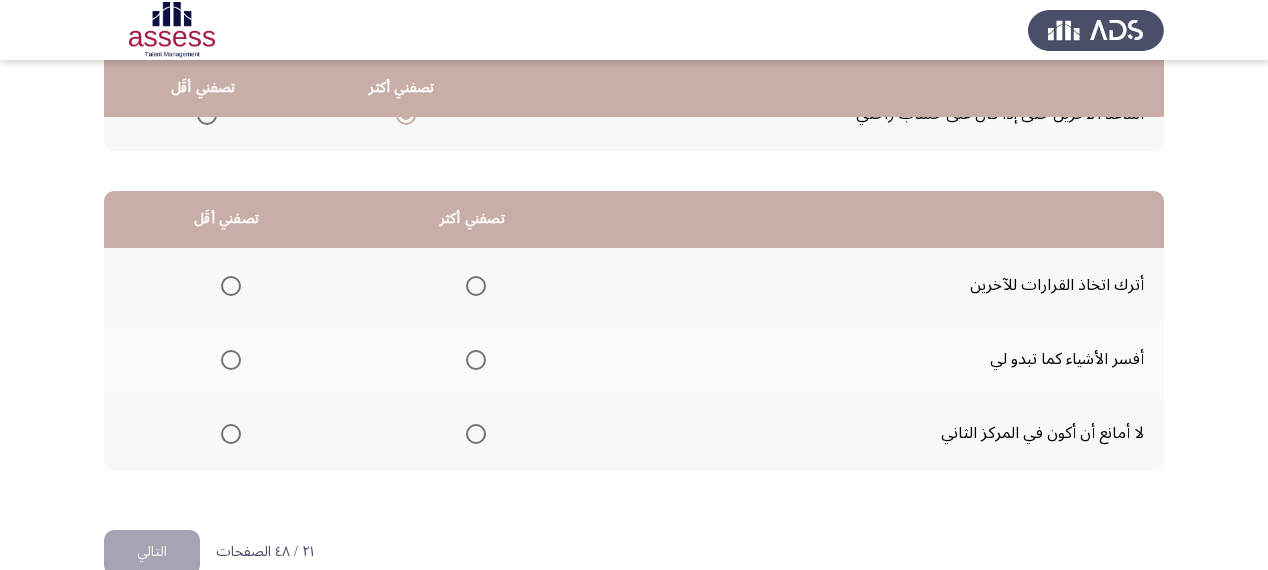 click at bounding box center [231, 286] 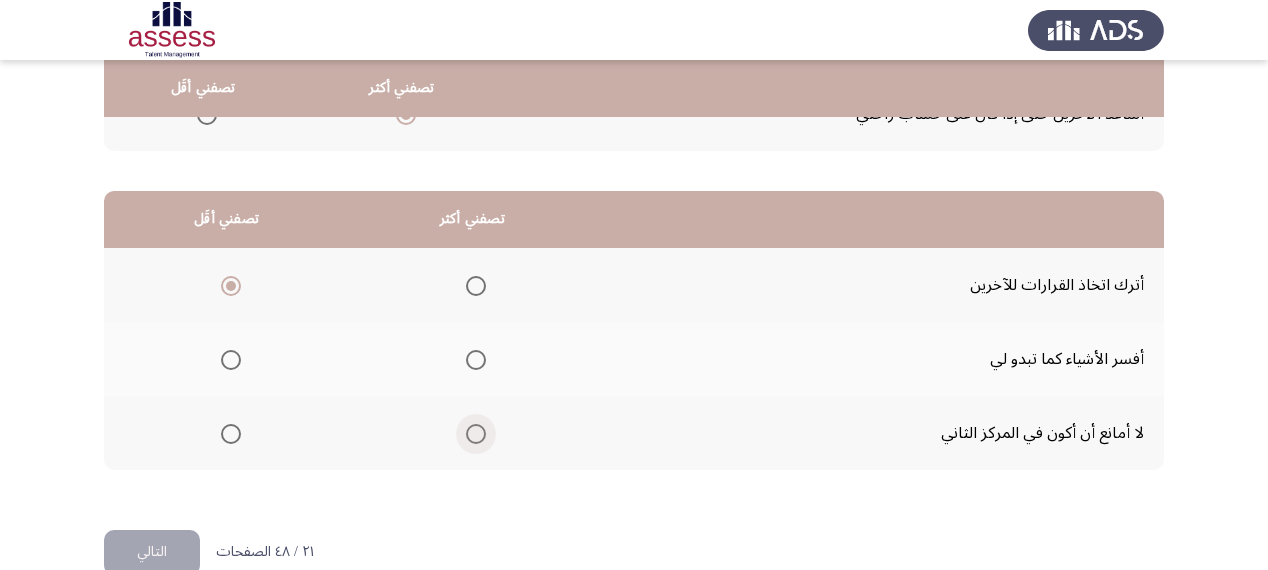 click at bounding box center [476, 434] 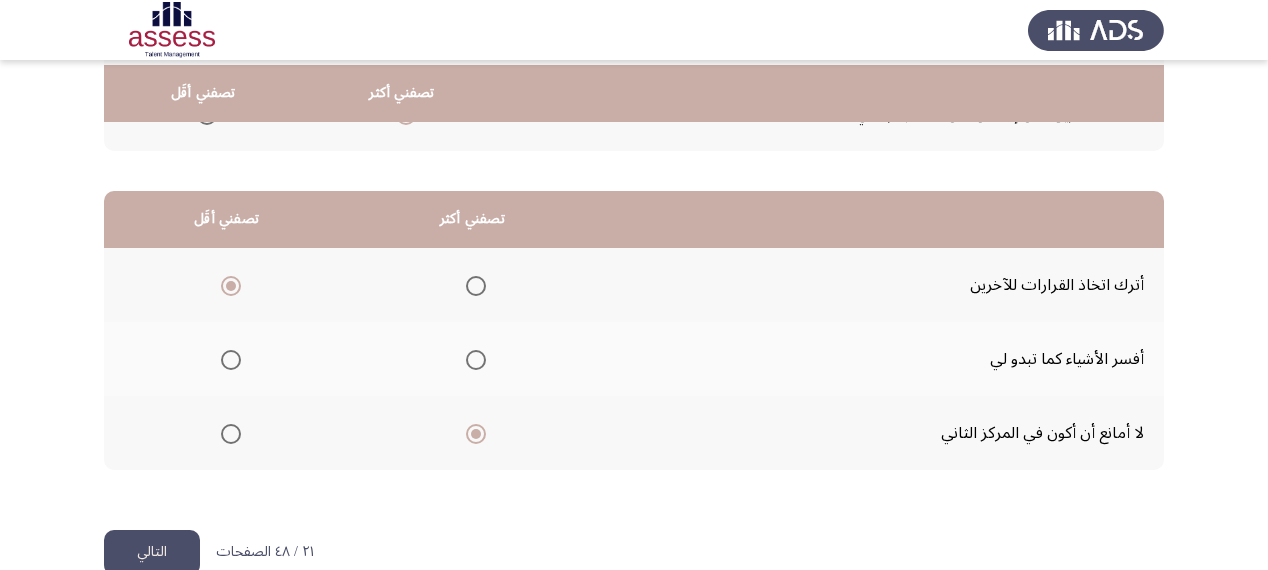 scroll, scrollTop: 436, scrollLeft: 0, axis: vertical 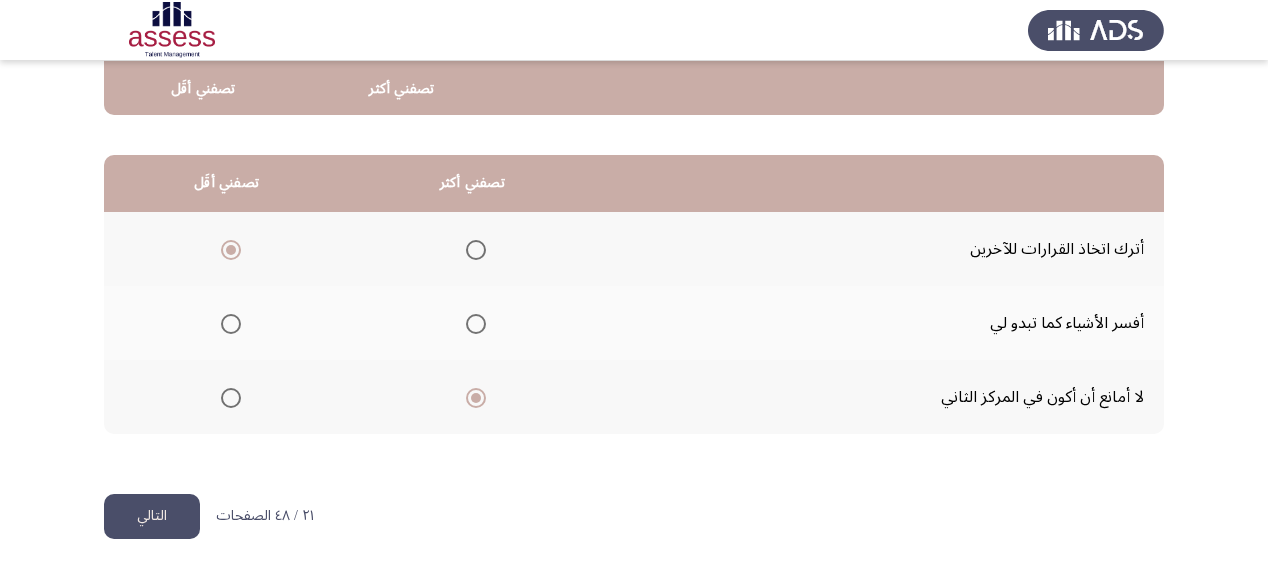 click on "التالي" 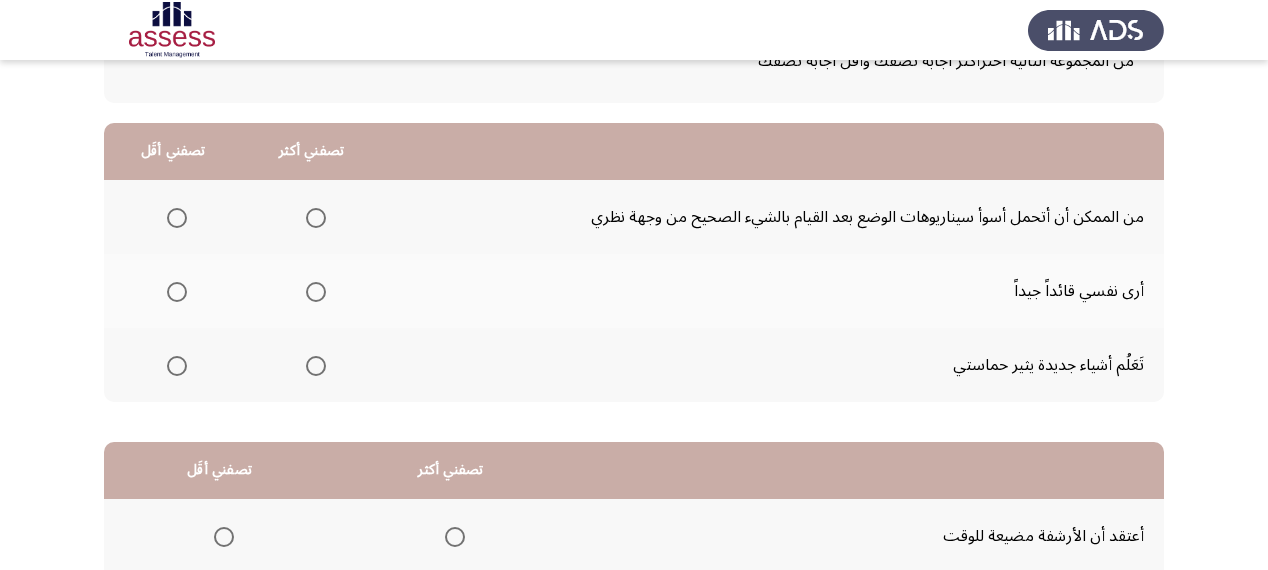 scroll, scrollTop: 160, scrollLeft: 0, axis: vertical 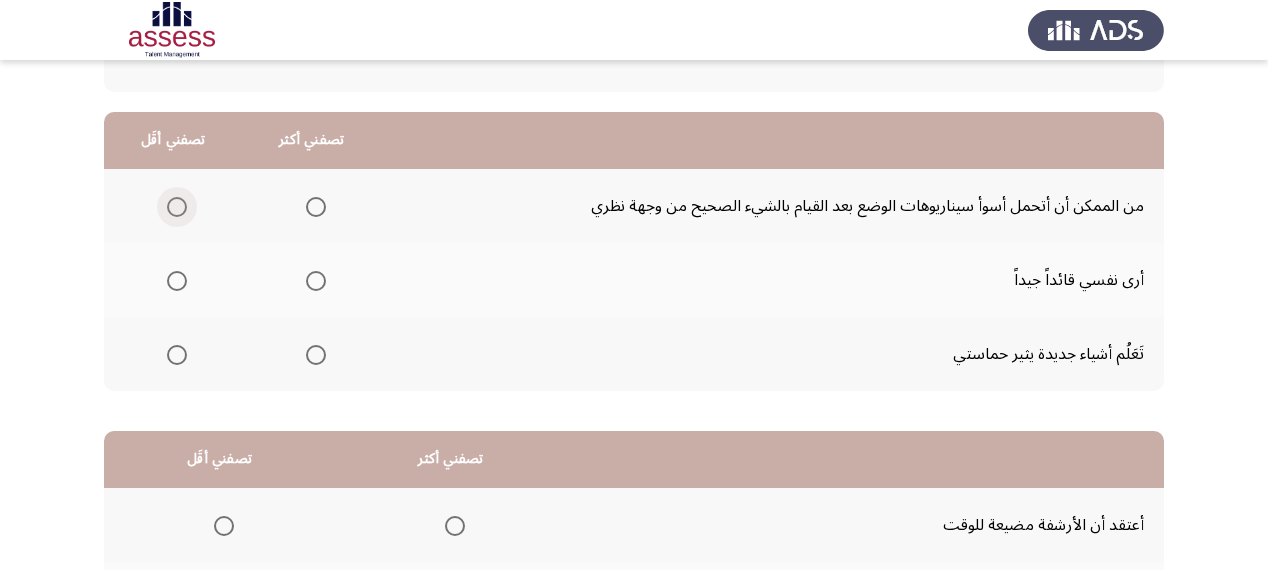 click at bounding box center [177, 207] 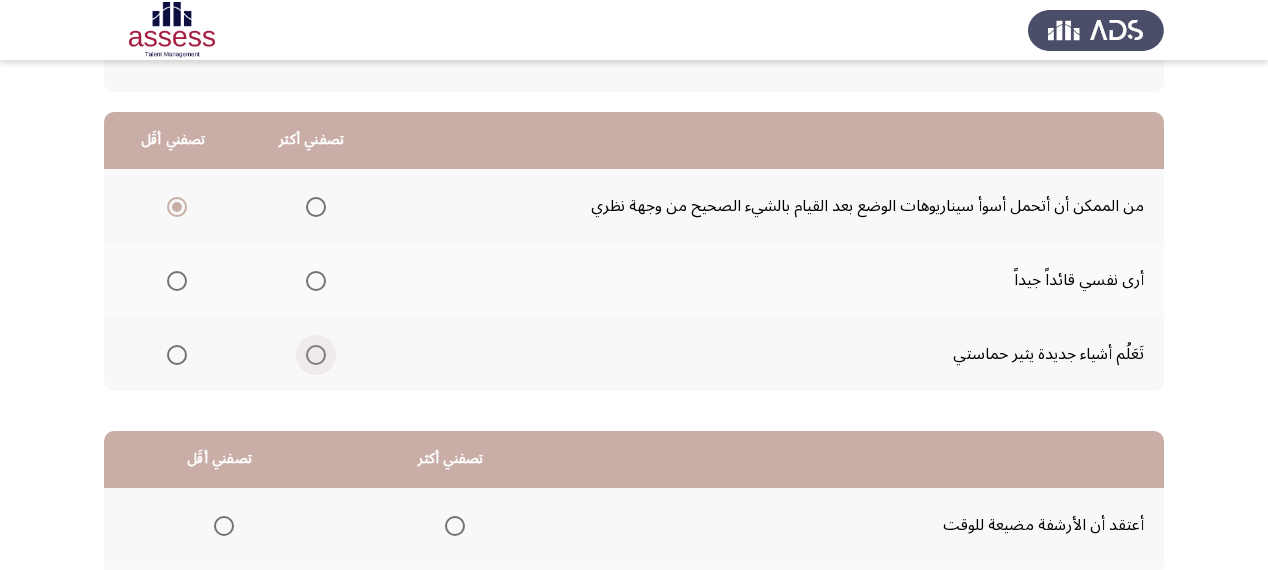 click at bounding box center (316, 355) 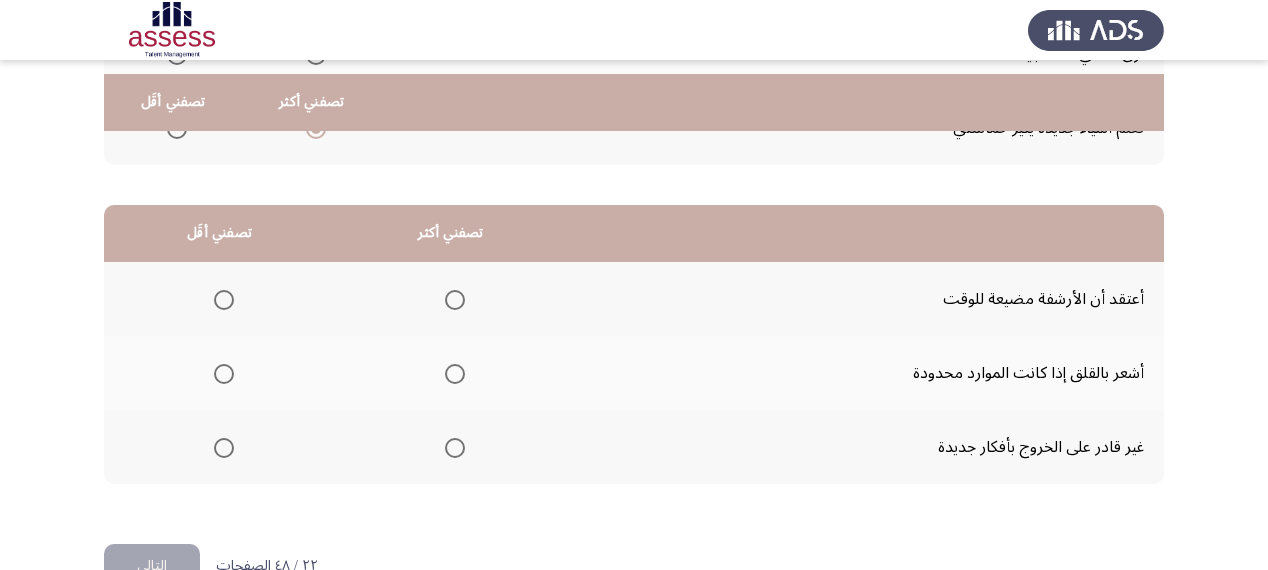 scroll, scrollTop: 400, scrollLeft: 0, axis: vertical 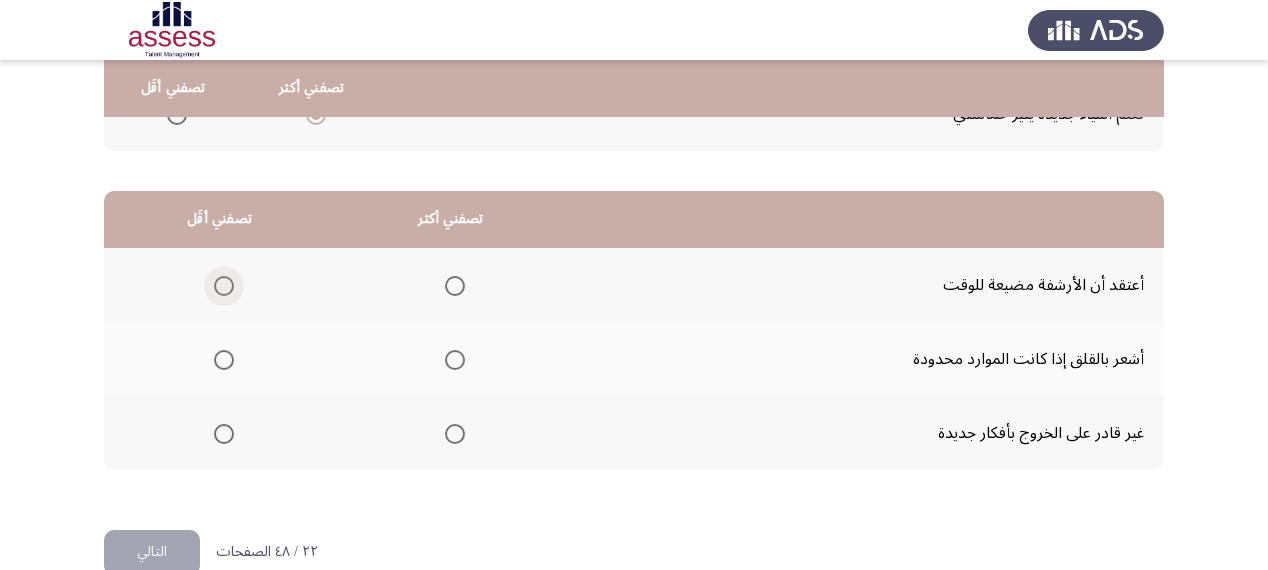 click at bounding box center [224, 286] 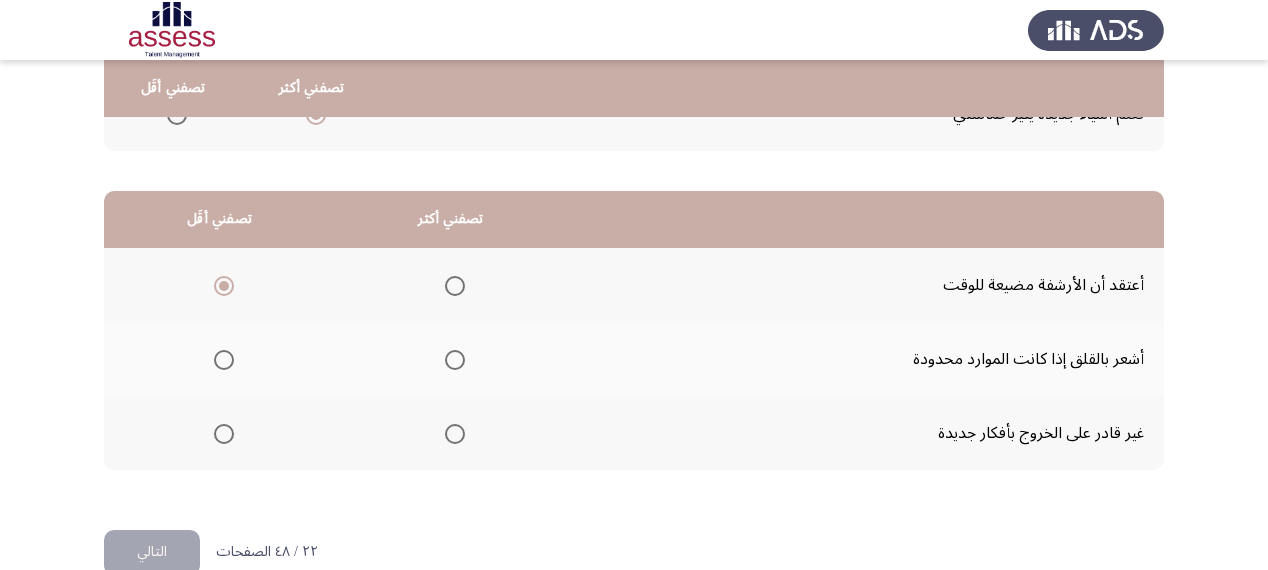 click at bounding box center [455, 360] 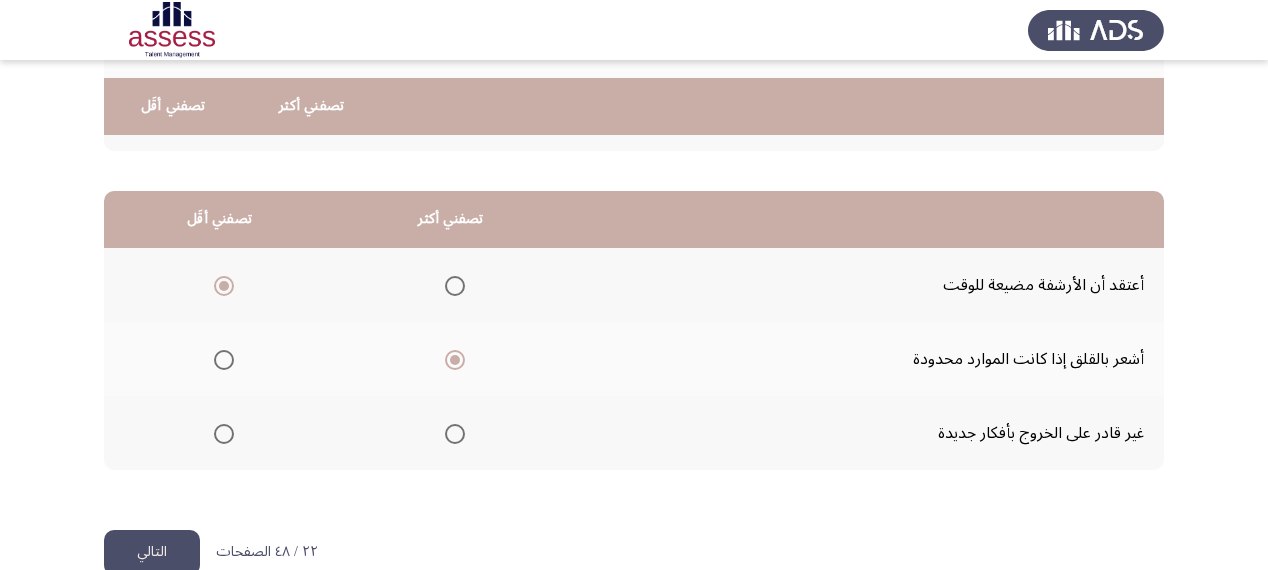 scroll, scrollTop: 436, scrollLeft: 0, axis: vertical 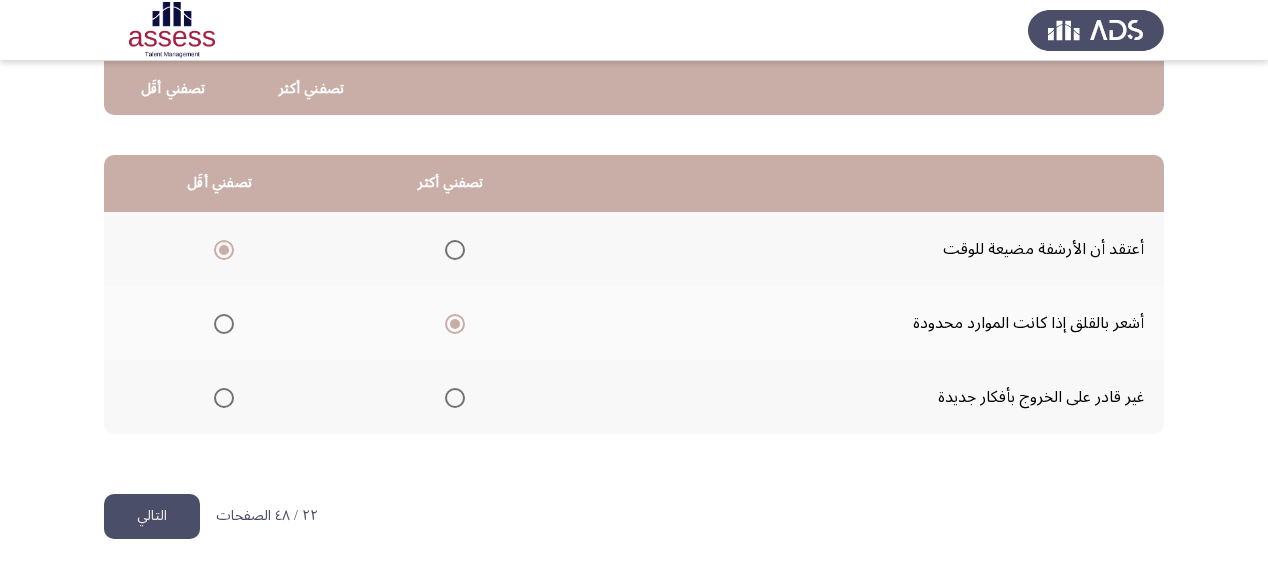 click on "التالي" 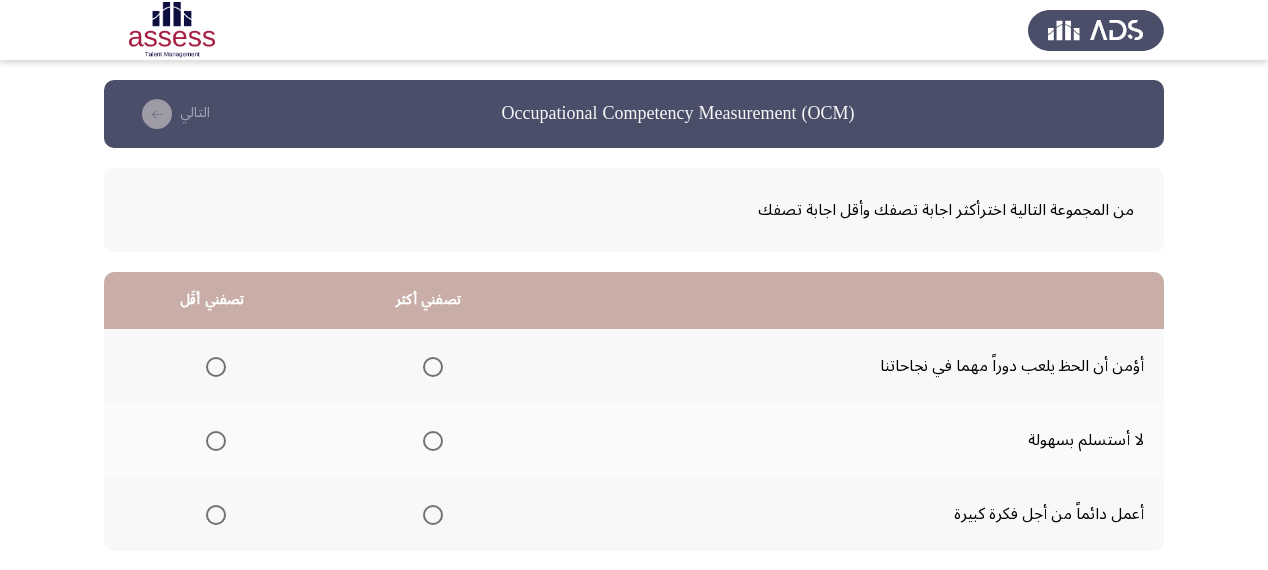 scroll, scrollTop: 80, scrollLeft: 0, axis: vertical 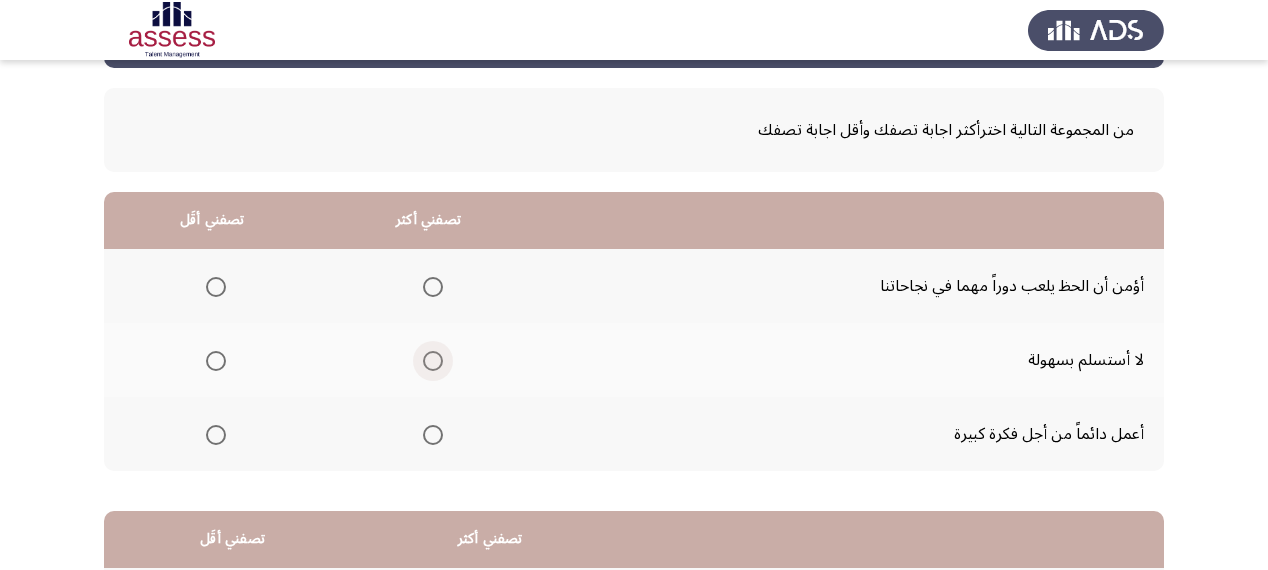 click at bounding box center (433, 361) 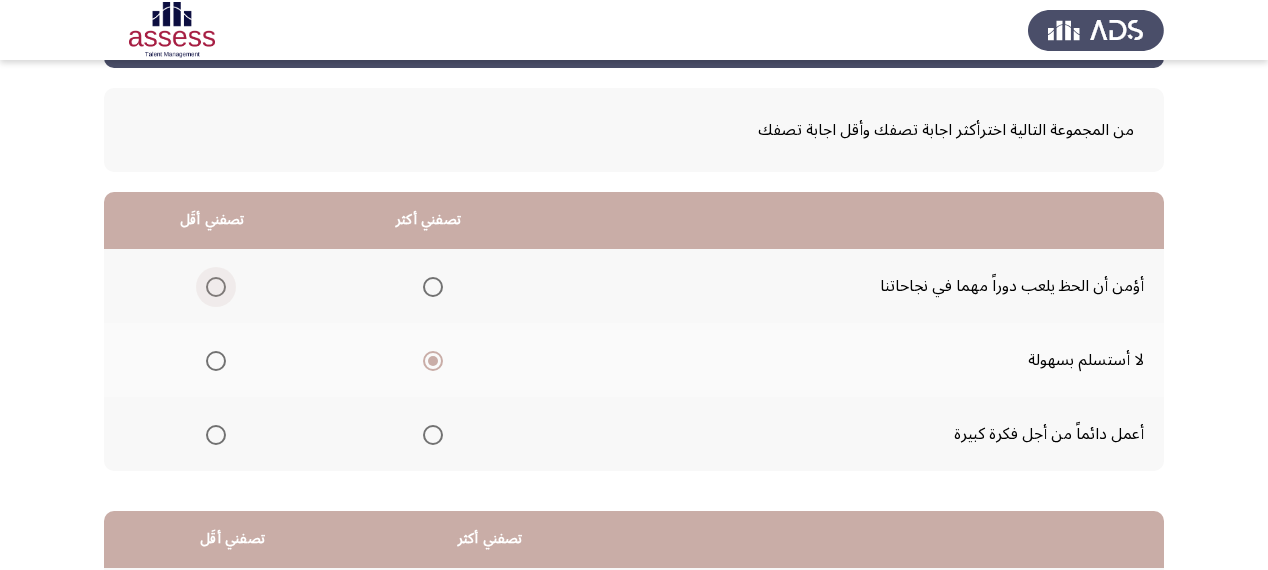 click at bounding box center (216, 287) 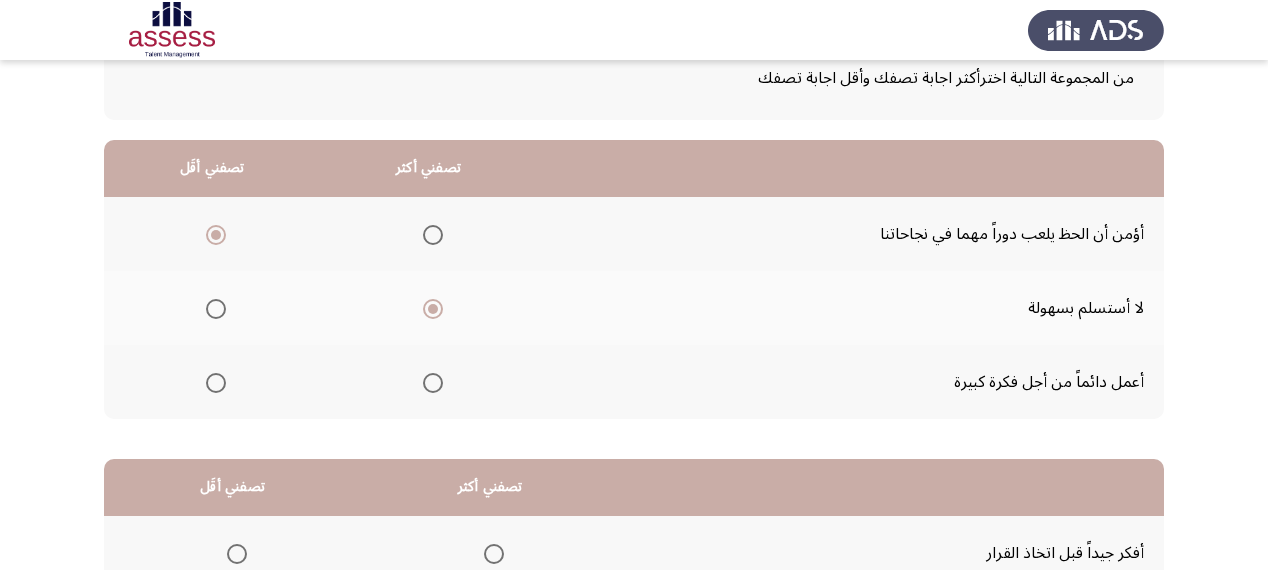 scroll, scrollTop: 160, scrollLeft: 0, axis: vertical 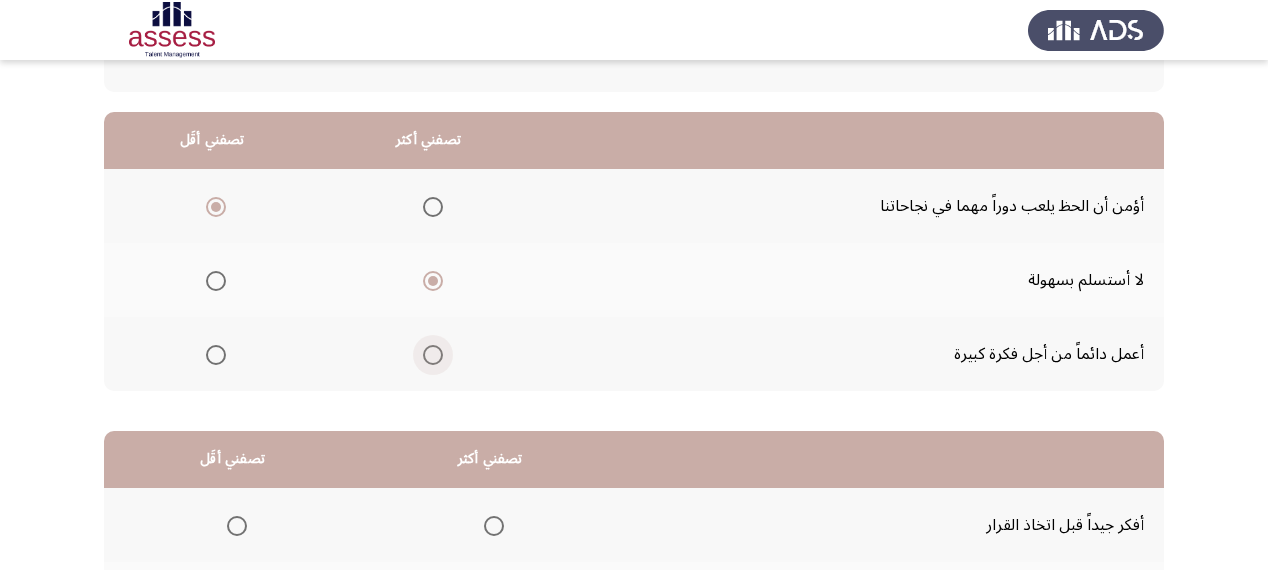 click at bounding box center [433, 355] 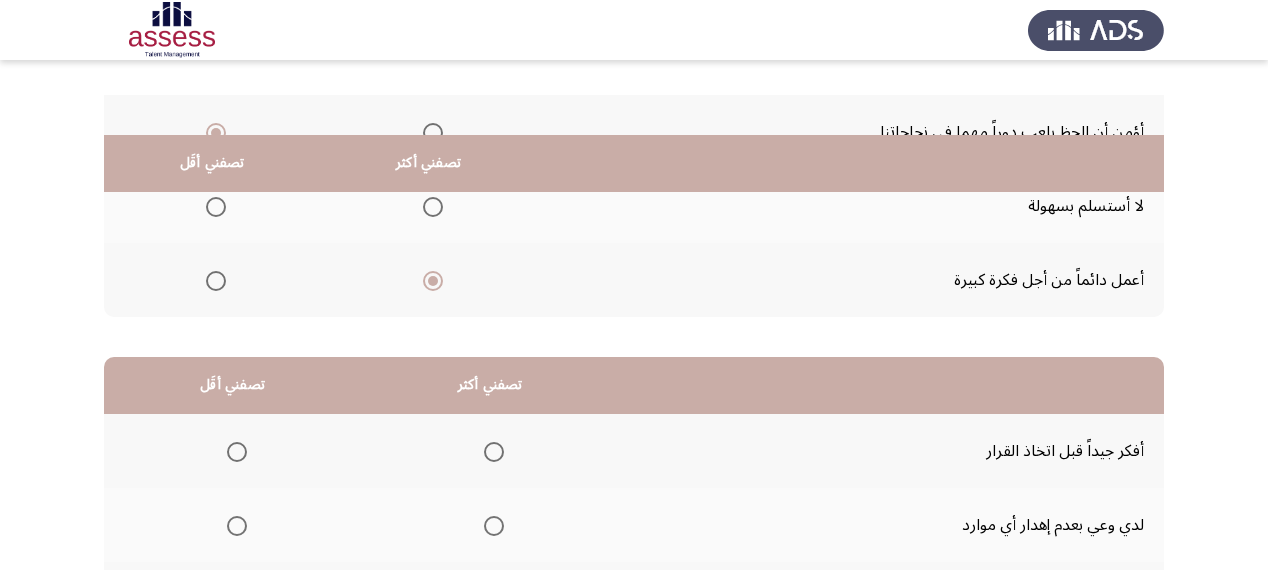 scroll, scrollTop: 320, scrollLeft: 0, axis: vertical 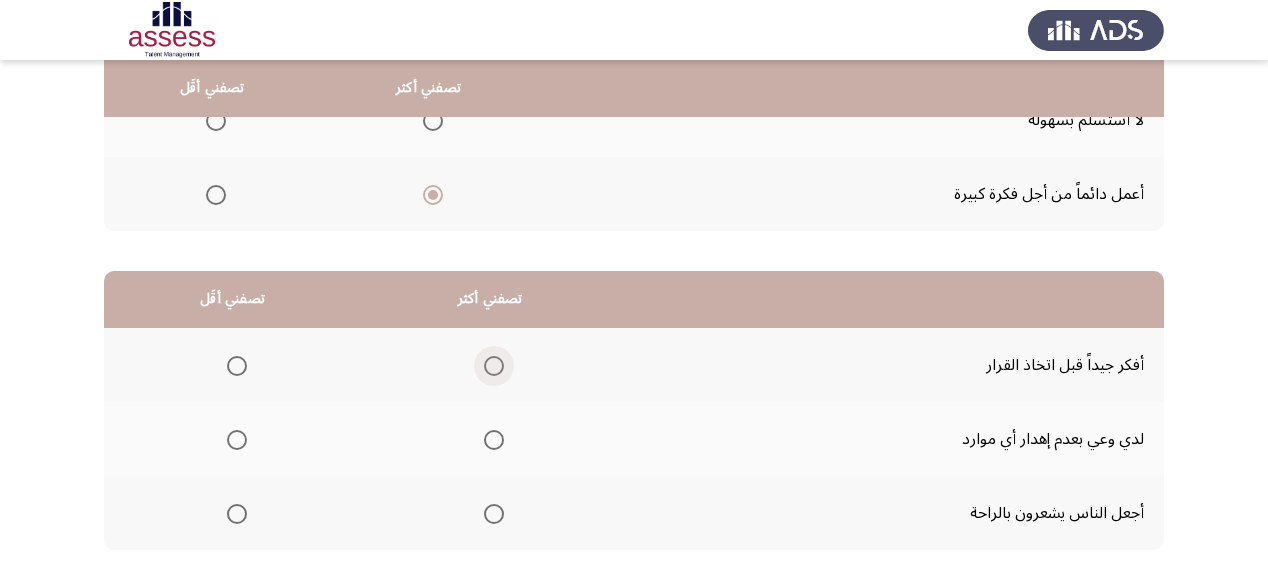 click at bounding box center [494, 366] 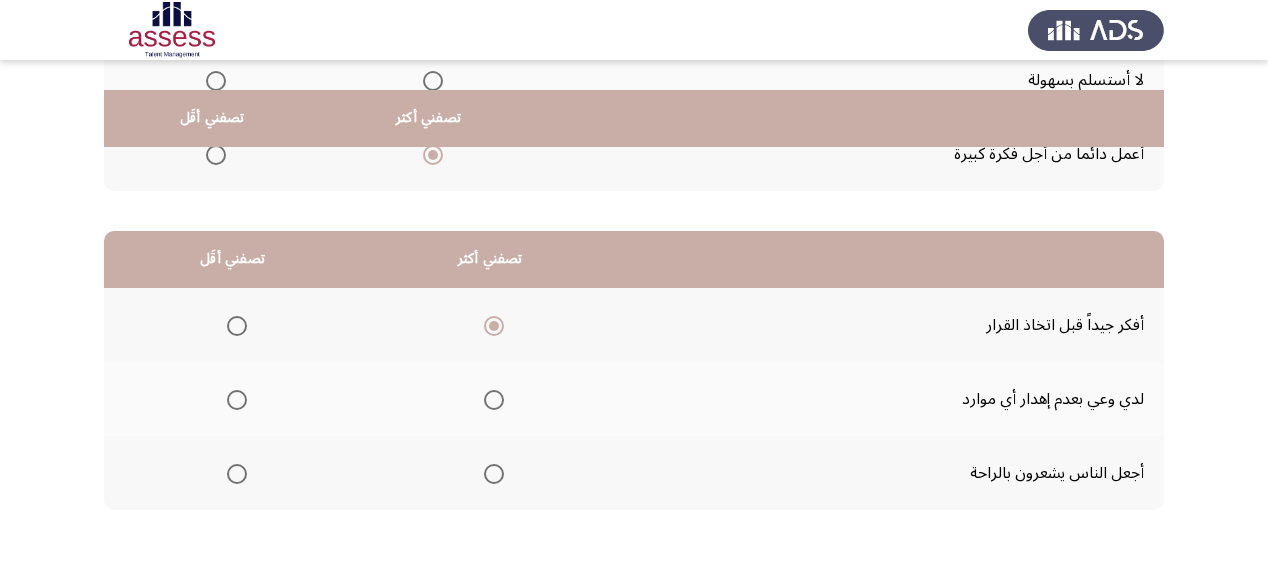 scroll, scrollTop: 400, scrollLeft: 0, axis: vertical 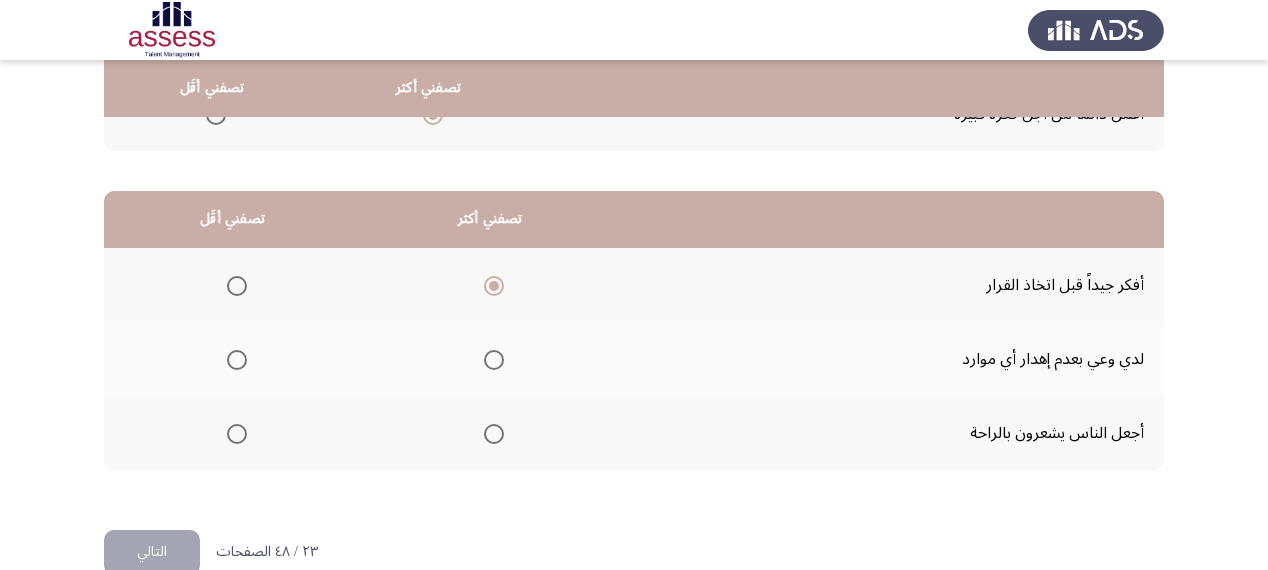 click at bounding box center [494, 360] 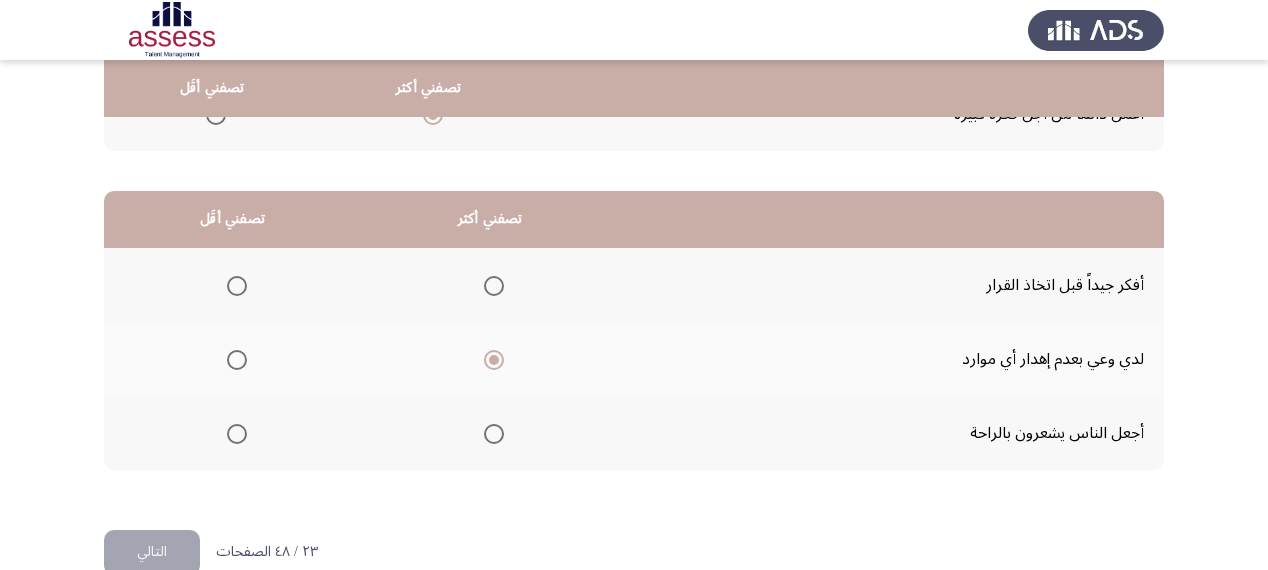 click at bounding box center (237, 434) 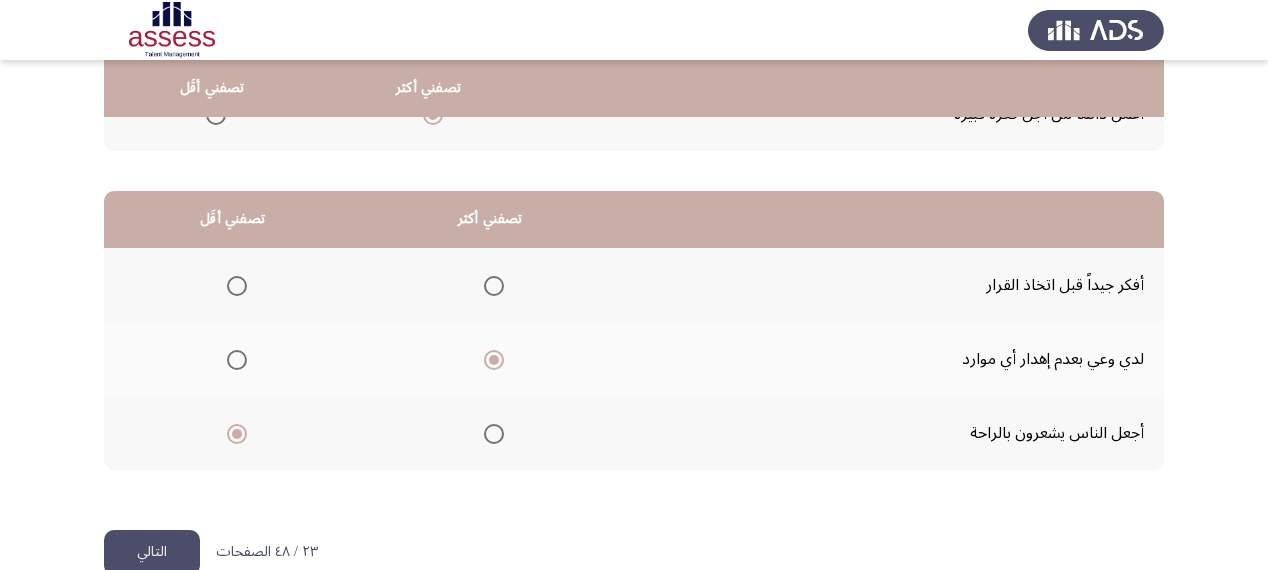 drag, startPoint x: 169, startPoint y: 552, endPoint x: 186, endPoint y: 537, distance: 22.671568 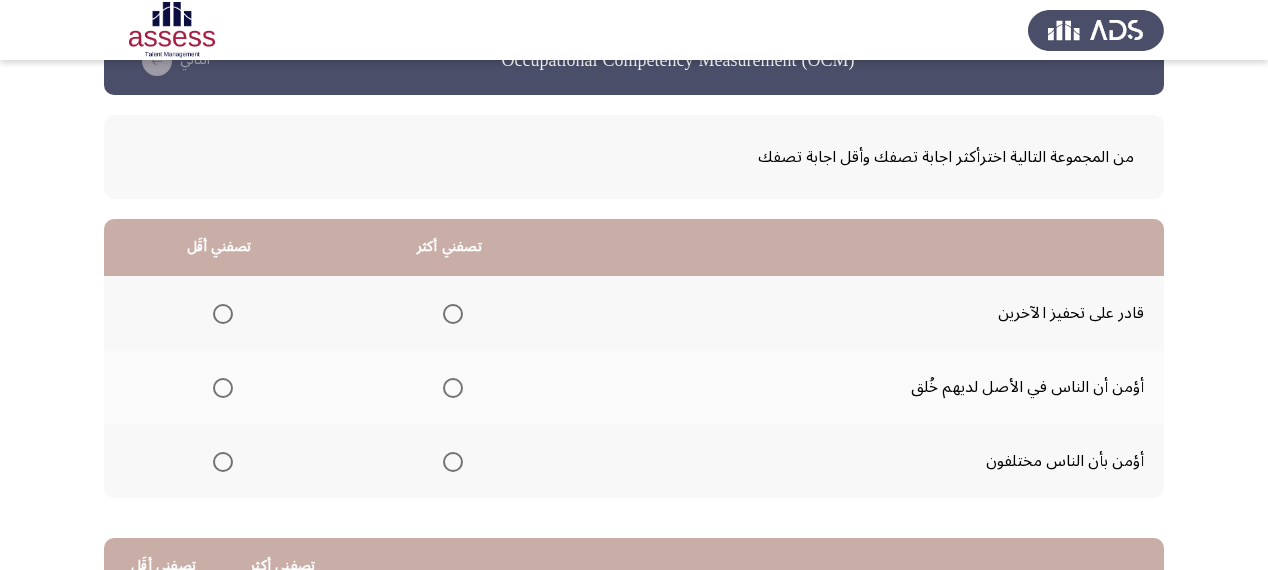 scroll, scrollTop: 80, scrollLeft: 0, axis: vertical 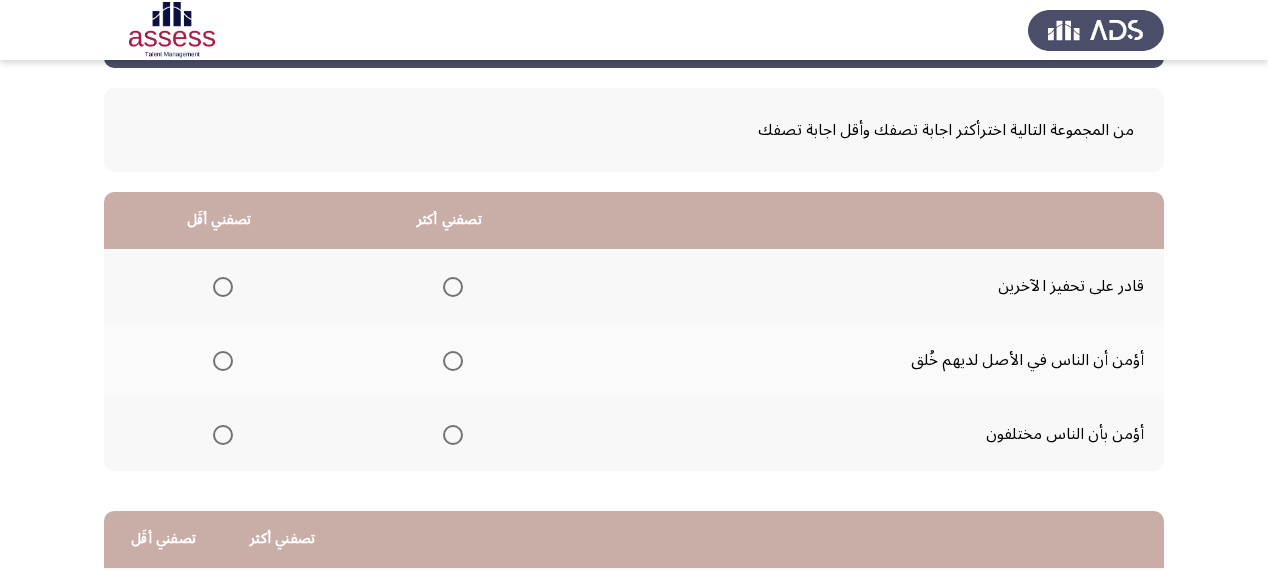 click at bounding box center [453, 287] 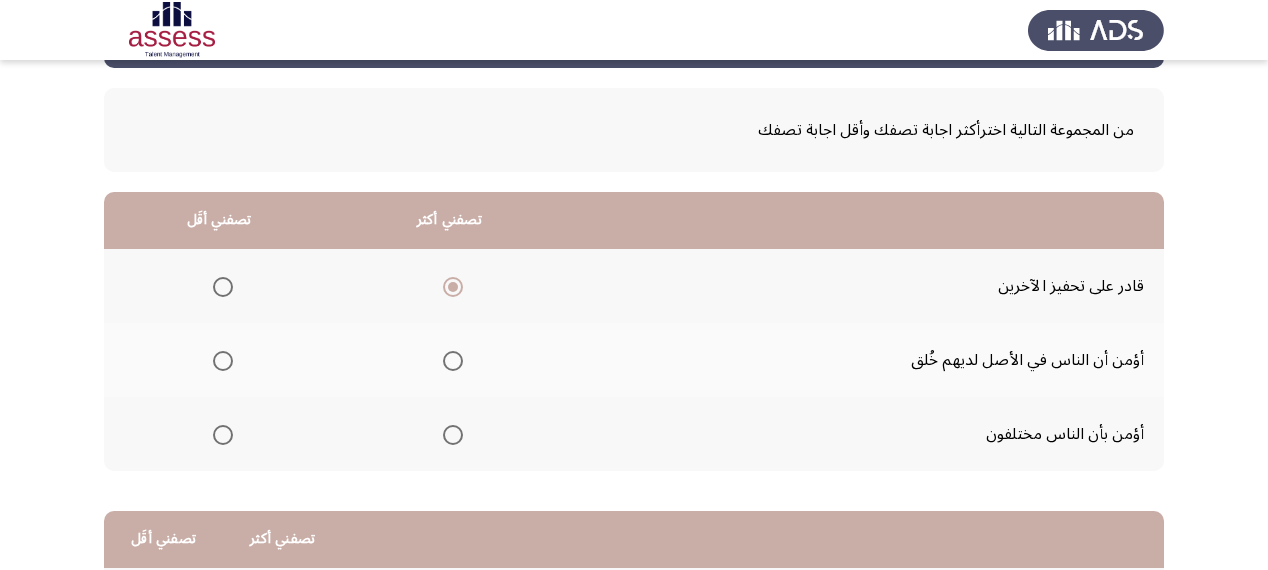 click at bounding box center [453, 361] 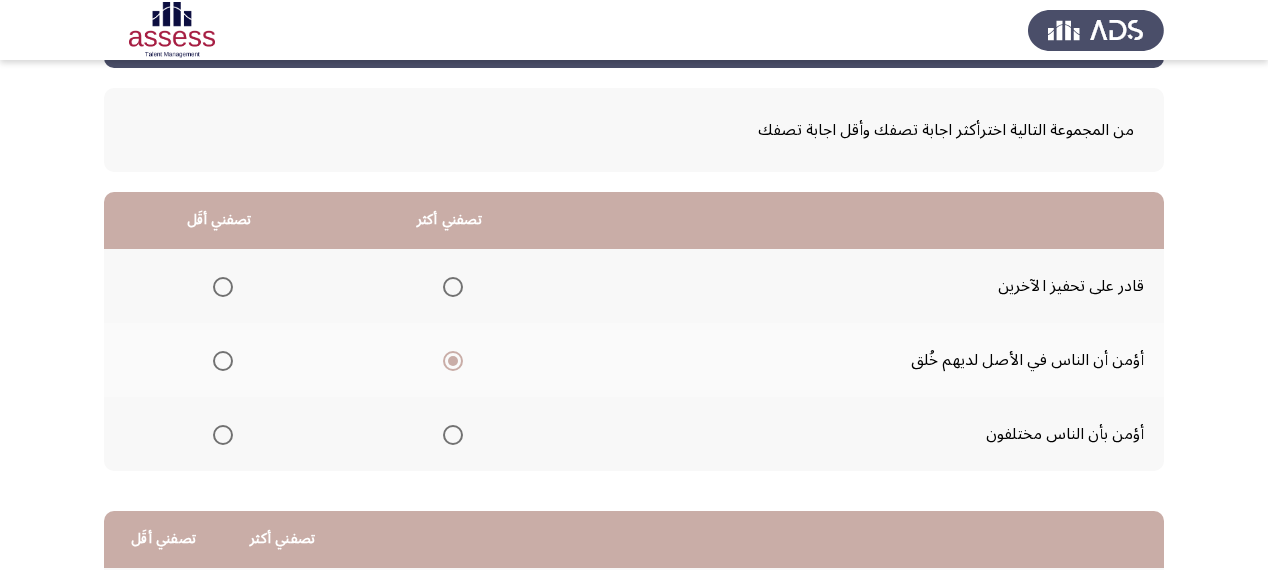 click at bounding box center (223, 435) 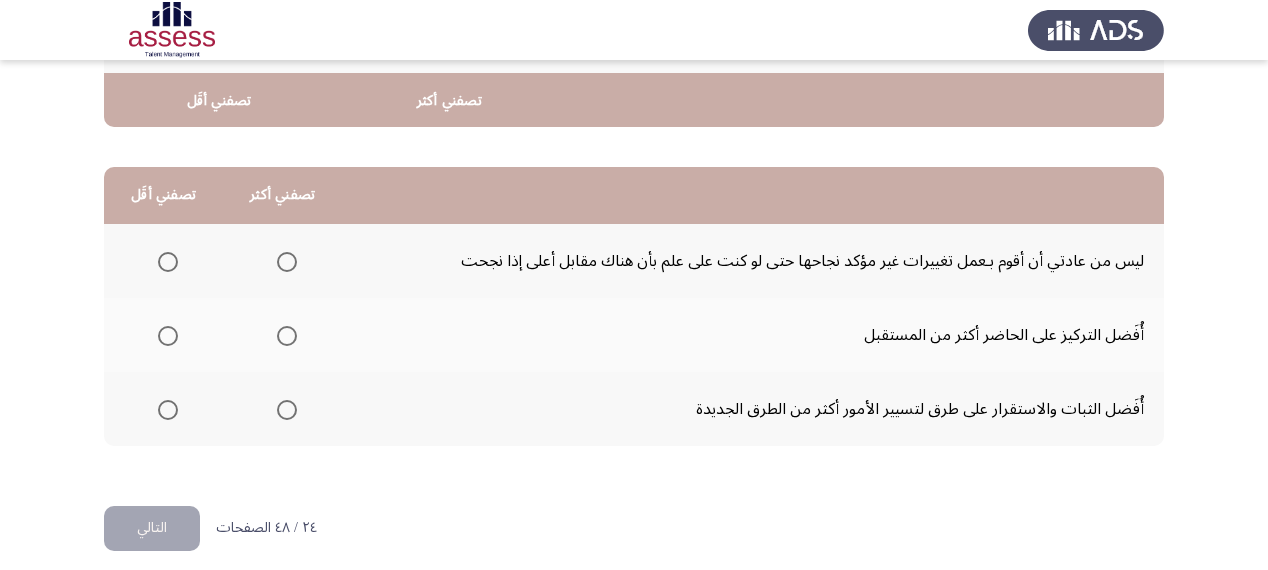 scroll, scrollTop: 436, scrollLeft: 0, axis: vertical 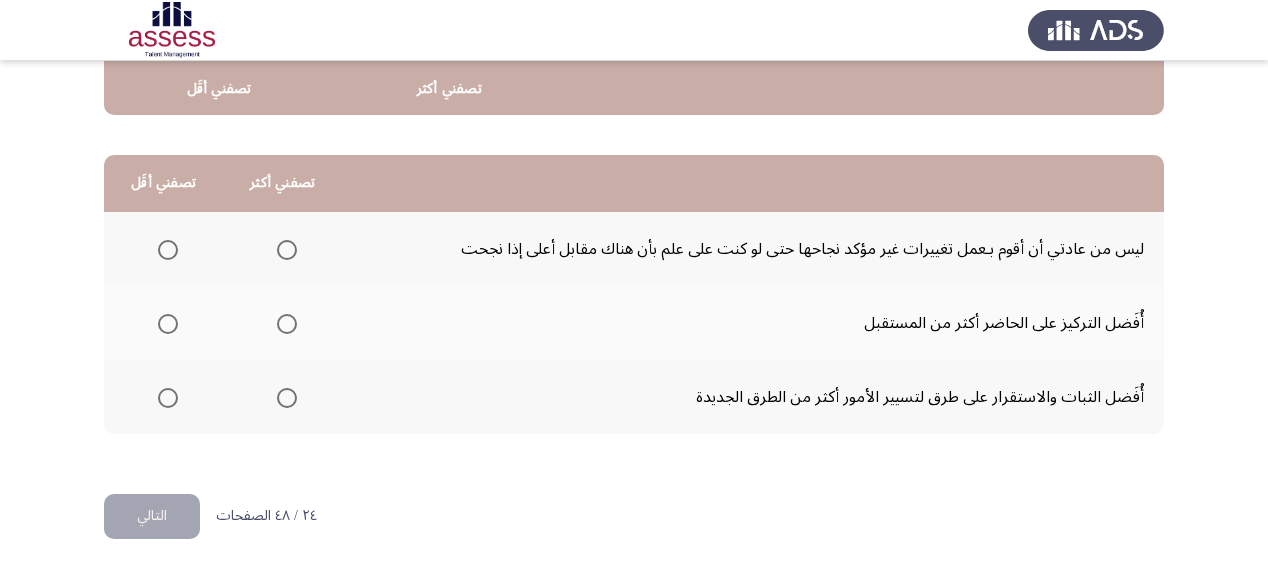 click at bounding box center [287, 398] 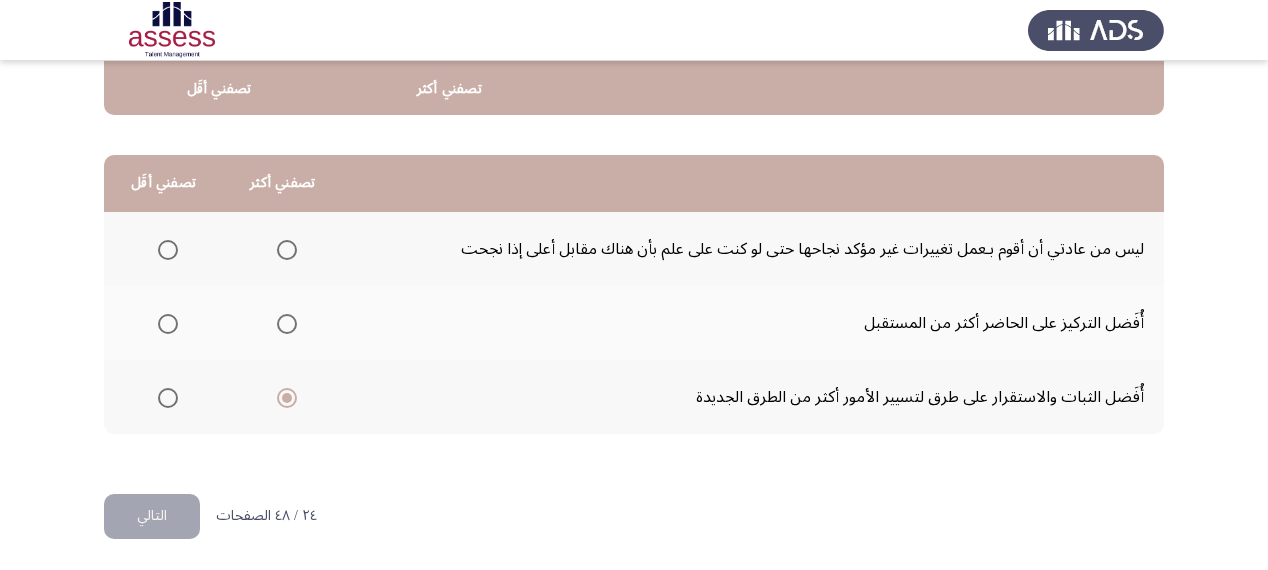 click at bounding box center [168, 324] 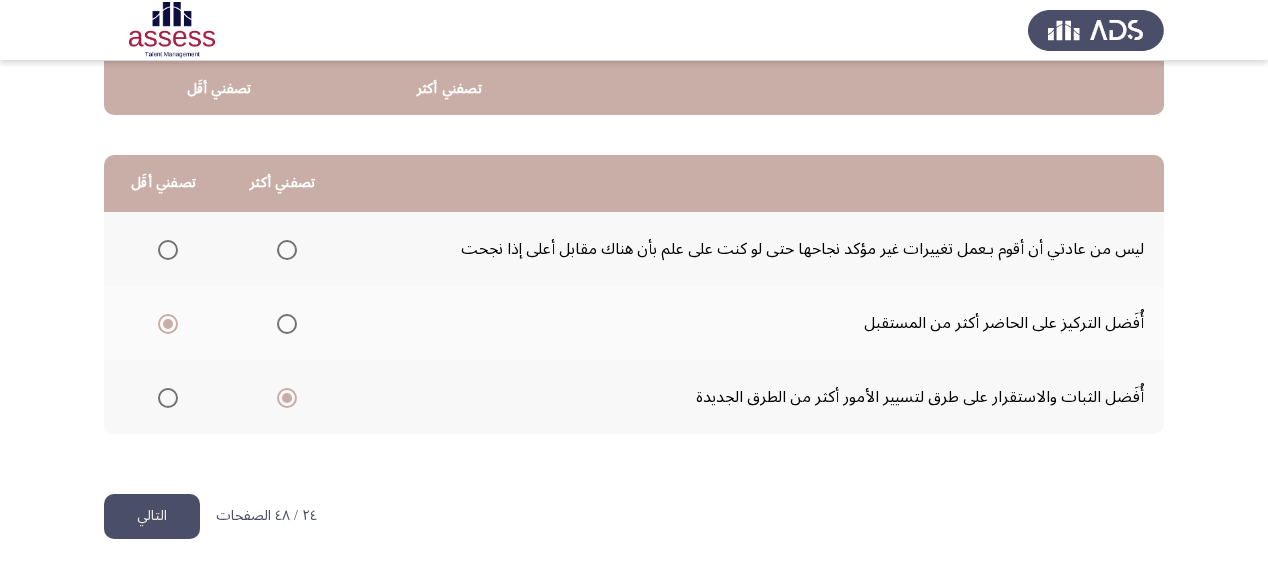 click on "Occupational Competency Measurement (OCM)   التالي  من المجموعة التالية اخترأكثر اجابة تصفك وأقل اجابة تصفك  تصفني أكثر   تصفني أقَل  قادر على تحفيز الآخرين     أؤمن أن الناس في الأصل لديهم خُلق     أؤمن بأن الناس مختلفون      تصفني أكثر   تصفني أقَل  ليس من عادتي أن أقوم بـعمل تغييرات غير مؤكد نجاحها حتى لو كنت على علم بأن هناك مقابل أعلى إذا نجحت     أُفَضل التركيز على الحاضر أكثر من المستقبل     أُفَضل الثبات والاستقرار على طرق لتسيير الأمور أكثر من الطرق الجديدة      ٢٤ / ٤٨ الصفحات   التالي
WAITING" at bounding box center [634, 69] 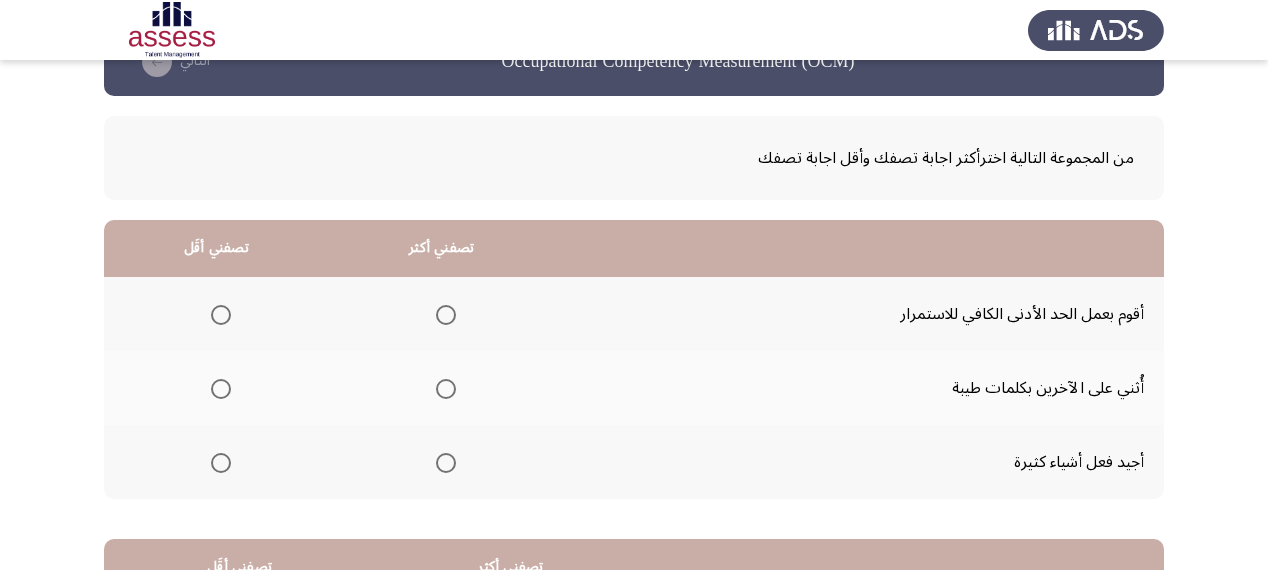 scroll, scrollTop: 80, scrollLeft: 0, axis: vertical 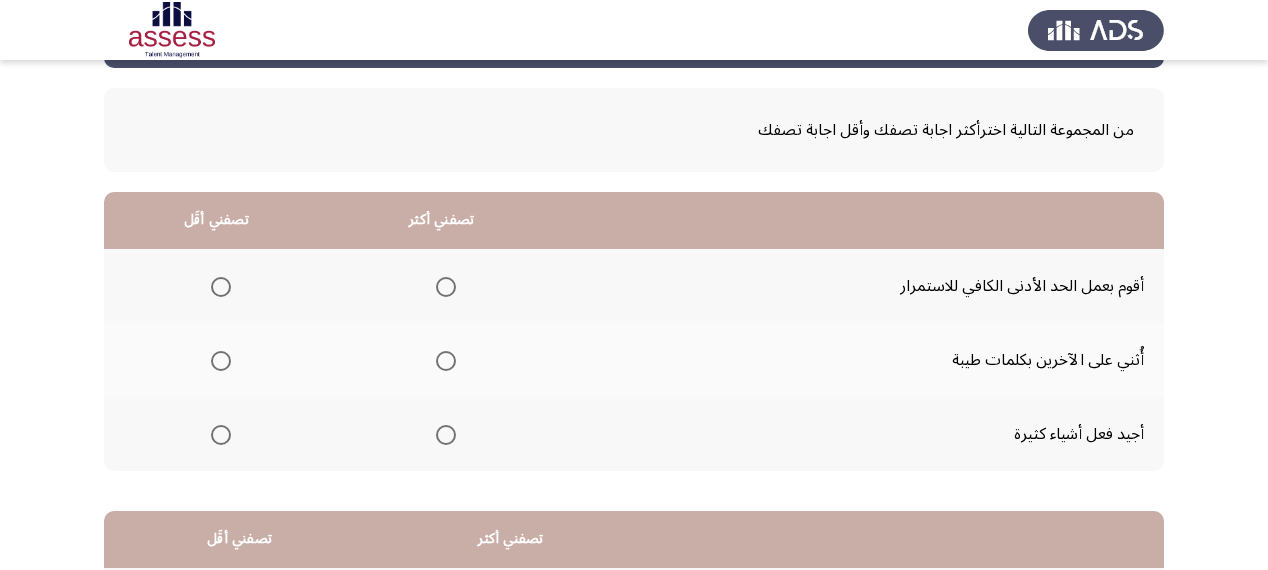 click at bounding box center [446, 361] 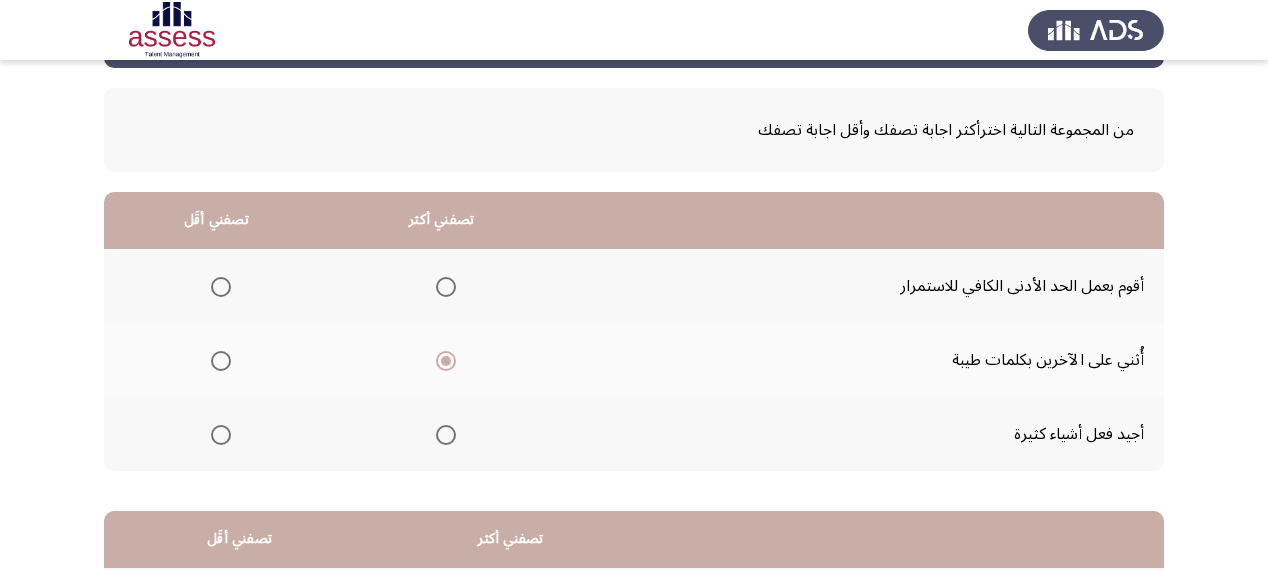 click at bounding box center [221, 287] 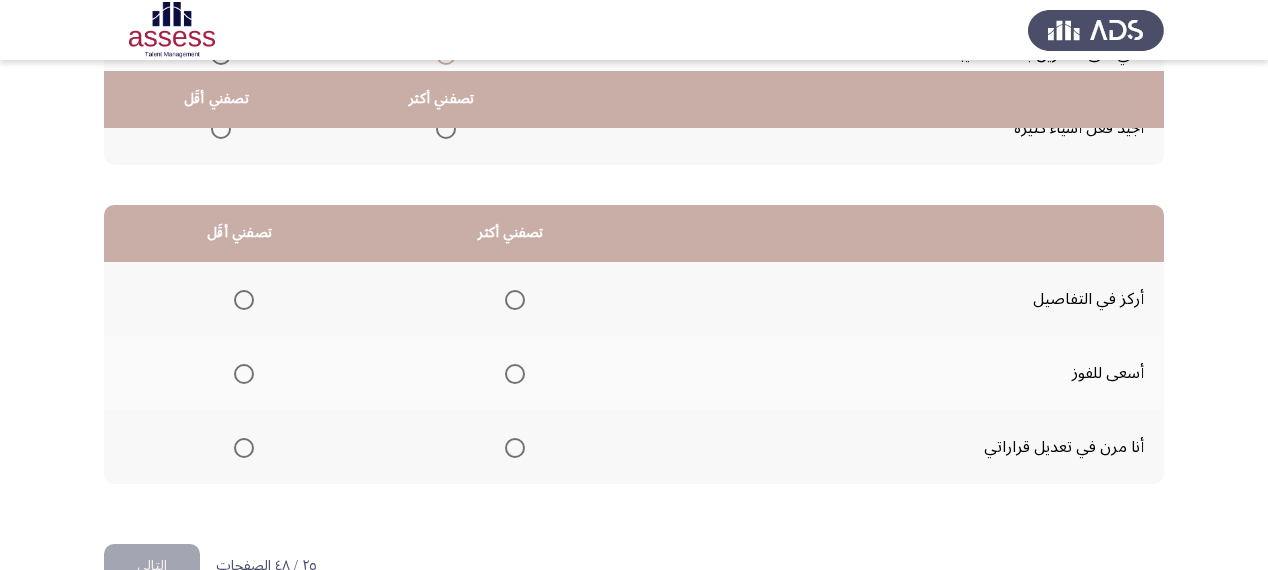 scroll, scrollTop: 400, scrollLeft: 0, axis: vertical 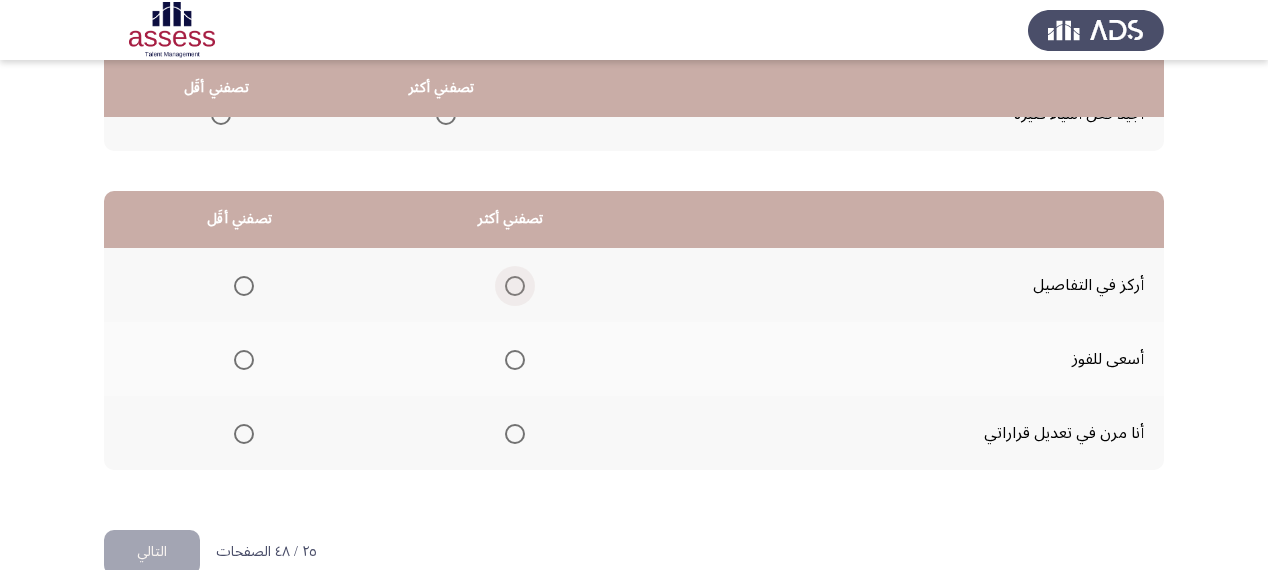 click at bounding box center (515, 286) 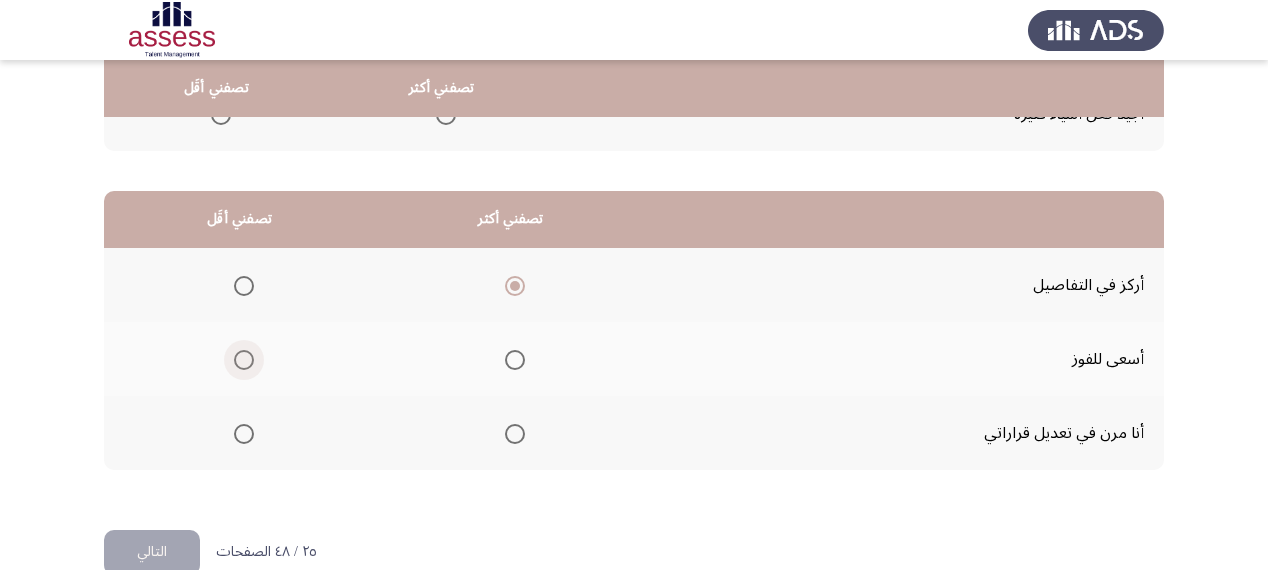 click at bounding box center [244, 360] 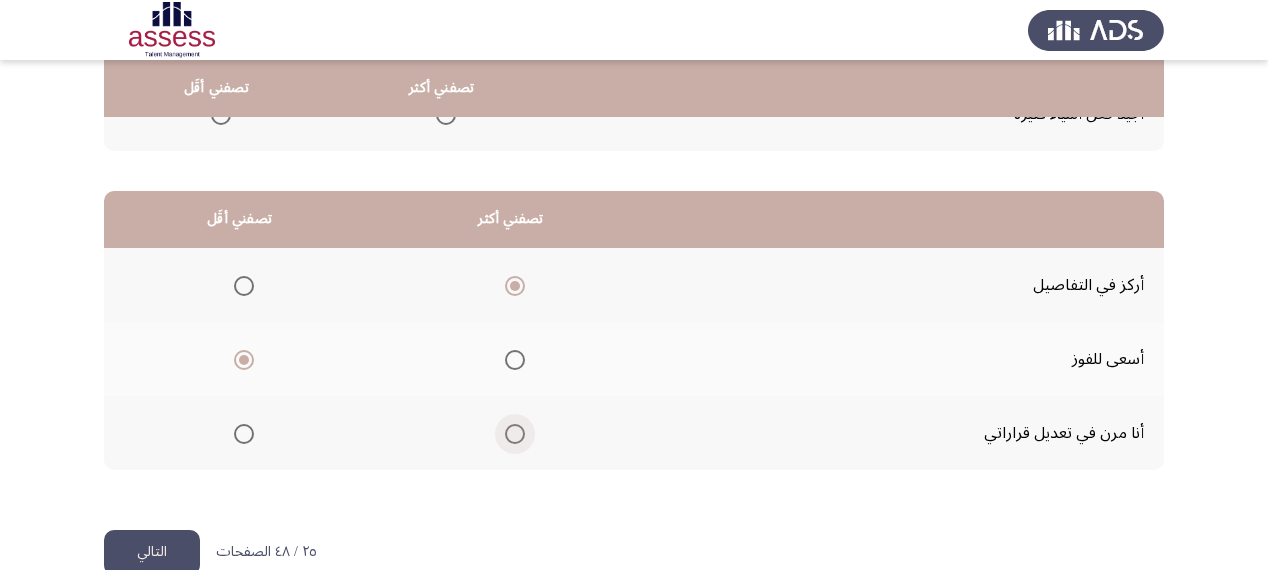 click at bounding box center (515, 434) 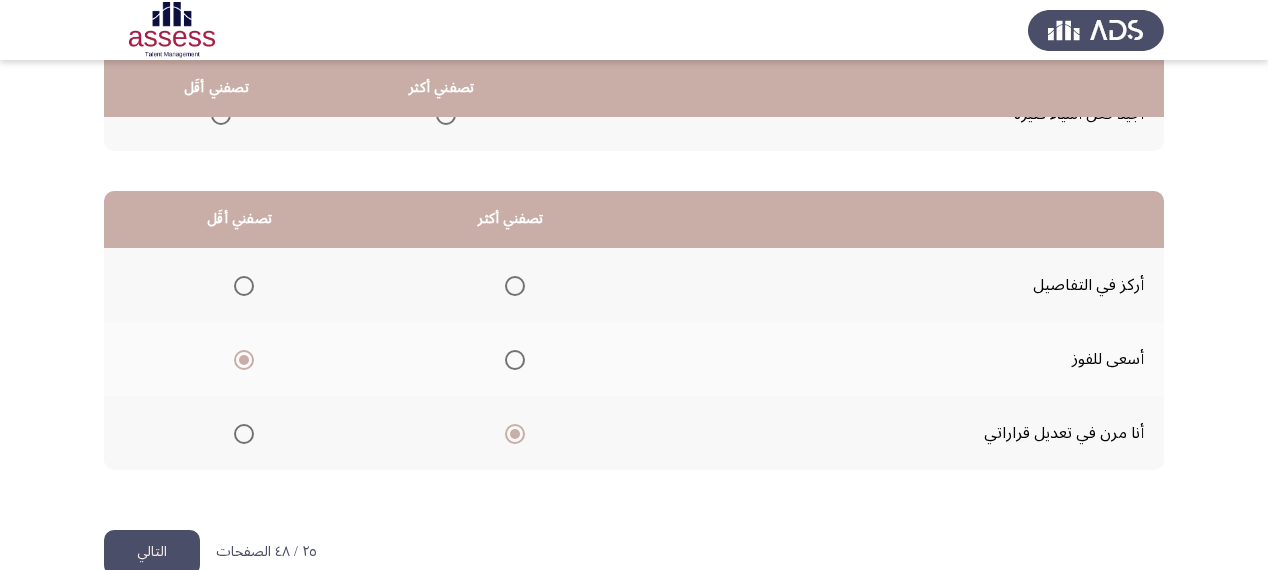 click at bounding box center (515, 286) 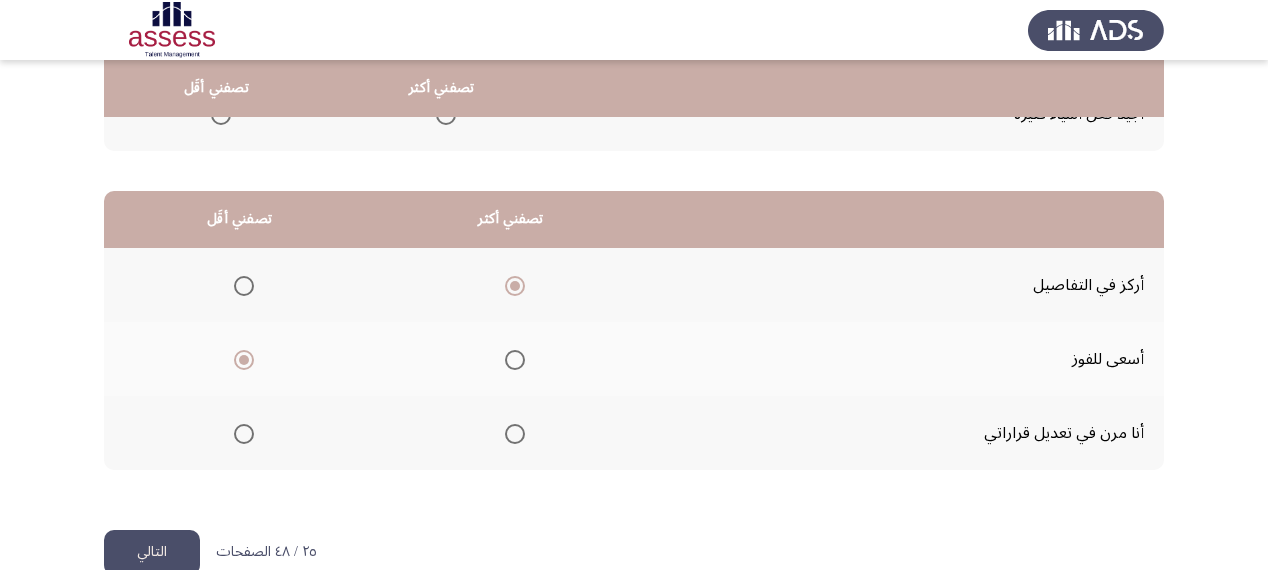click on "التالي" 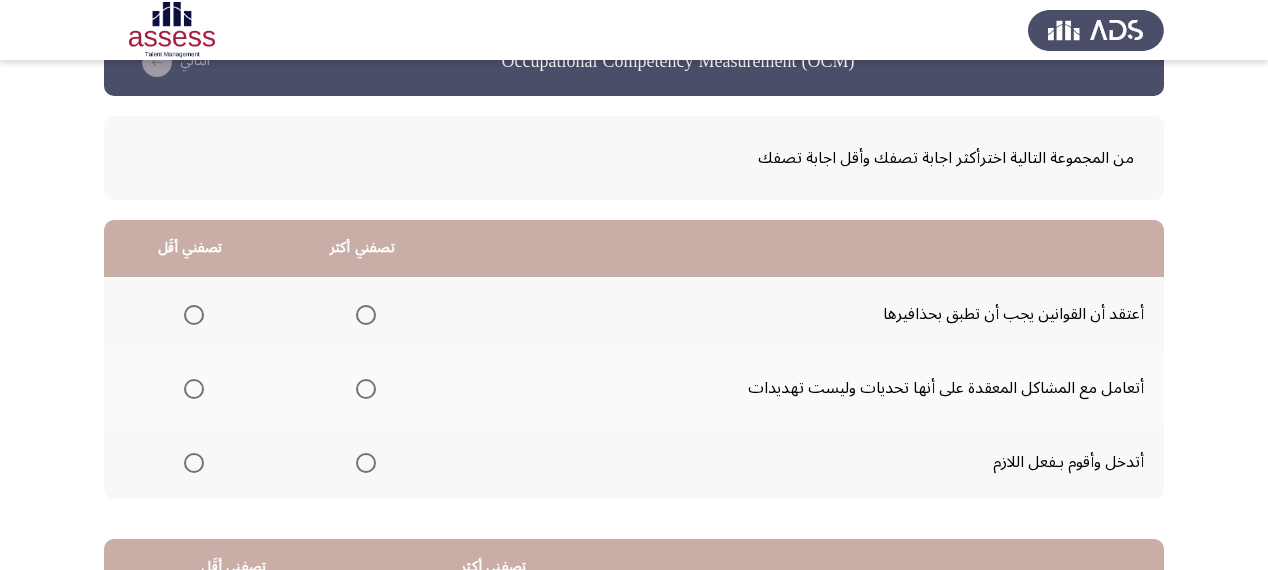 scroll, scrollTop: 80, scrollLeft: 0, axis: vertical 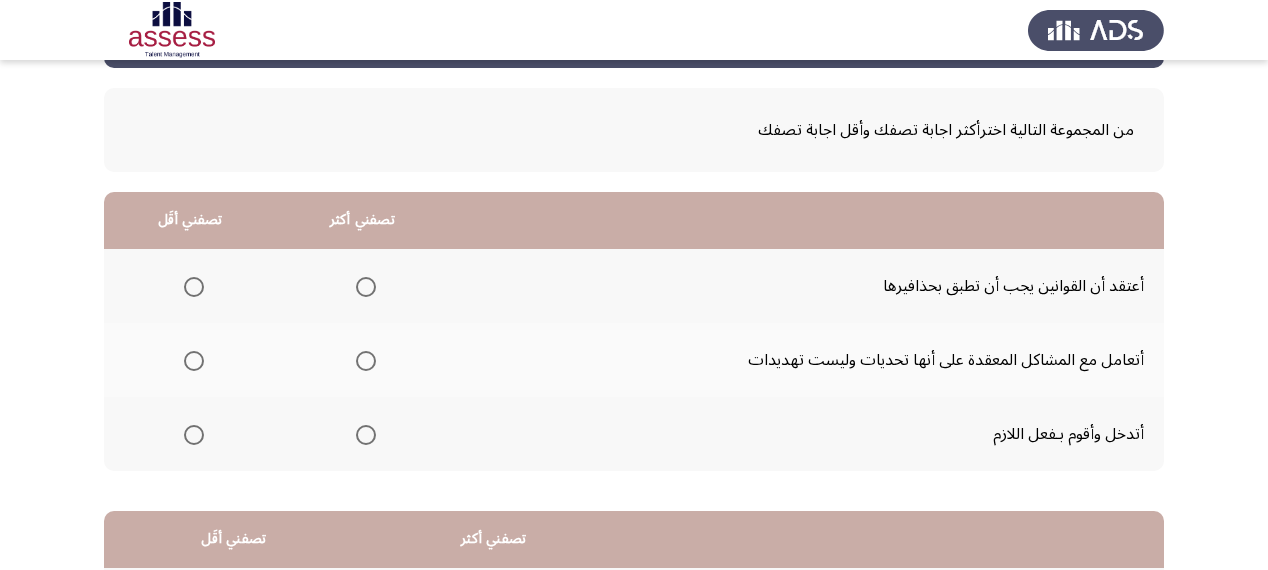 click 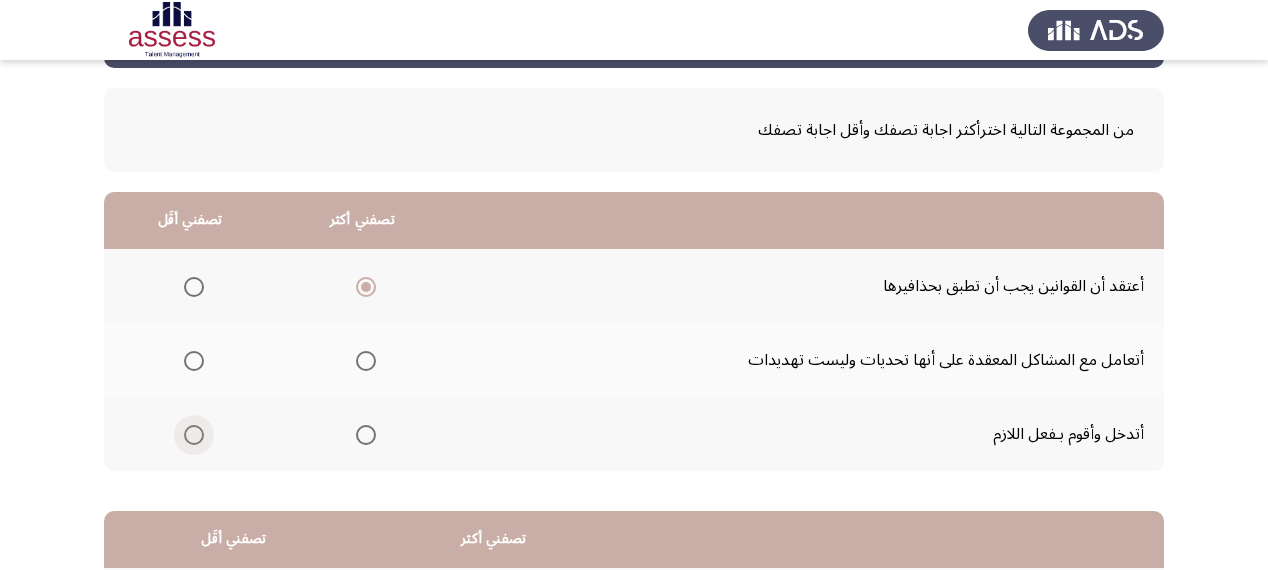 click at bounding box center [194, 435] 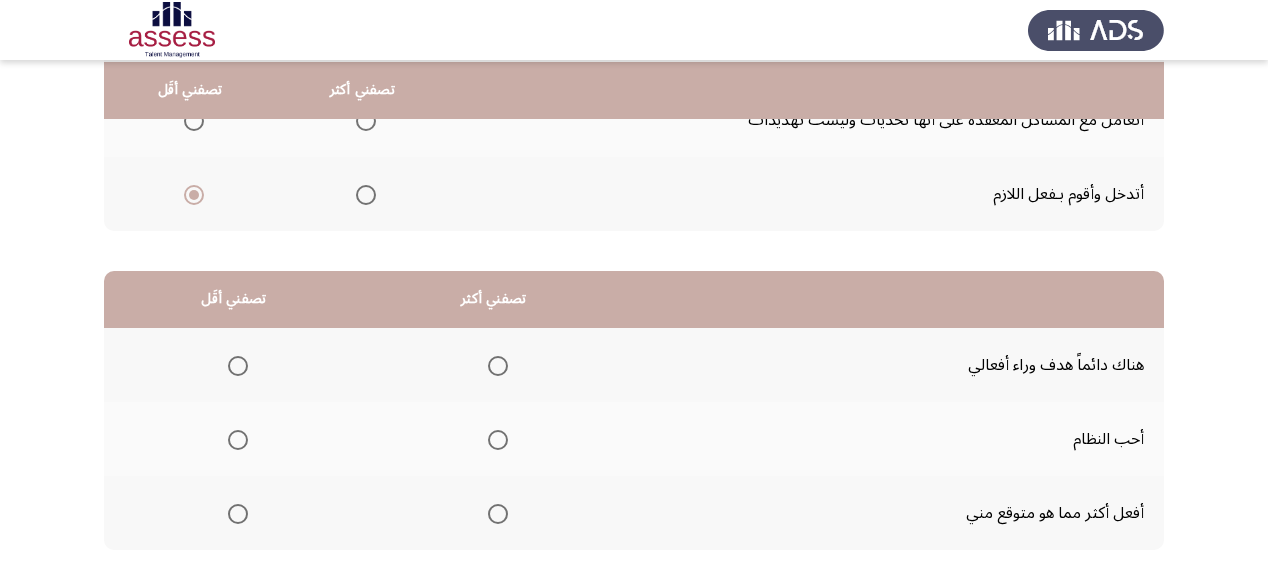scroll, scrollTop: 400, scrollLeft: 0, axis: vertical 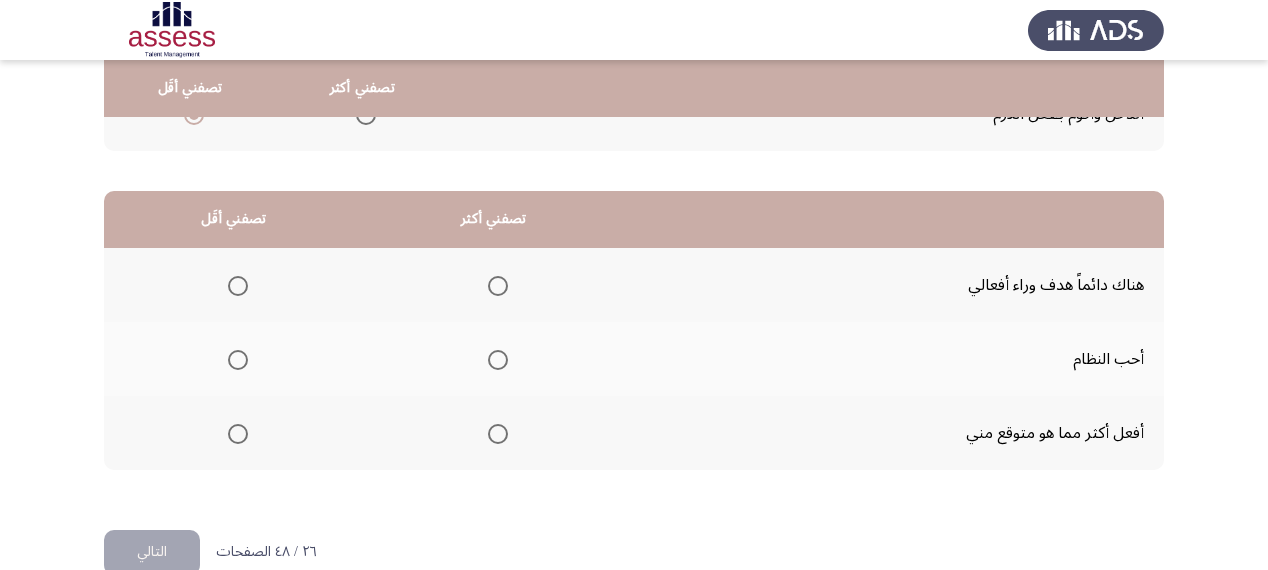 click 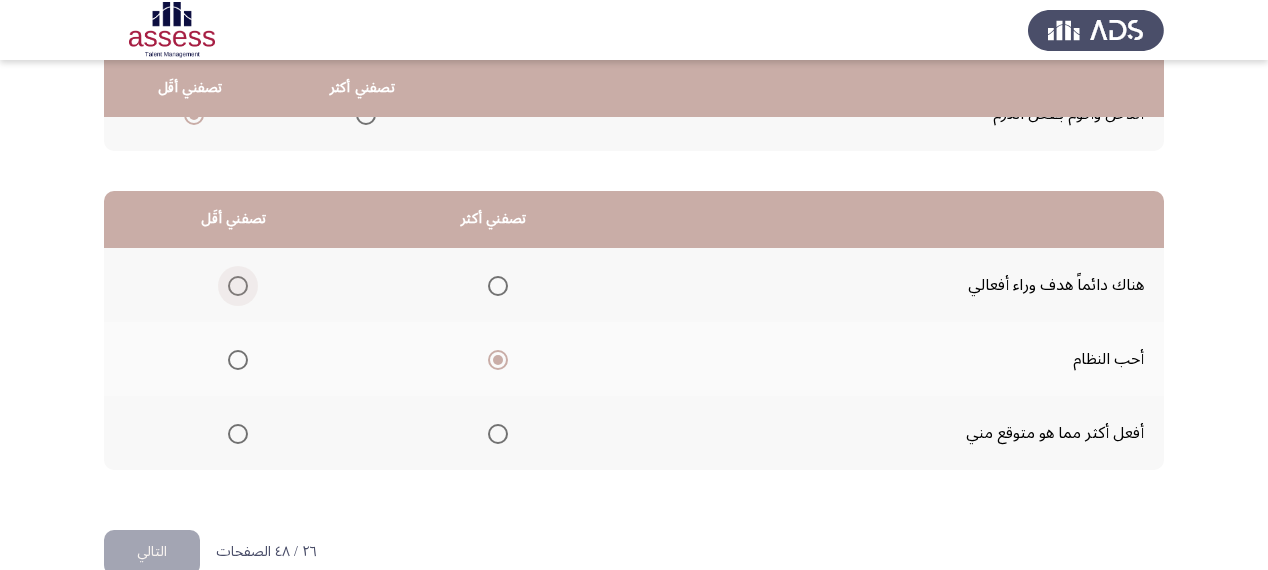 click at bounding box center (238, 286) 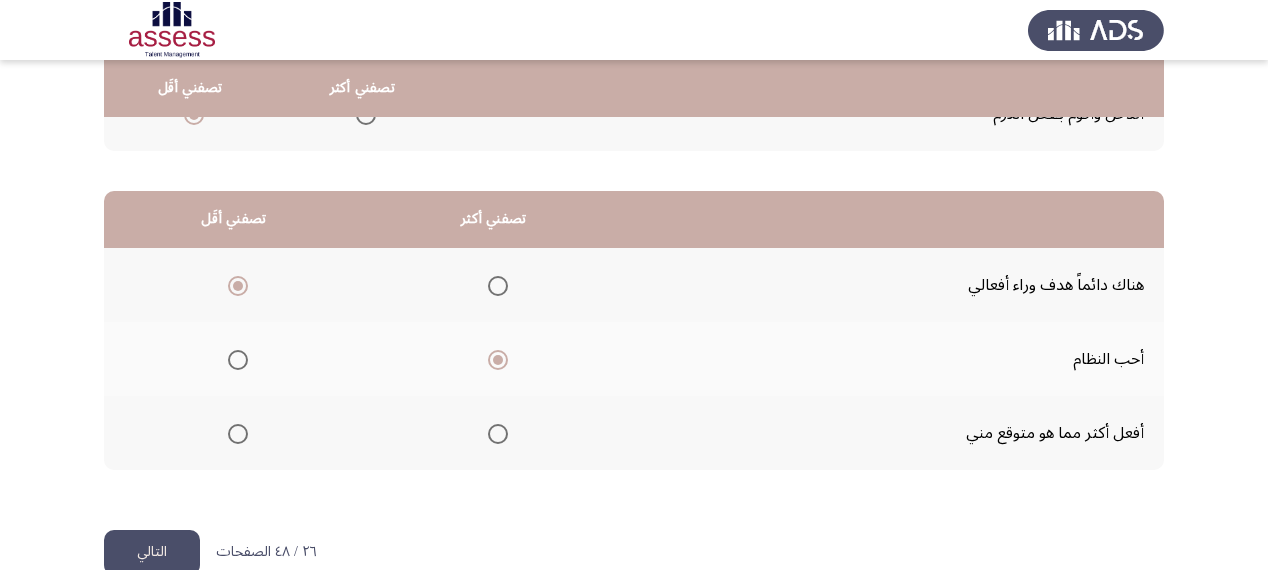 click on "من المجموعة التالية اخترأكثر اجابة تصفك وأقل اجابة تصفك  تصفني أكثر   تصفني أقَل  أعتقد أن القوانين يجب أن تطبق بحذافيرها     أتعامل مع المشاكل المعقدة على أنها تحديات وليست تهديدات     أتدخل وأقوم بـفعل اللازم      تصفني أكثر   تصفني أقَل  هناك دائماً هدف وراء أفعالي     أحب النظام     أفعل أكثر مما هو متوقع مني" 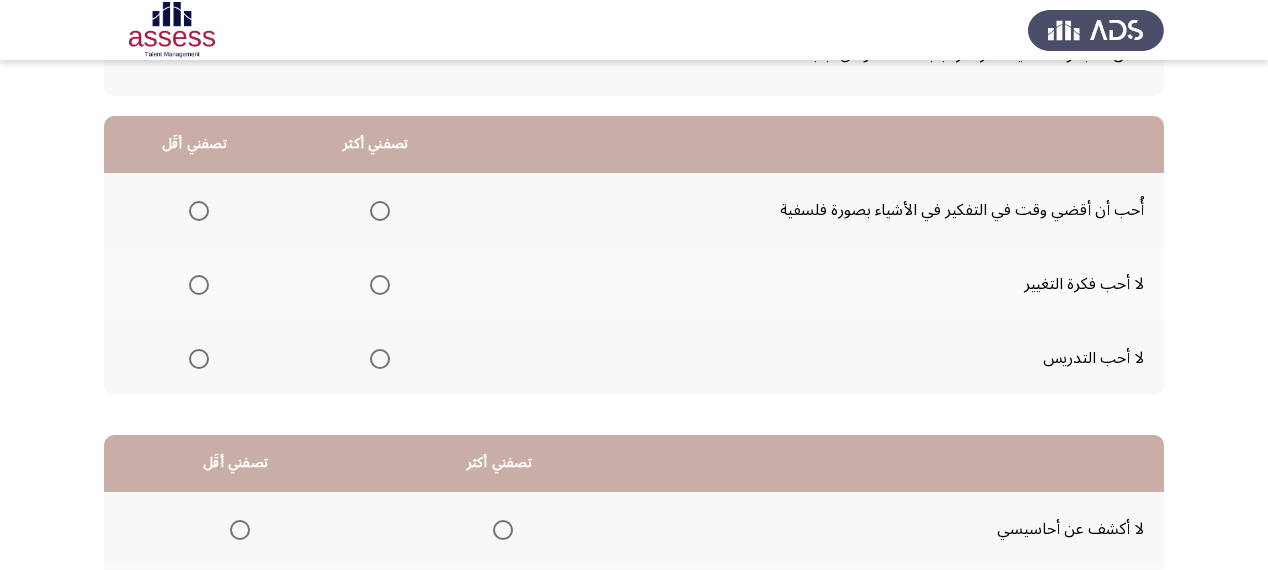 scroll, scrollTop: 160, scrollLeft: 0, axis: vertical 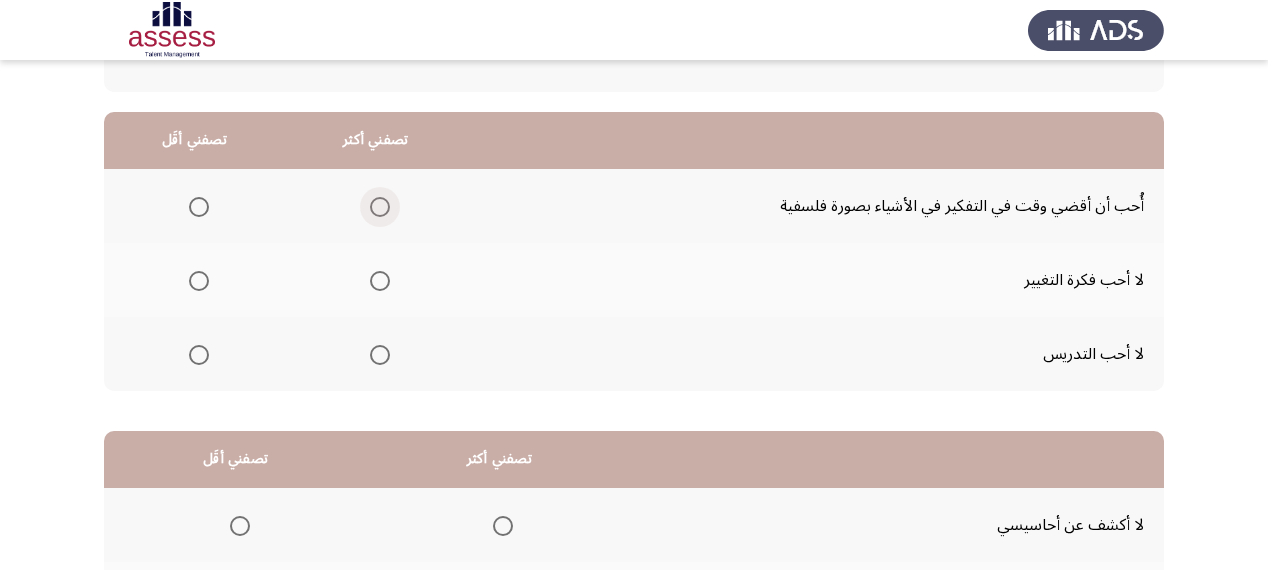 click at bounding box center [380, 207] 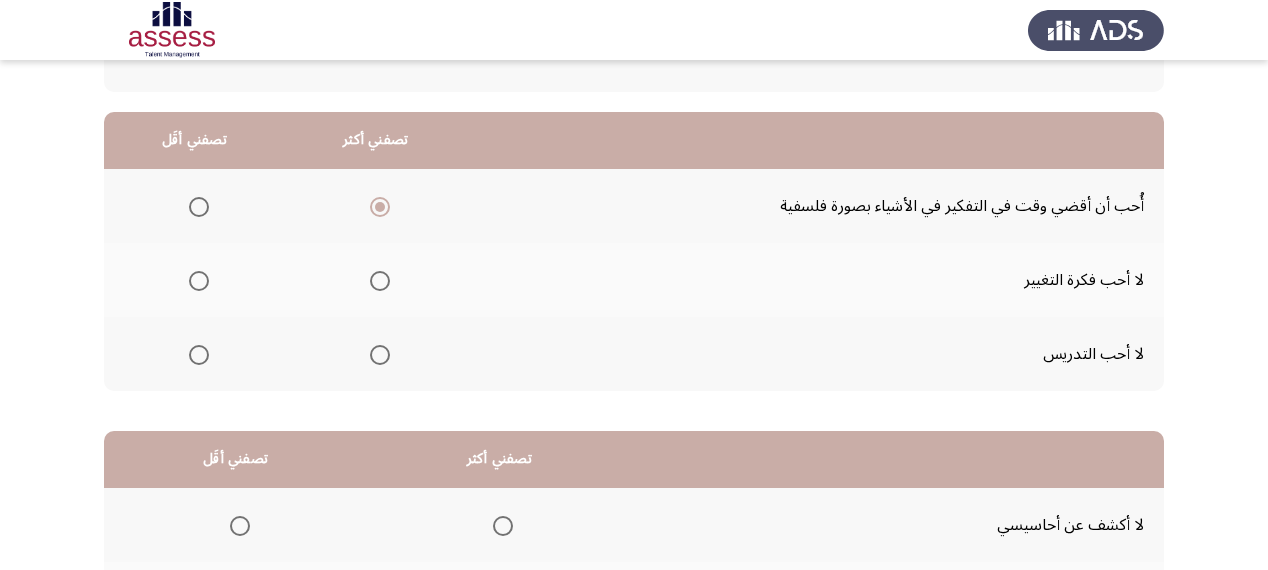 click at bounding box center (199, 355) 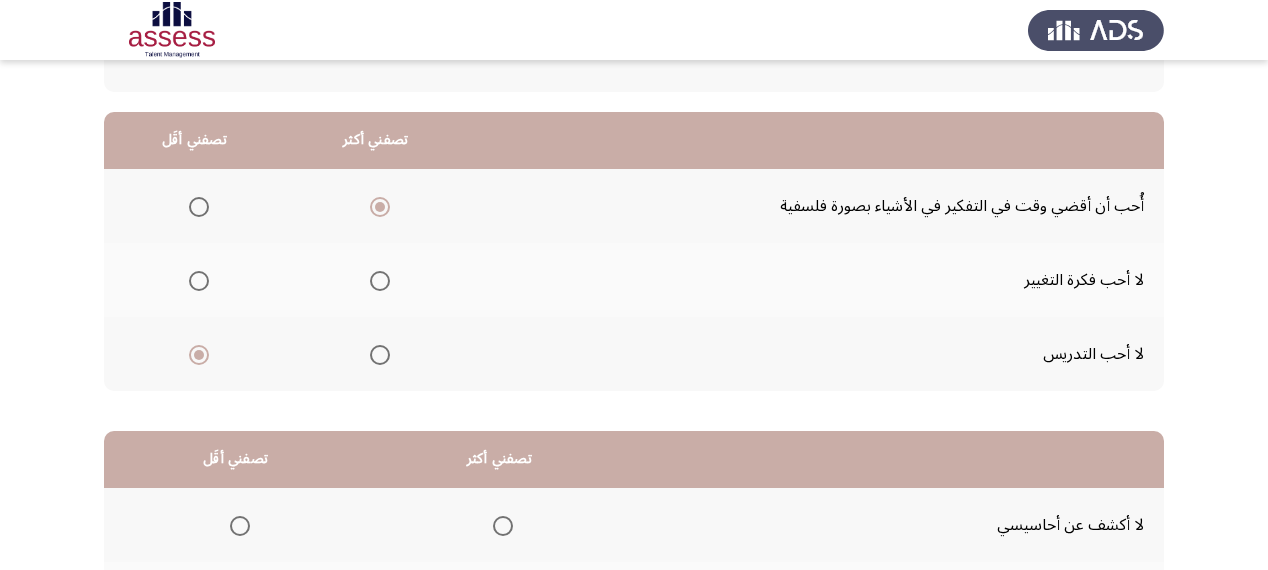 click at bounding box center [380, 281] 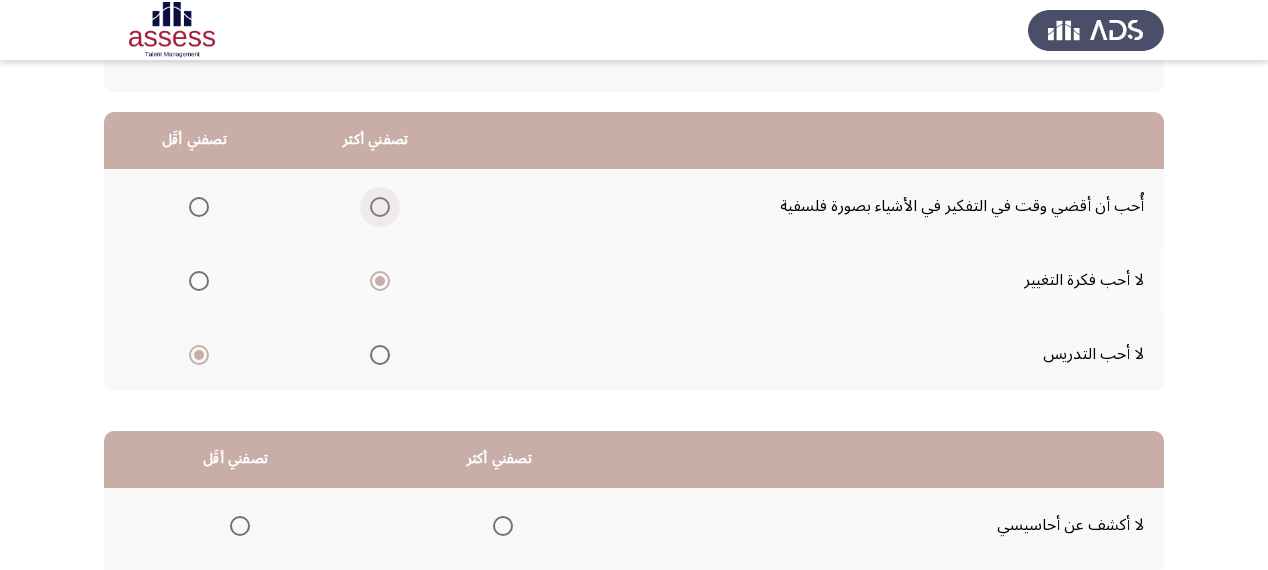 click at bounding box center (380, 207) 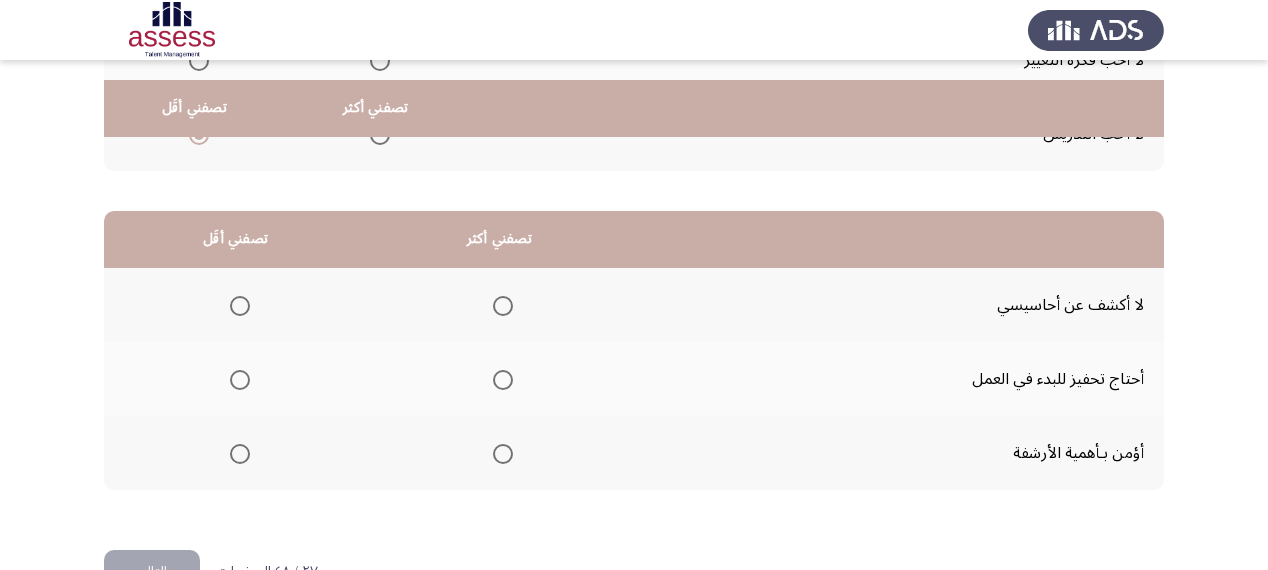 scroll, scrollTop: 400, scrollLeft: 0, axis: vertical 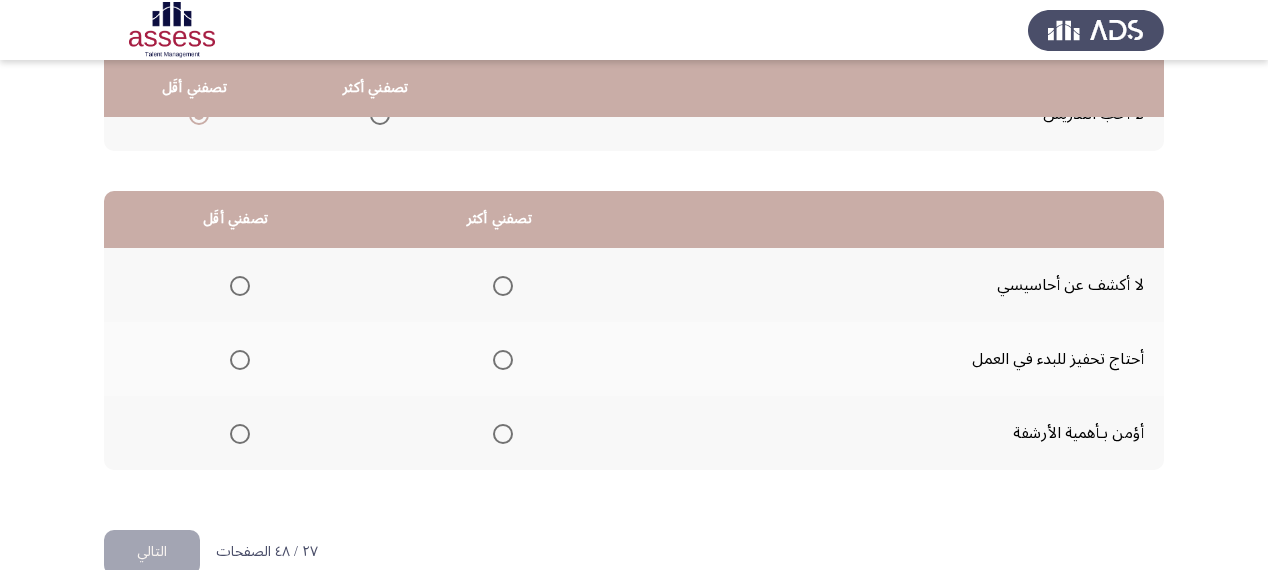 click at bounding box center (503, 434) 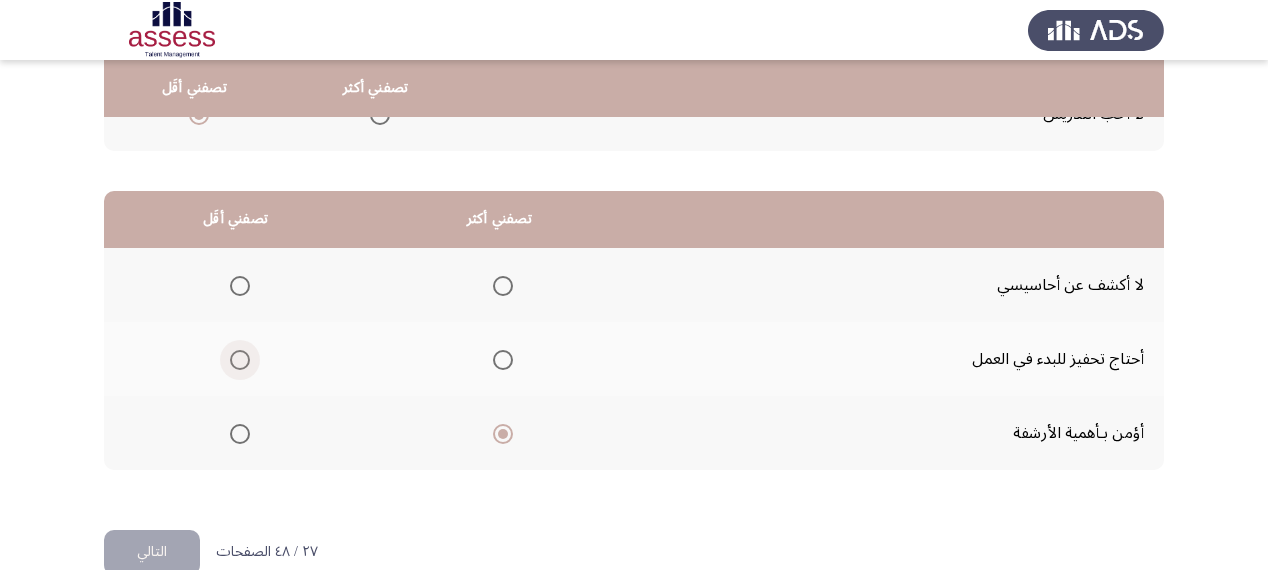click at bounding box center [240, 360] 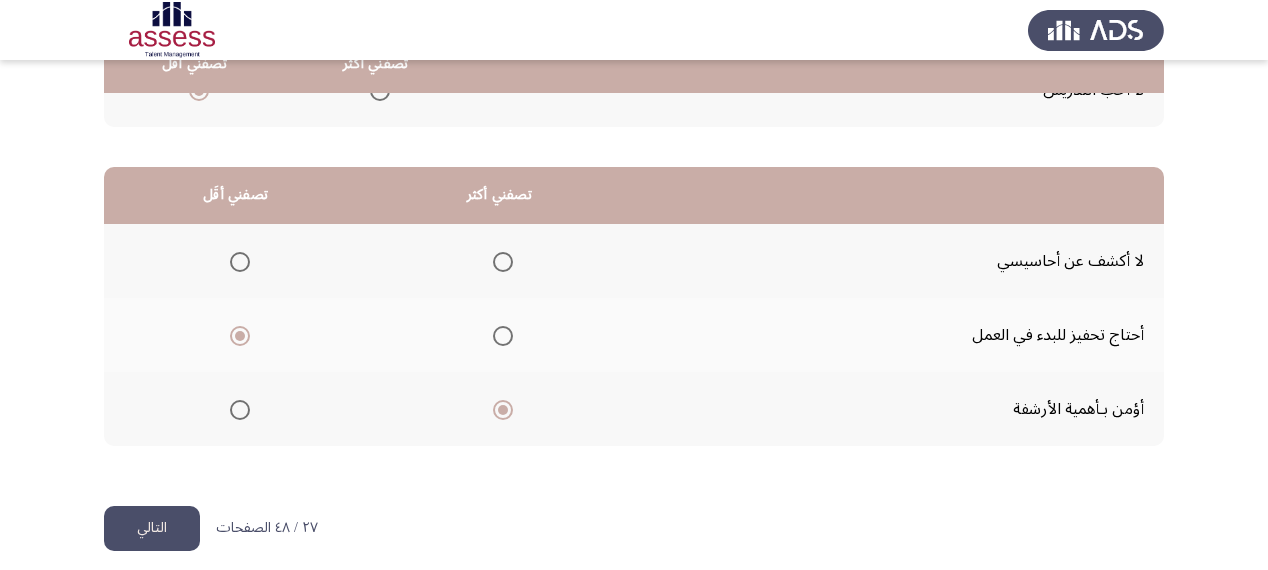 scroll, scrollTop: 436, scrollLeft: 0, axis: vertical 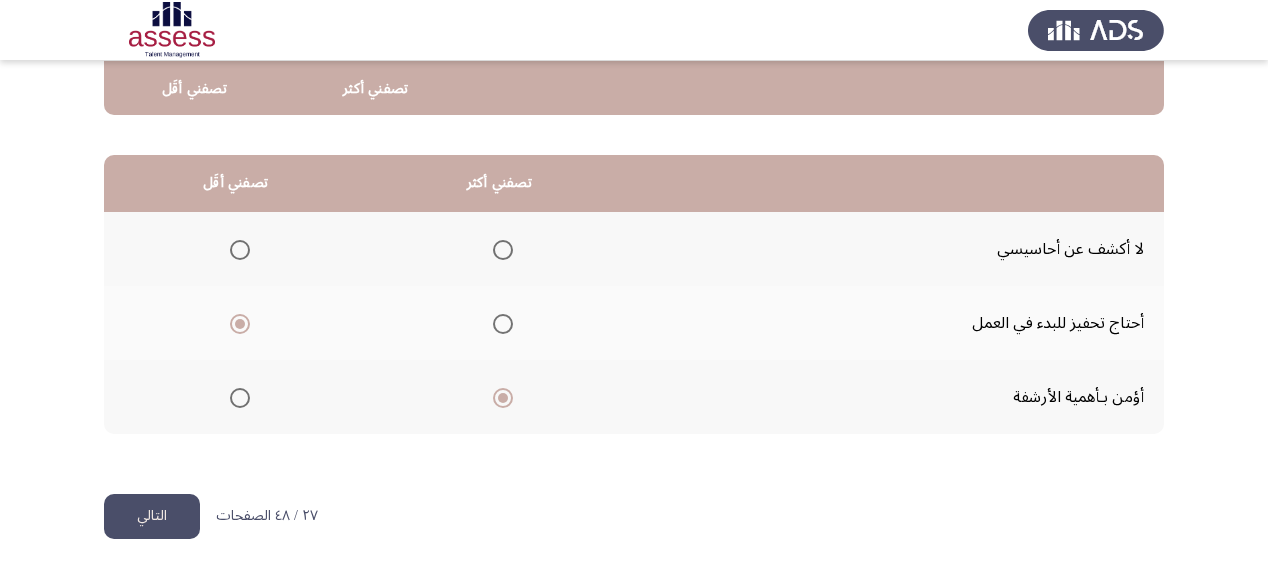 click on "التالي" 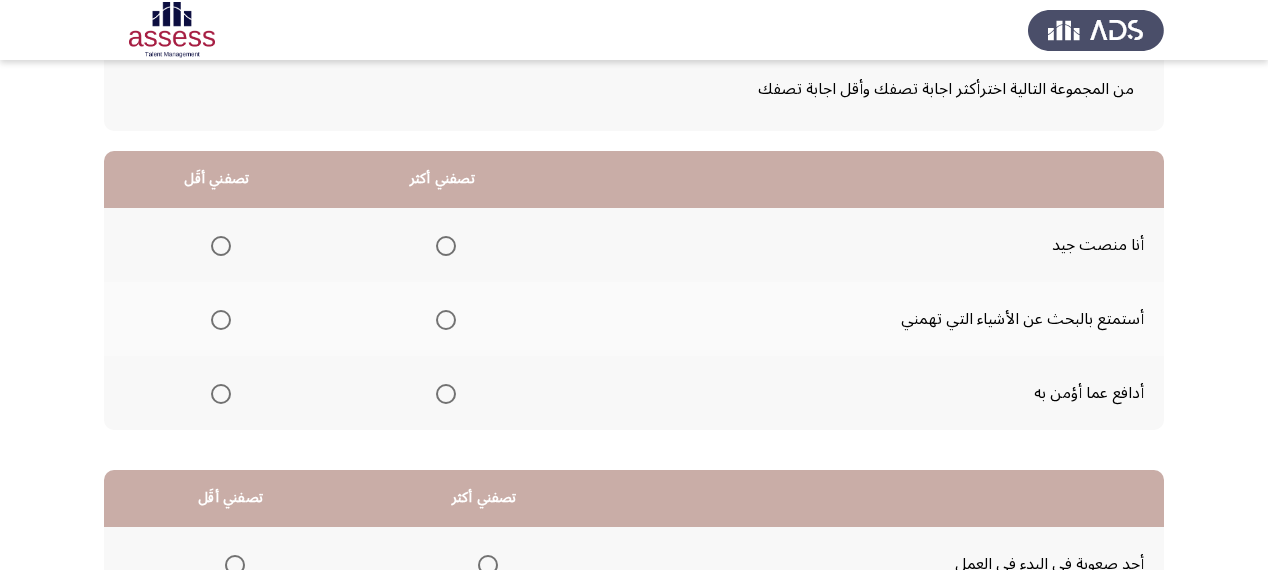 scroll, scrollTop: 160, scrollLeft: 0, axis: vertical 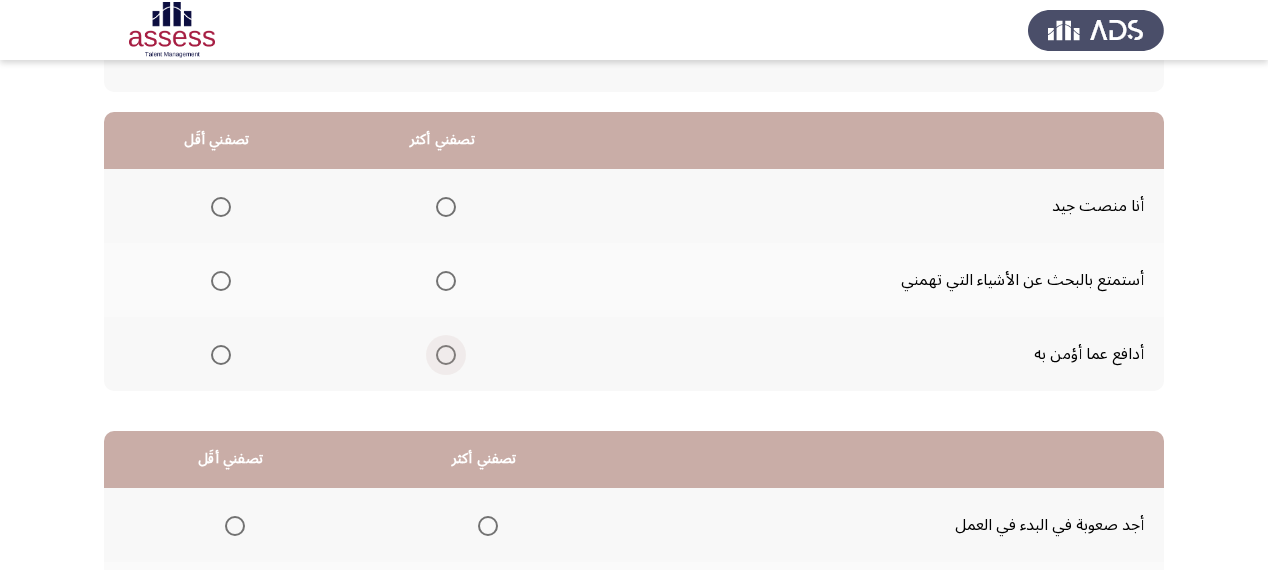 click at bounding box center (446, 355) 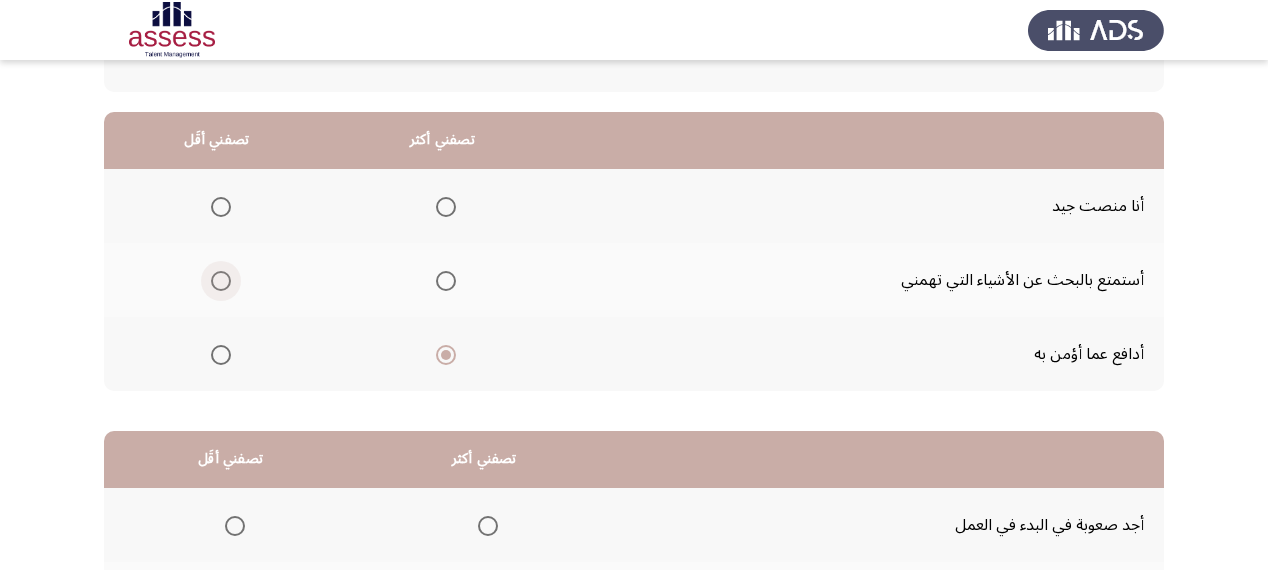 click at bounding box center [221, 281] 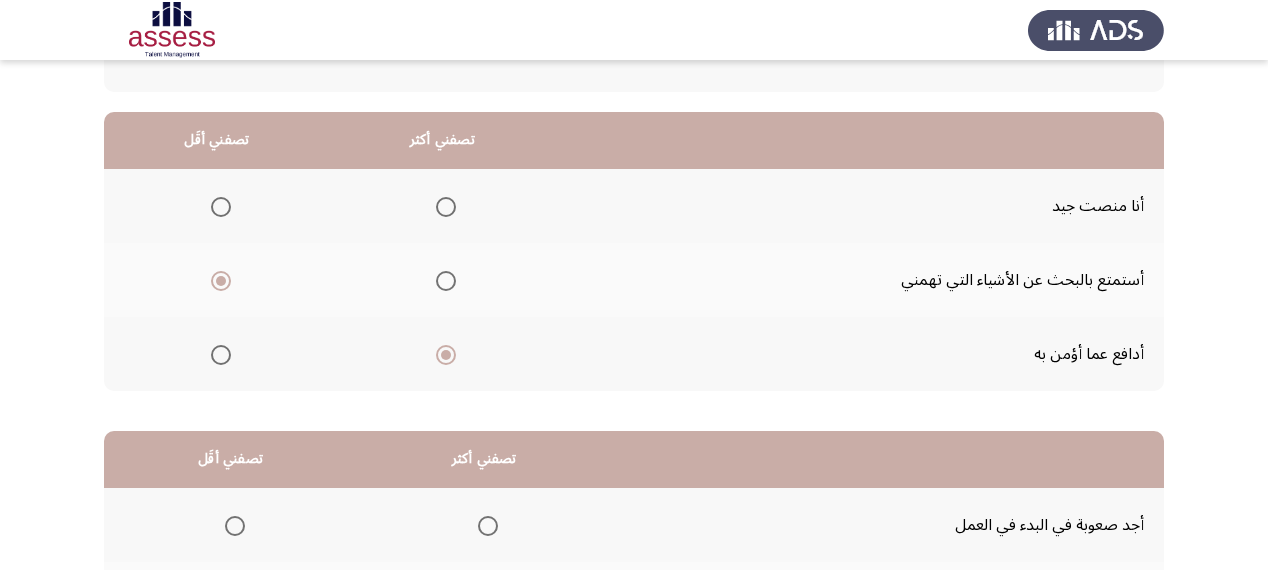 click at bounding box center (446, 281) 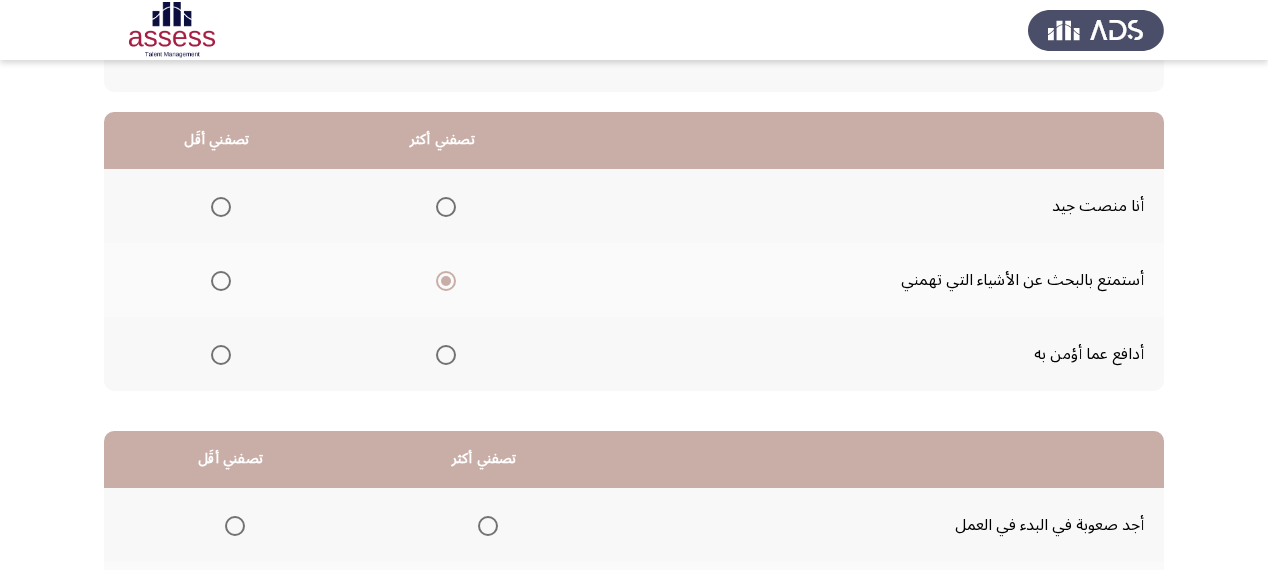 click at bounding box center [446, 355] 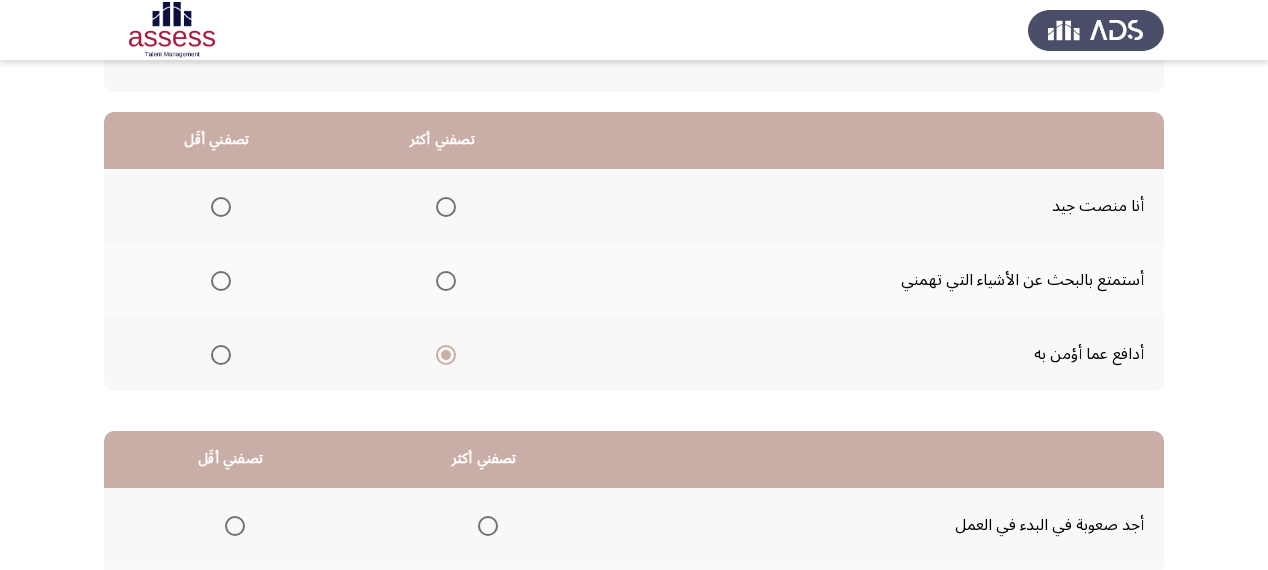 click 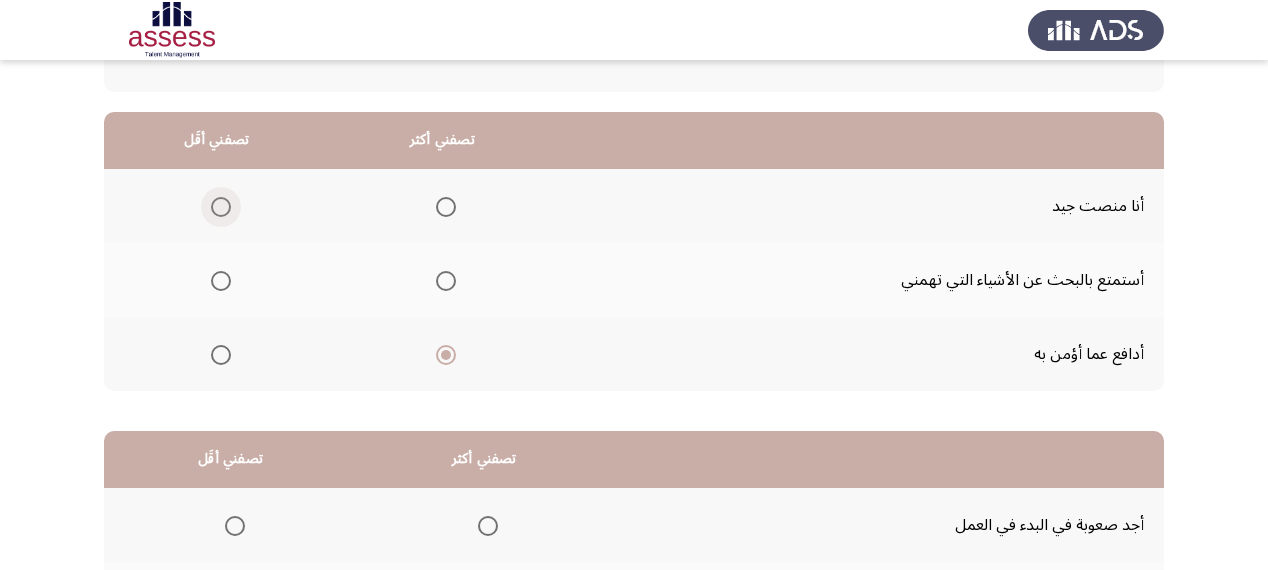 click at bounding box center (217, 207) 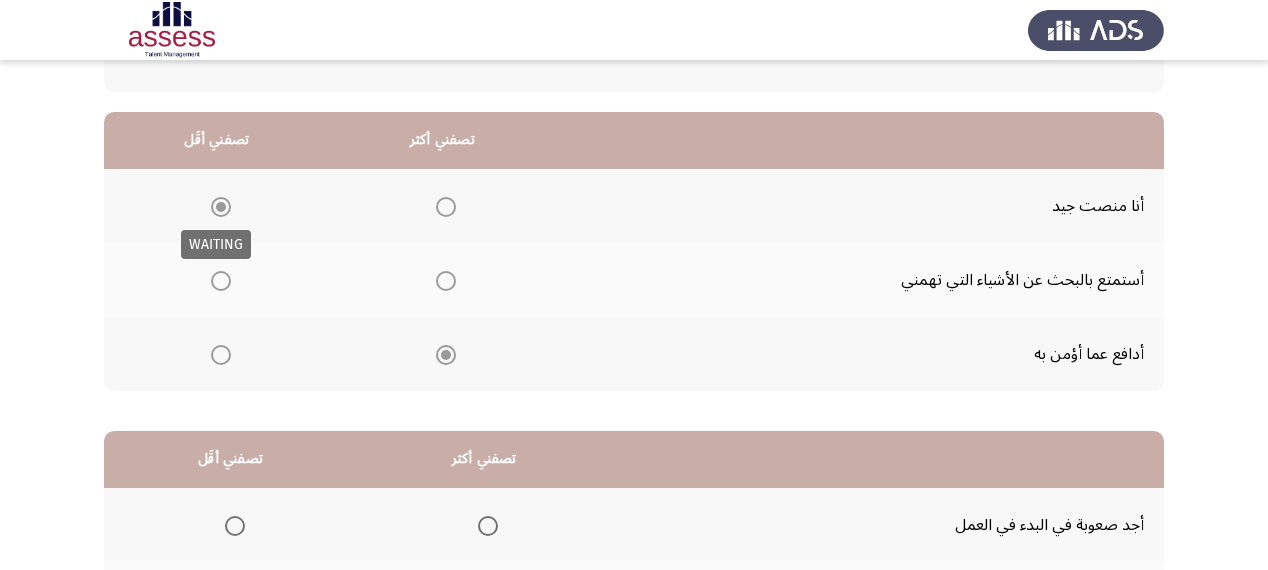 click at bounding box center [221, 207] 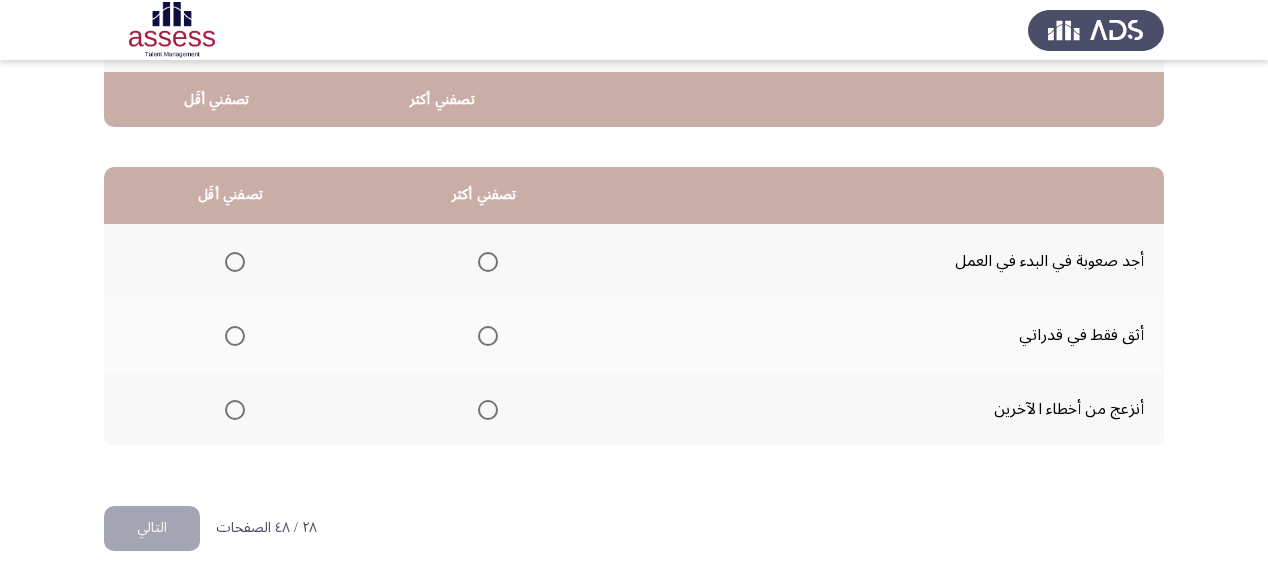 scroll, scrollTop: 436, scrollLeft: 0, axis: vertical 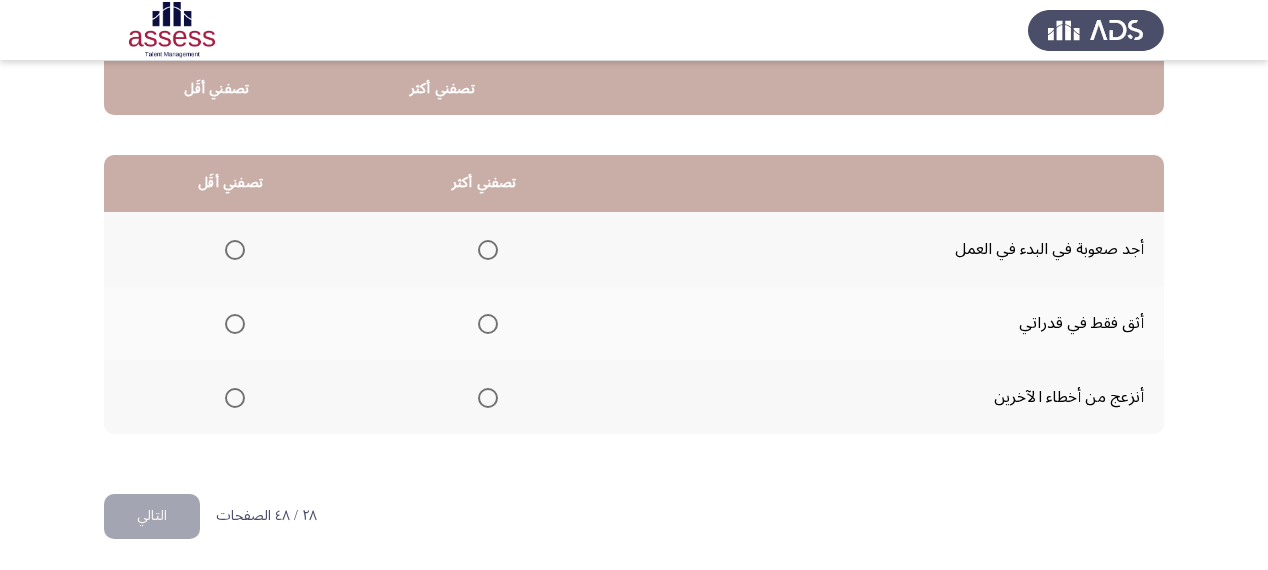 click at bounding box center [235, 398] 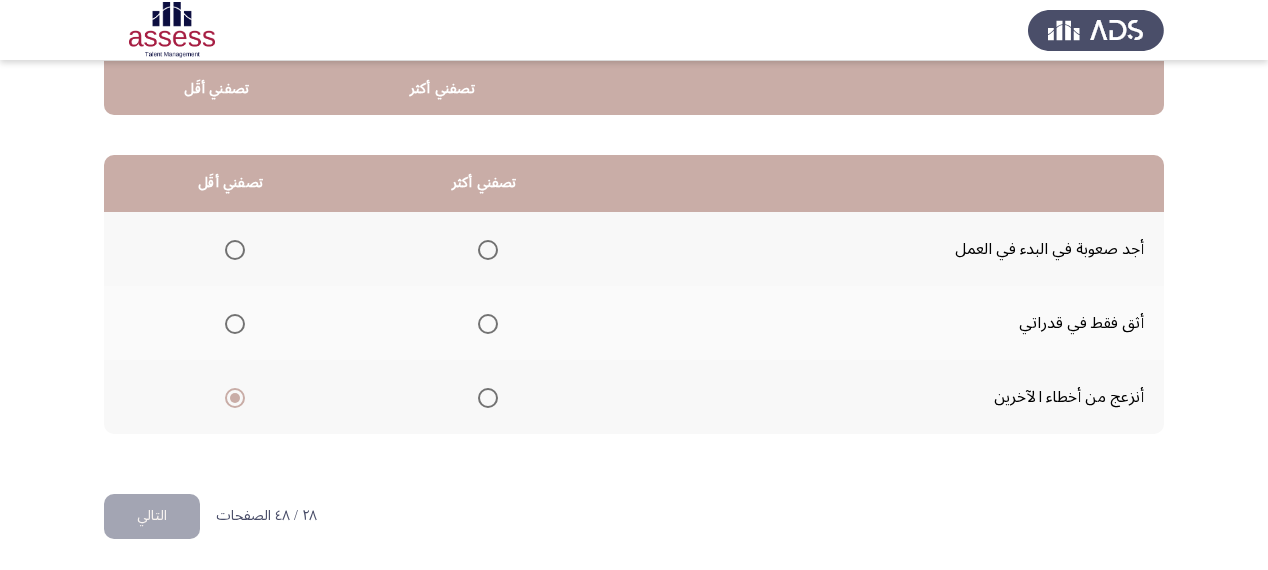click at bounding box center [235, 250] 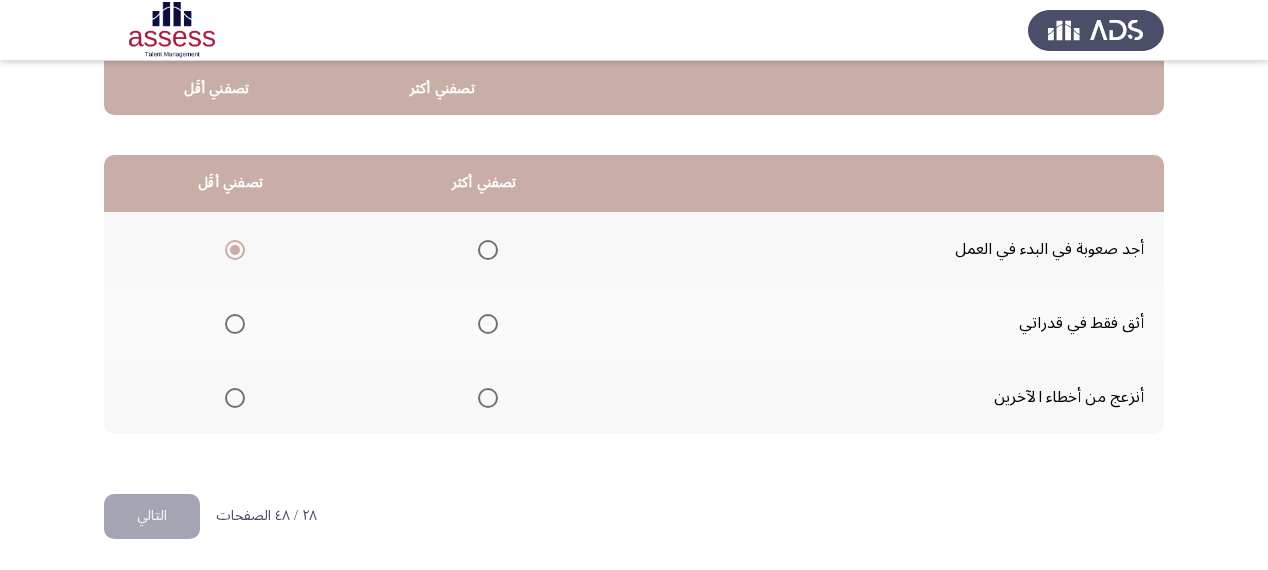 click at bounding box center (488, 324) 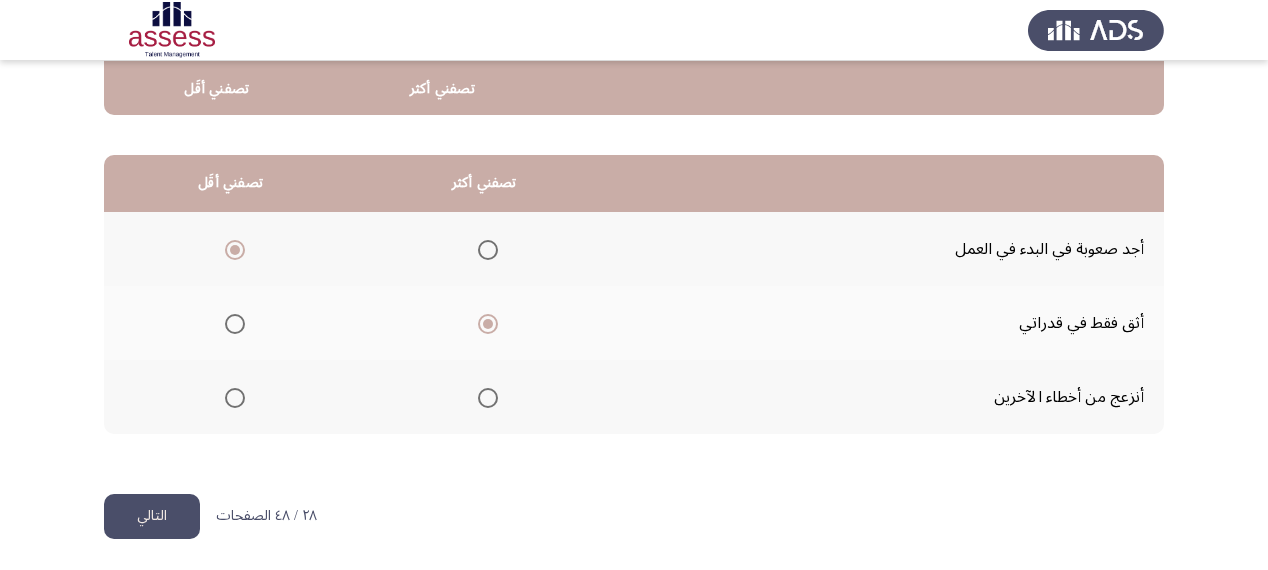 click on "التالي" 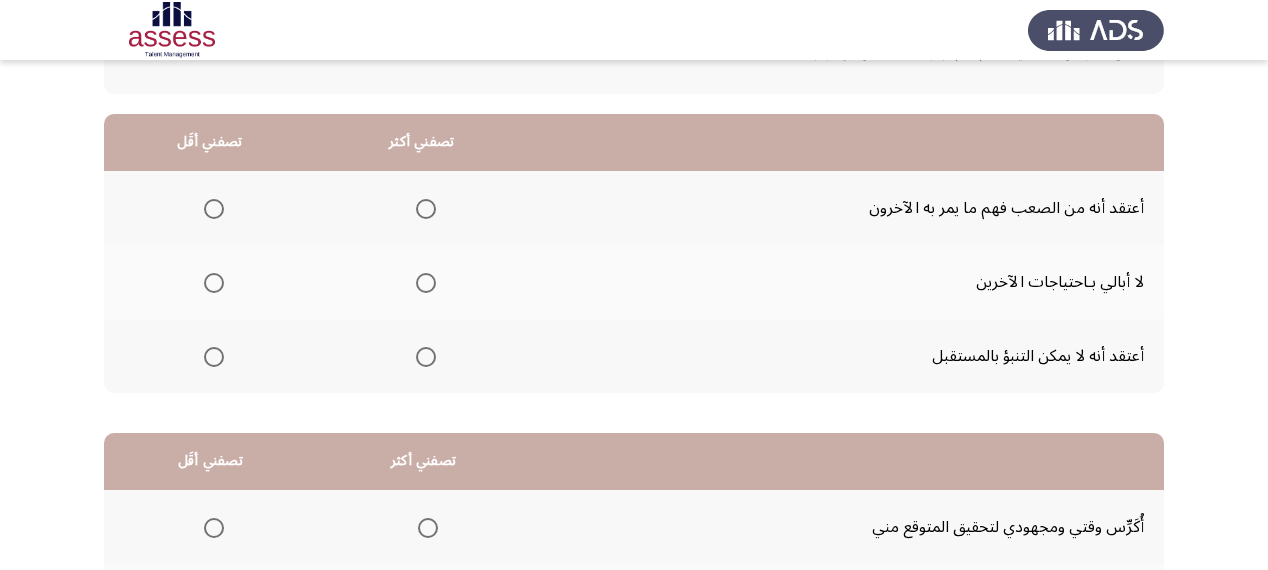 scroll, scrollTop: 160, scrollLeft: 0, axis: vertical 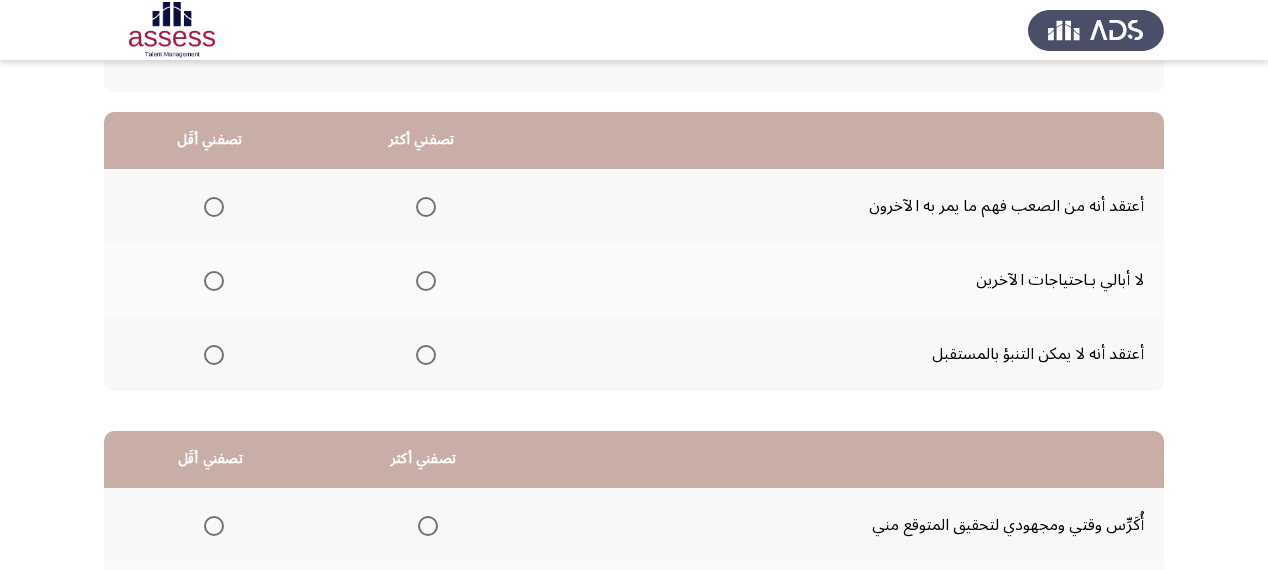 click at bounding box center [210, 281] 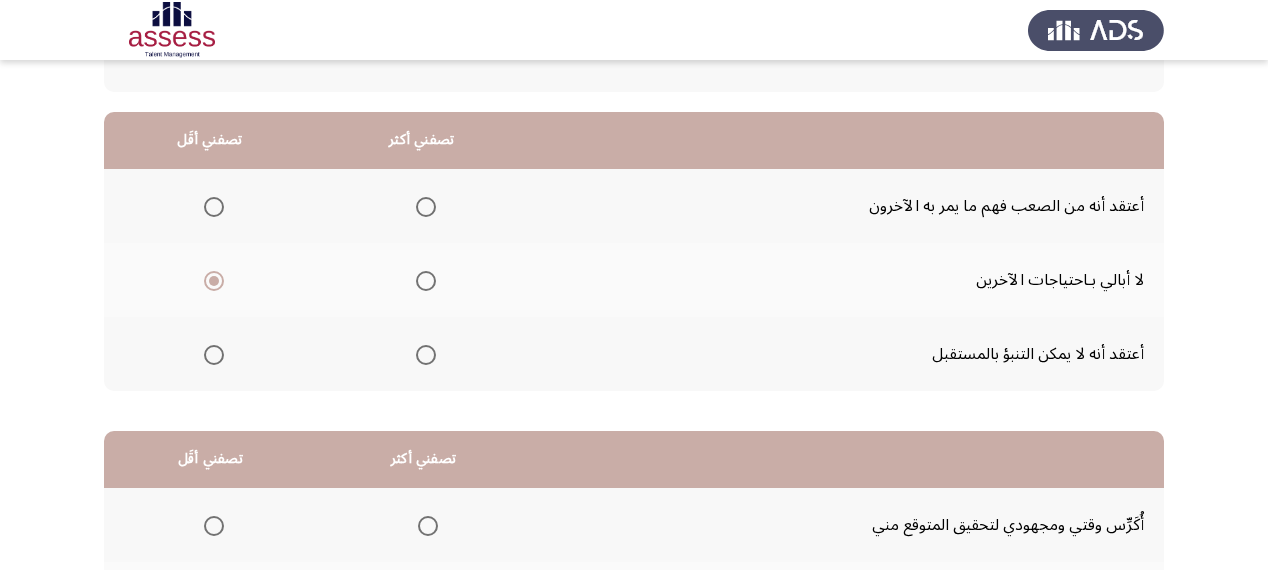 click at bounding box center [426, 207] 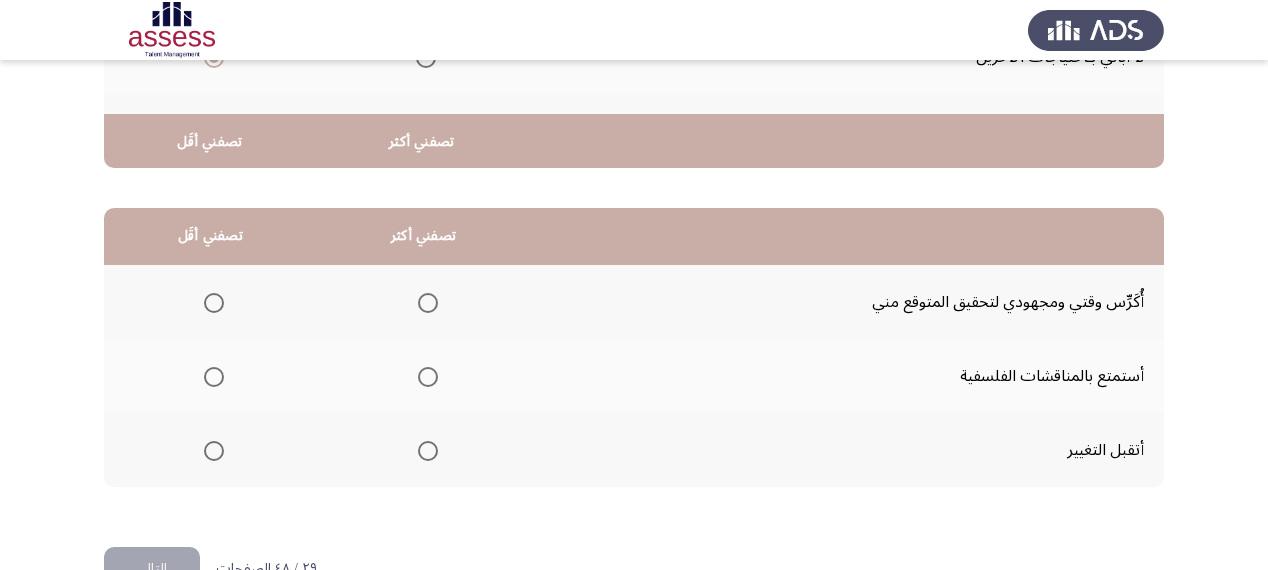 scroll, scrollTop: 436, scrollLeft: 0, axis: vertical 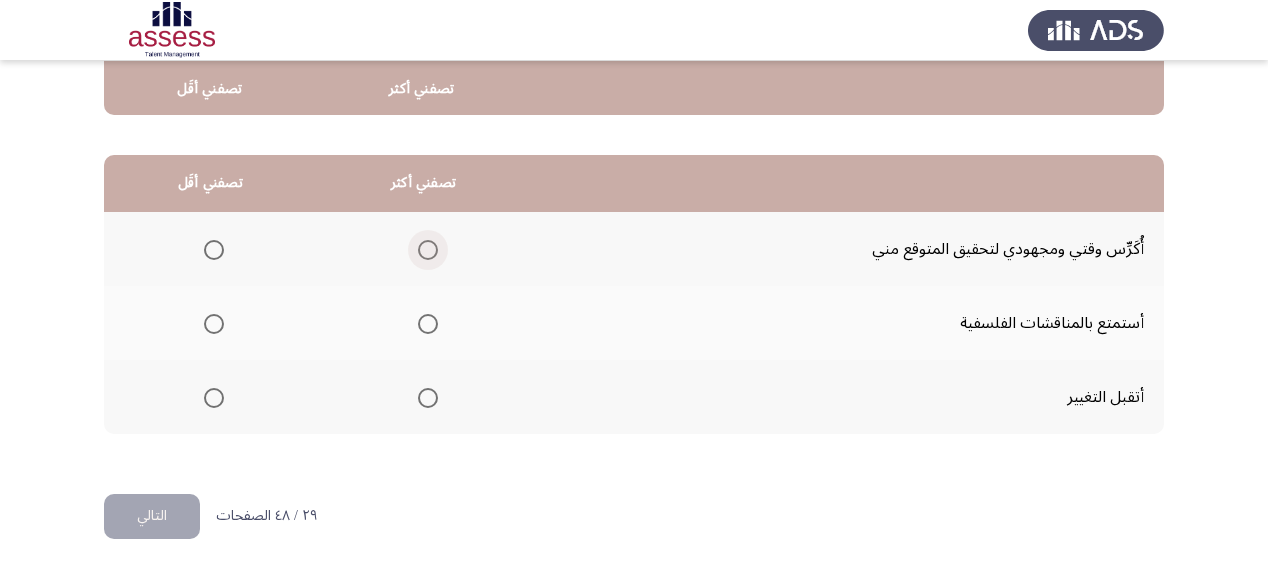 click at bounding box center [428, 250] 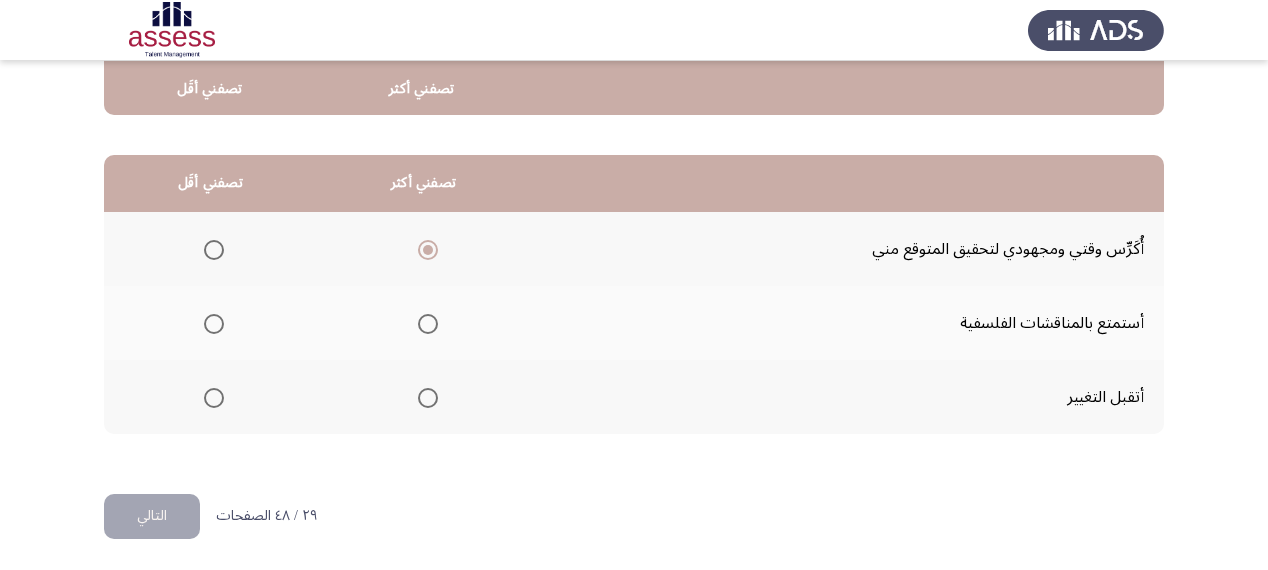 click at bounding box center [428, 398] 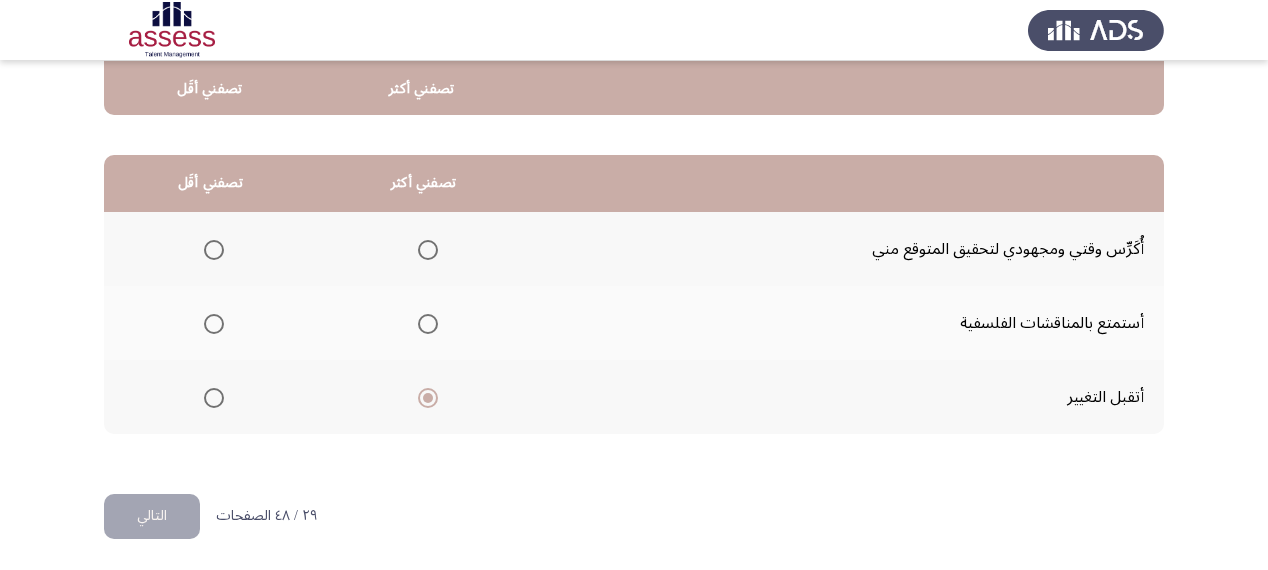click at bounding box center (214, 324) 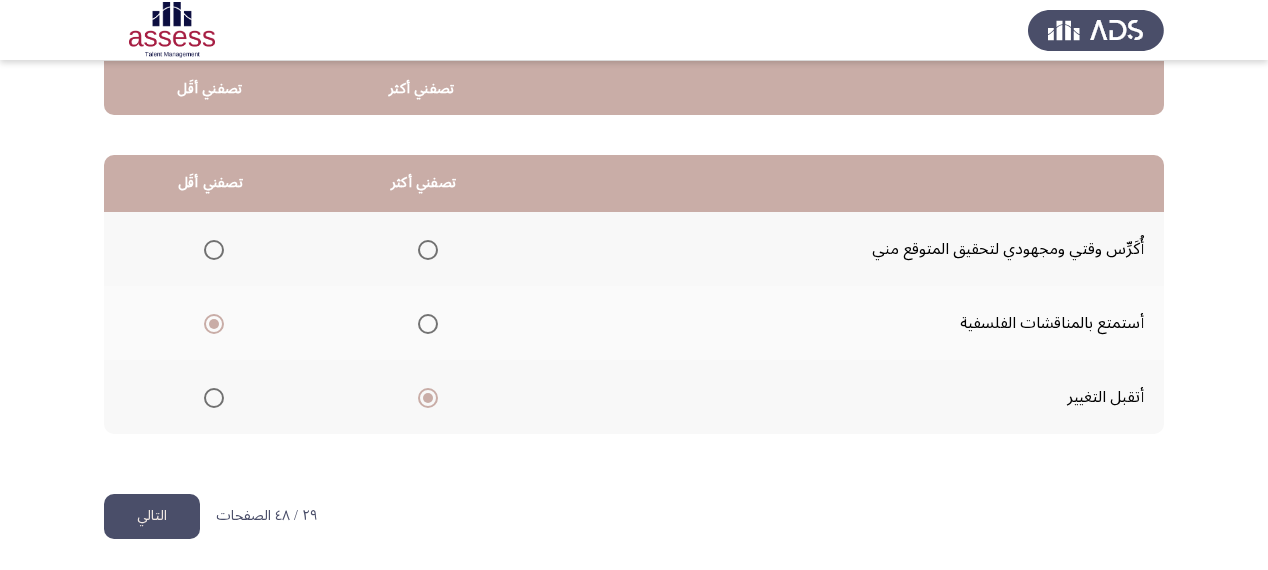 click on "التالي" 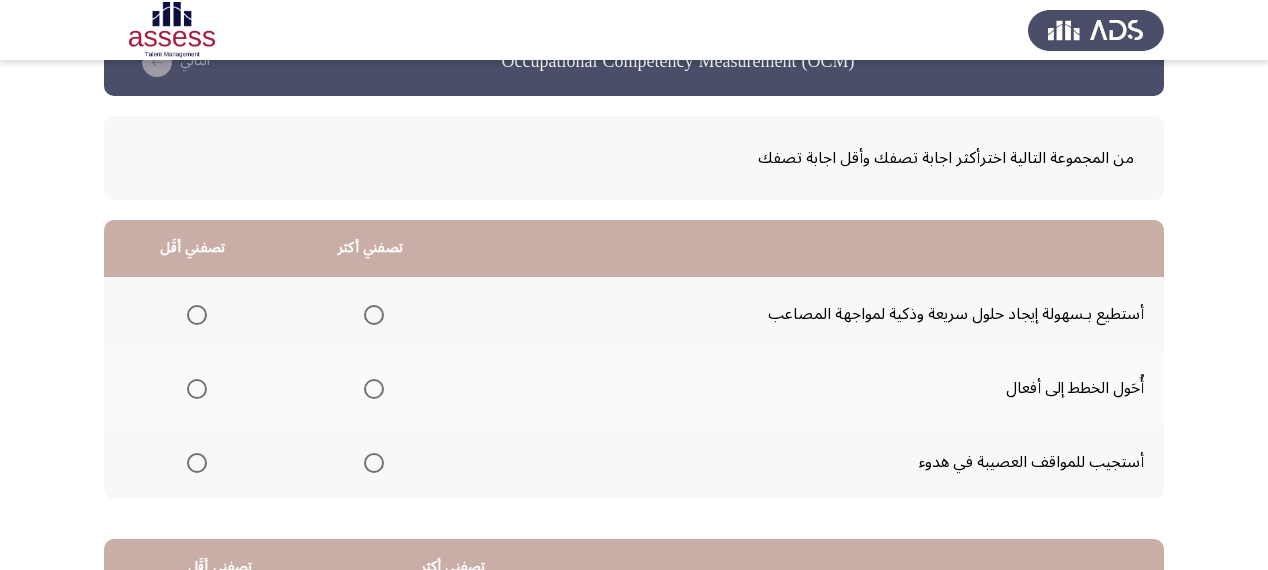 scroll, scrollTop: 80, scrollLeft: 0, axis: vertical 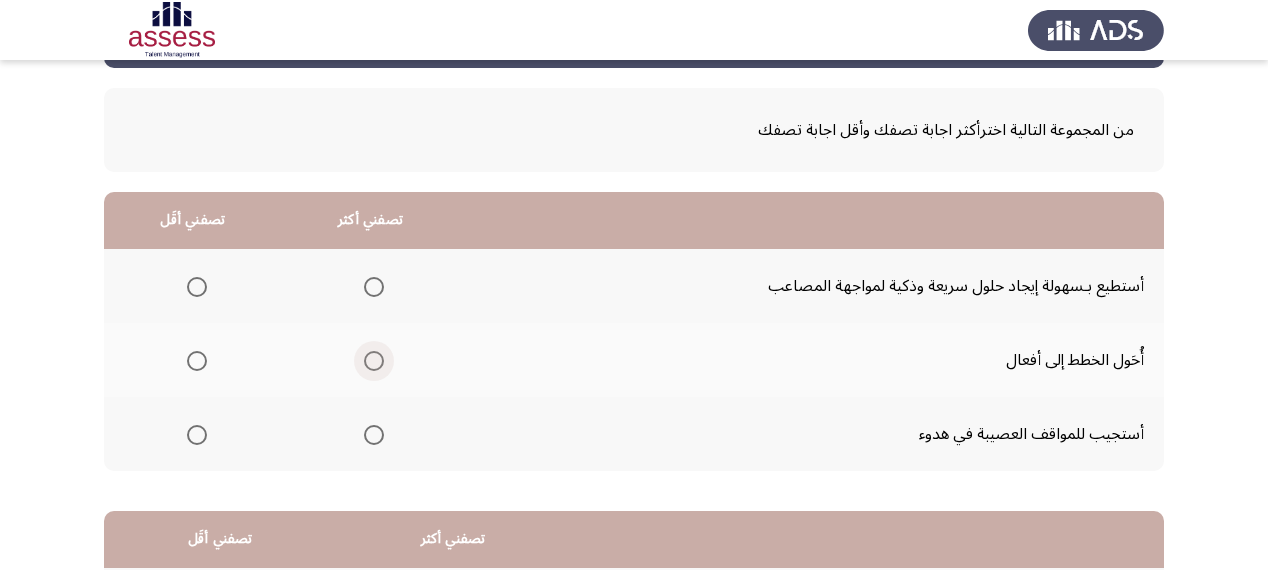 click at bounding box center [374, 361] 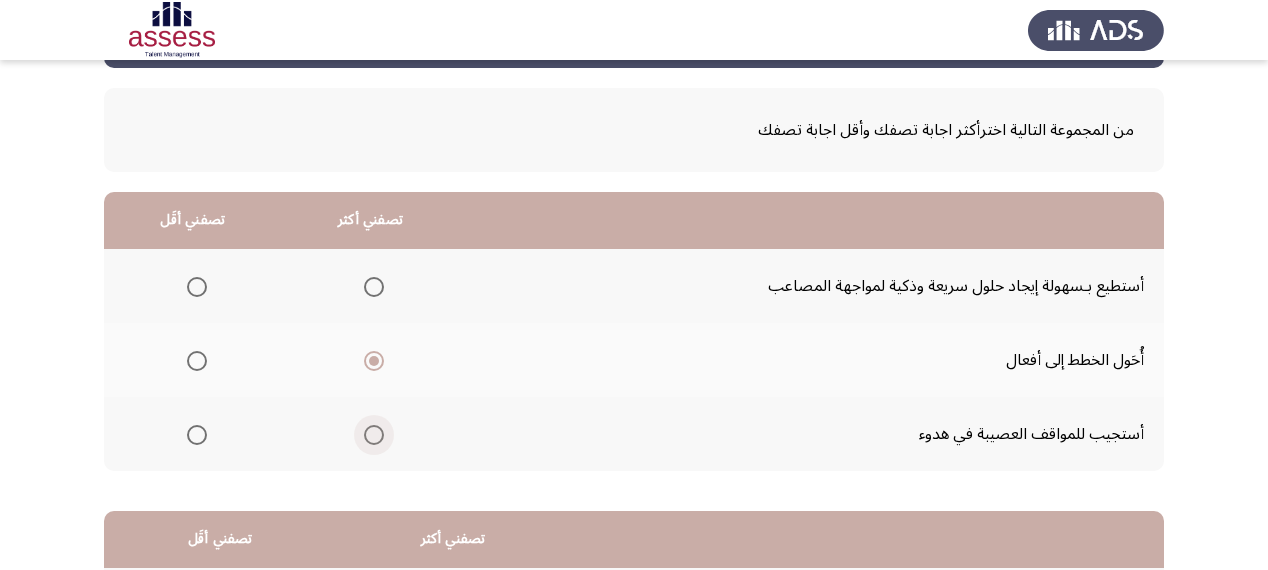 click at bounding box center [374, 435] 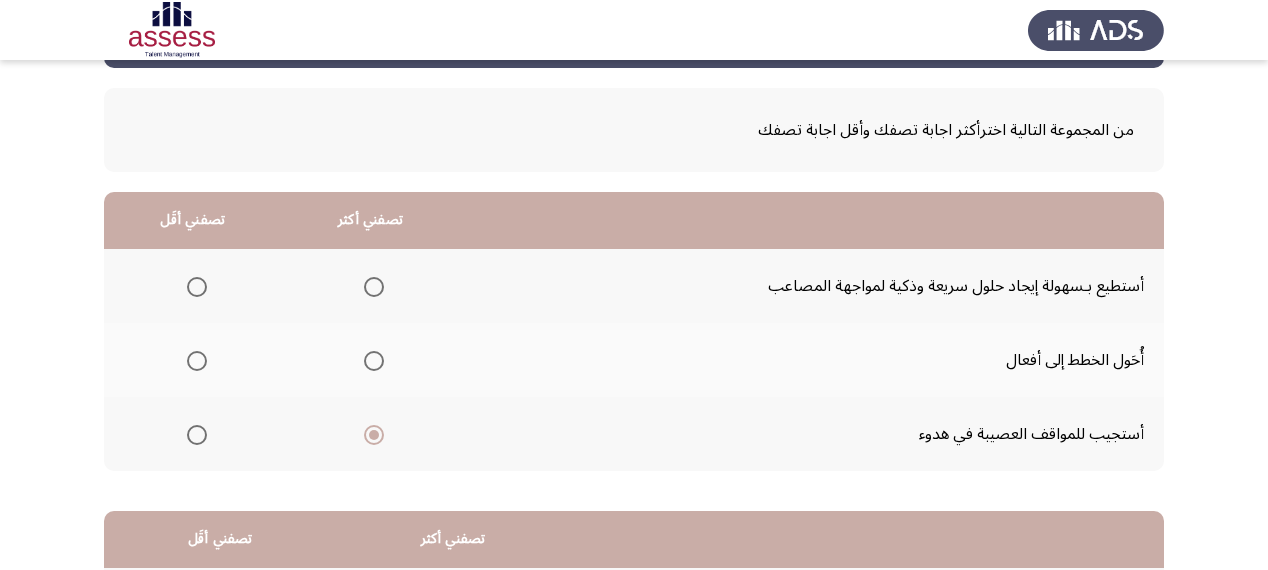 click at bounding box center [374, 287] 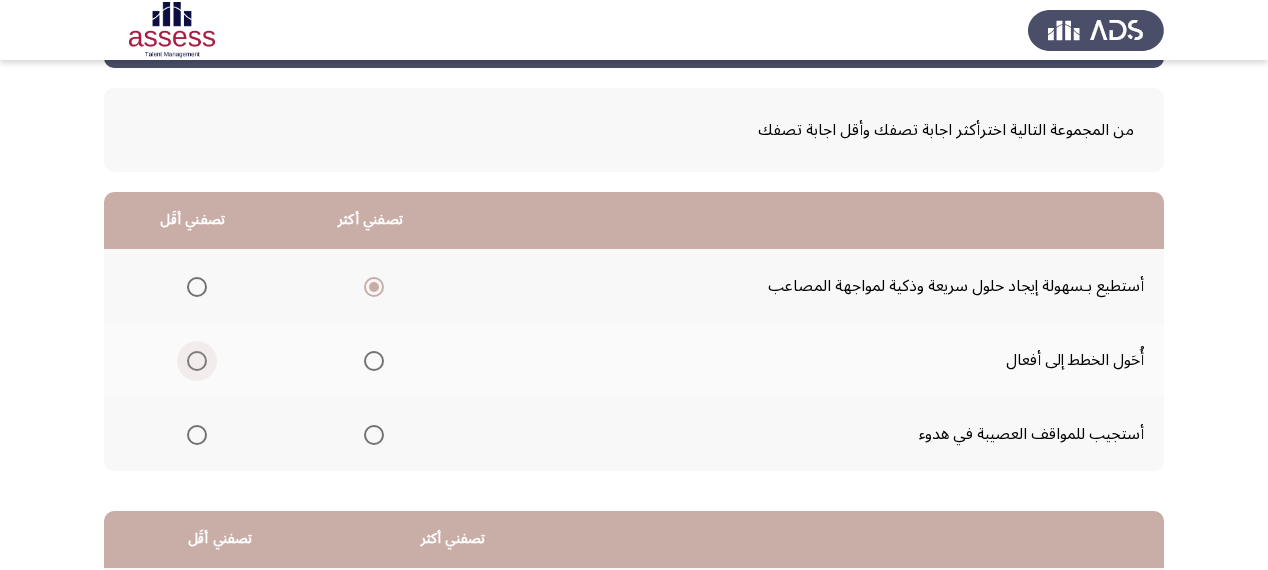click at bounding box center (197, 361) 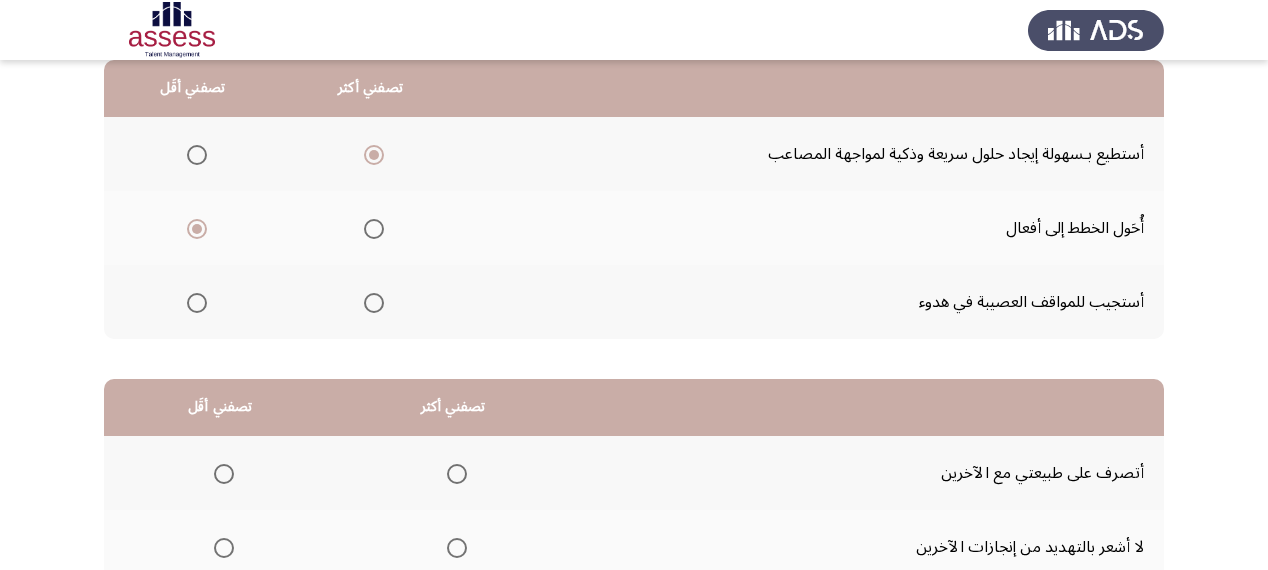 scroll, scrollTop: 240, scrollLeft: 0, axis: vertical 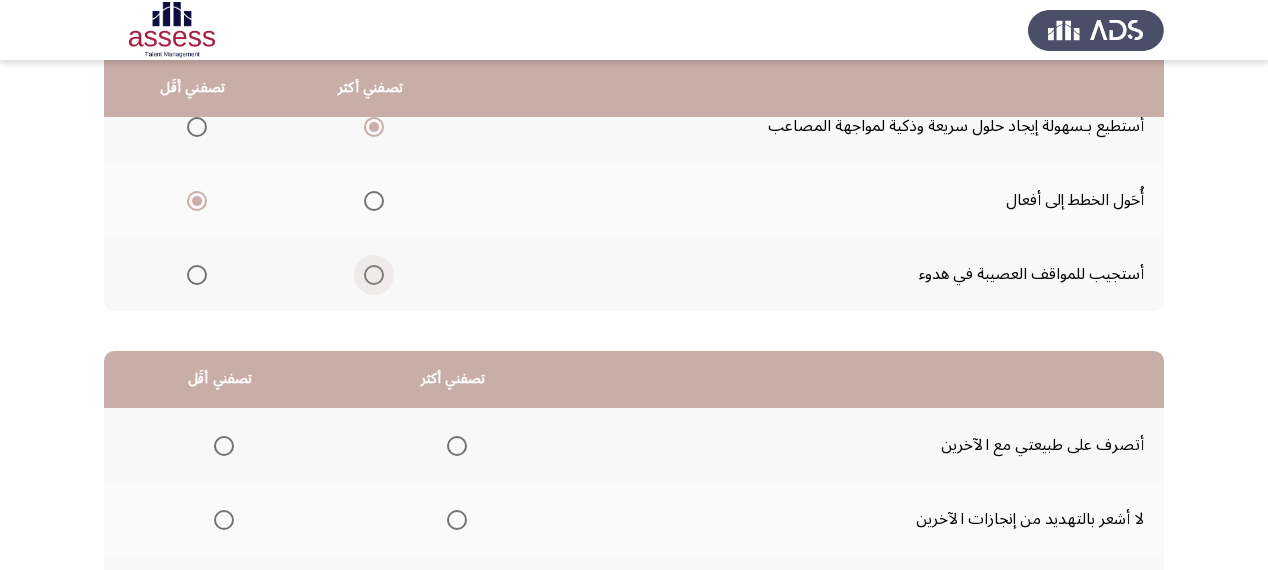 click at bounding box center [370, 275] 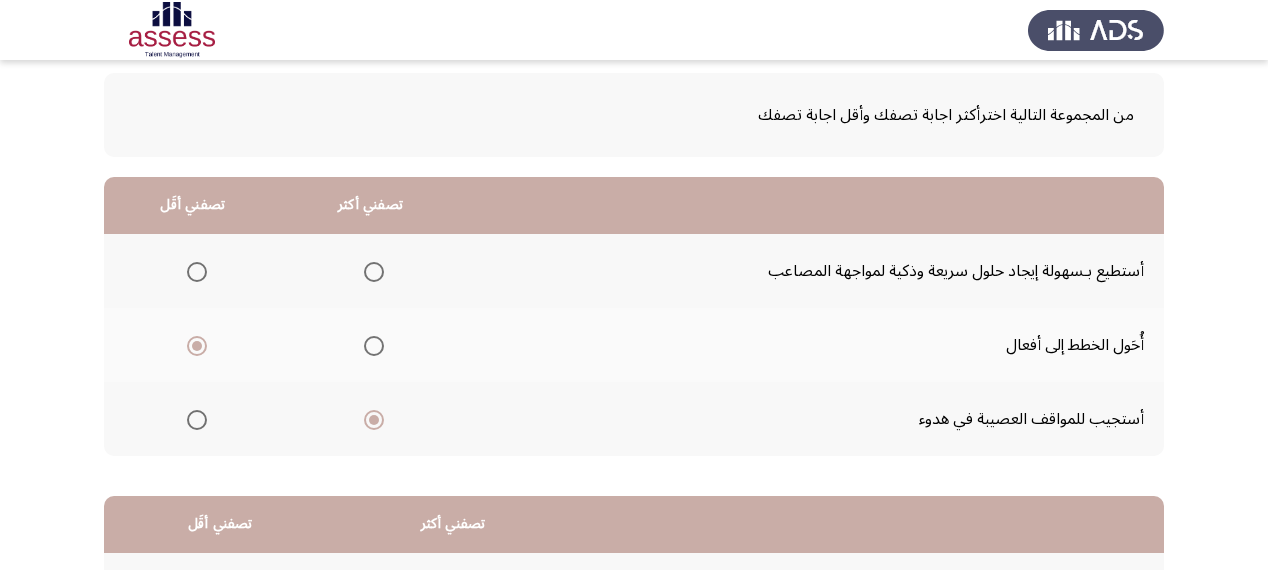 scroll, scrollTop: 80, scrollLeft: 0, axis: vertical 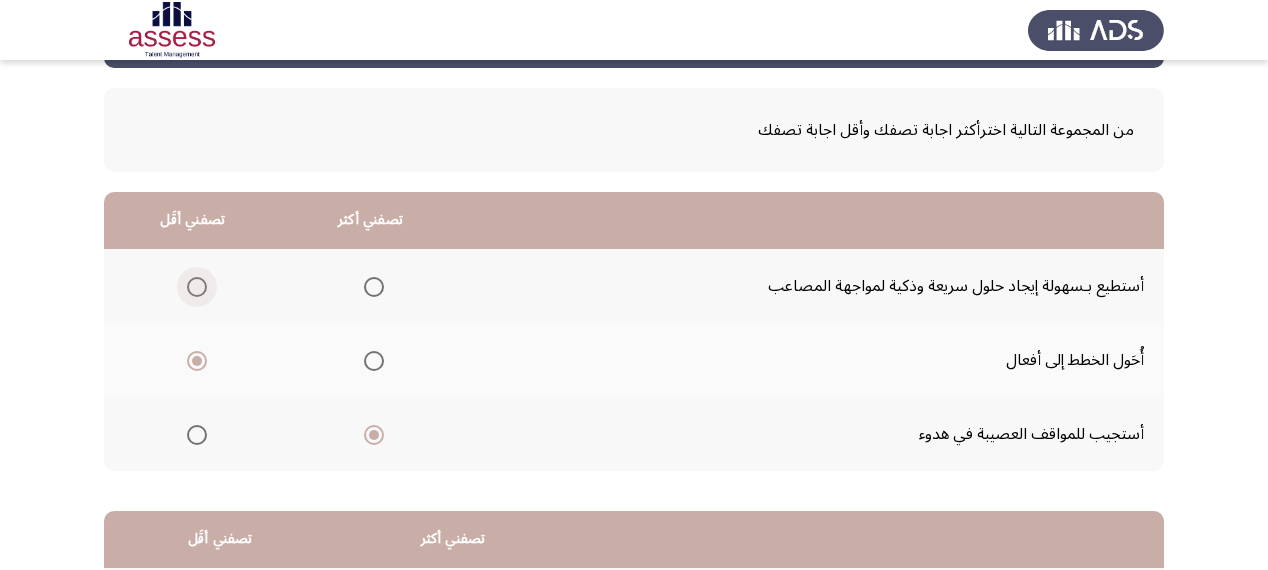 click at bounding box center (197, 287) 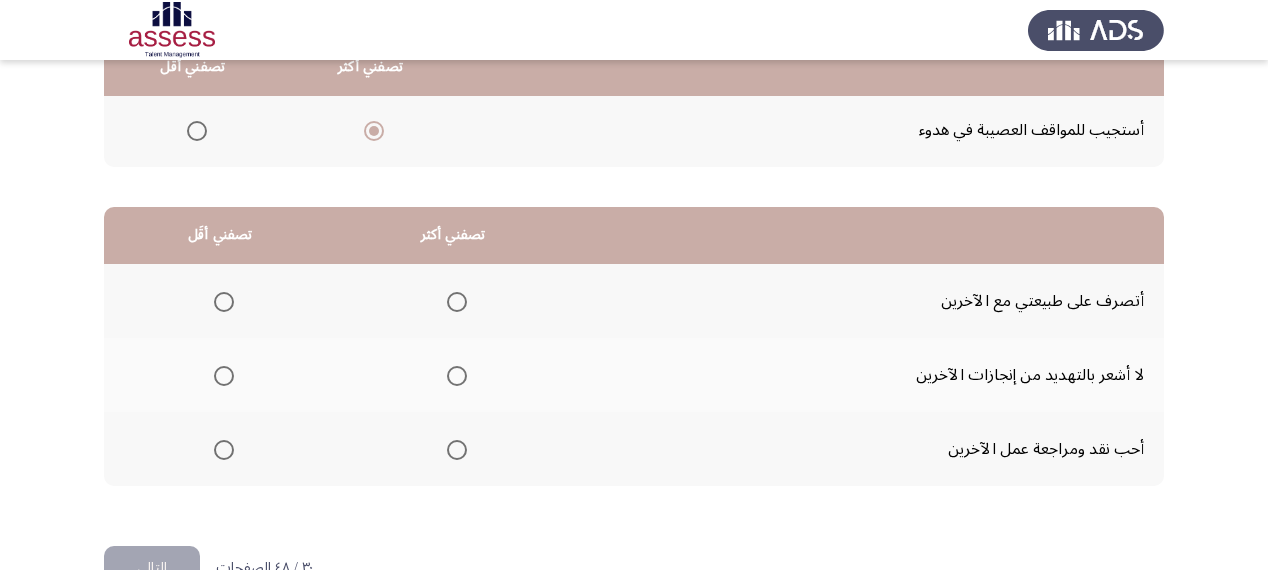 scroll, scrollTop: 400, scrollLeft: 0, axis: vertical 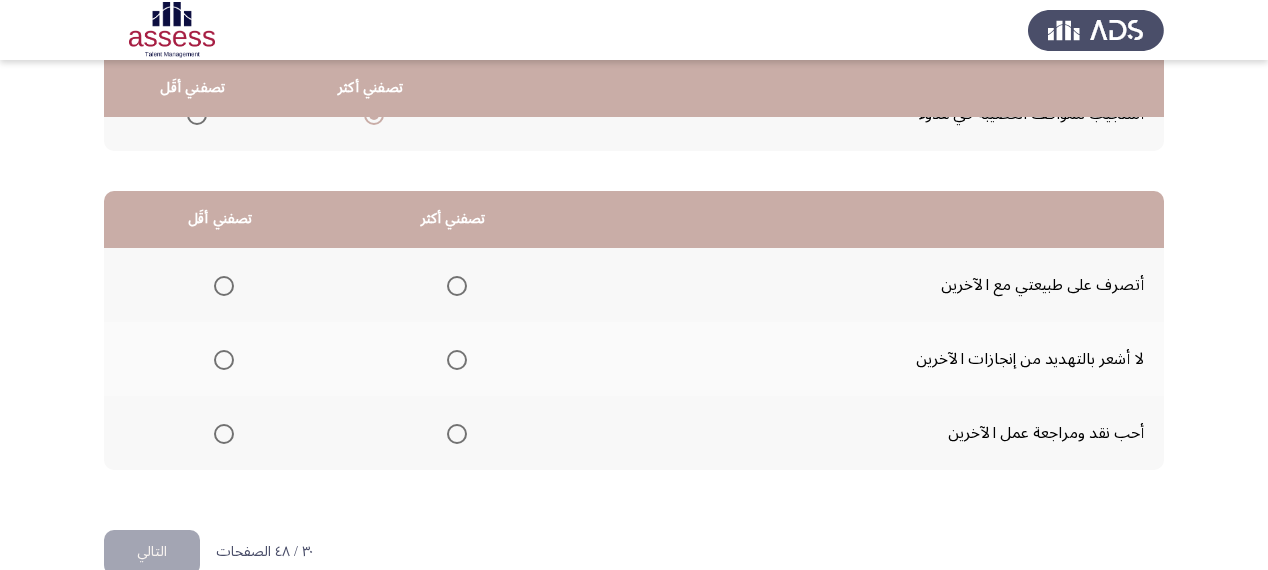 click at bounding box center [457, 286] 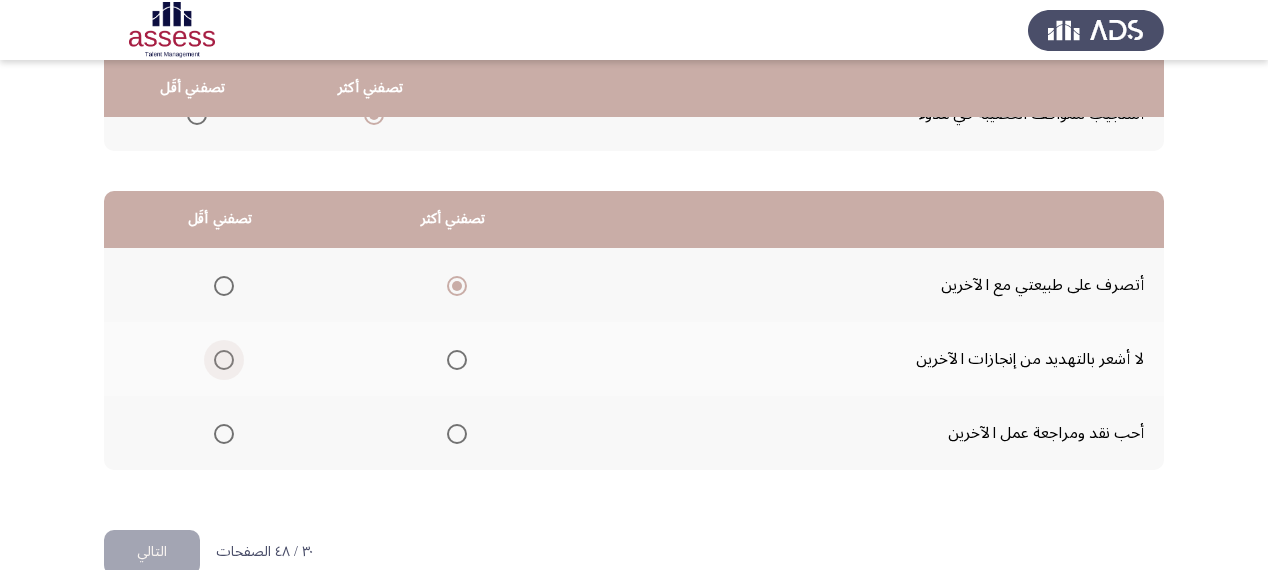 click at bounding box center [224, 360] 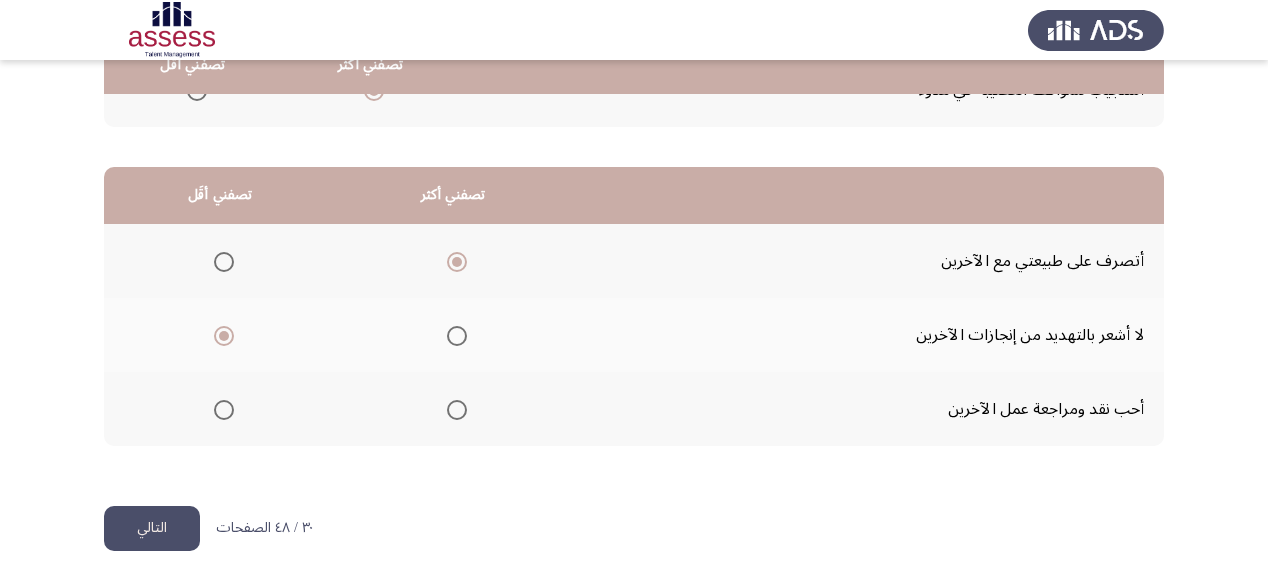scroll, scrollTop: 436, scrollLeft: 0, axis: vertical 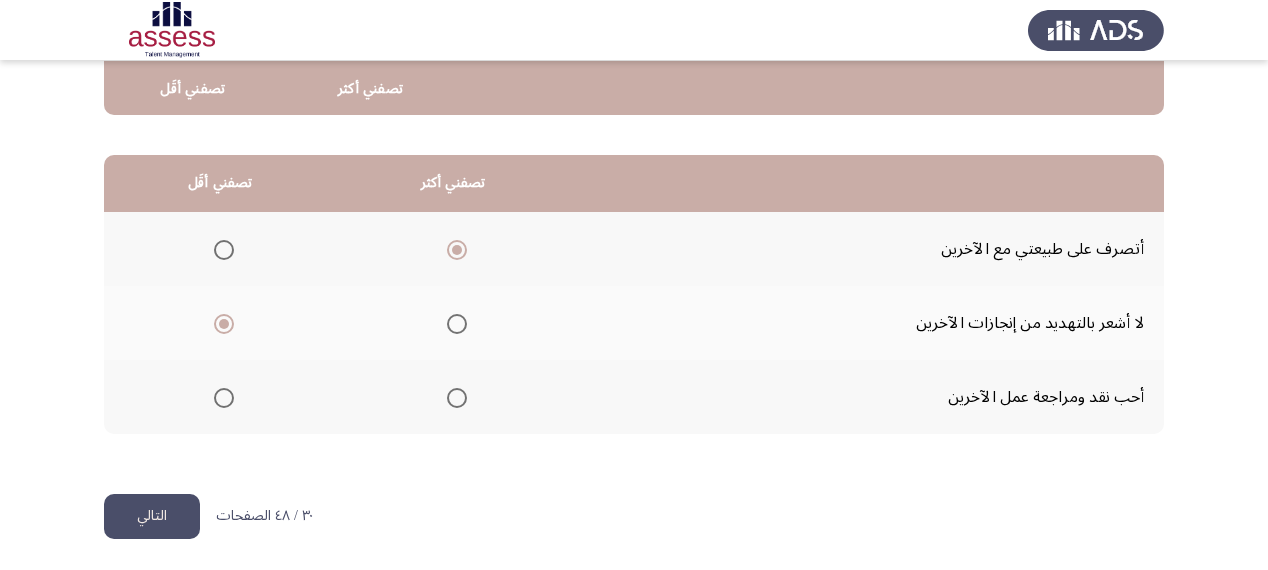 click on "التالي" 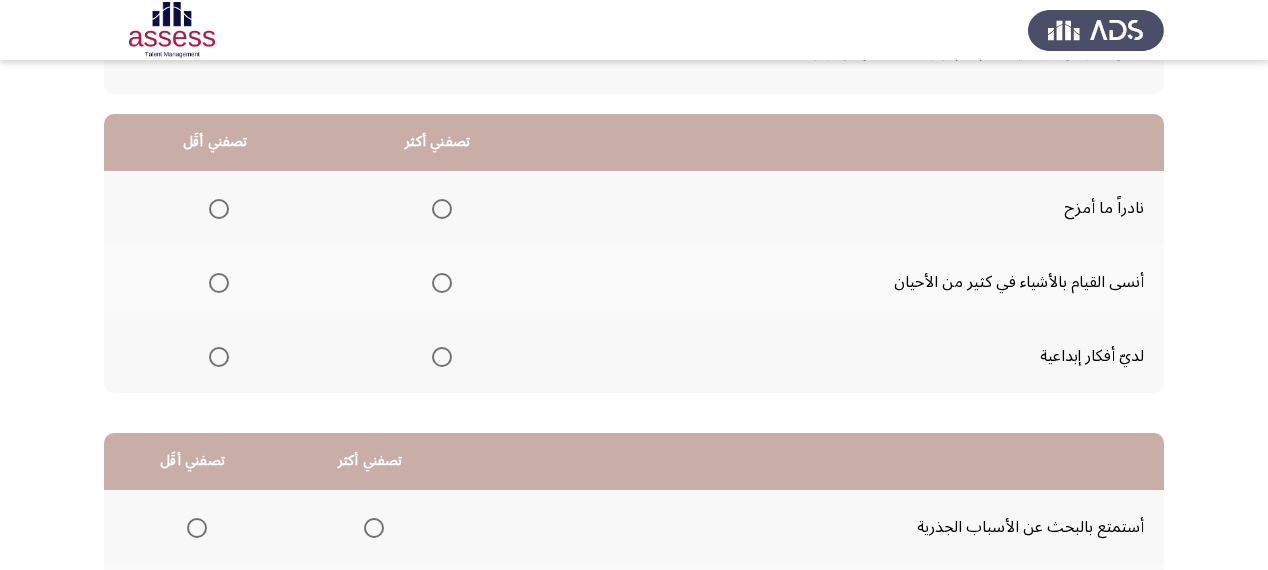 scroll, scrollTop: 160, scrollLeft: 0, axis: vertical 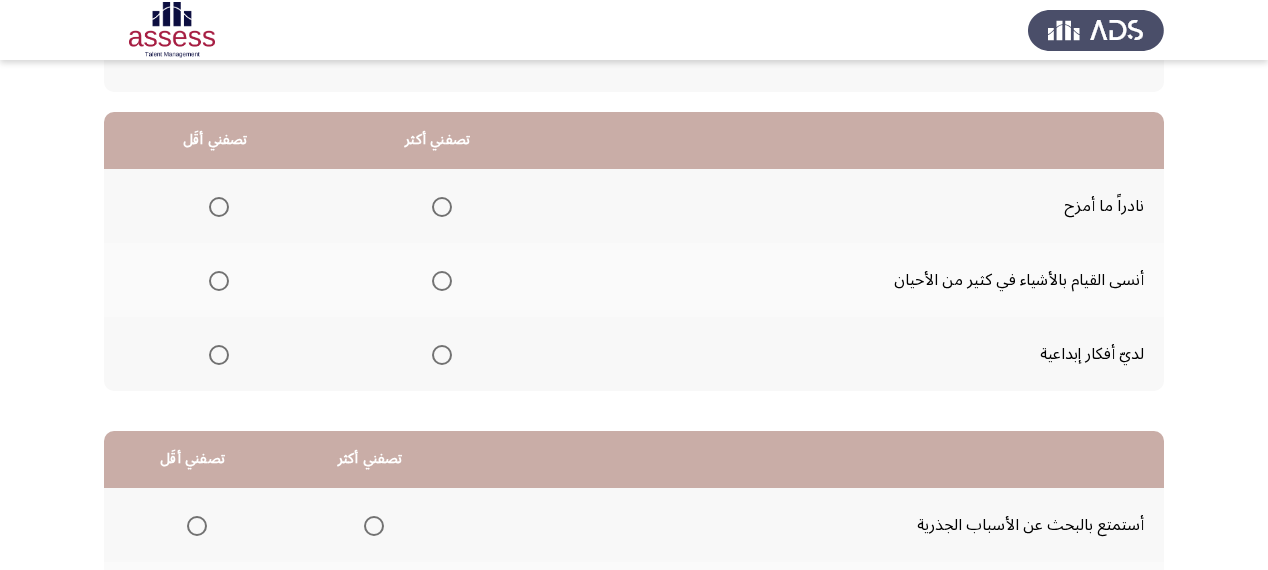 click at bounding box center (442, 355) 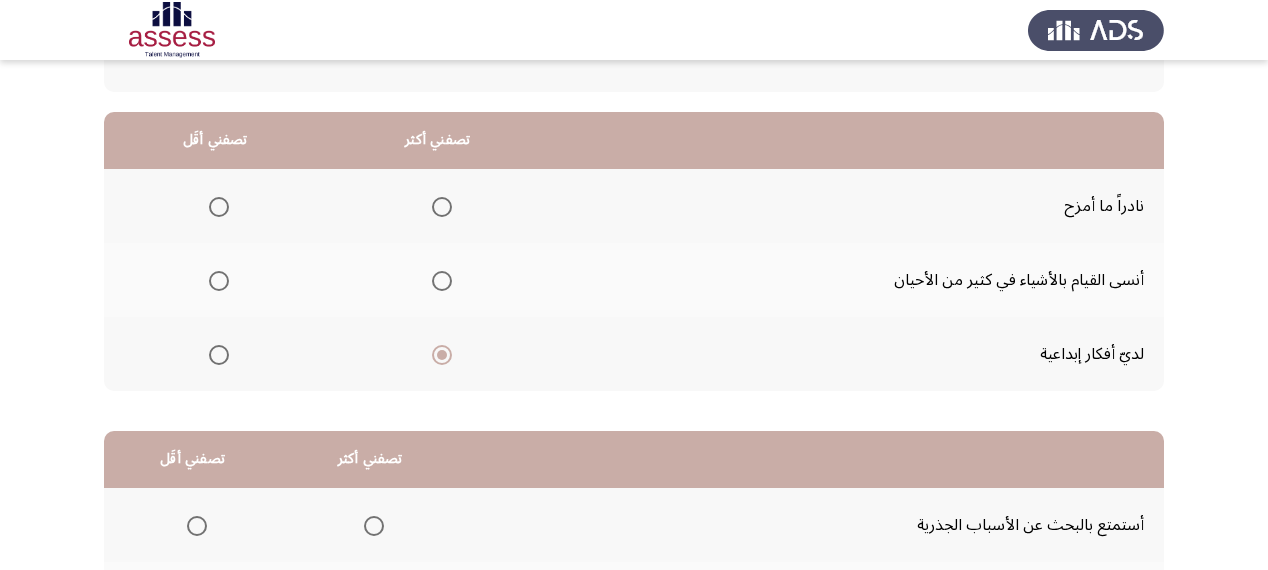 click at bounding box center [219, 281] 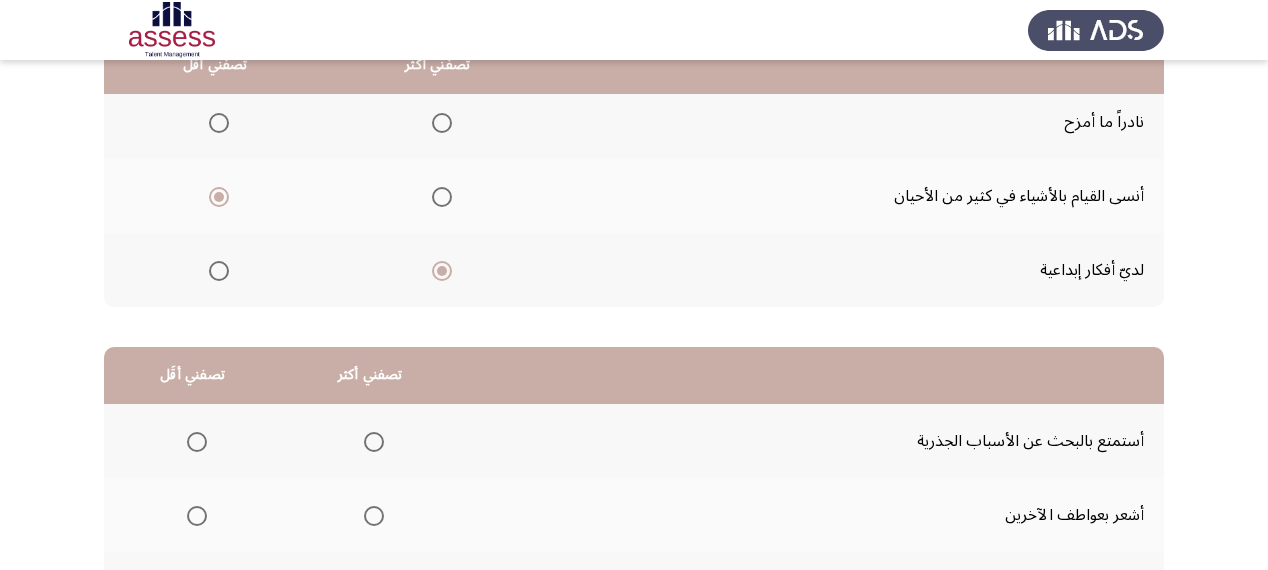scroll, scrollTop: 400, scrollLeft: 0, axis: vertical 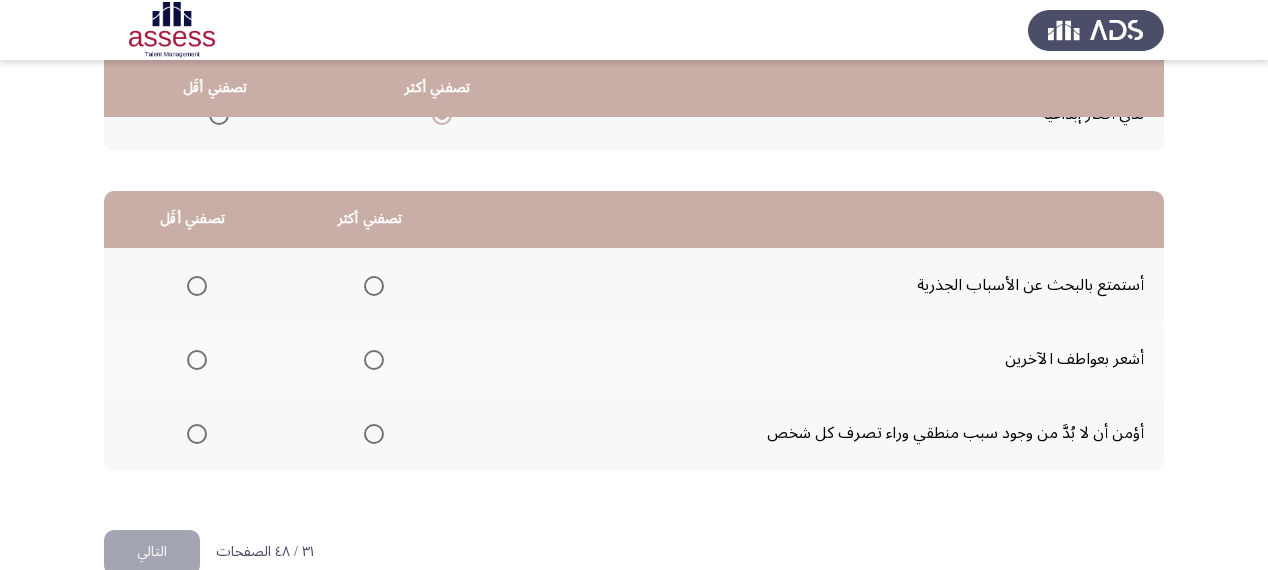 click at bounding box center (374, 360) 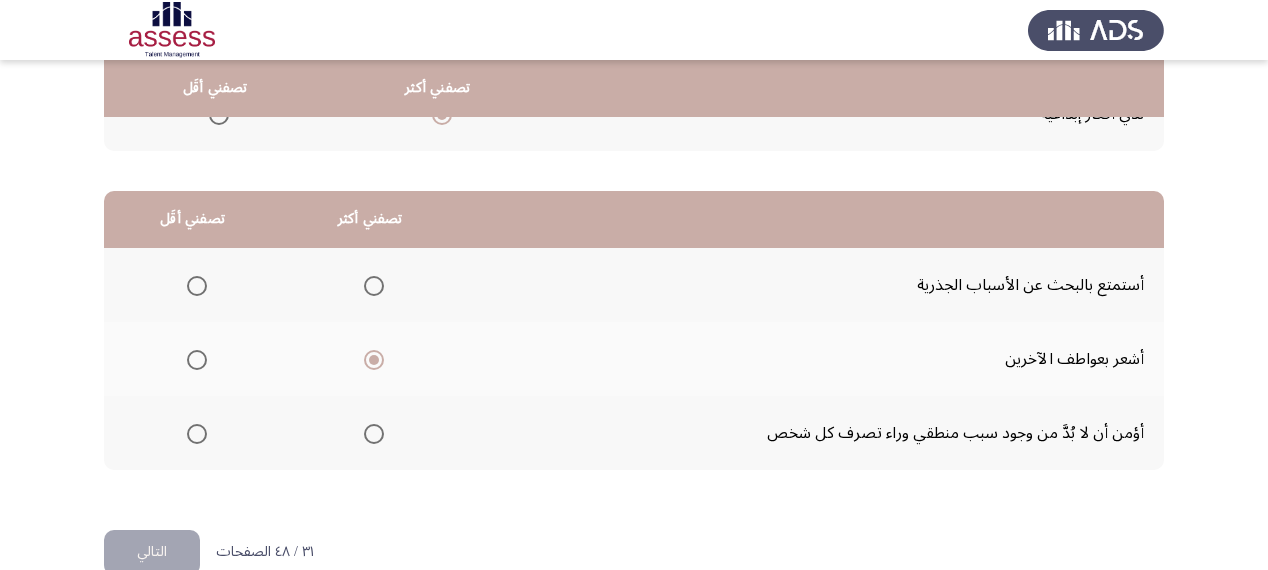 click 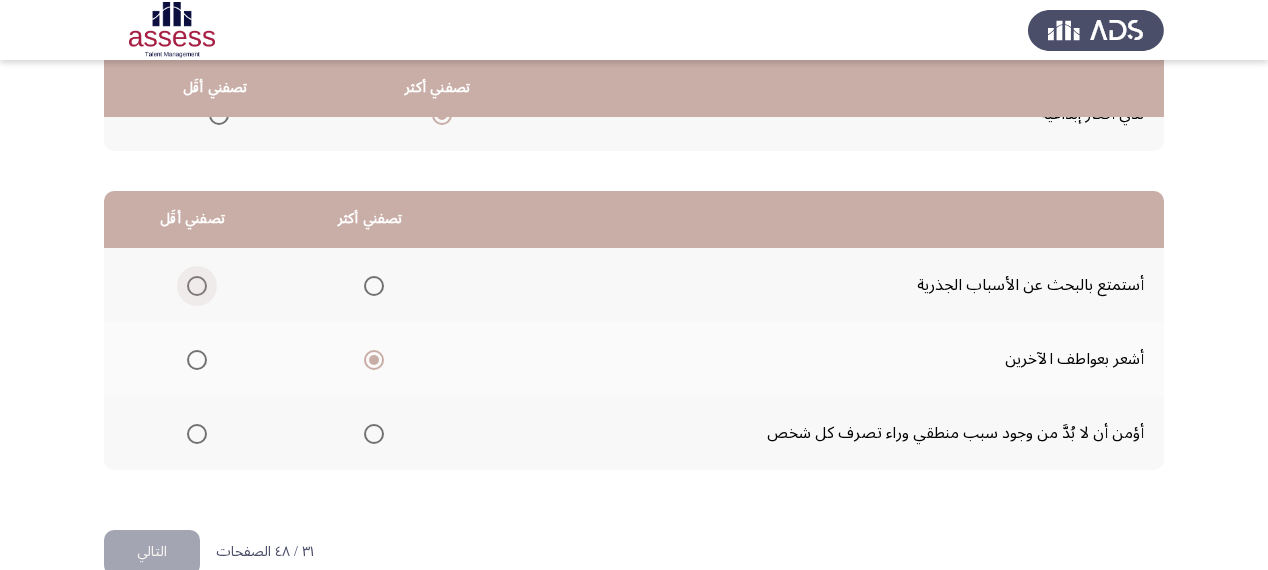 click at bounding box center [197, 286] 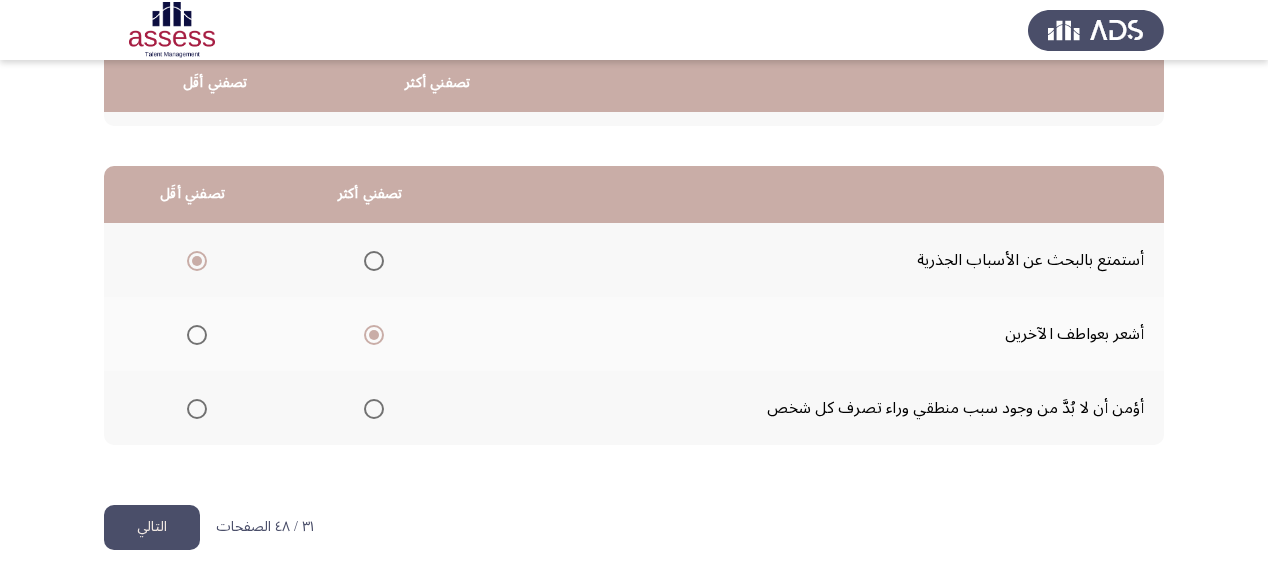 scroll, scrollTop: 436, scrollLeft: 0, axis: vertical 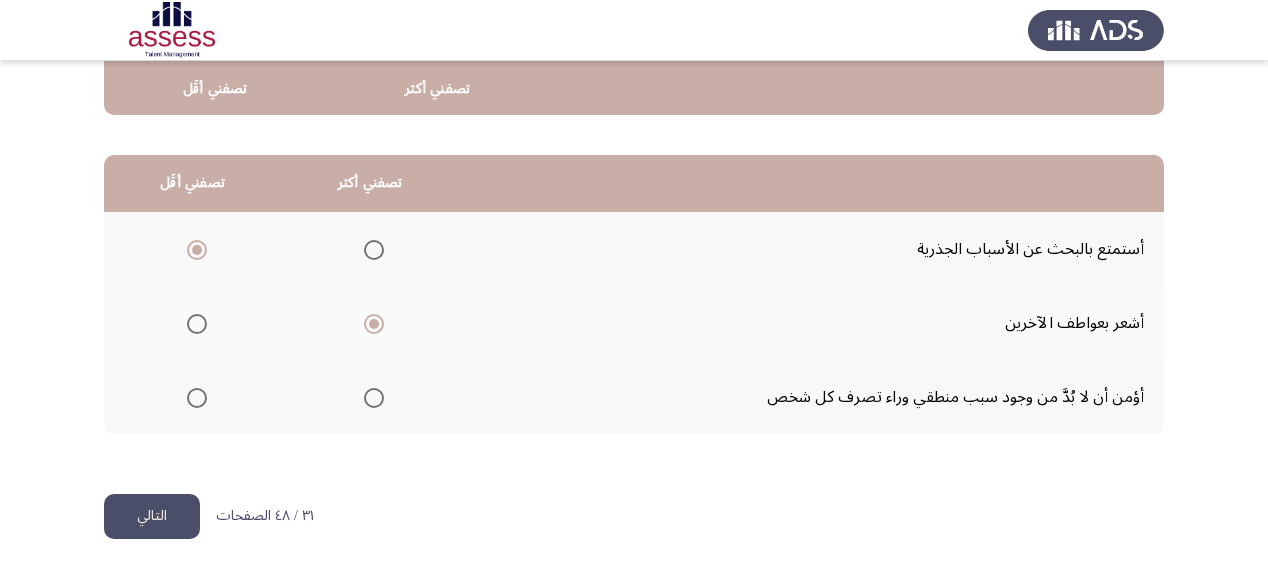 click on "التالي" 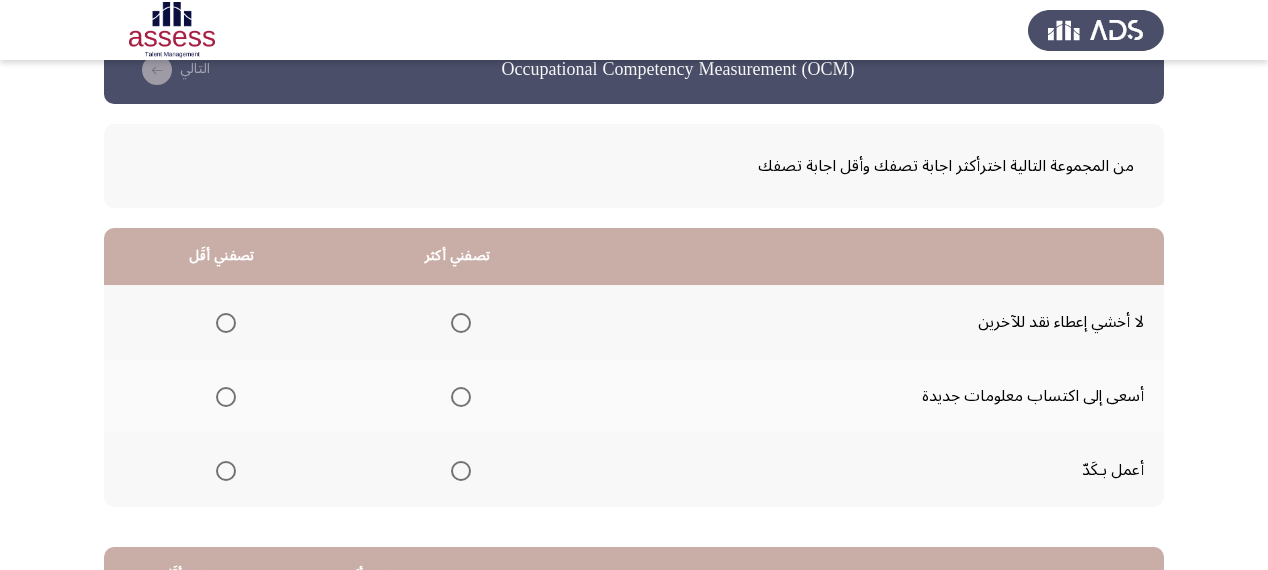scroll, scrollTop: 80, scrollLeft: 0, axis: vertical 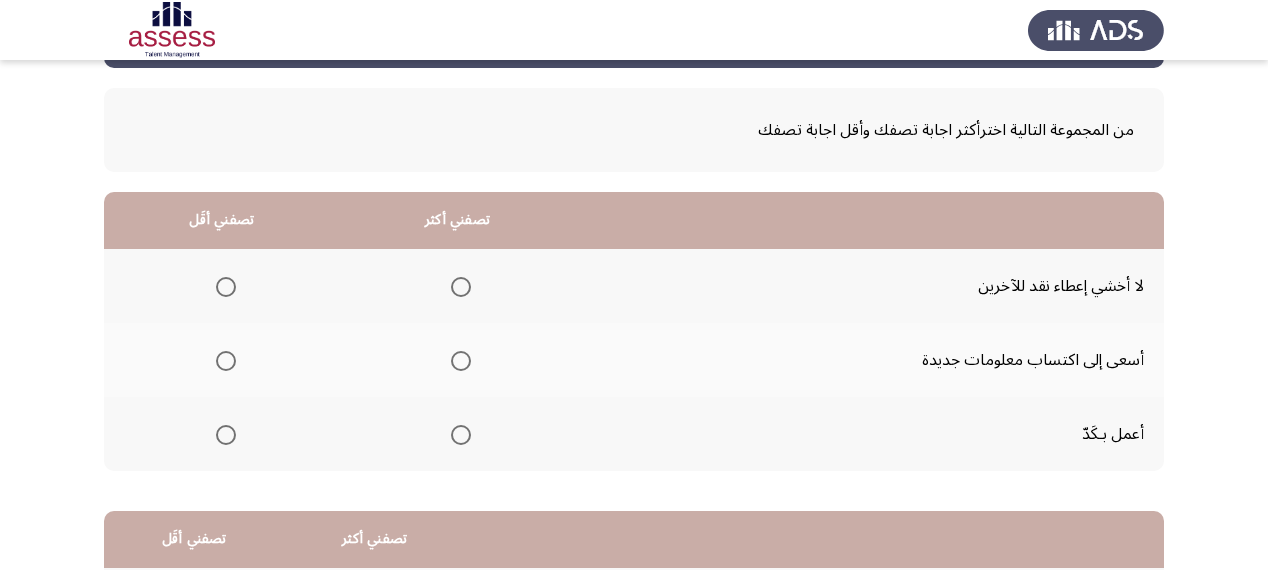 click at bounding box center [461, 361] 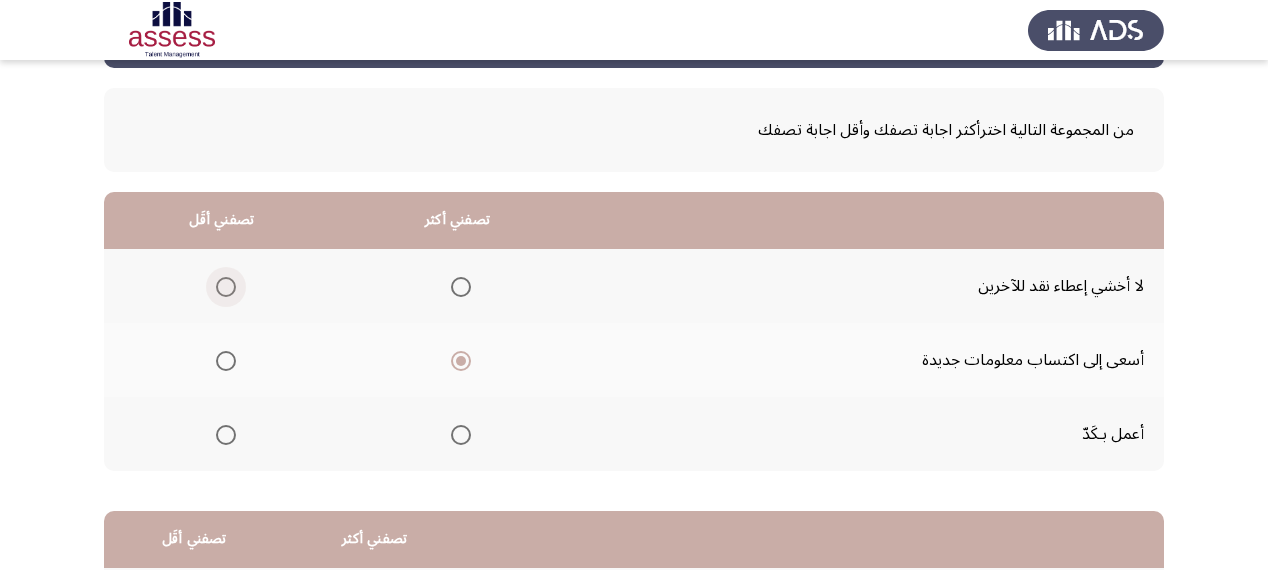 click at bounding box center [226, 287] 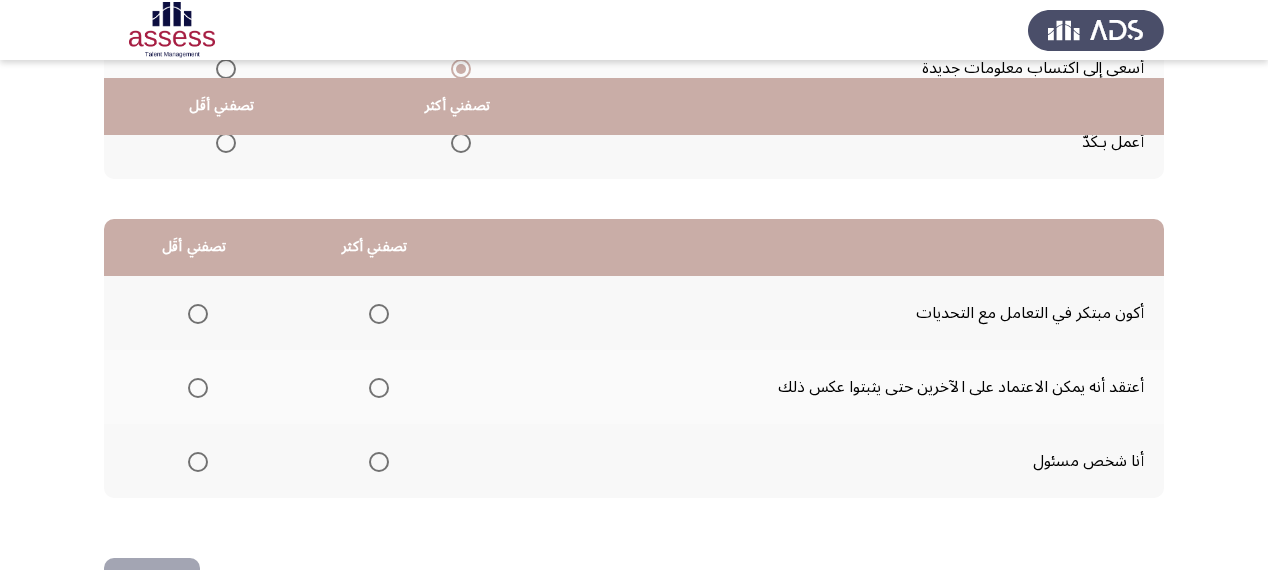 scroll, scrollTop: 400, scrollLeft: 0, axis: vertical 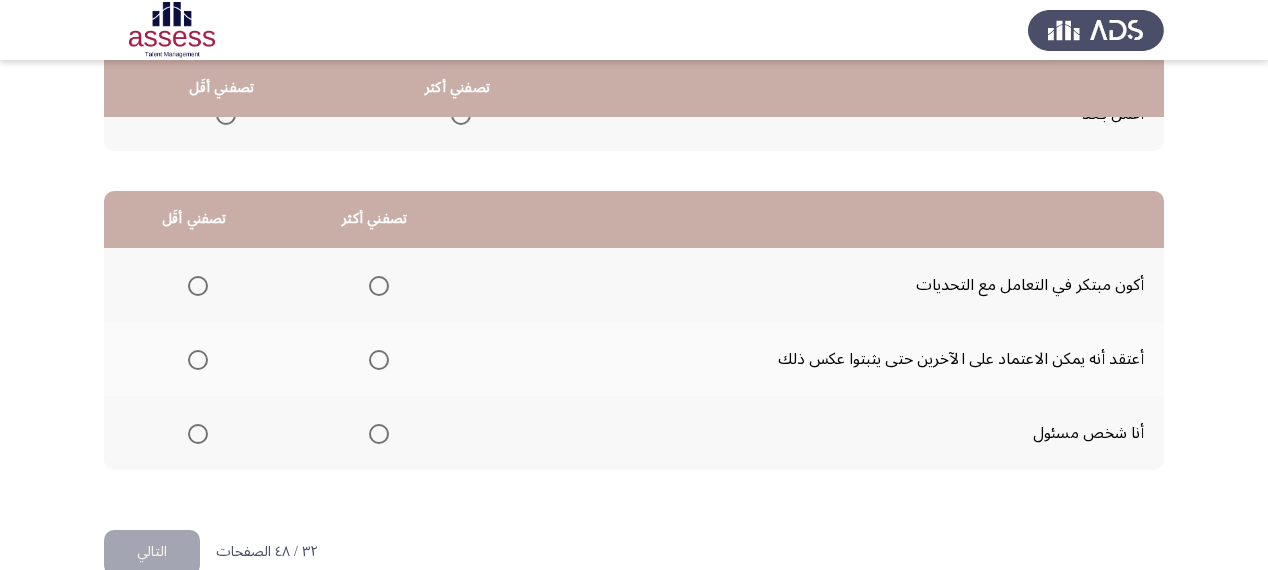 click at bounding box center (379, 360) 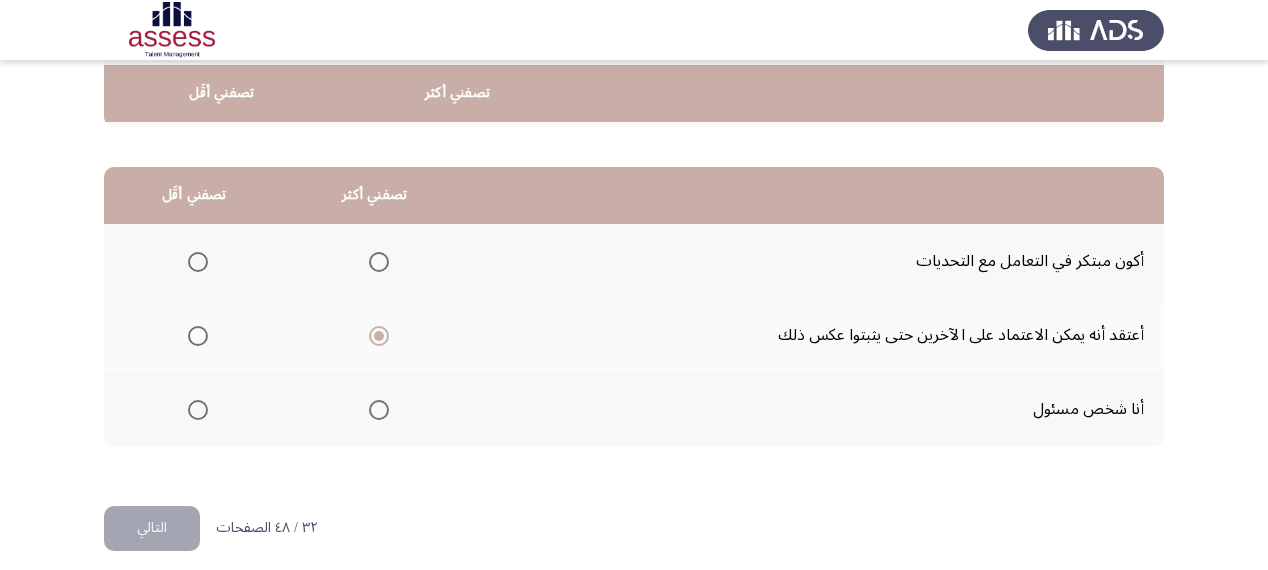 scroll, scrollTop: 436, scrollLeft: 0, axis: vertical 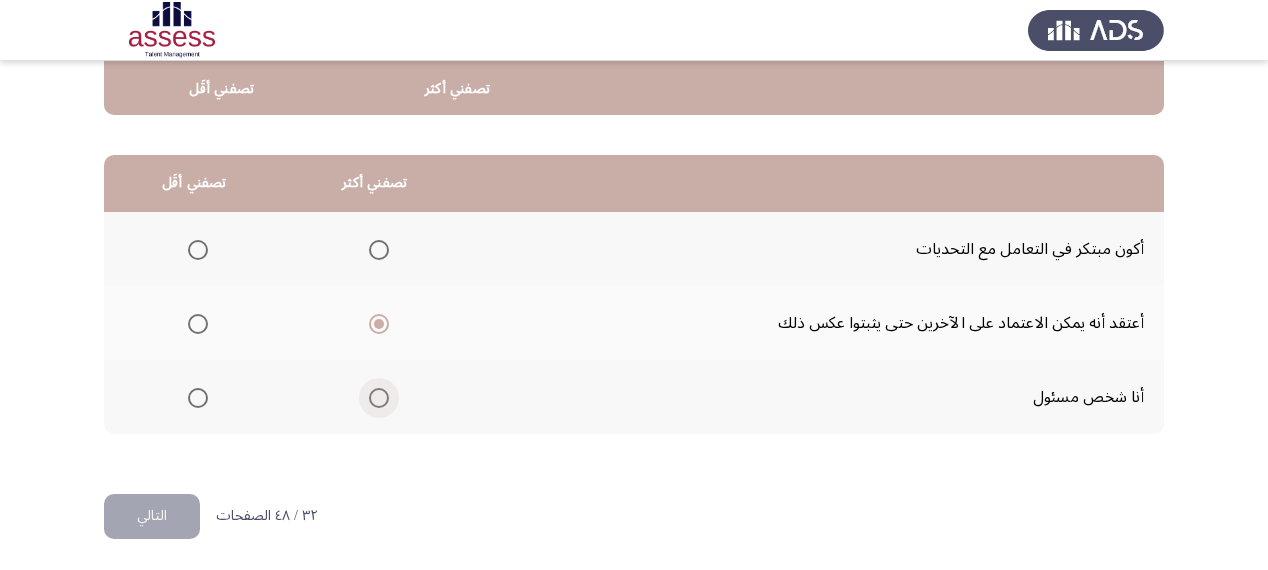 click at bounding box center (379, 398) 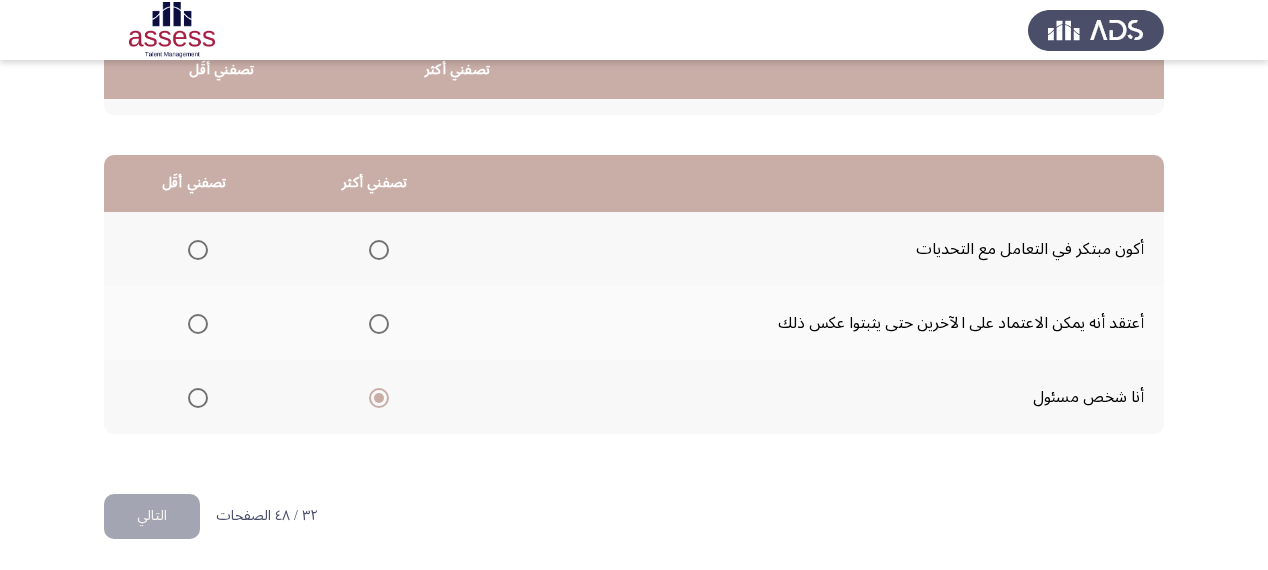 scroll, scrollTop: 356, scrollLeft: 0, axis: vertical 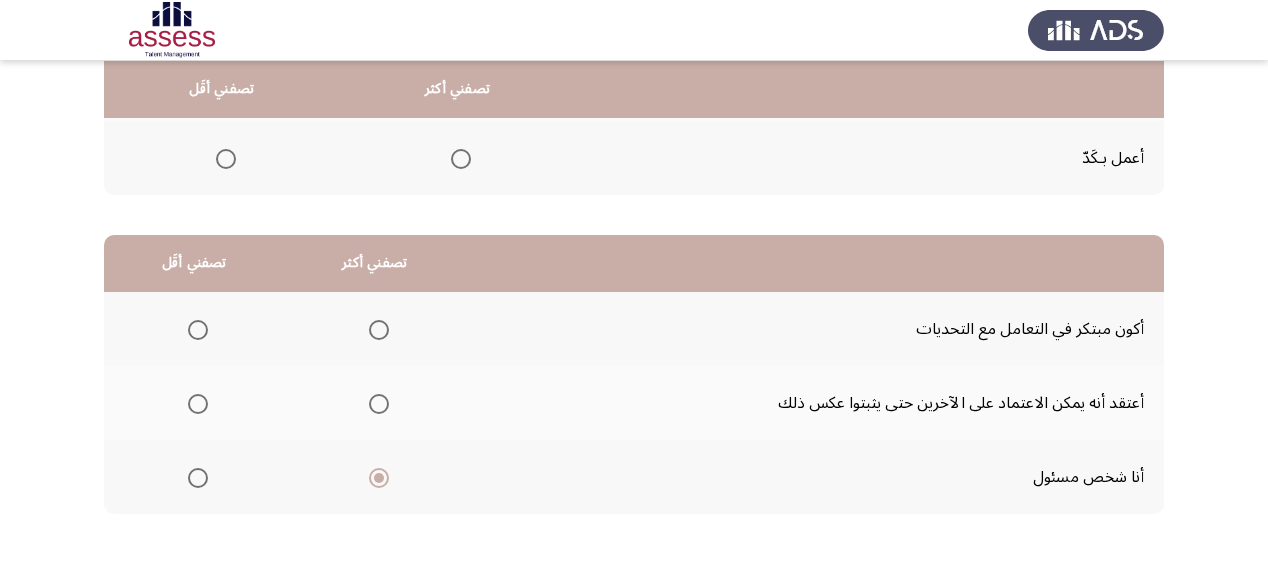 click at bounding box center (198, 330) 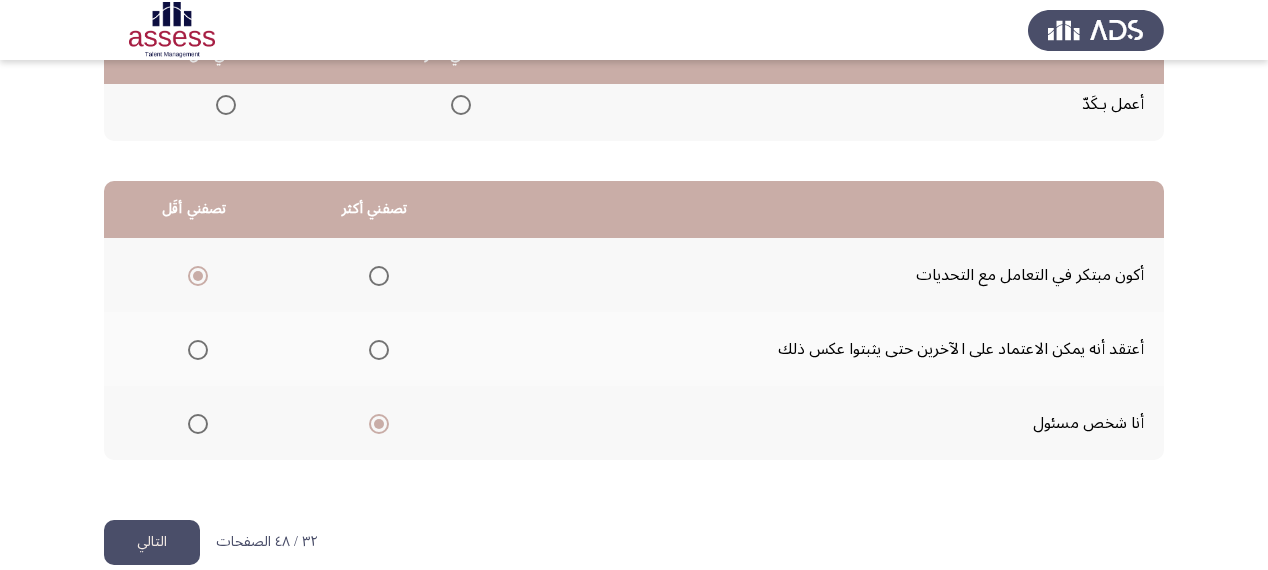 scroll, scrollTop: 436, scrollLeft: 0, axis: vertical 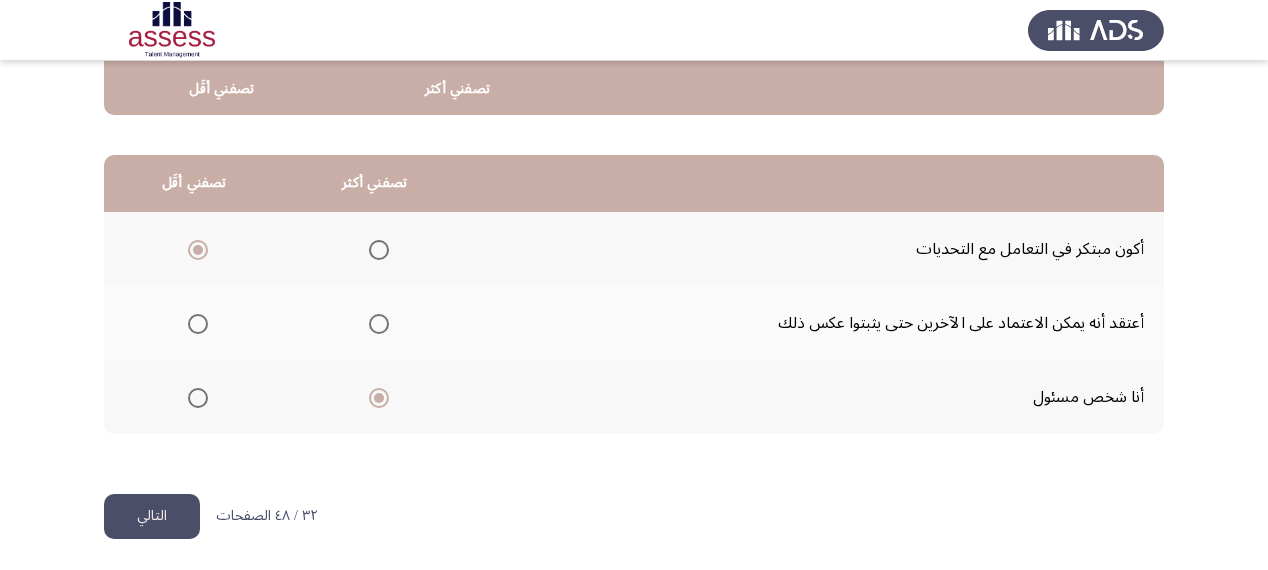 click on "التالي" 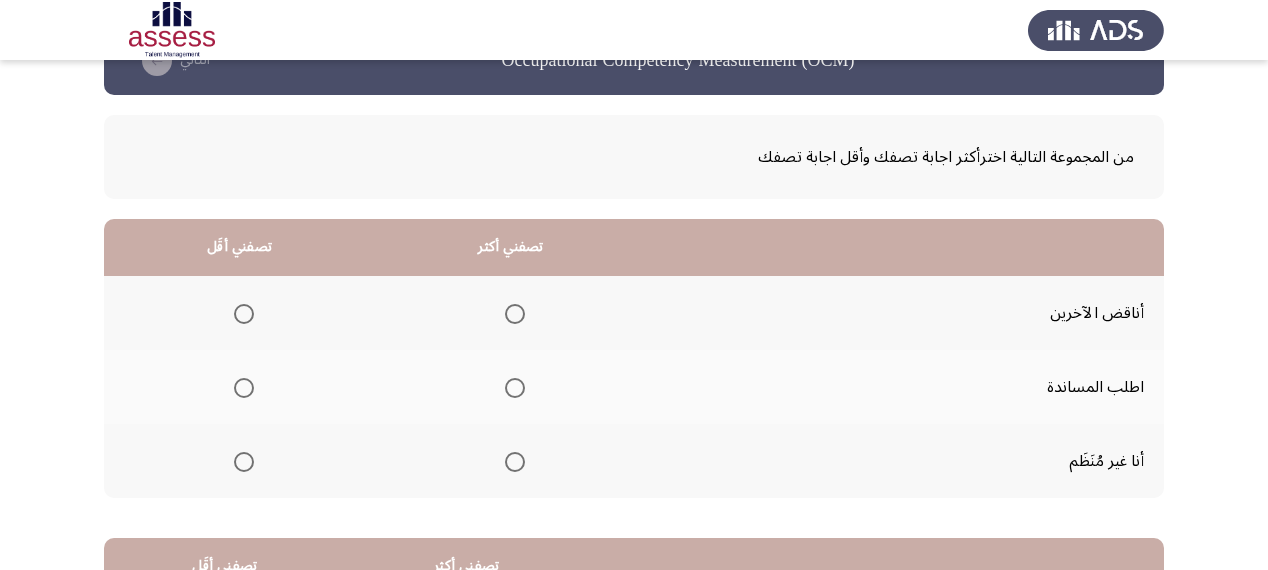 scroll, scrollTop: 80, scrollLeft: 0, axis: vertical 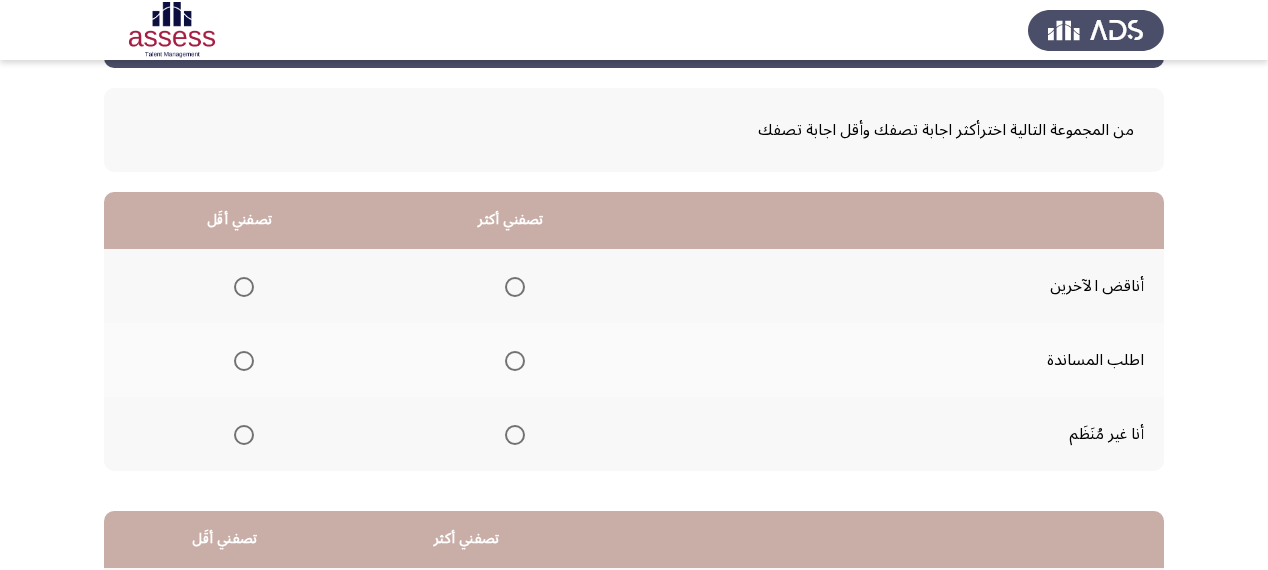 click 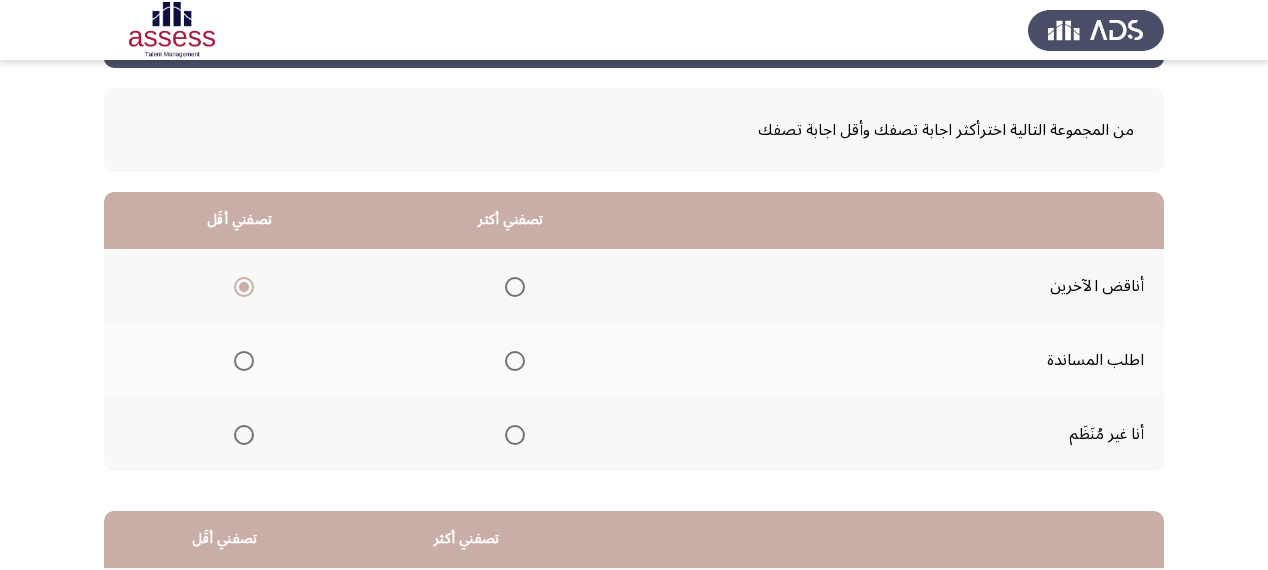click at bounding box center (515, 361) 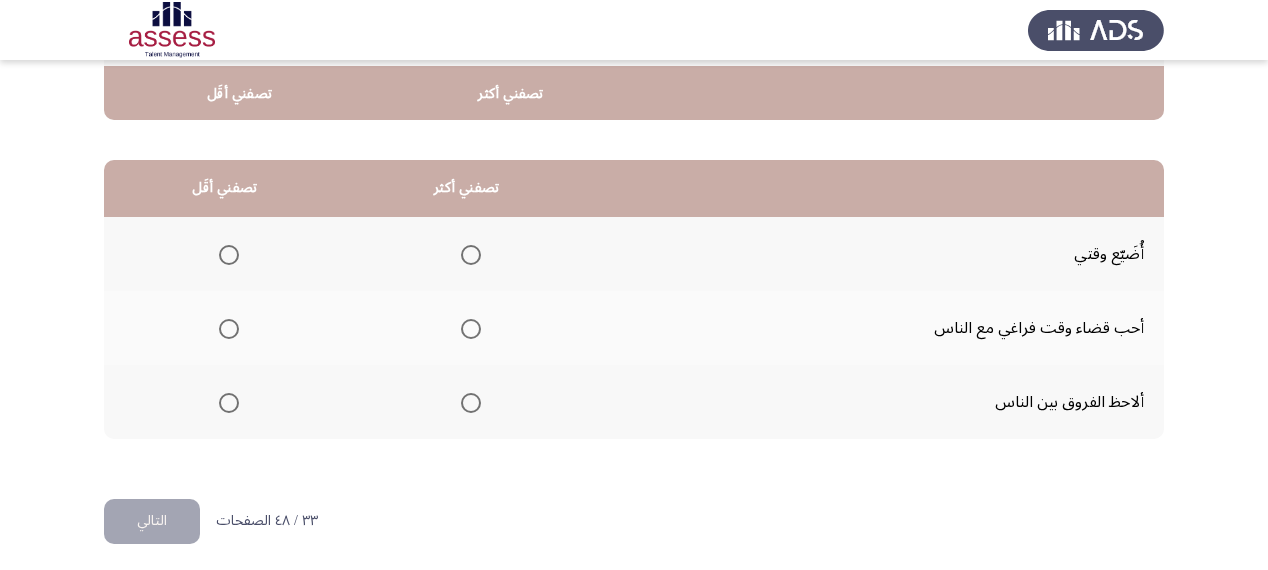 scroll, scrollTop: 436, scrollLeft: 0, axis: vertical 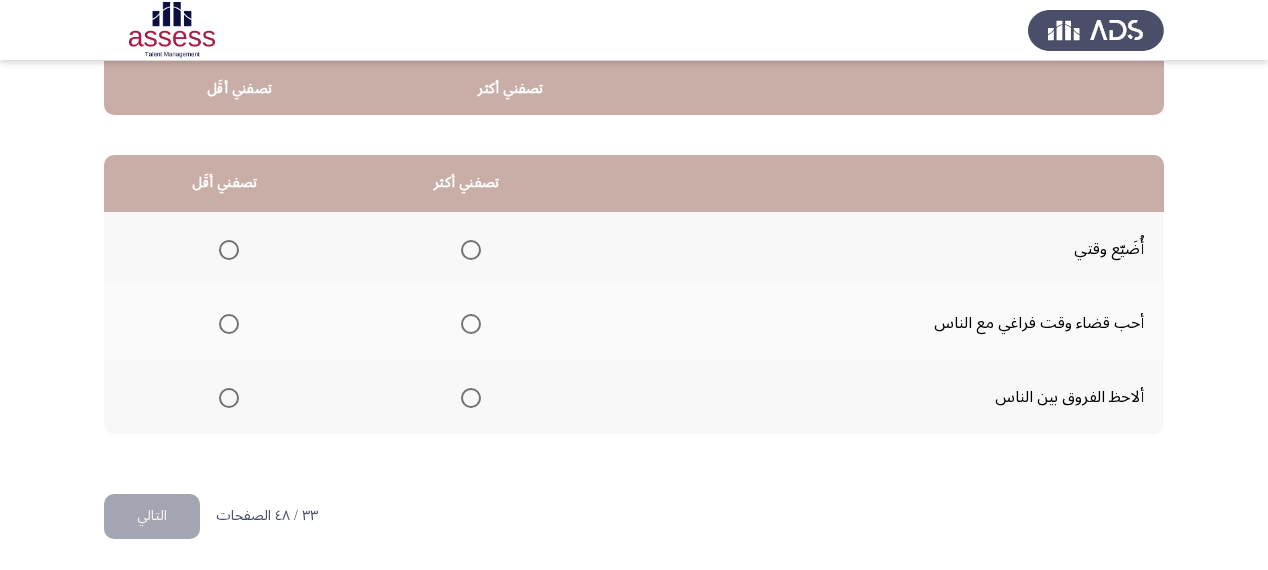 click at bounding box center (229, 250) 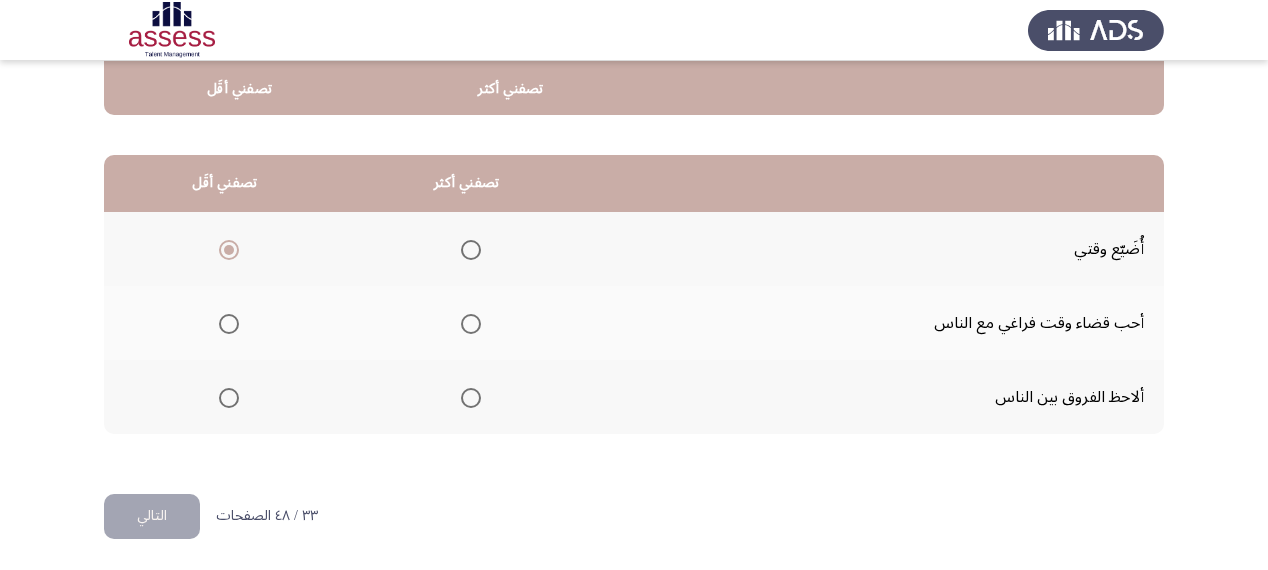 click at bounding box center [471, 324] 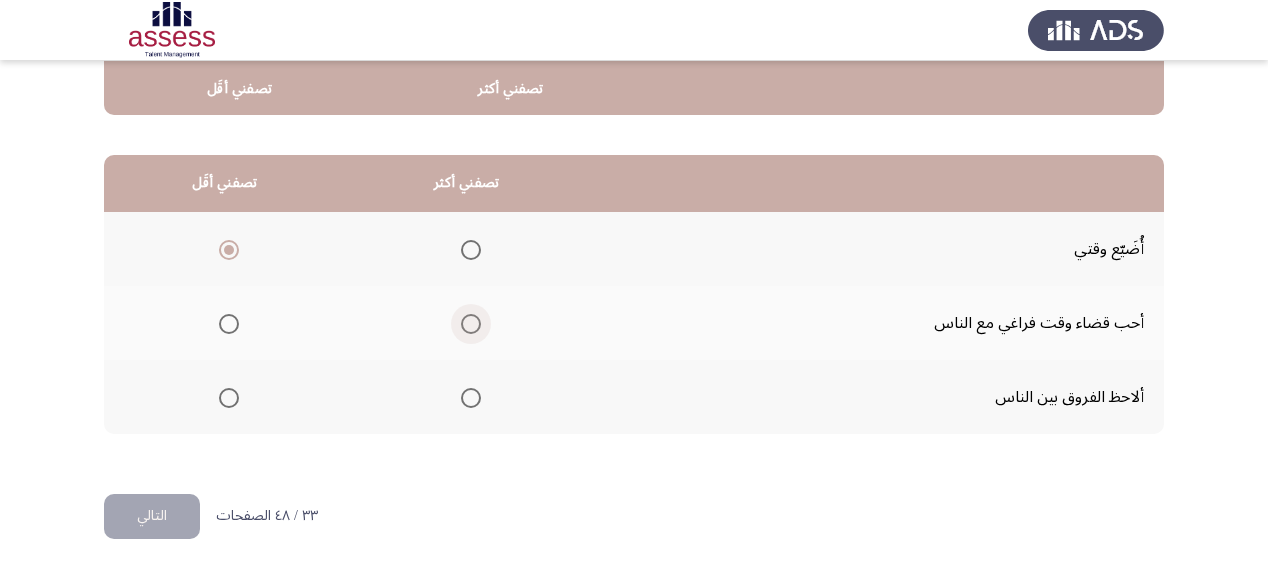 click at bounding box center [471, 324] 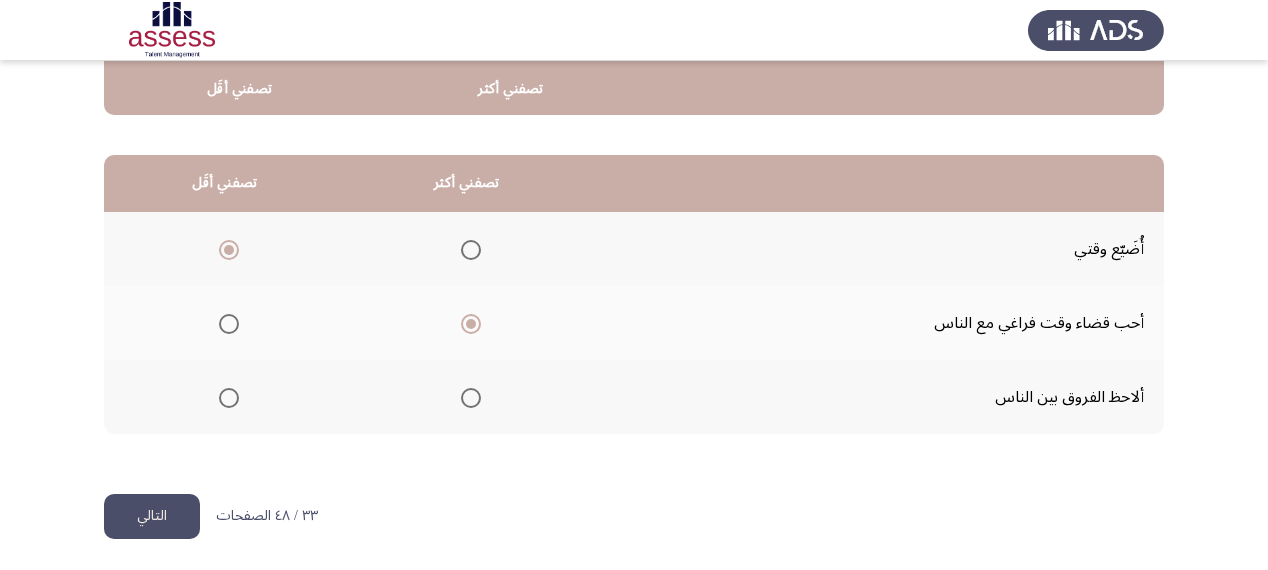 click on "التالي" 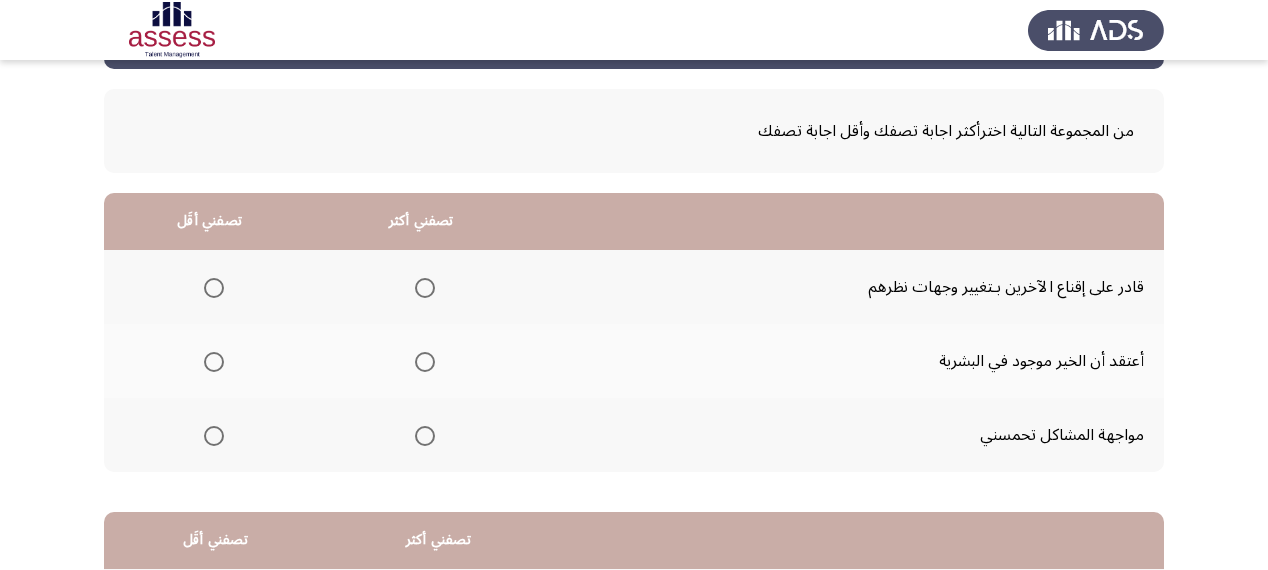 scroll, scrollTop: 80, scrollLeft: 0, axis: vertical 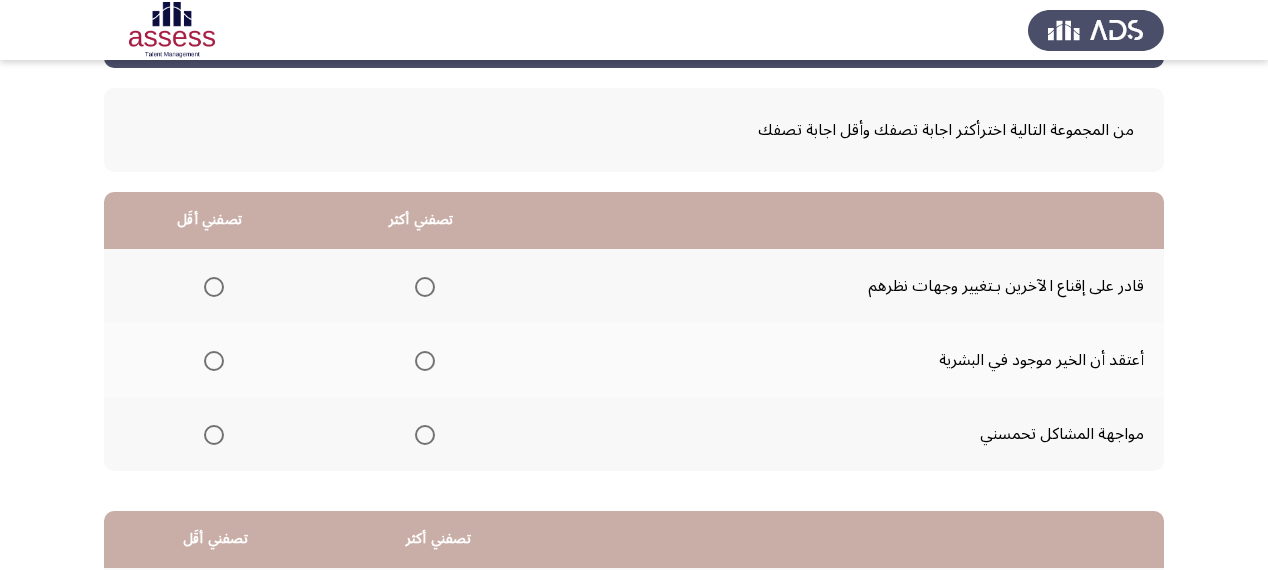 click at bounding box center [425, 287] 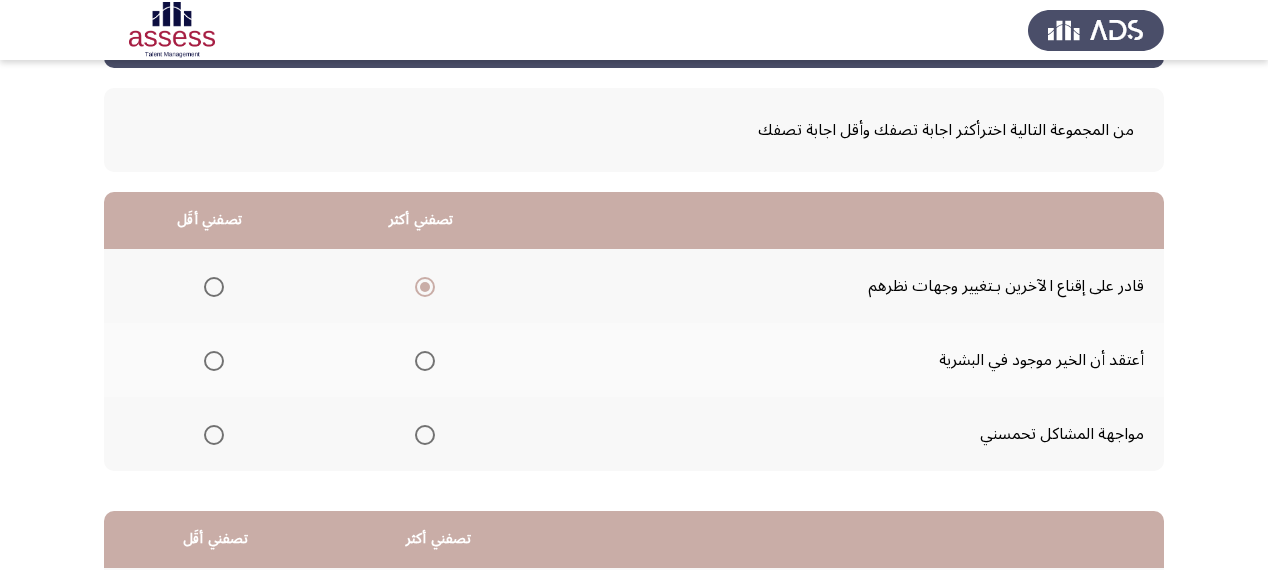 click at bounding box center [214, 435] 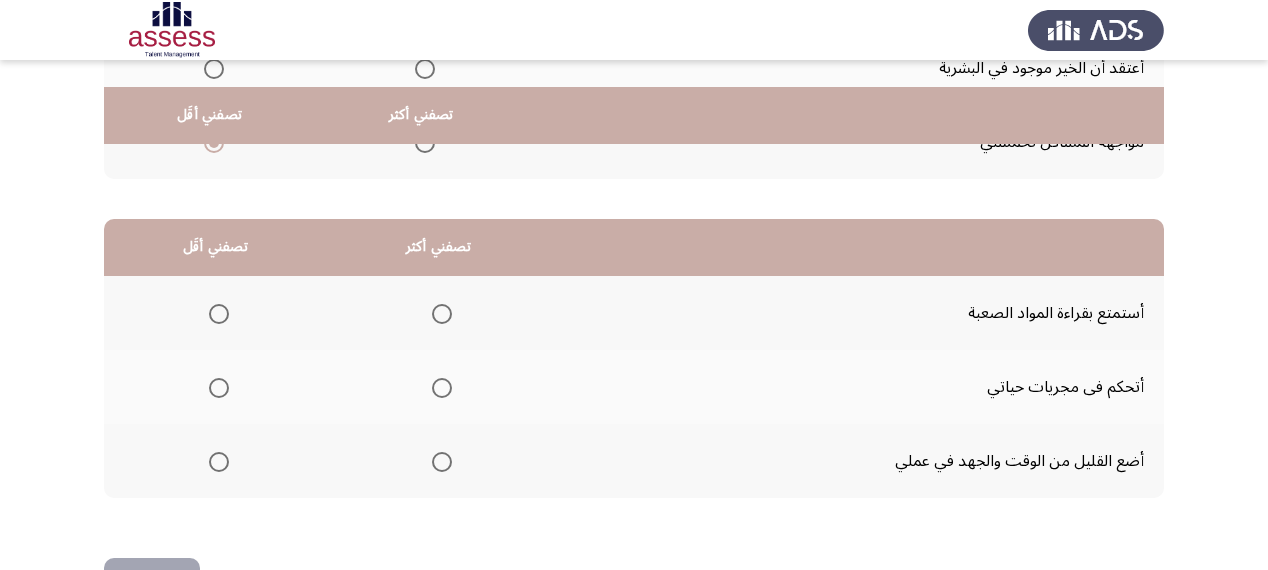 scroll, scrollTop: 400, scrollLeft: 0, axis: vertical 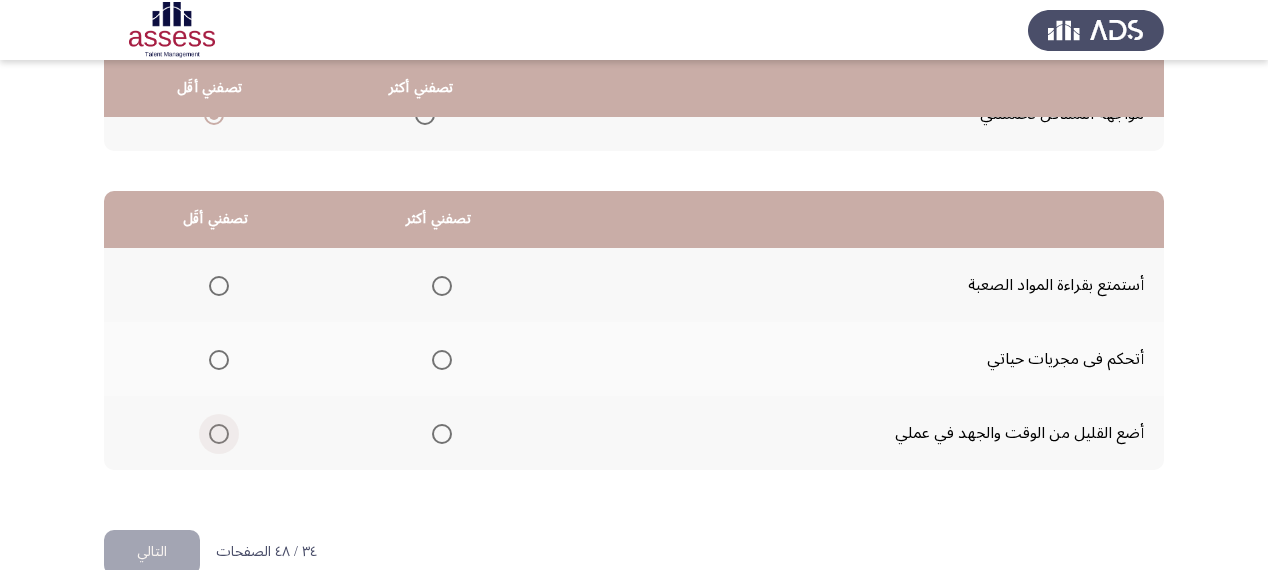 click at bounding box center [219, 434] 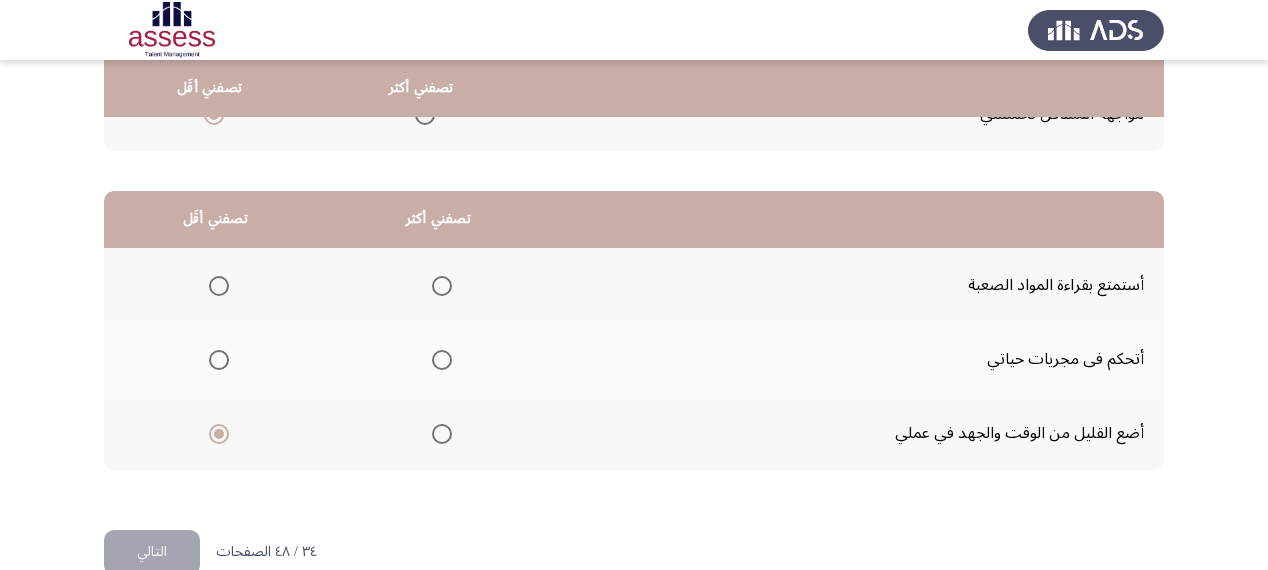 click at bounding box center [442, 286] 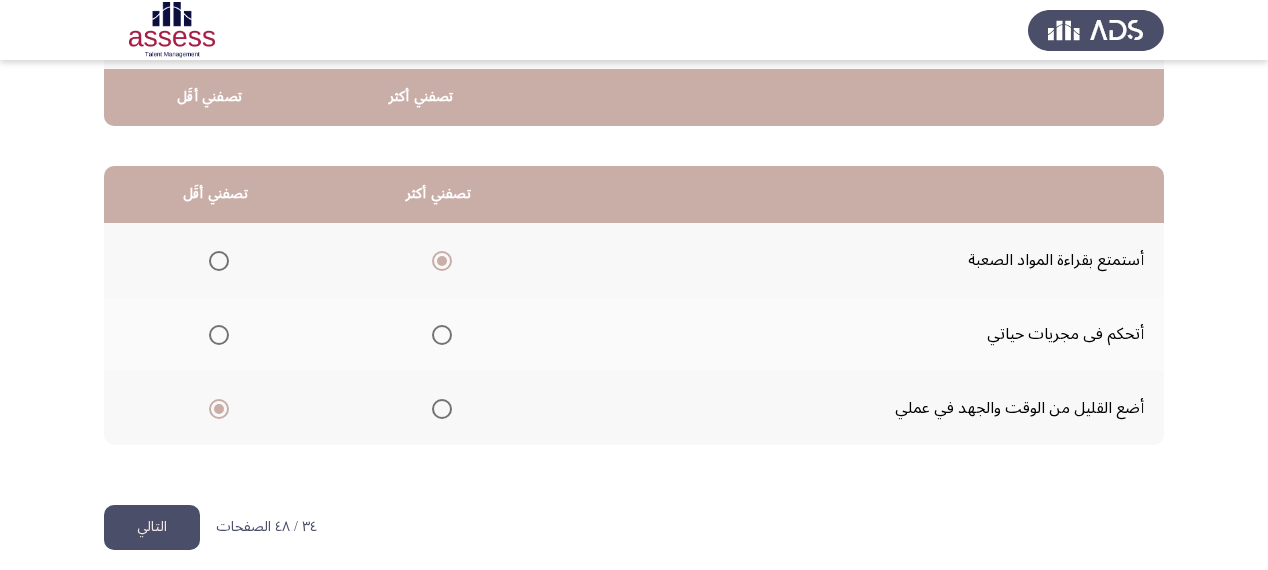 scroll, scrollTop: 436, scrollLeft: 0, axis: vertical 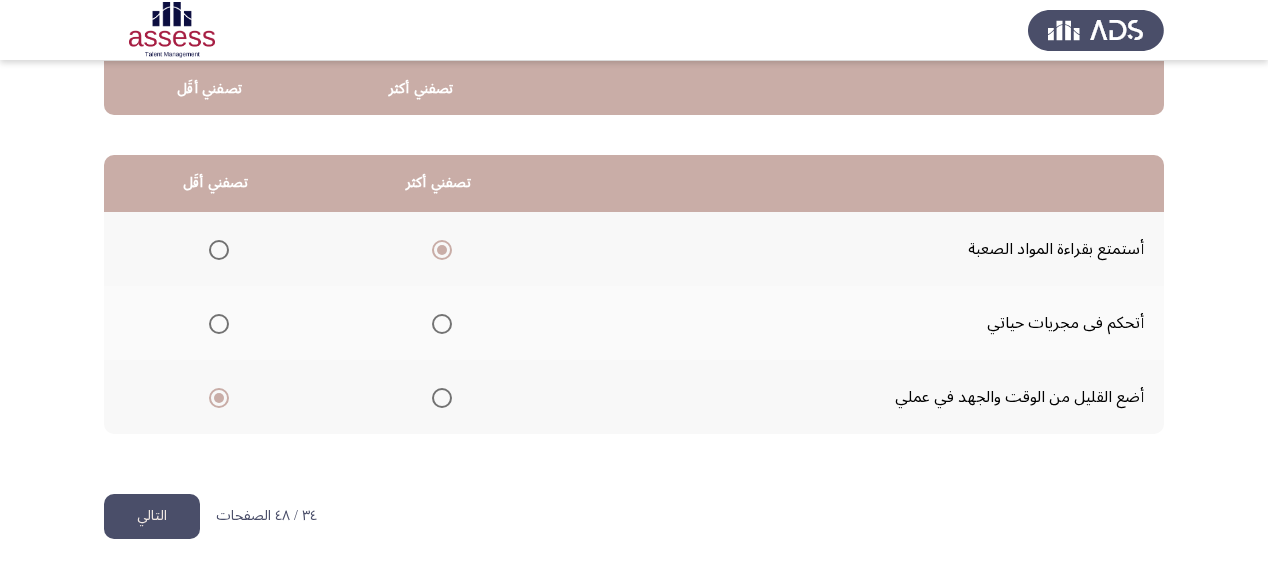 click on "التالي" 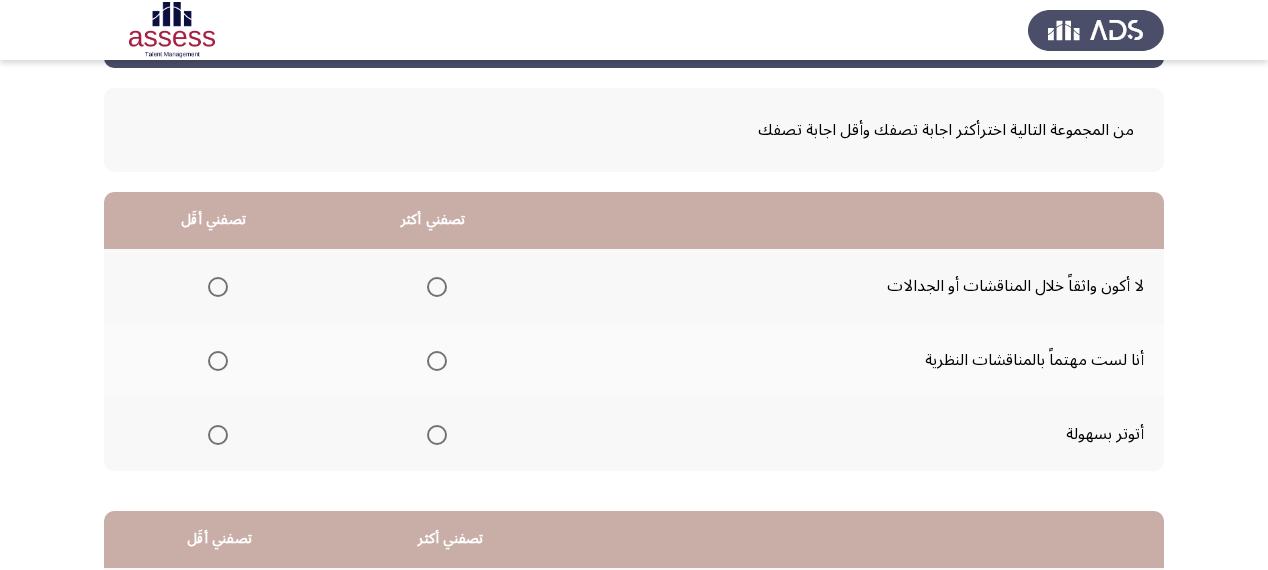 scroll, scrollTop: 160, scrollLeft: 0, axis: vertical 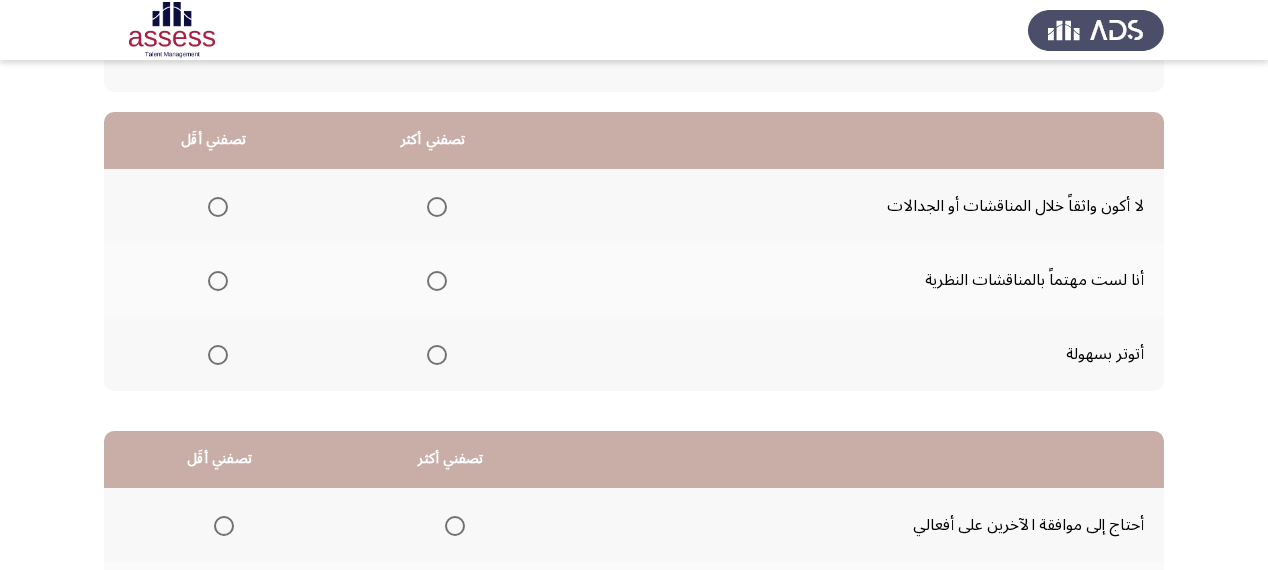 click at bounding box center [218, 207] 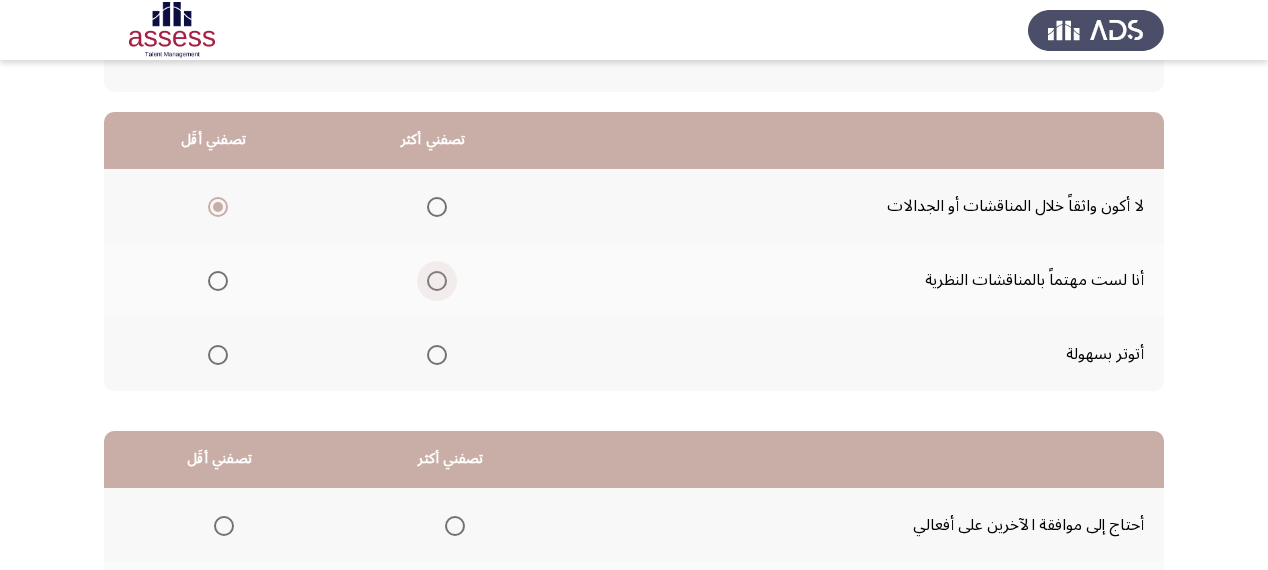 click at bounding box center (437, 281) 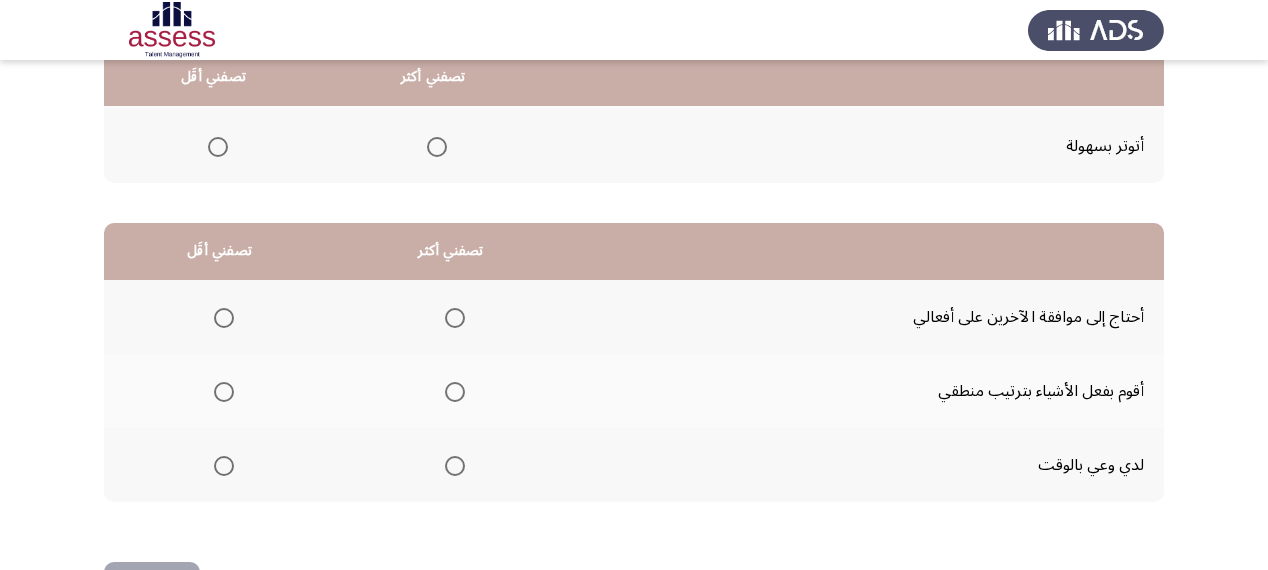 scroll, scrollTop: 400, scrollLeft: 0, axis: vertical 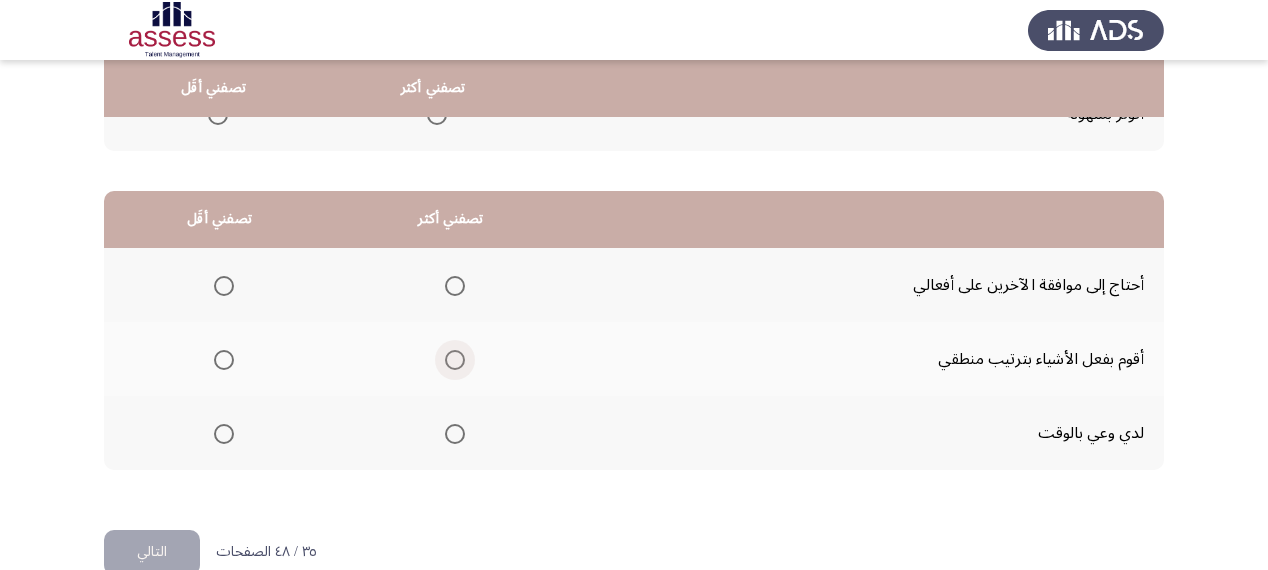 click at bounding box center [455, 360] 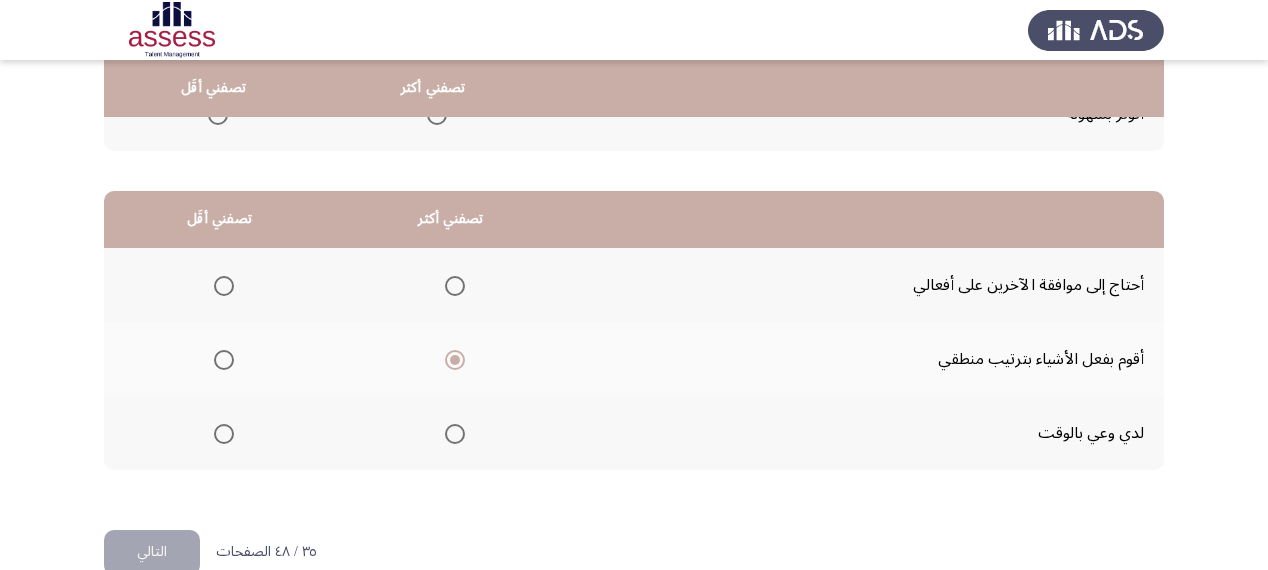 click at bounding box center [224, 286] 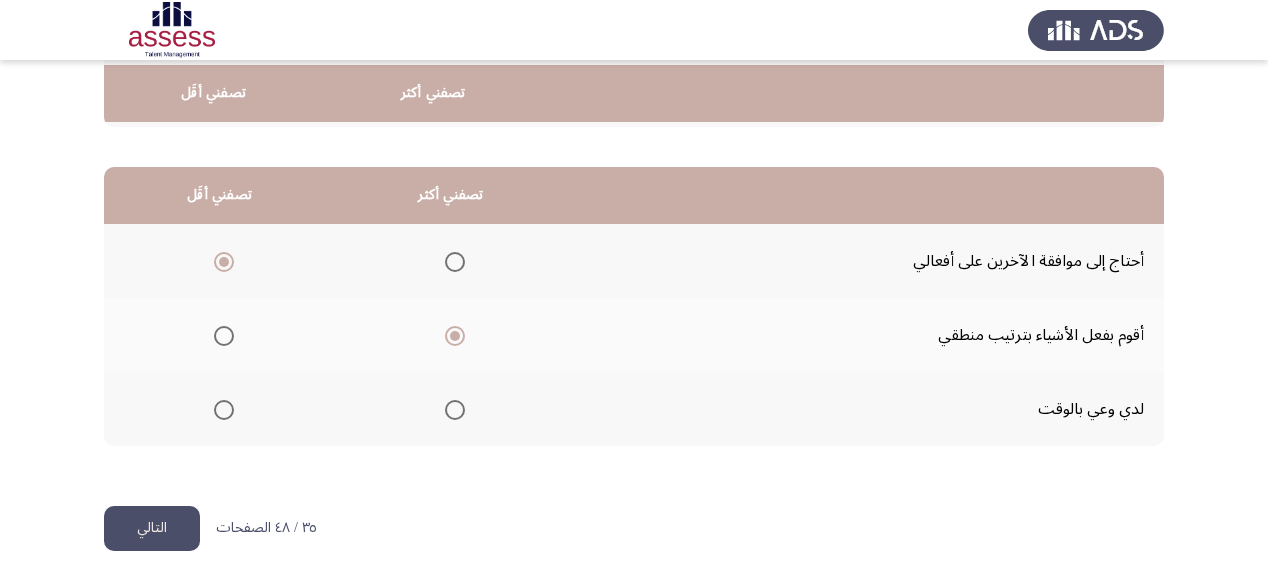 scroll, scrollTop: 436, scrollLeft: 0, axis: vertical 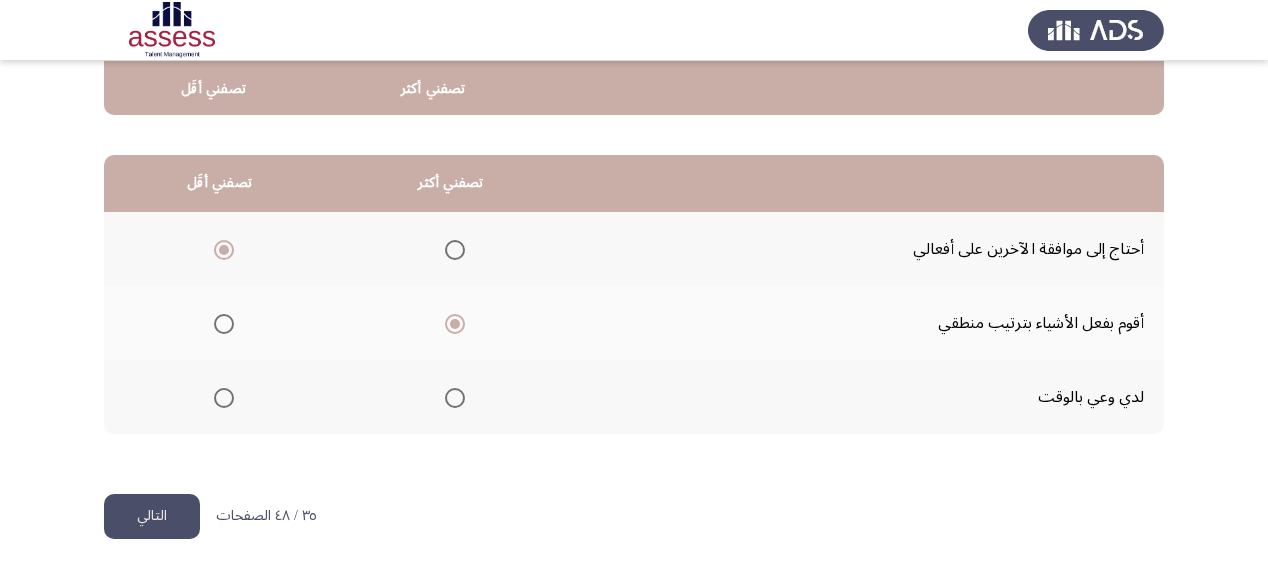 click on "التالي" 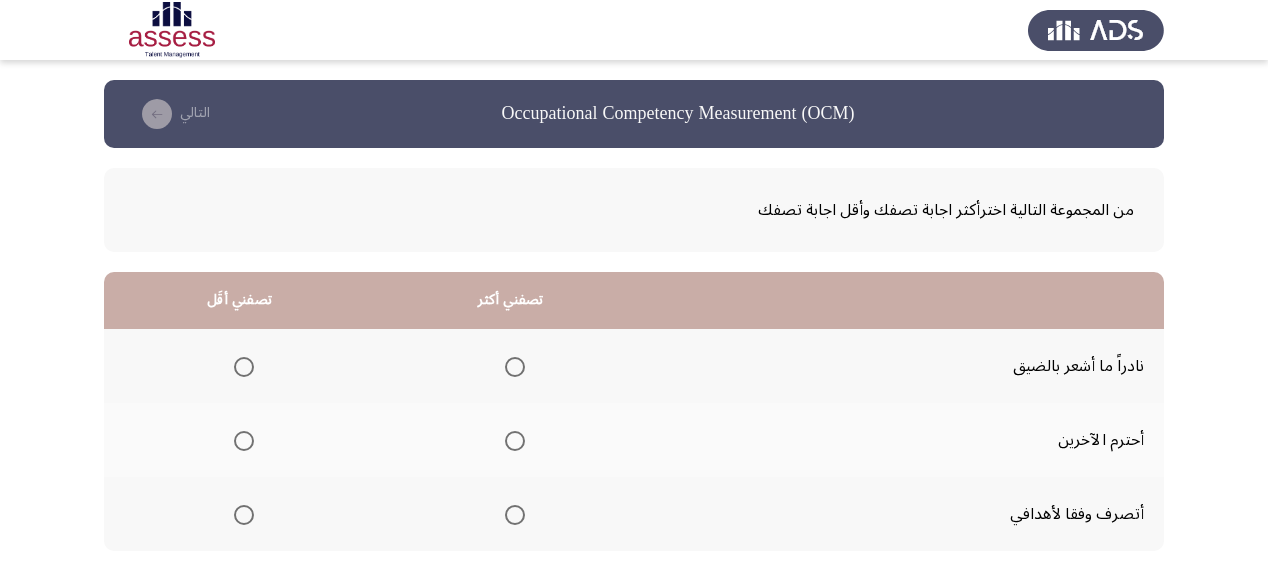 scroll, scrollTop: 80, scrollLeft: 0, axis: vertical 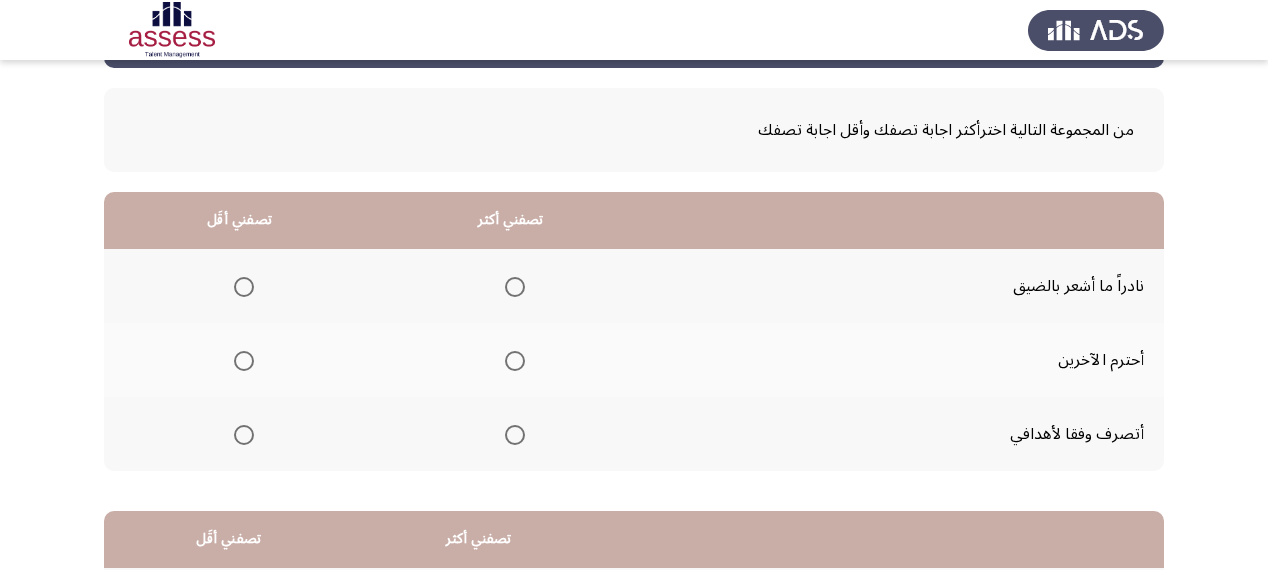 click at bounding box center [515, 361] 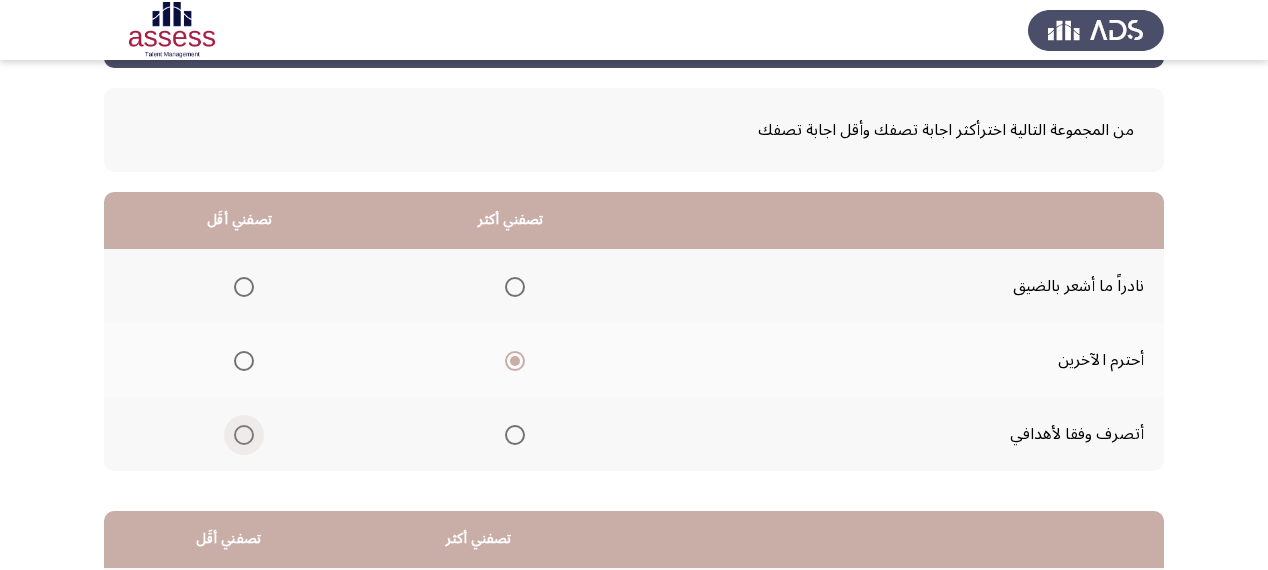 click at bounding box center [244, 435] 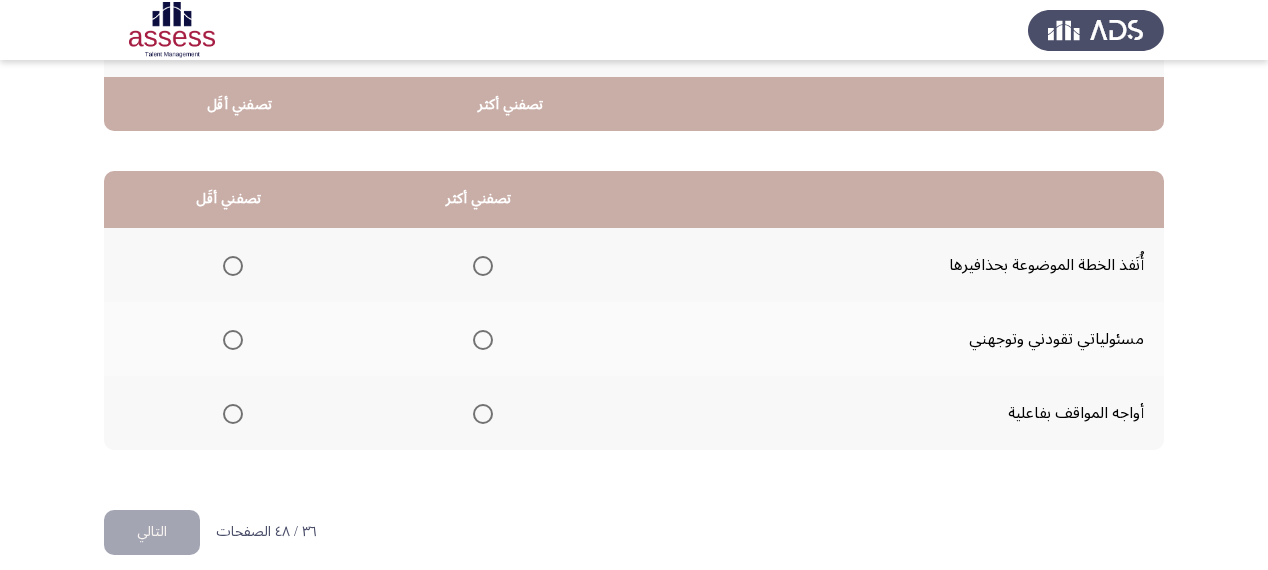 scroll, scrollTop: 436, scrollLeft: 0, axis: vertical 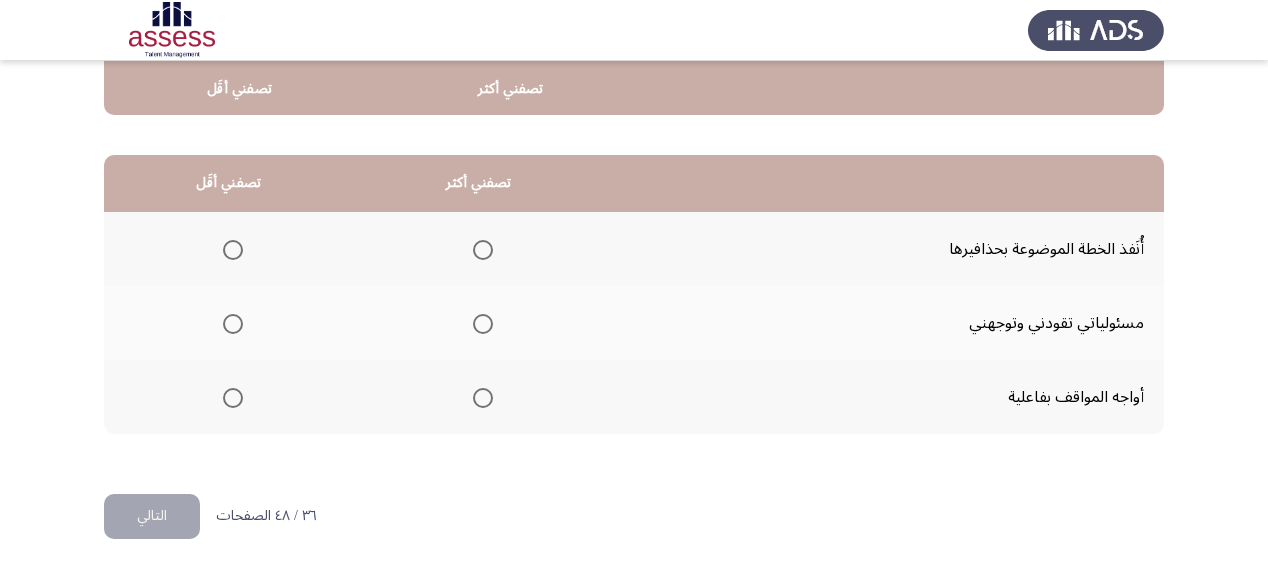 click at bounding box center (483, 250) 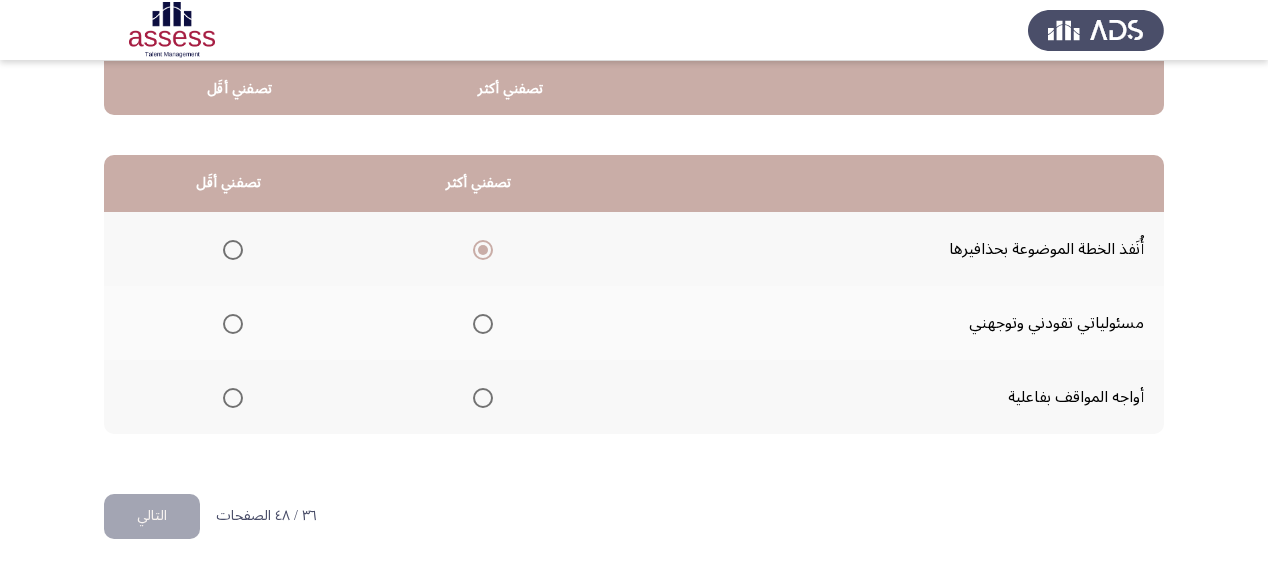 click at bounding box center (233, 324) 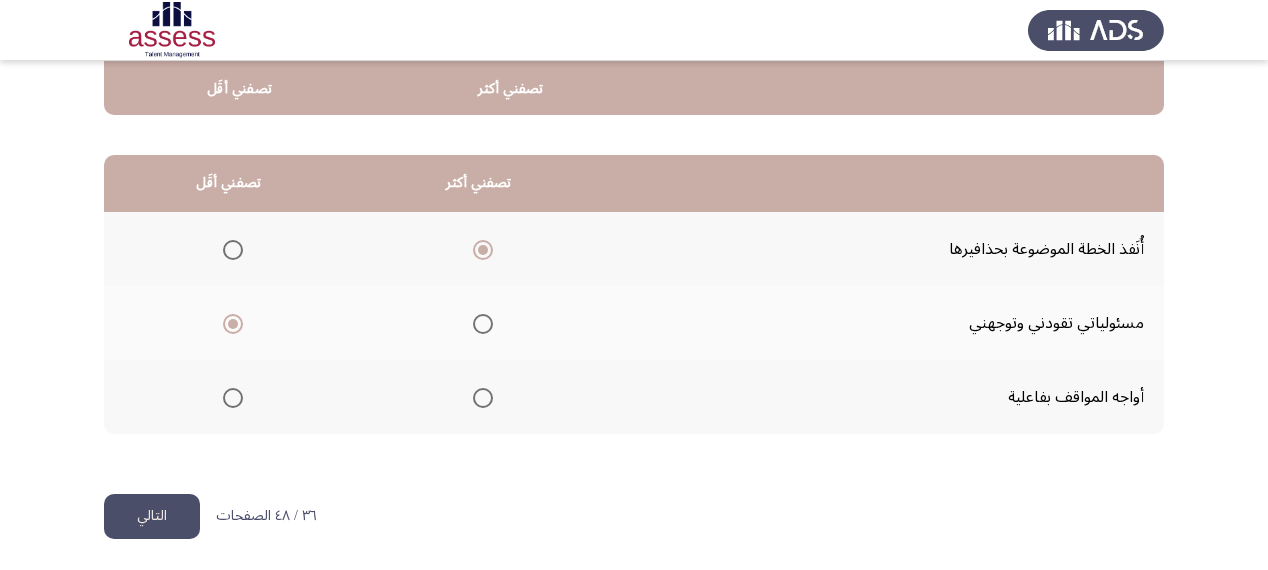 click on "التالي" 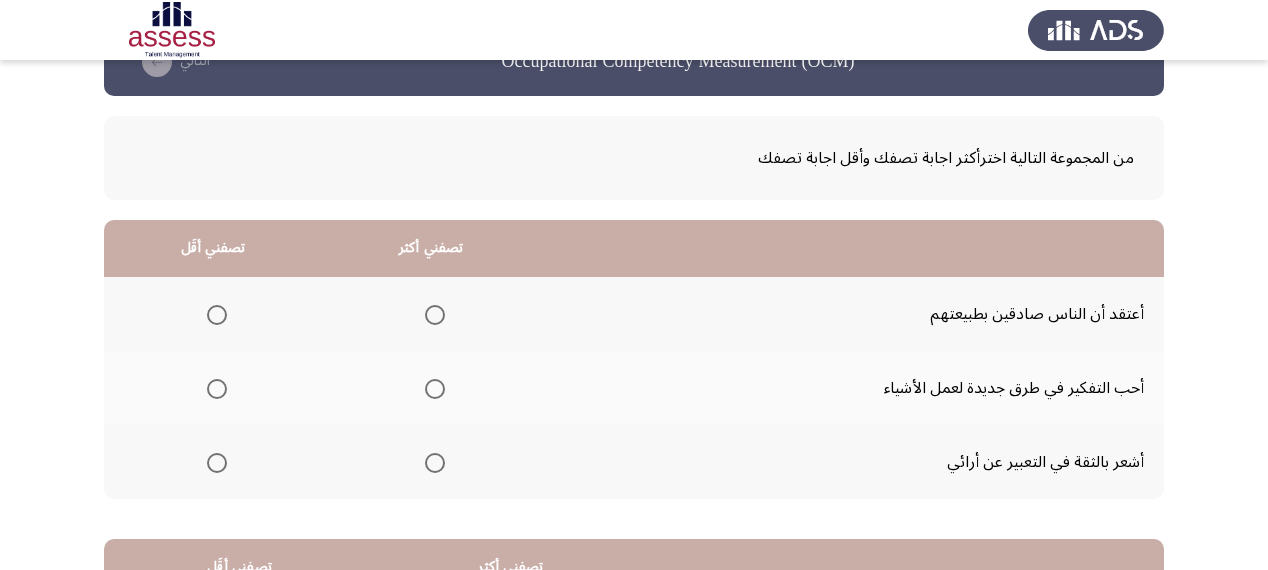 scroll, scrollTop: 80, scrollLeft: 0, axis: vertical 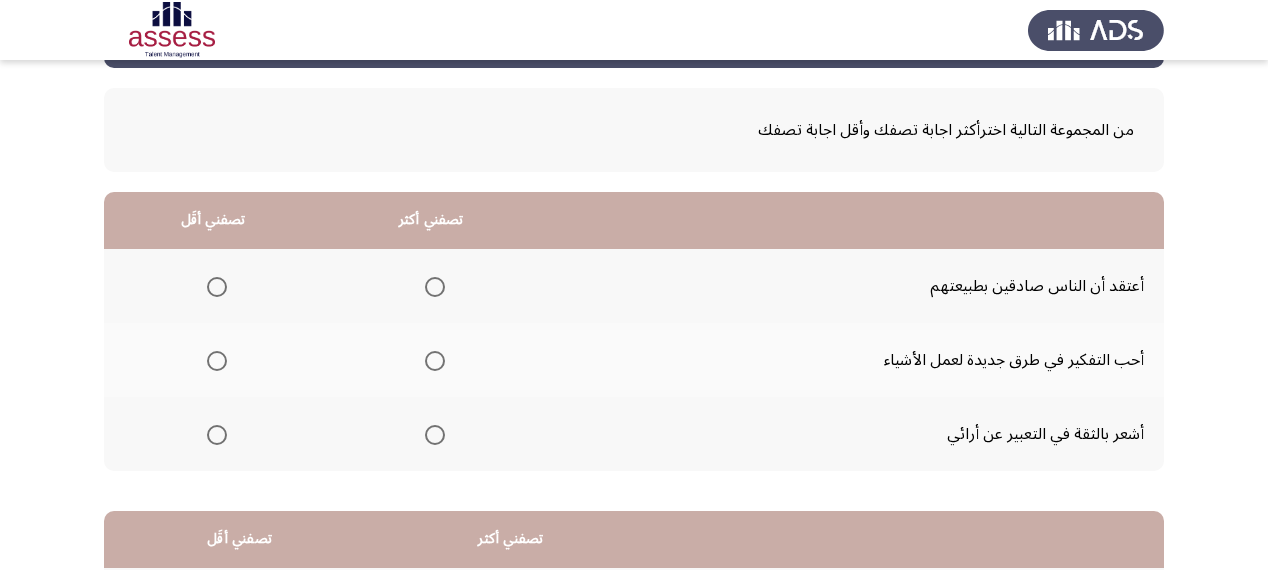 click at bounding box center (435, 361) 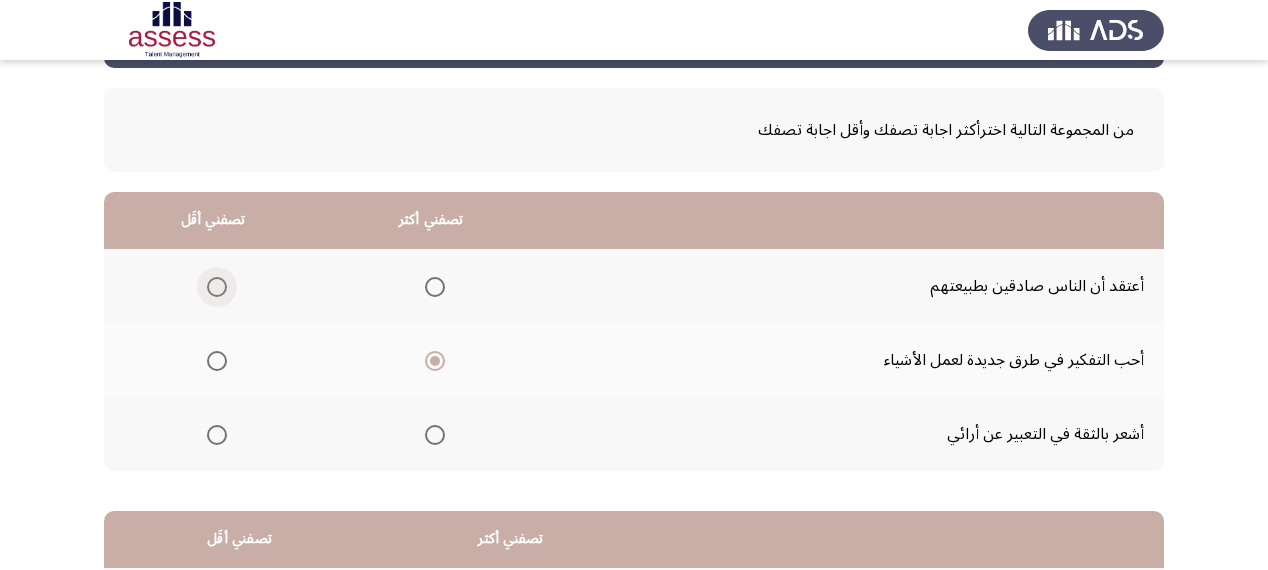 click at bounding box center [217, 287] 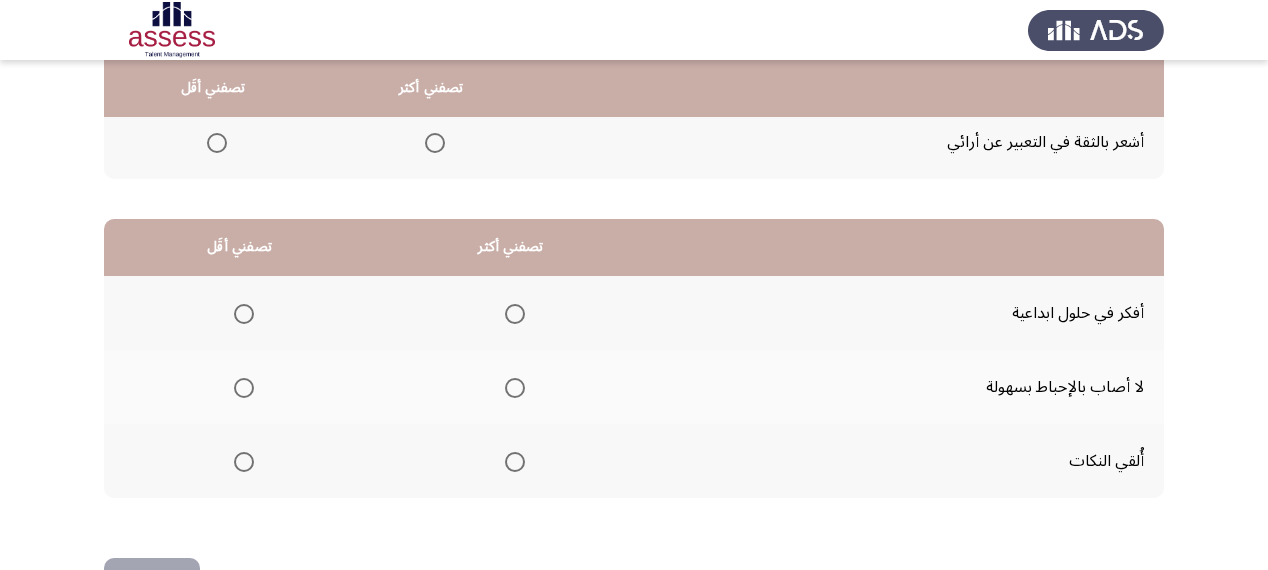 scroll, scrollTop: 400, scrollLeft: 0, axis: vertical 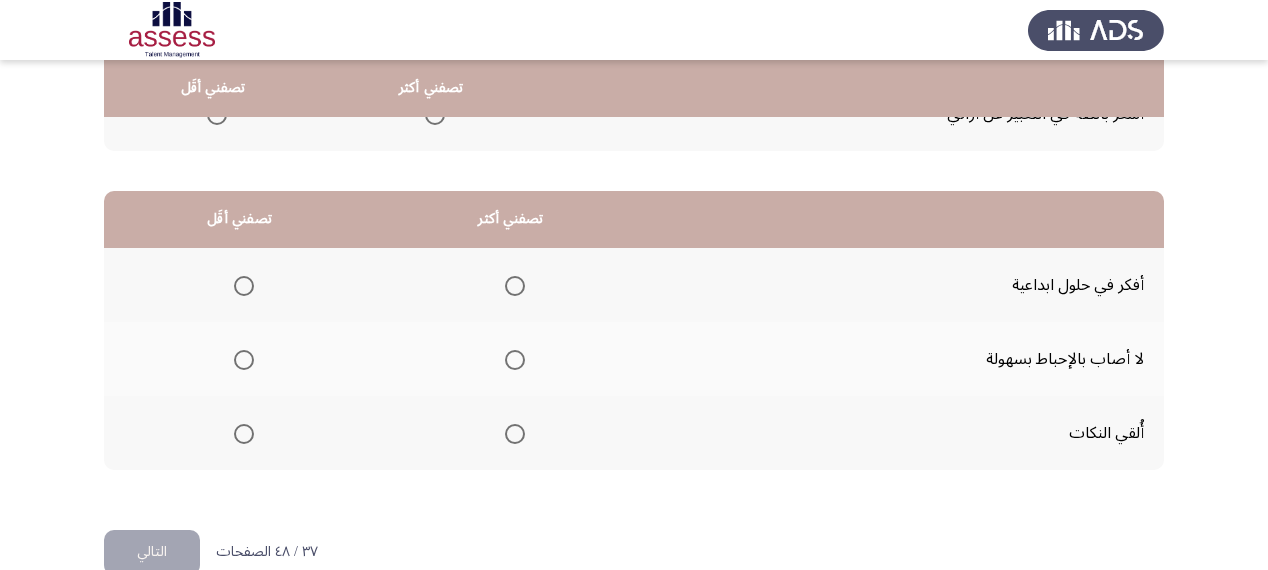 click at bounding box center [244, 360] 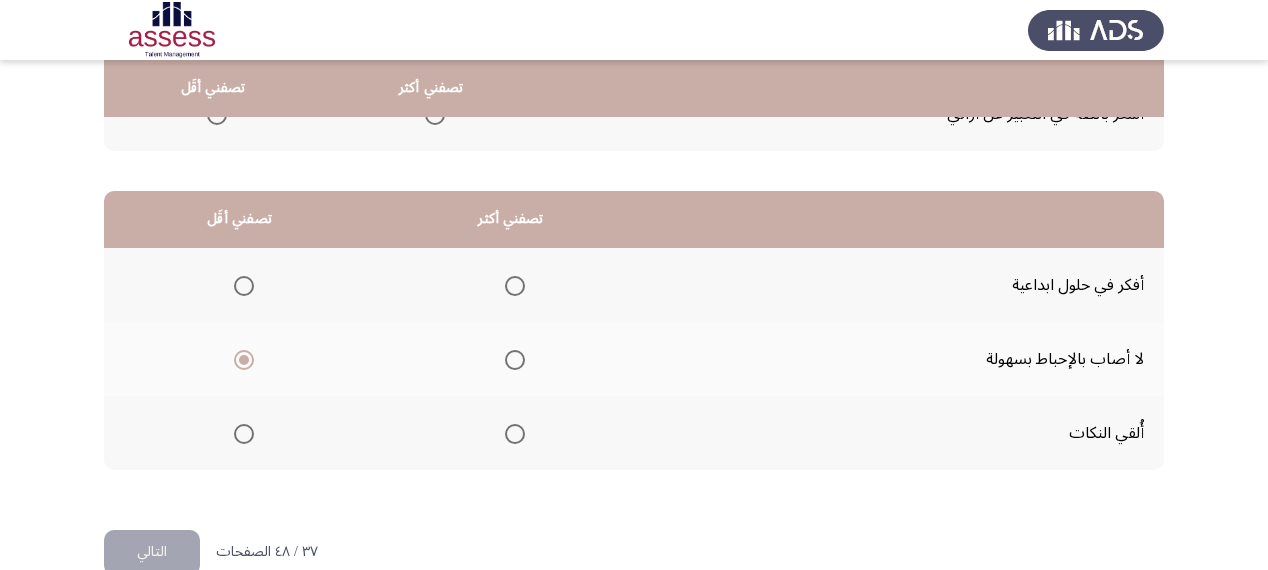 click 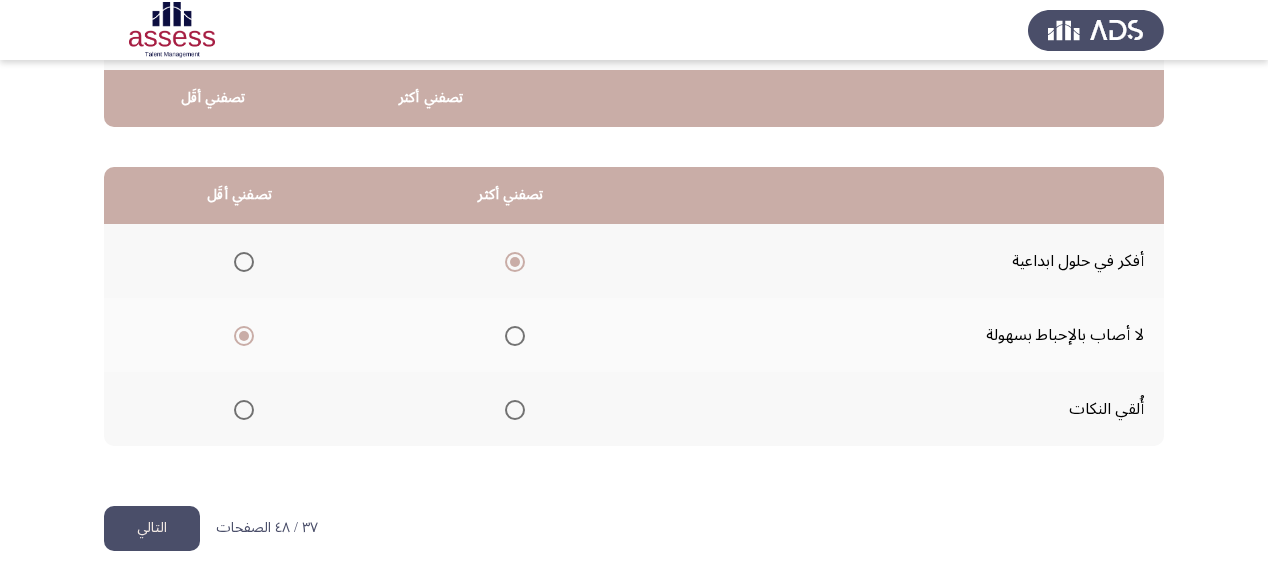 scroll, scrollTop: 436, scrollLeft: 0, axis: vertical 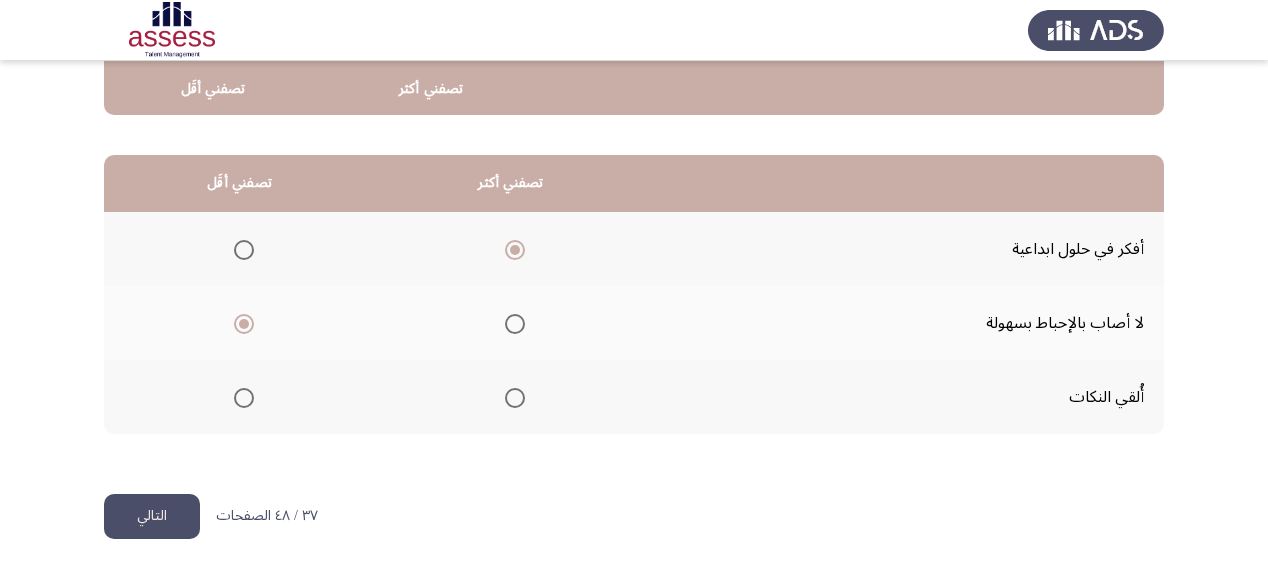 click on "التالي" 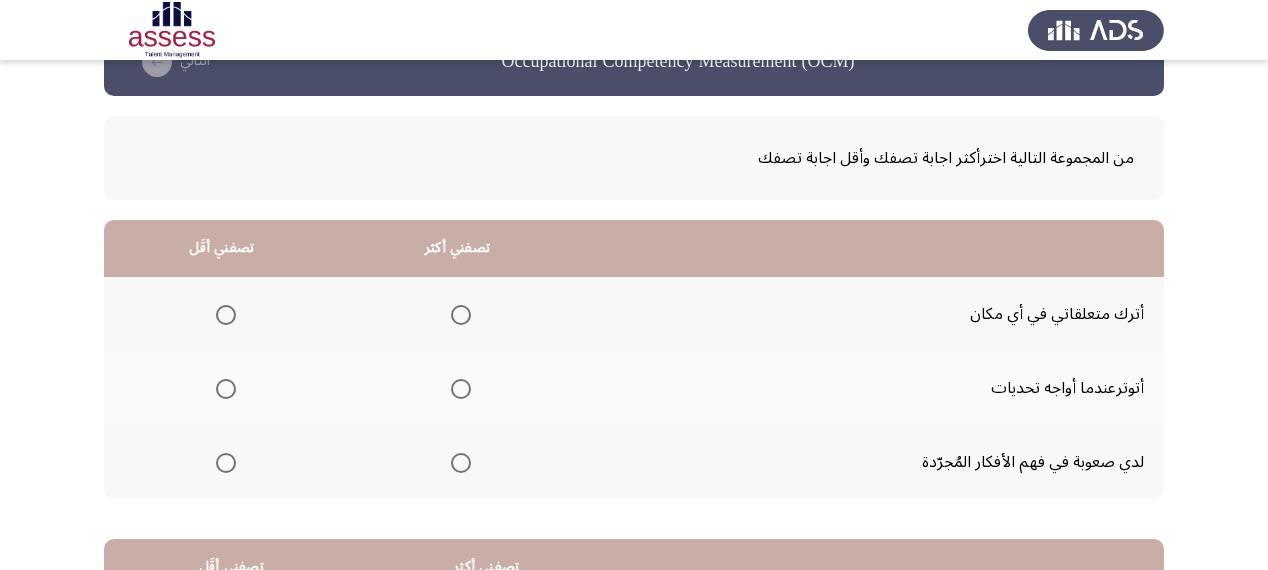 scroll, scrollTop: 80, scrollLeft: 0, axis: vertical 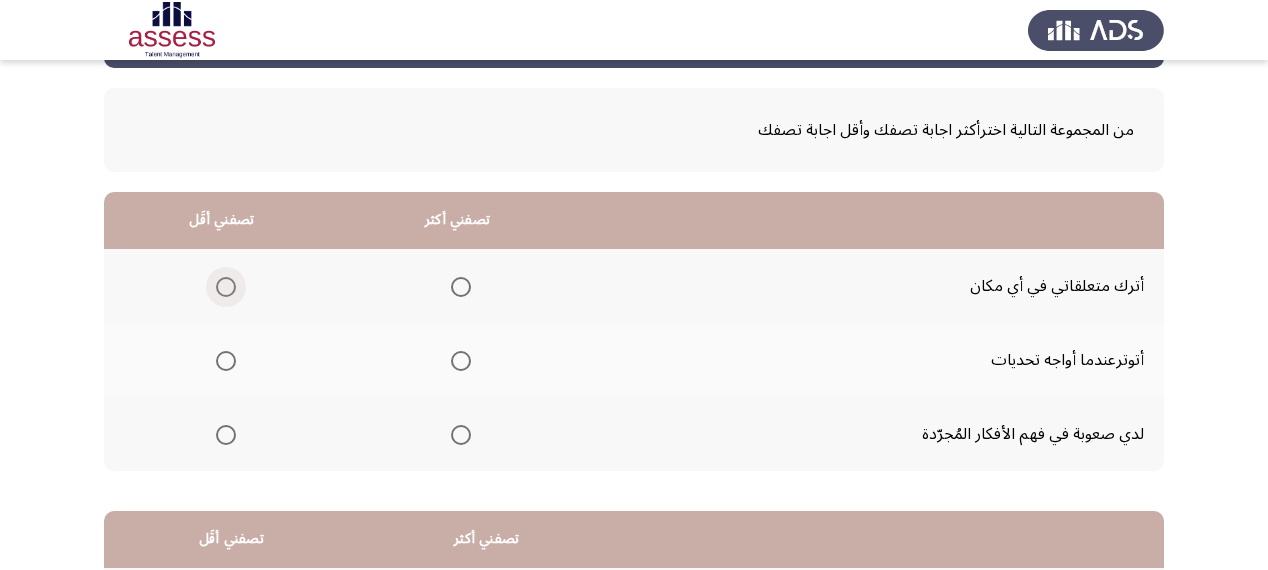 click at bounding box center (226, 287) 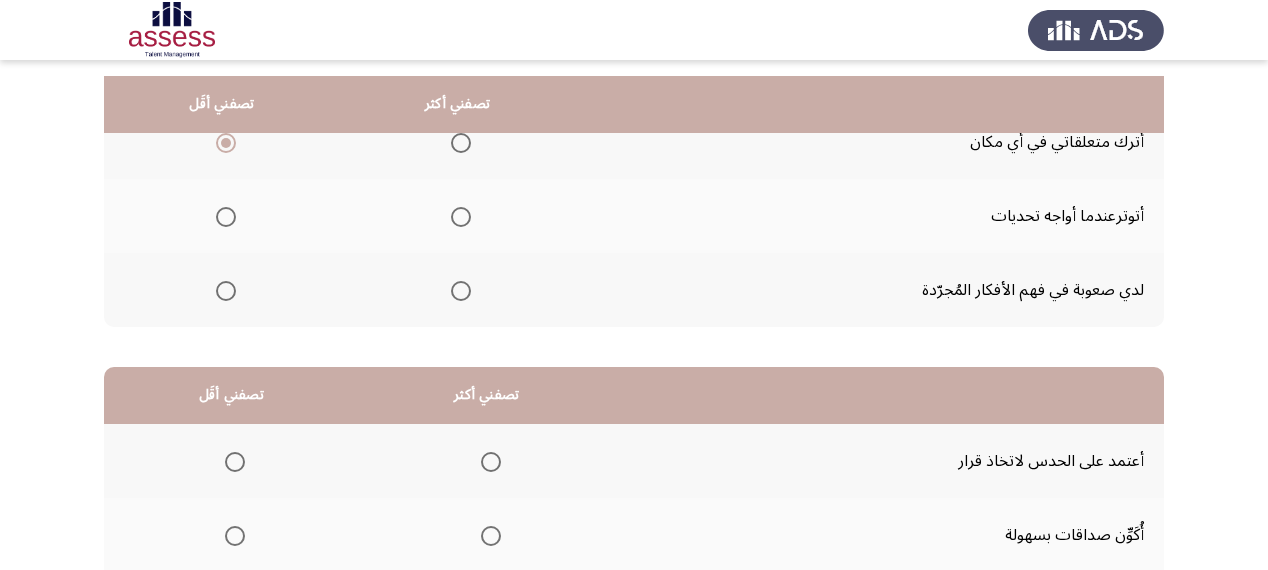 scroll, scrollTop: 240, scrollLeft: 0, axis: vertical 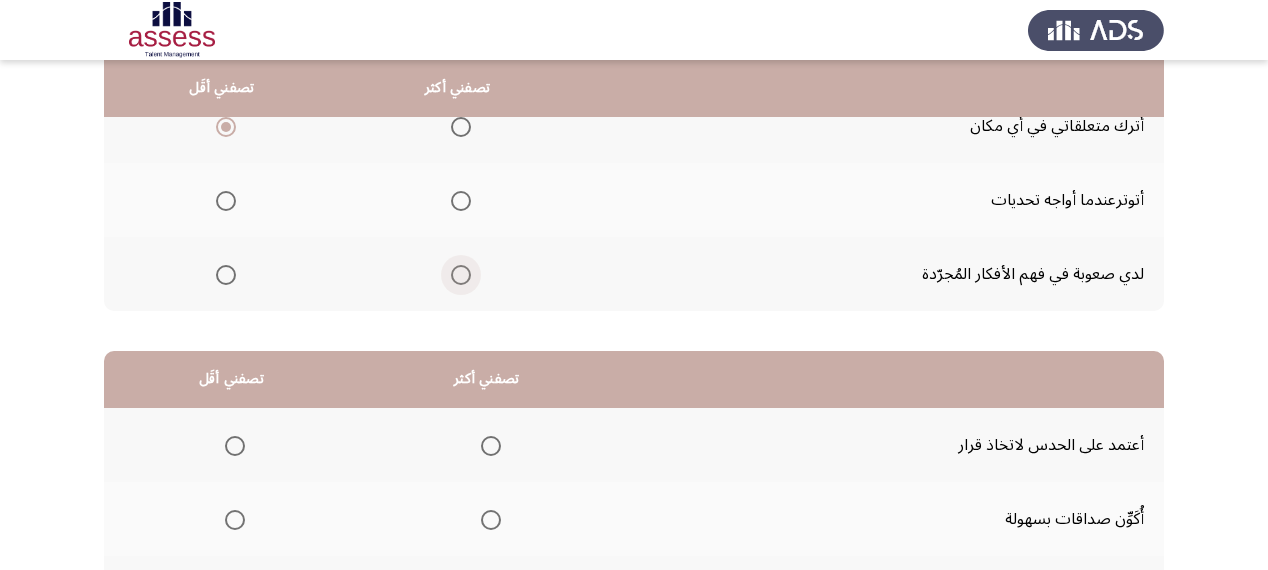 click at bounding box center [461, 275] 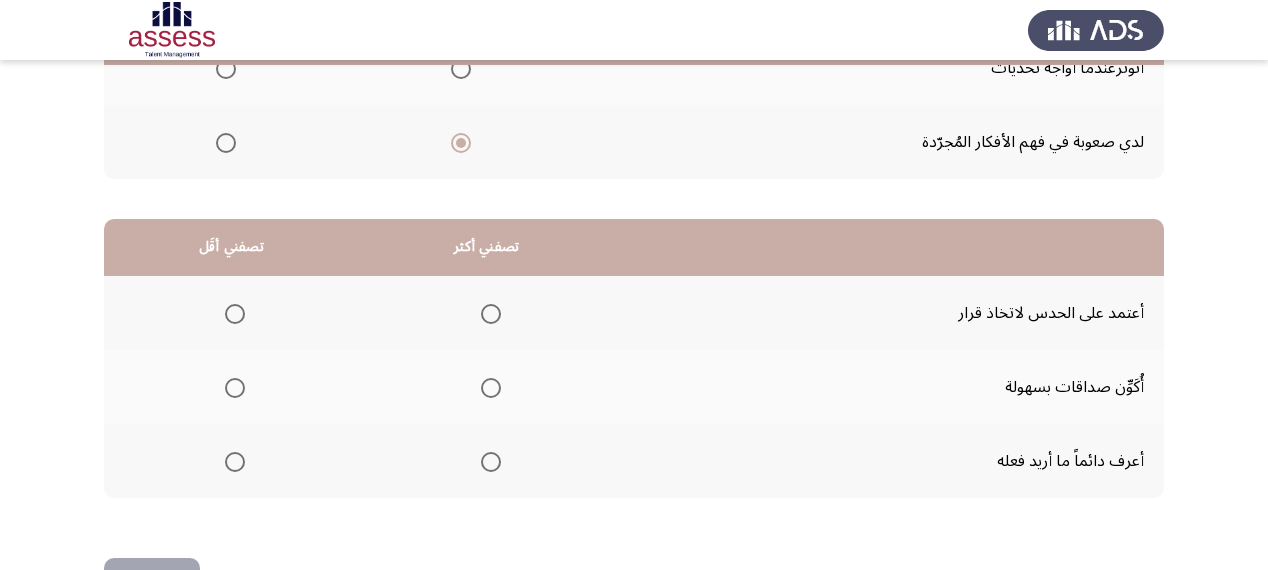 scroll, scrollTop: 400, scrollLeft: 0, axis: vertical 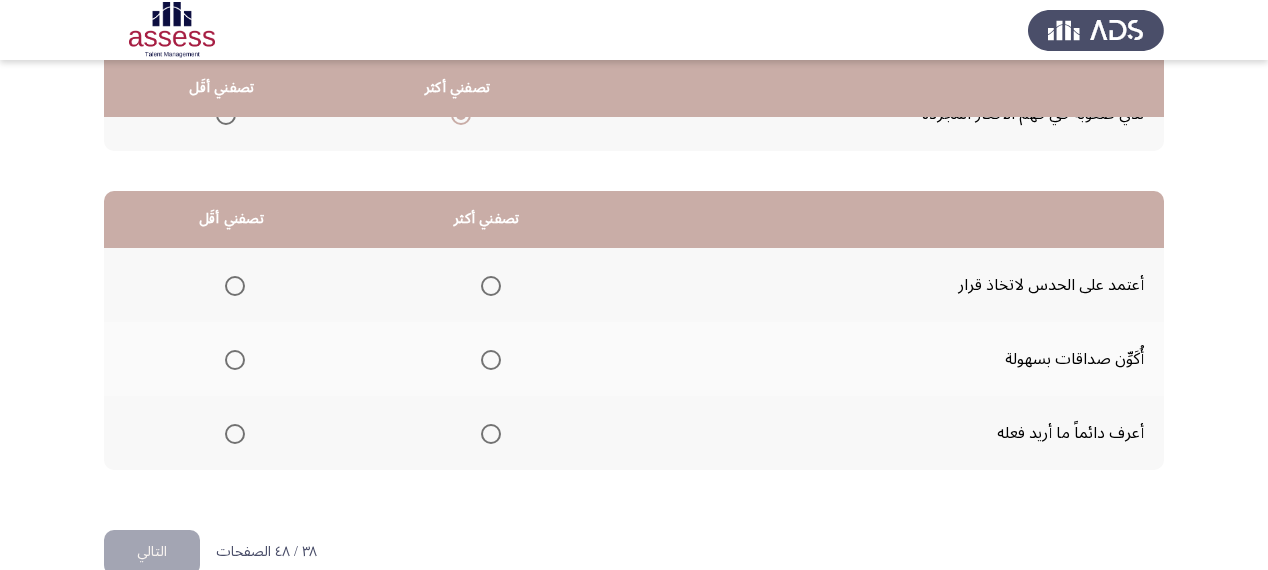 click at bounding box center (491, 286) 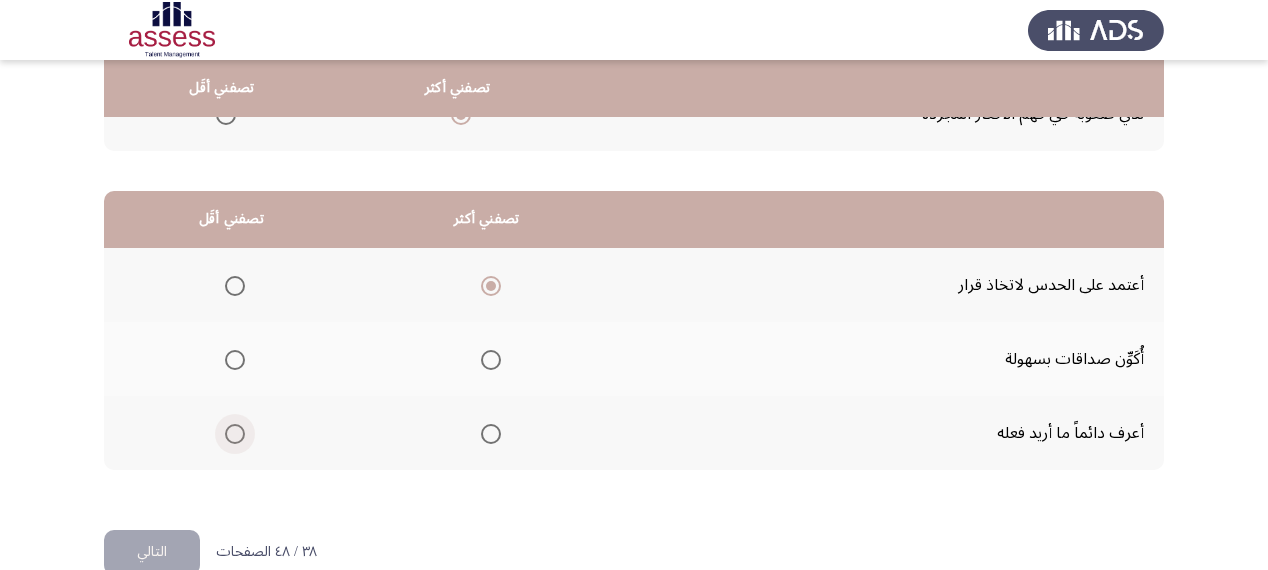 click at bounding box center (235, 434) 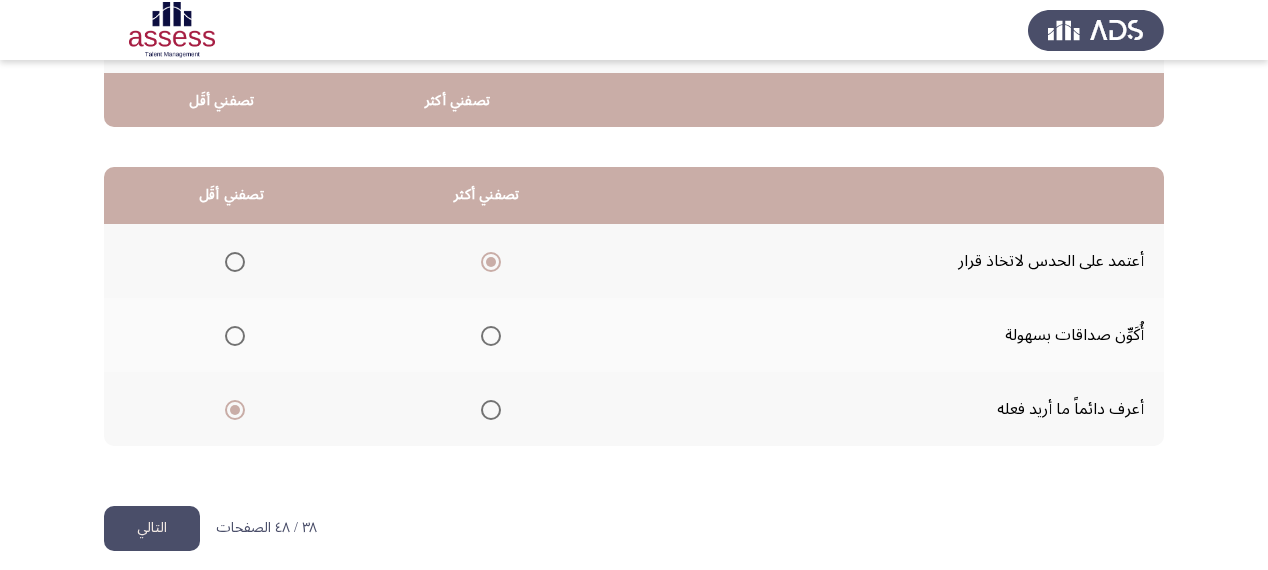 scroll, scrollTop: 436, scrollLeft: 0, axis: vertical 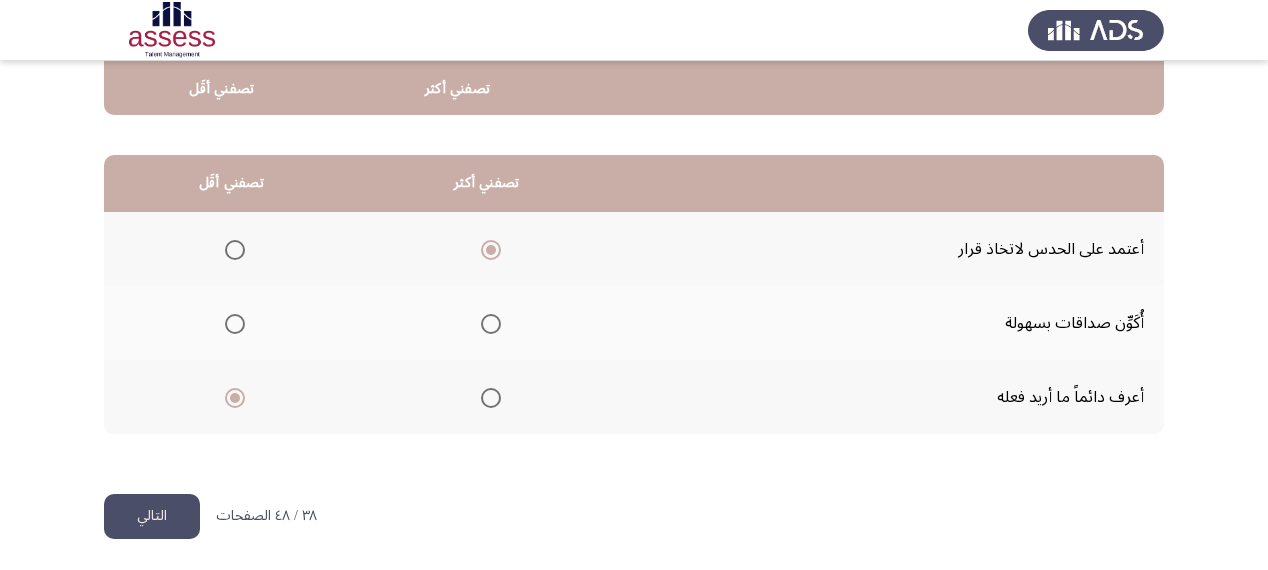 click on "التالي" 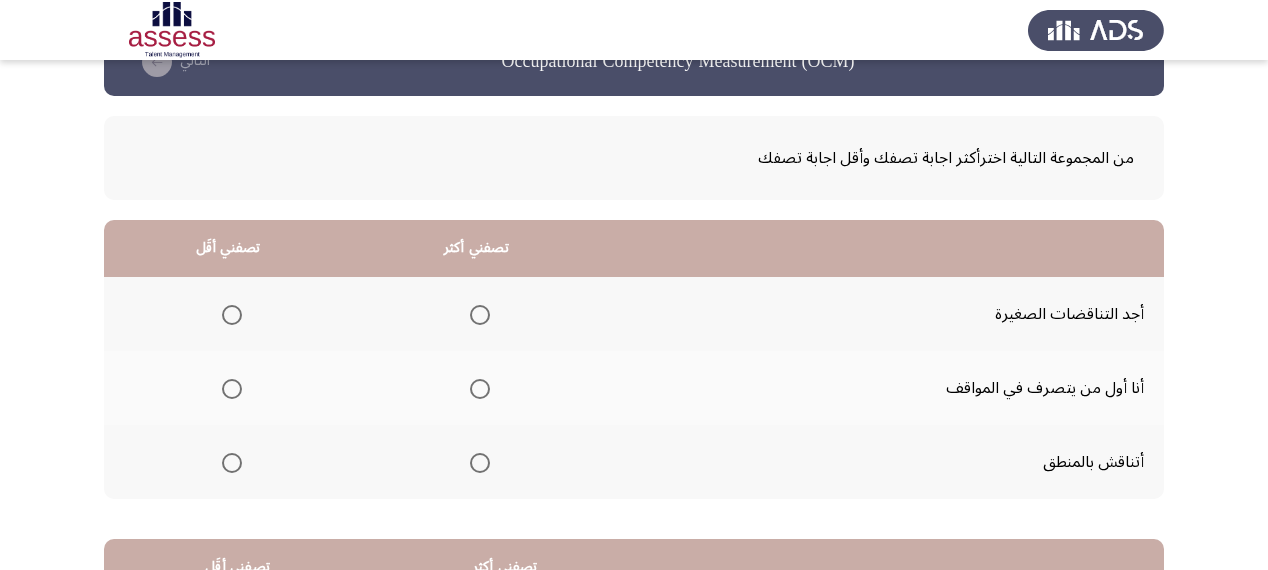 scroll, scrollTop: 80, scrollLeft: 0, axis: vertical 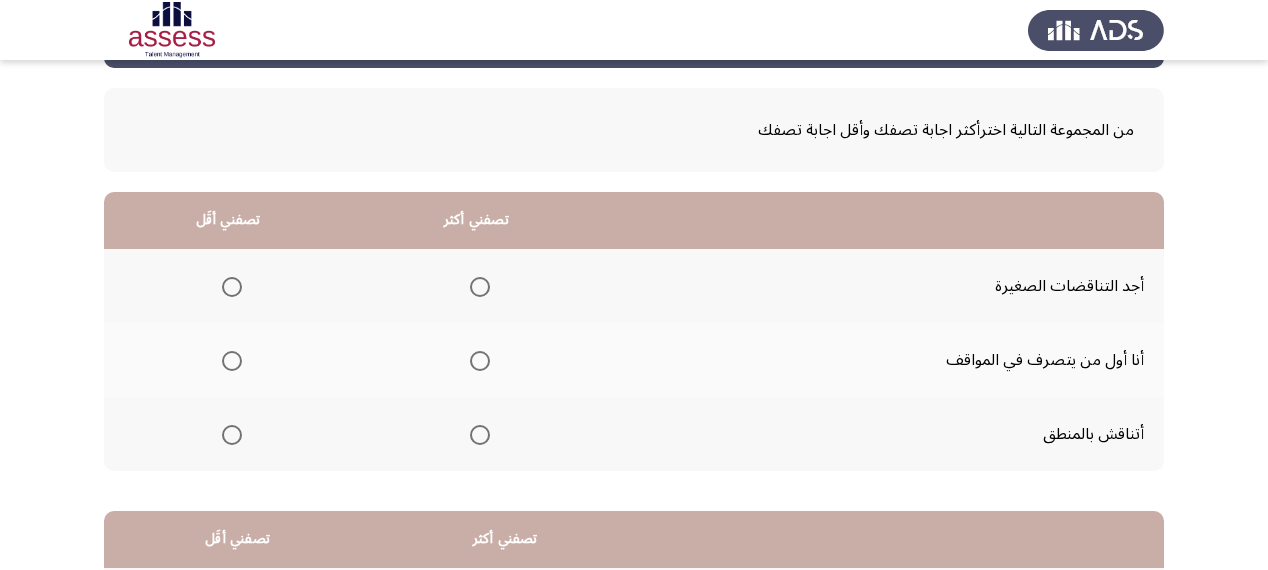 click at bounding box center (480, 435) 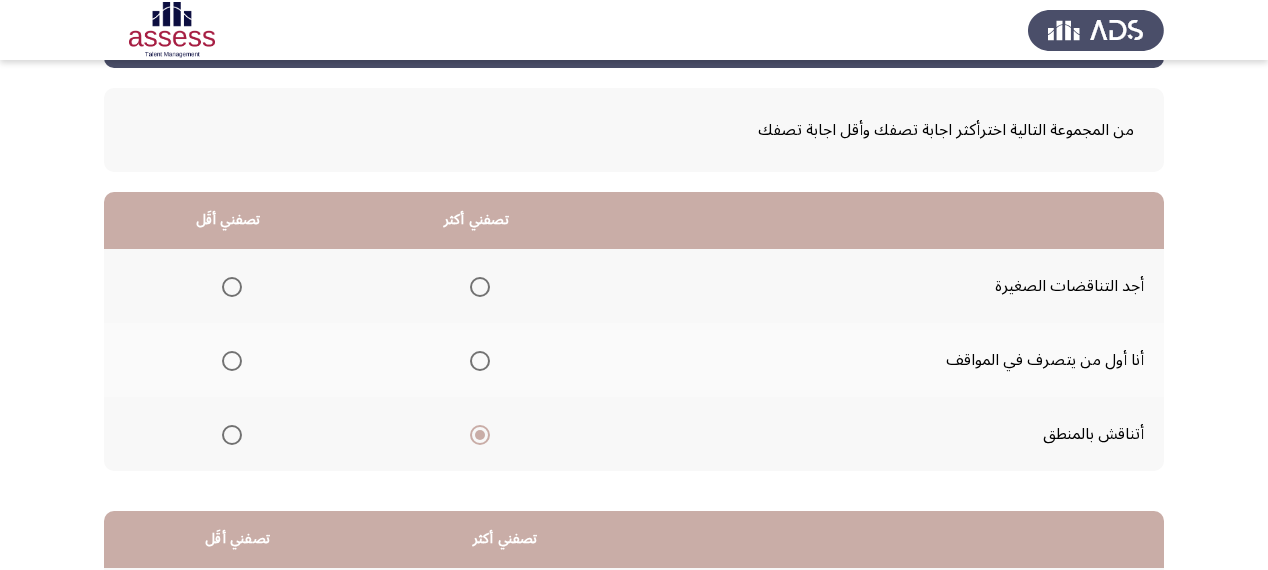 click 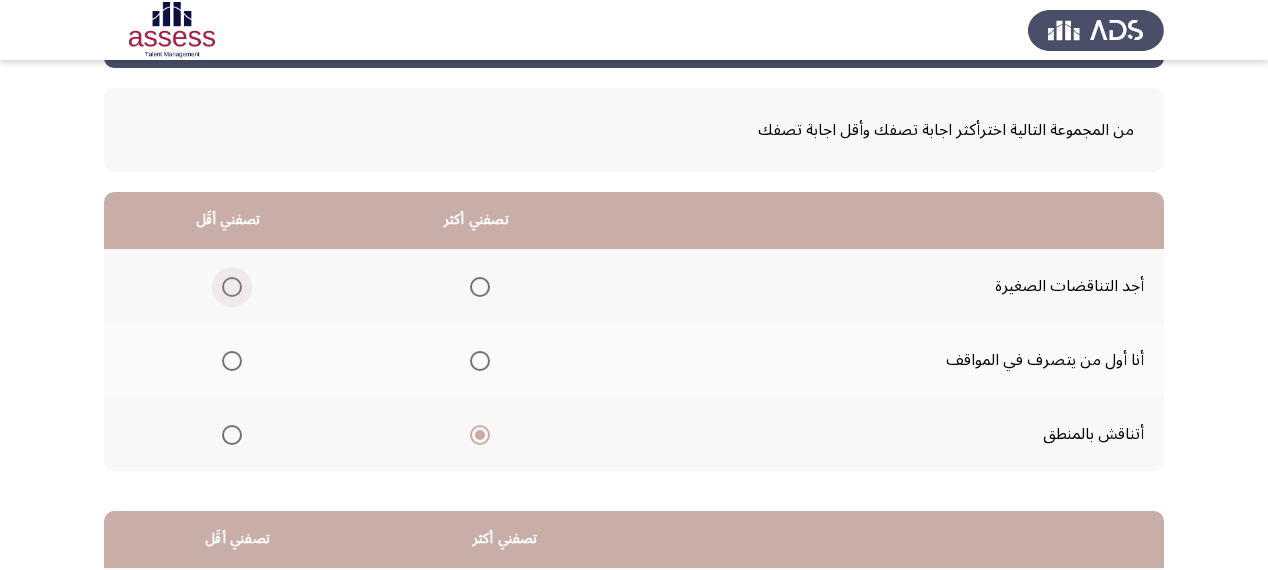 click at bounding box center [232, 287] 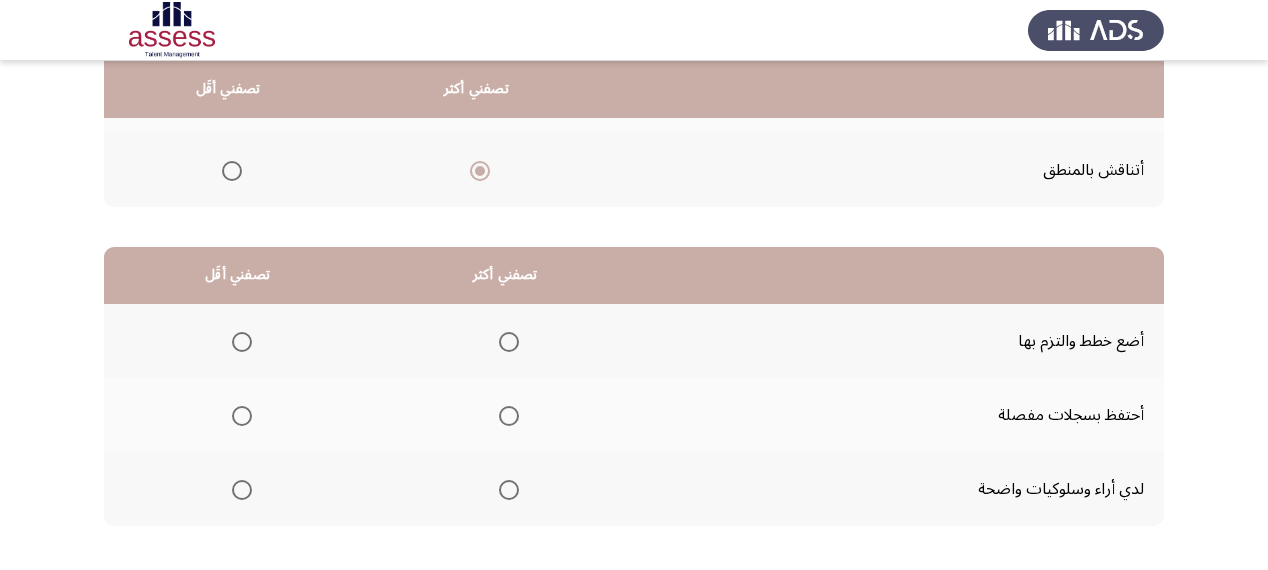 scroll, scrollTop: 400, scrollLeft: 0, axis: vertical 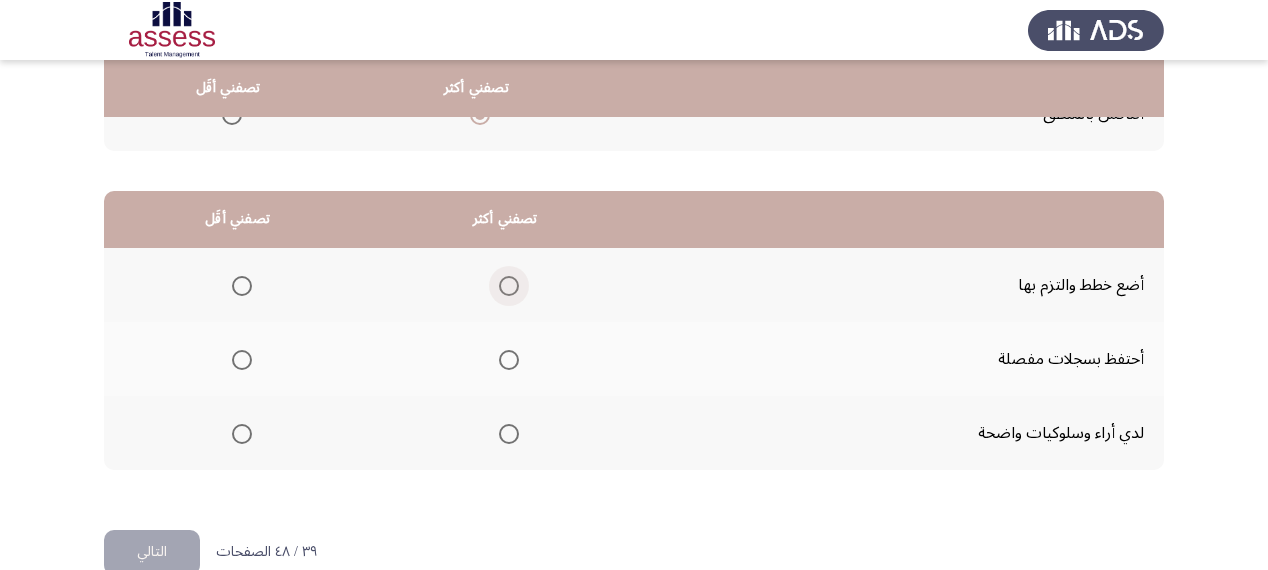 click at bounding box center [509, 286] 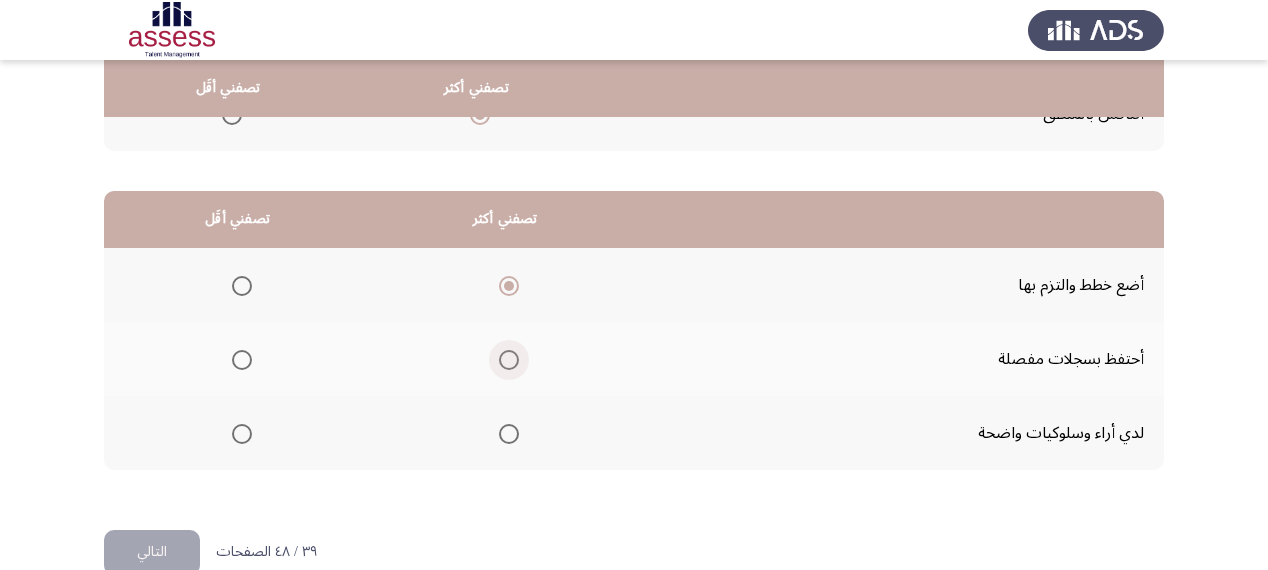 click at bounding box center [509, 360] 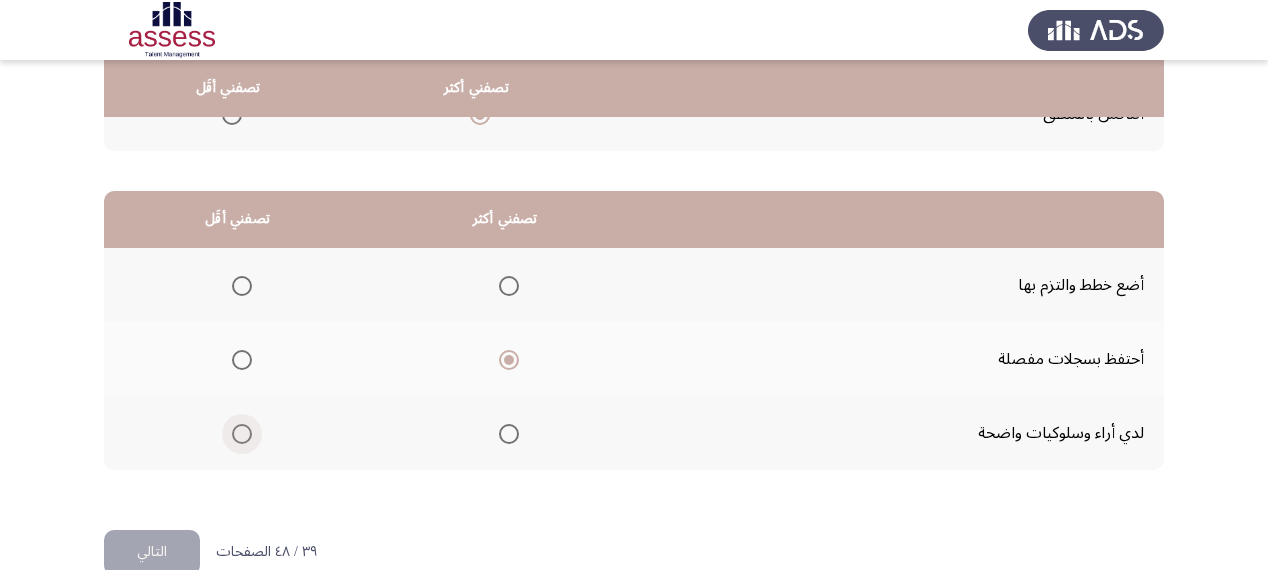 click at bounding box center (242, 434) 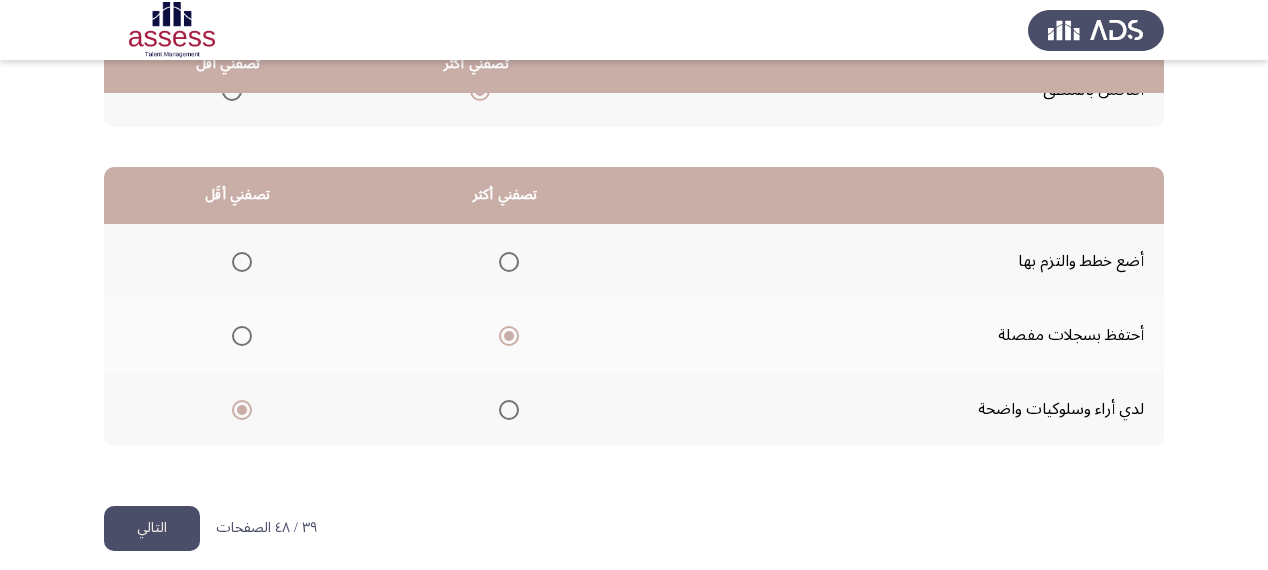 scroll, scrollTop: 436, scrollLeft: 0, axis: vertical 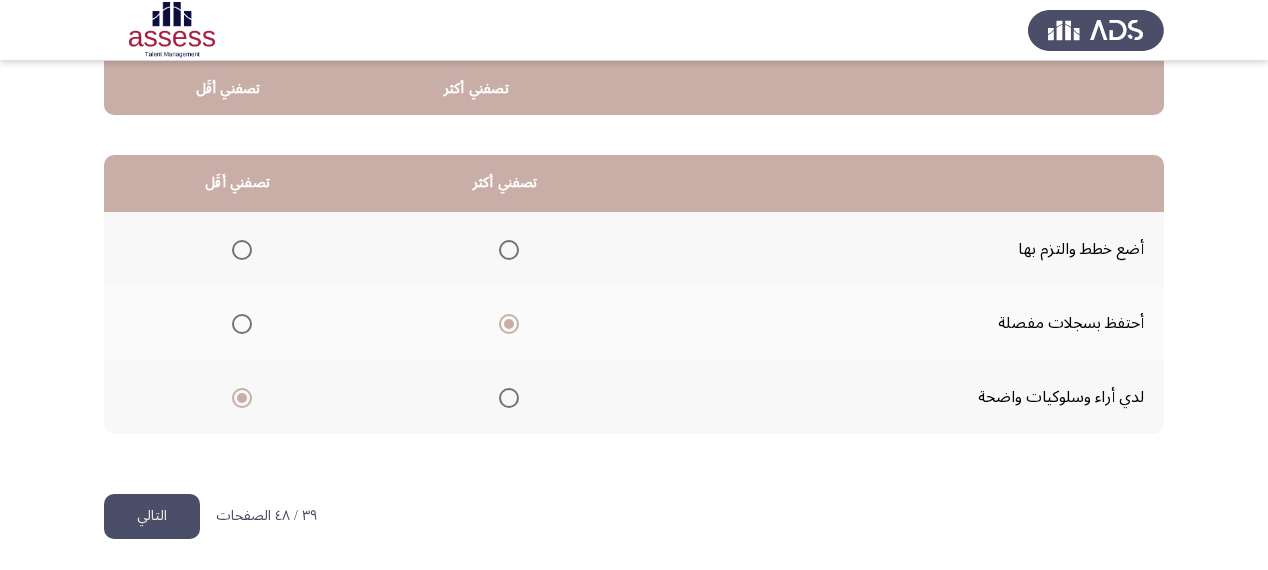 click on "التالي" 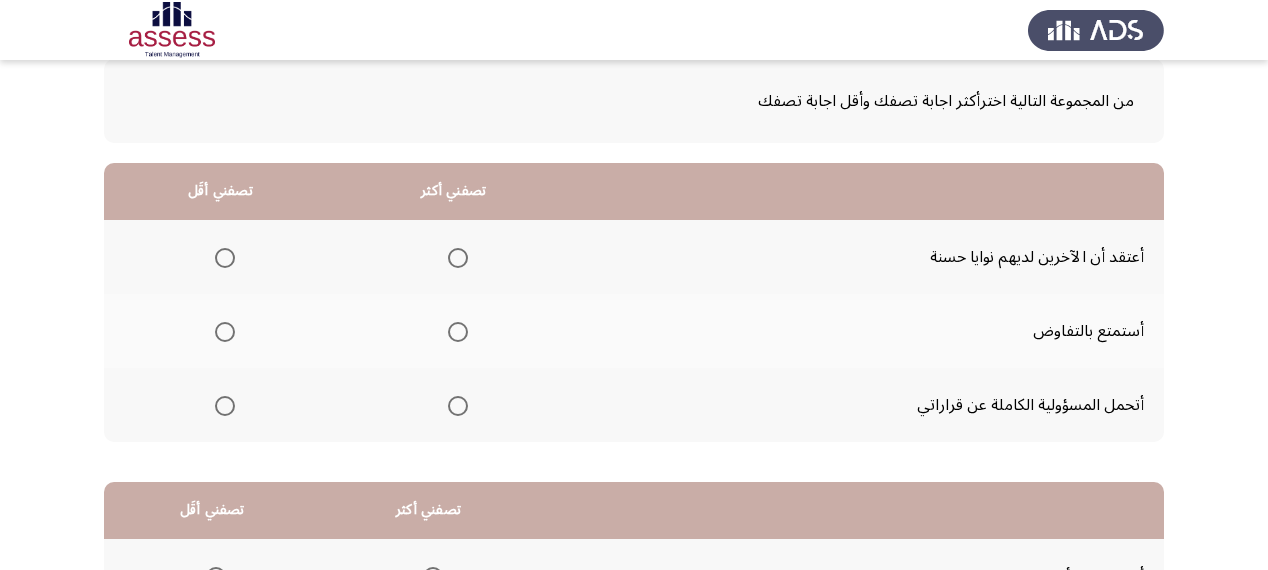 scroll, scrollTop: 160, scrollLeft: 0, axis: vertical 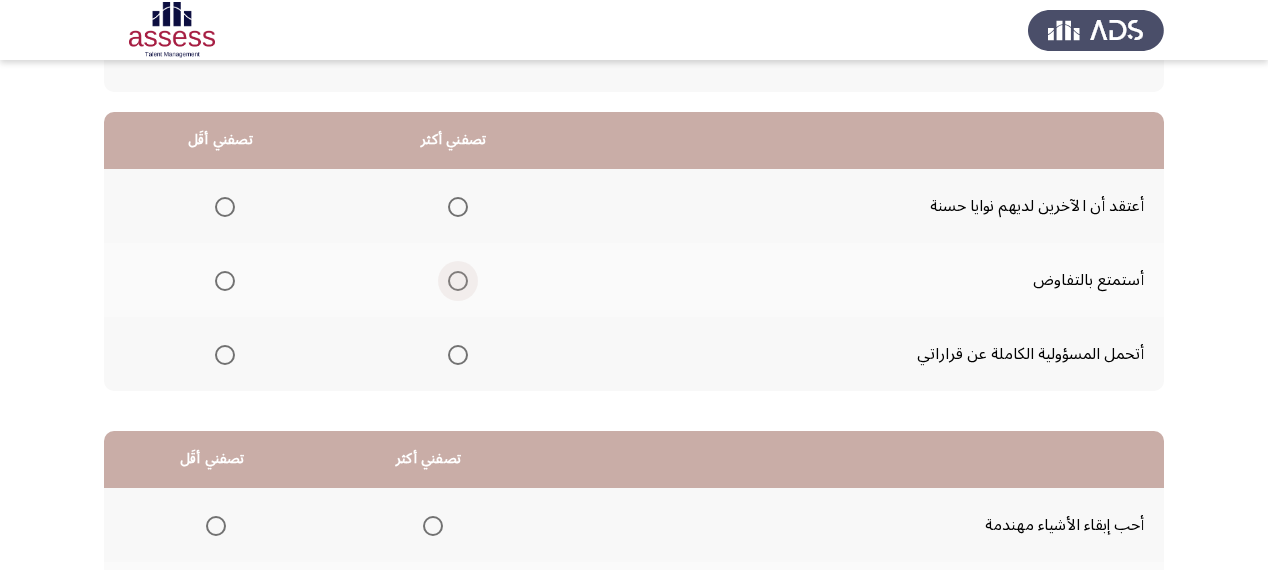 click at bounding box center (458, 281) 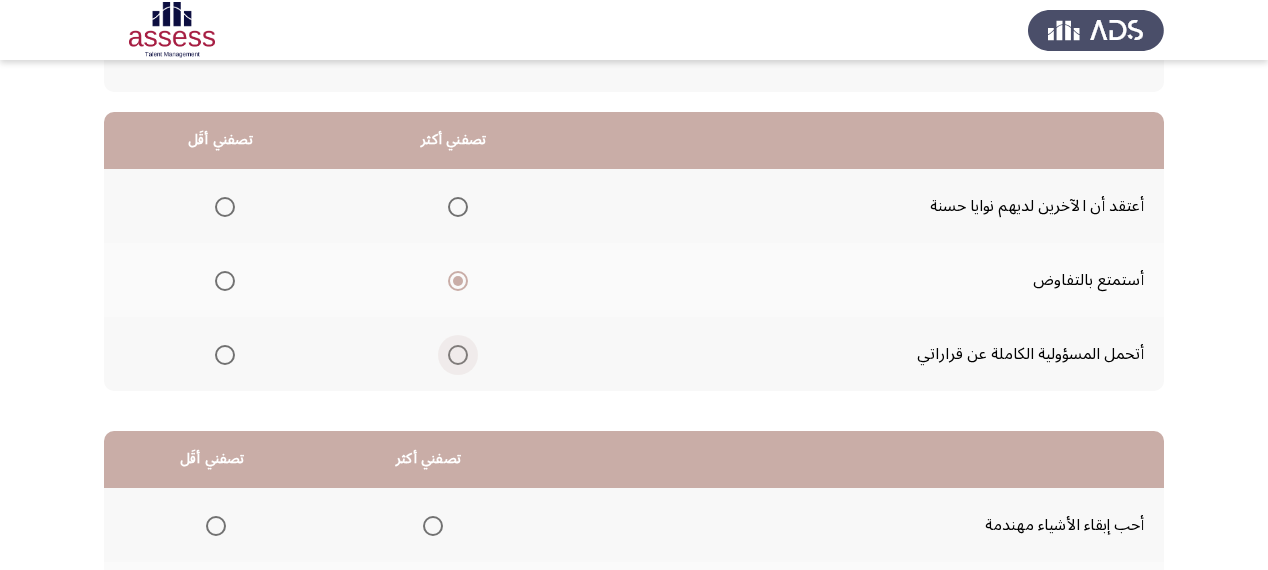 click at bounding box center (458, 355) 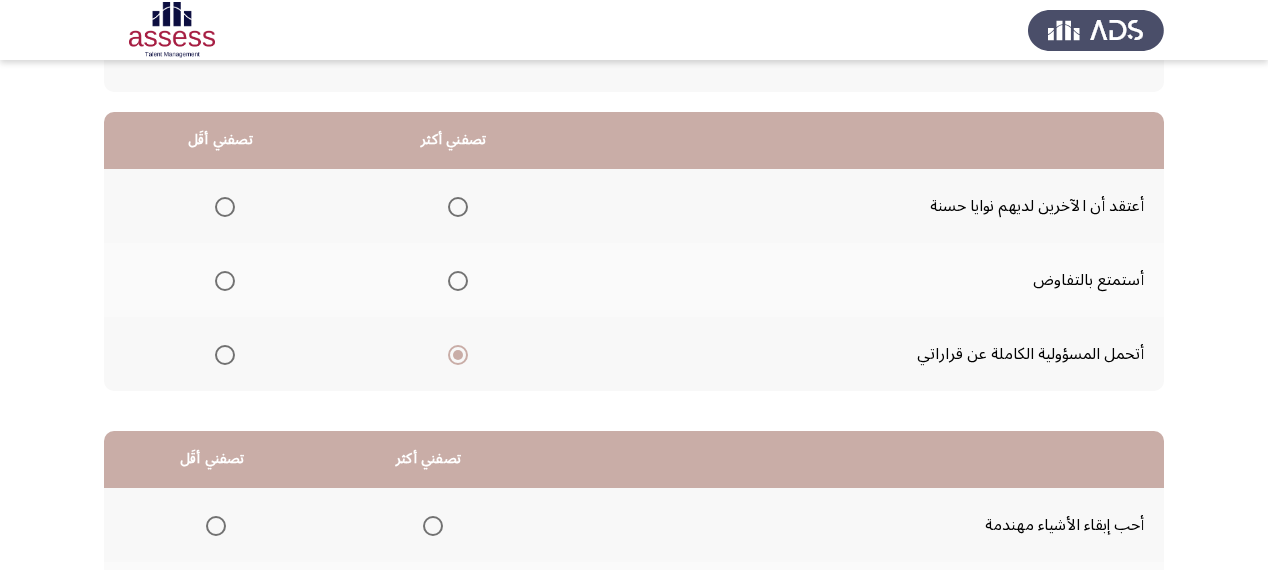 click at bounding box center (225, 281) 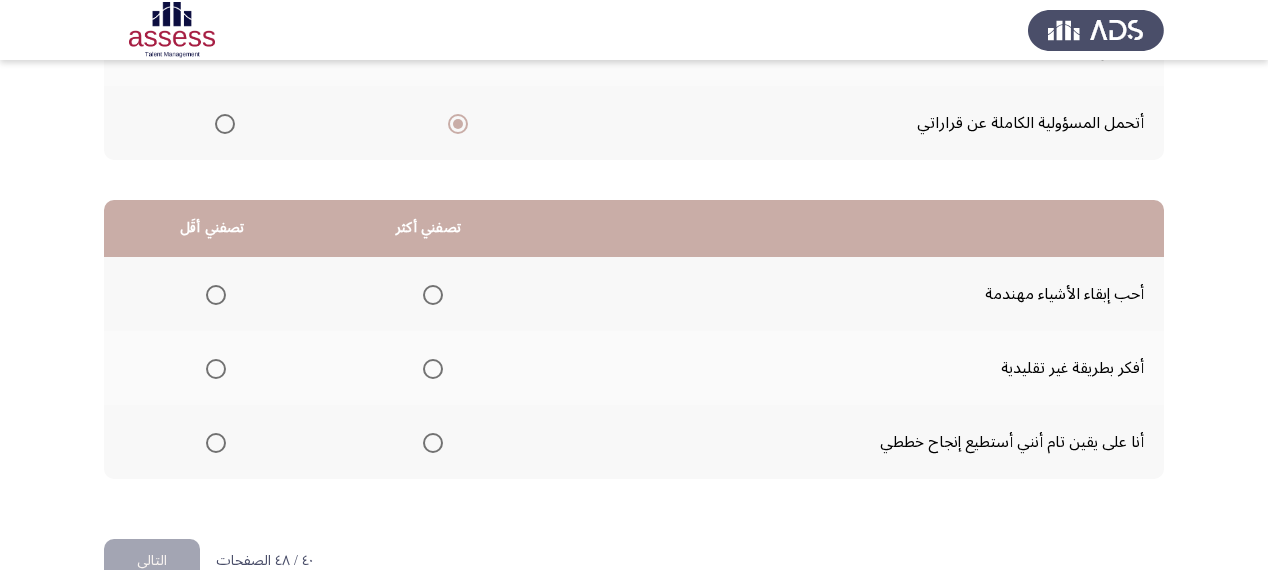 scroll, scrollTop: 400, scrollLeft: 0, axis: vertical 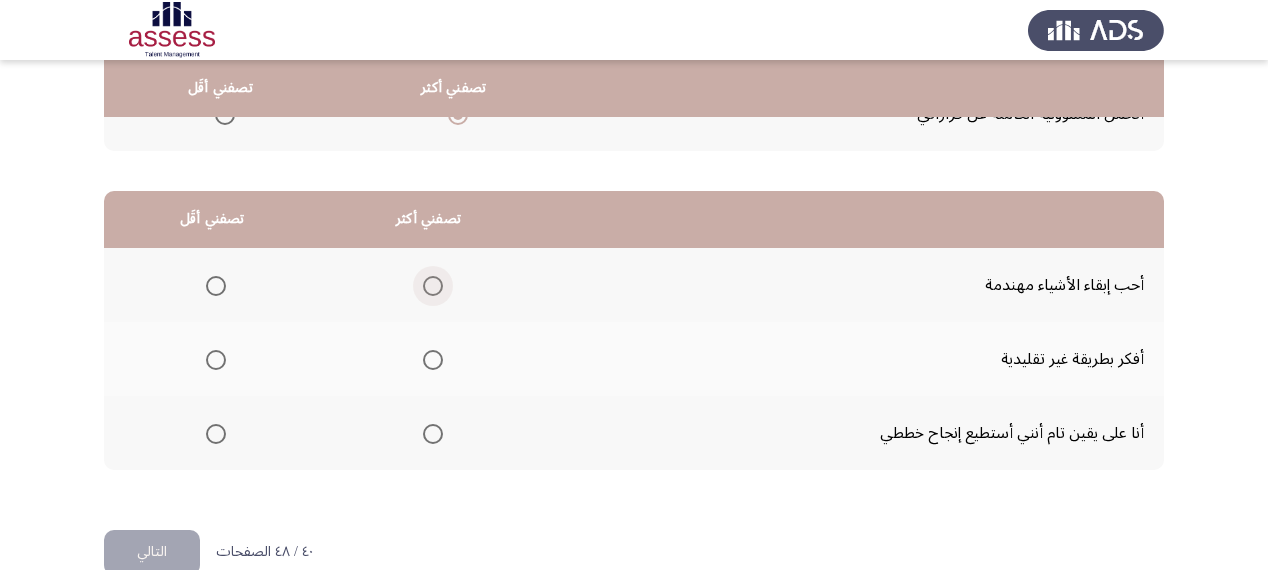 click at bounding box center (433, 286) 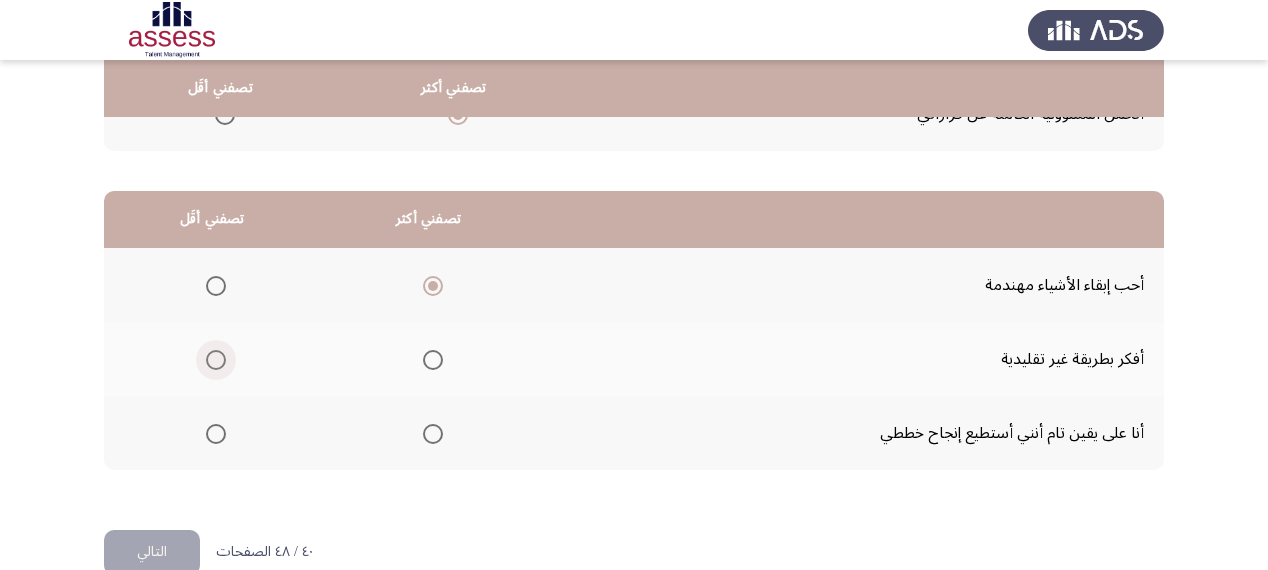 click at bounding box center (216, 360) 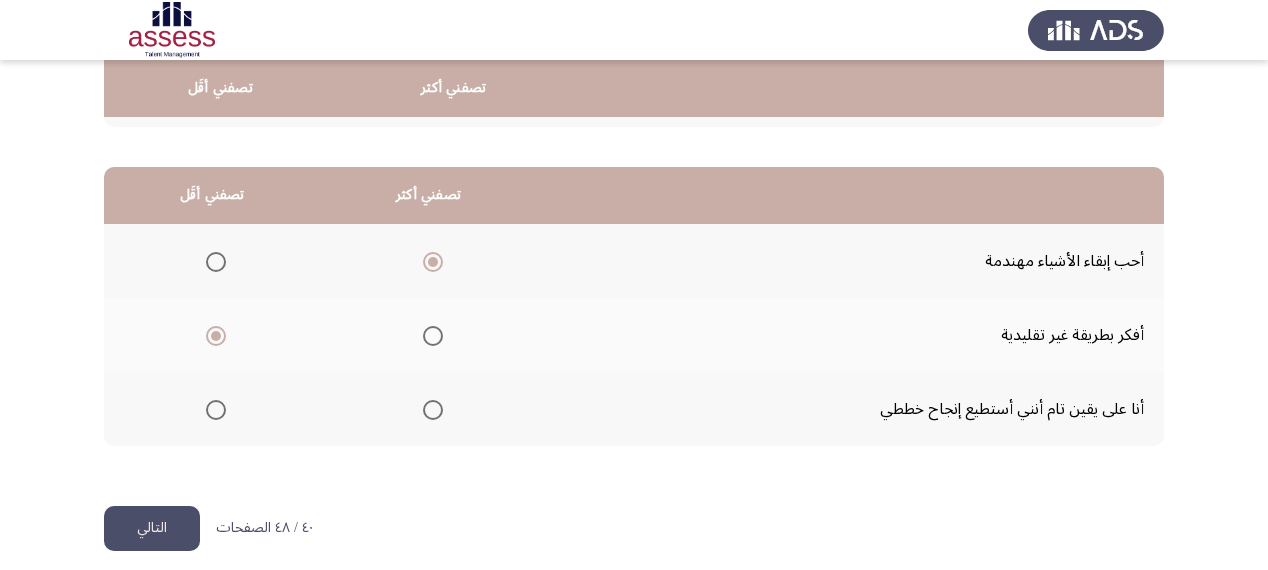 scroll, scrollTop: 436, scrollLeft: 0, axis: vertical 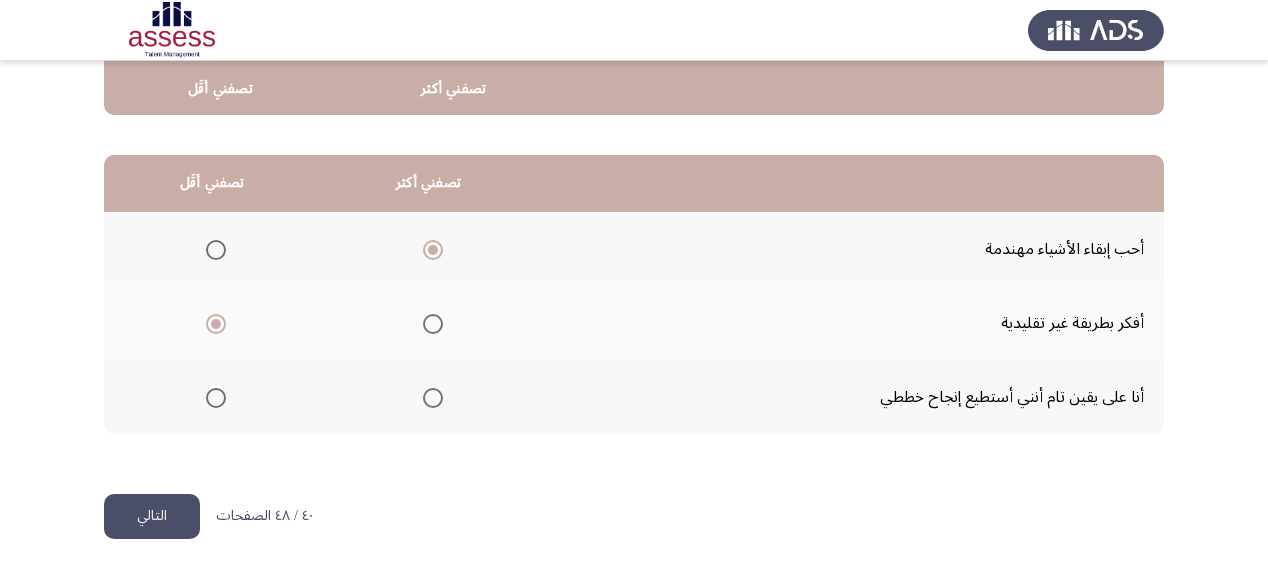 click at bounding box center (433, 398) 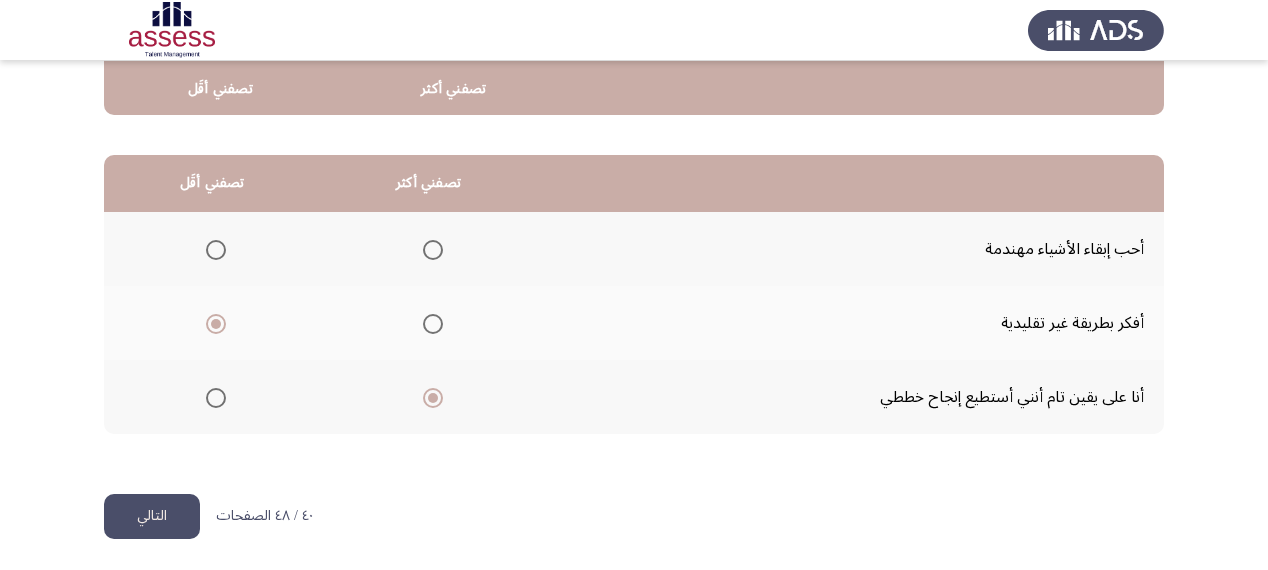 click on "التالي" 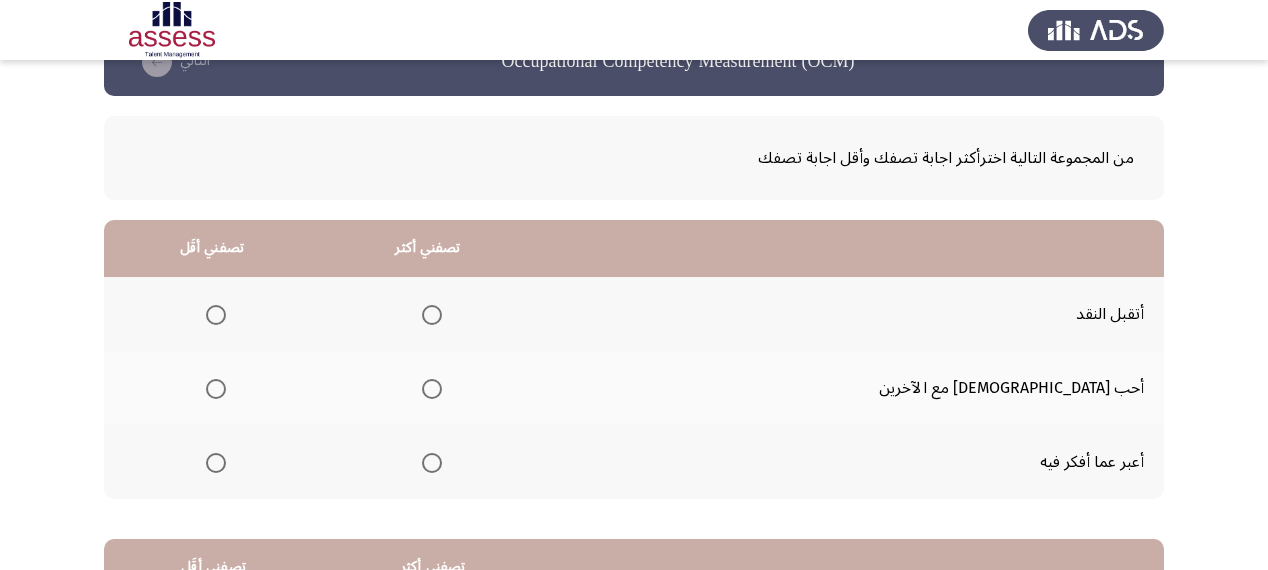scroll, scrollTop: 80, scrollLeft: 0, axis: vertical 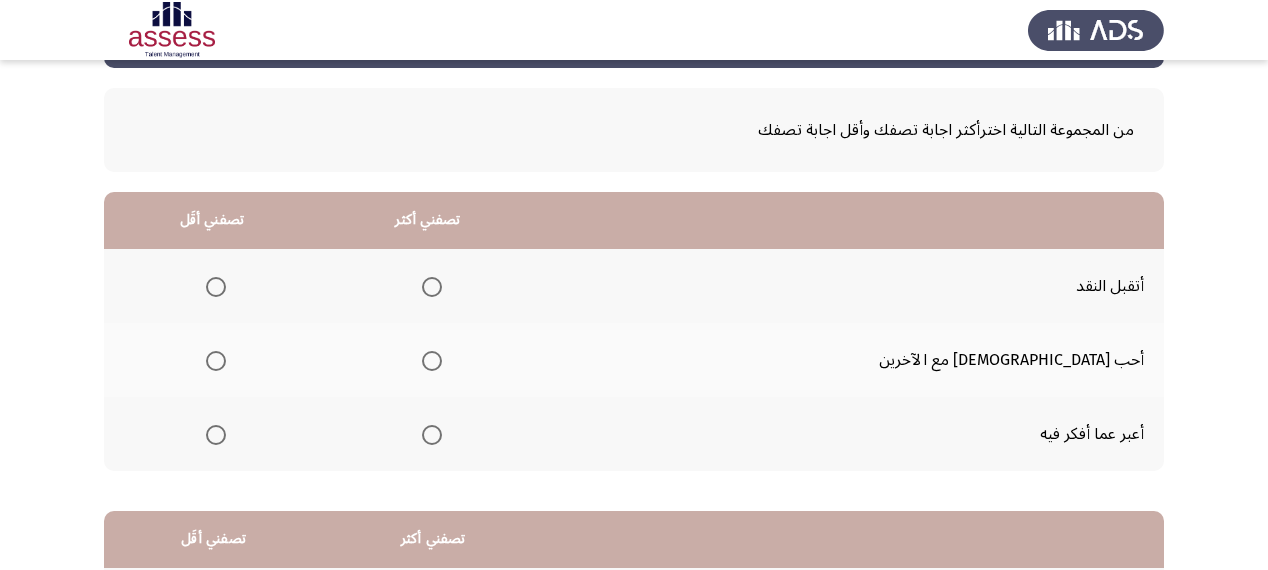 click at bounding box center [432, 361] 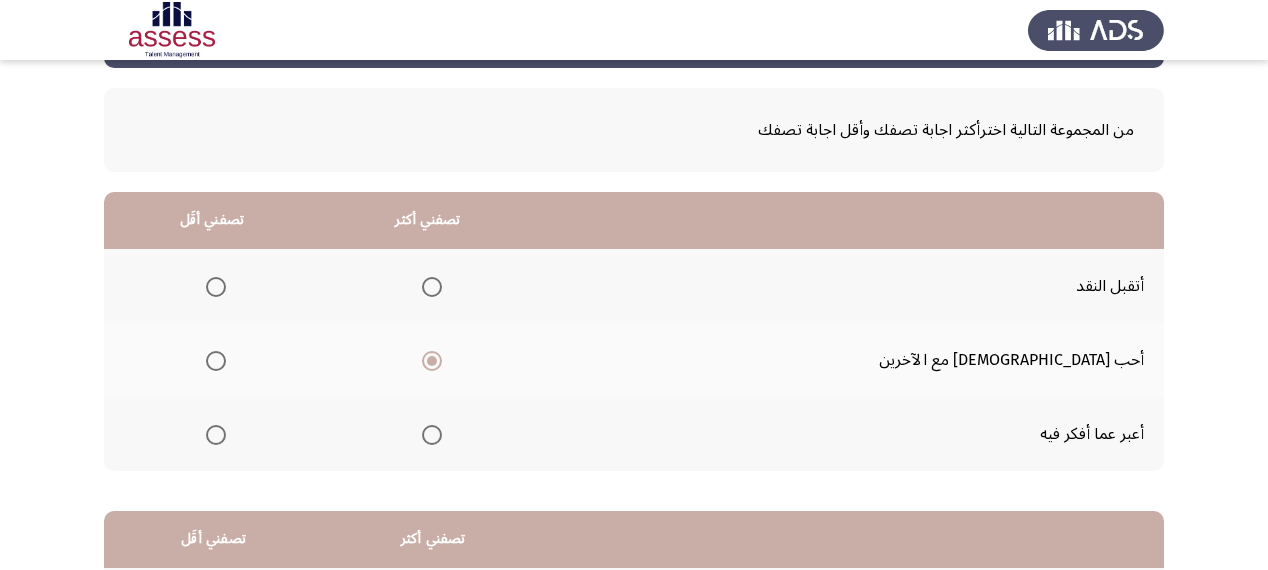 click at bounding box center (216, 435) 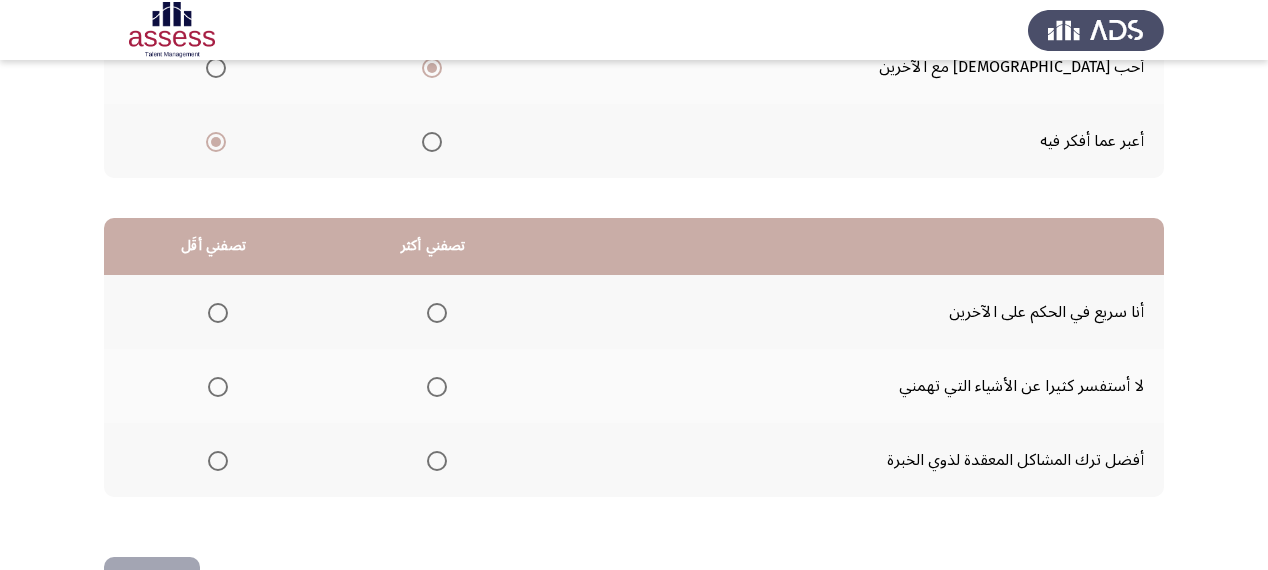 scroll, scrollTop: 400, scrollLeft: 0, axis: vertical 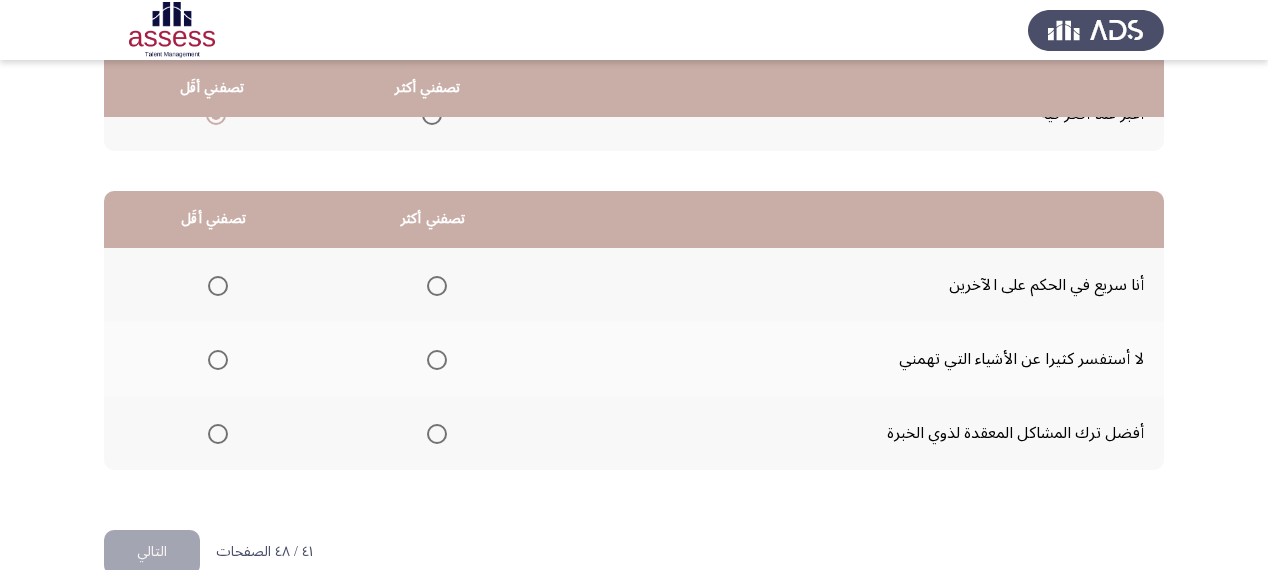 click at bounding box center [437, 360] 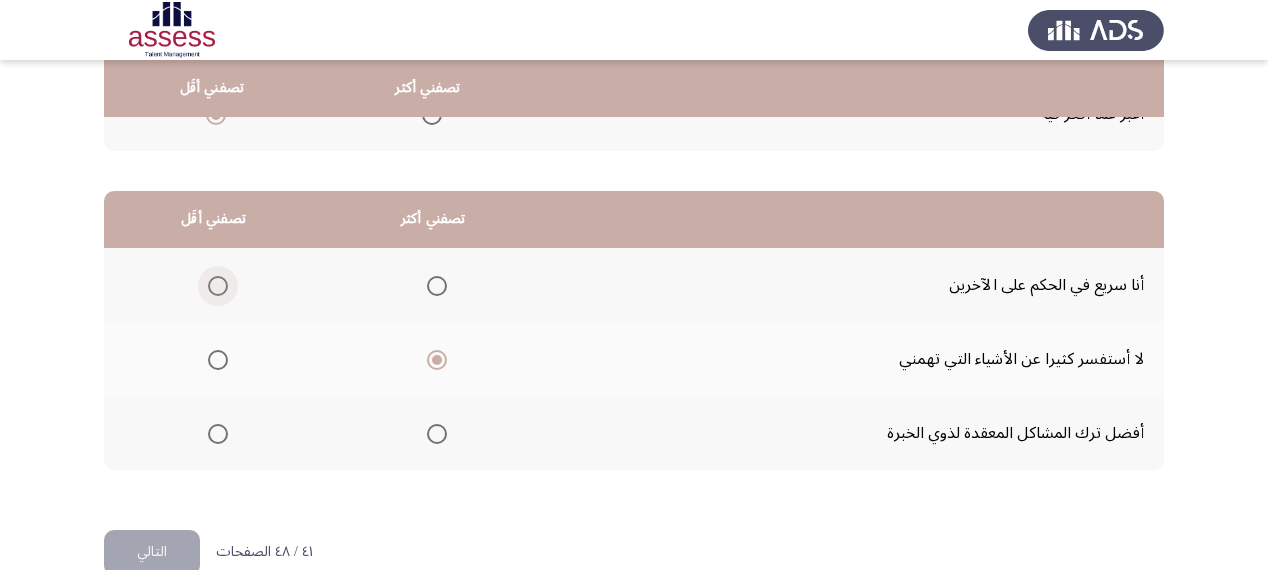 click at bounding box center (218, 286) 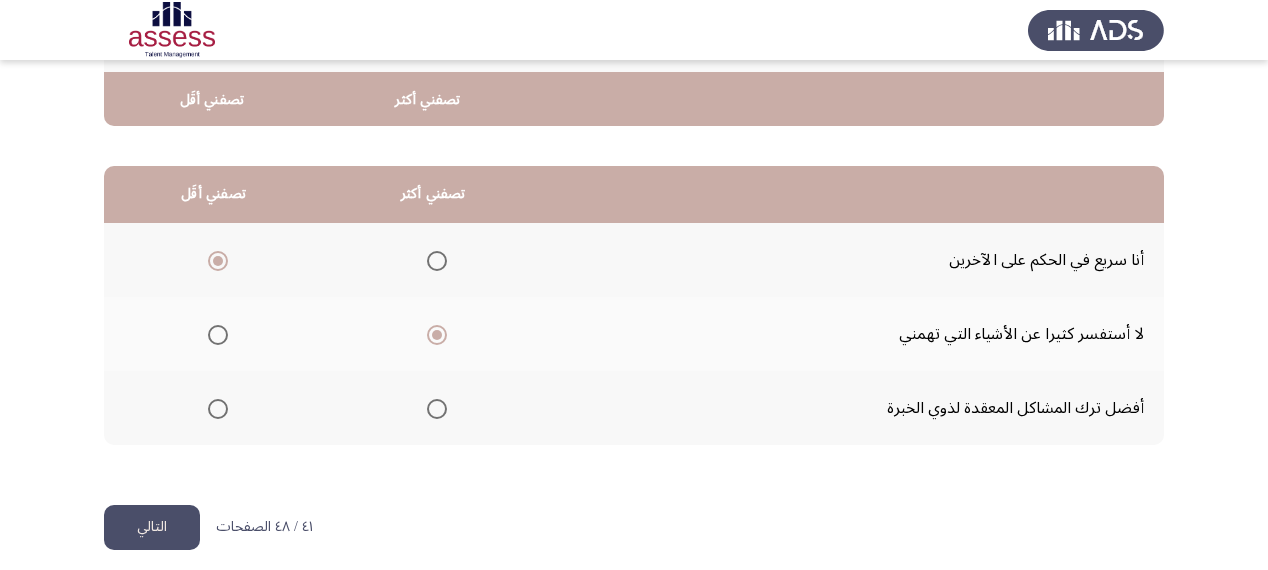 scroll, scrollTop: 436, scrollLeft: 0, axis: vertical 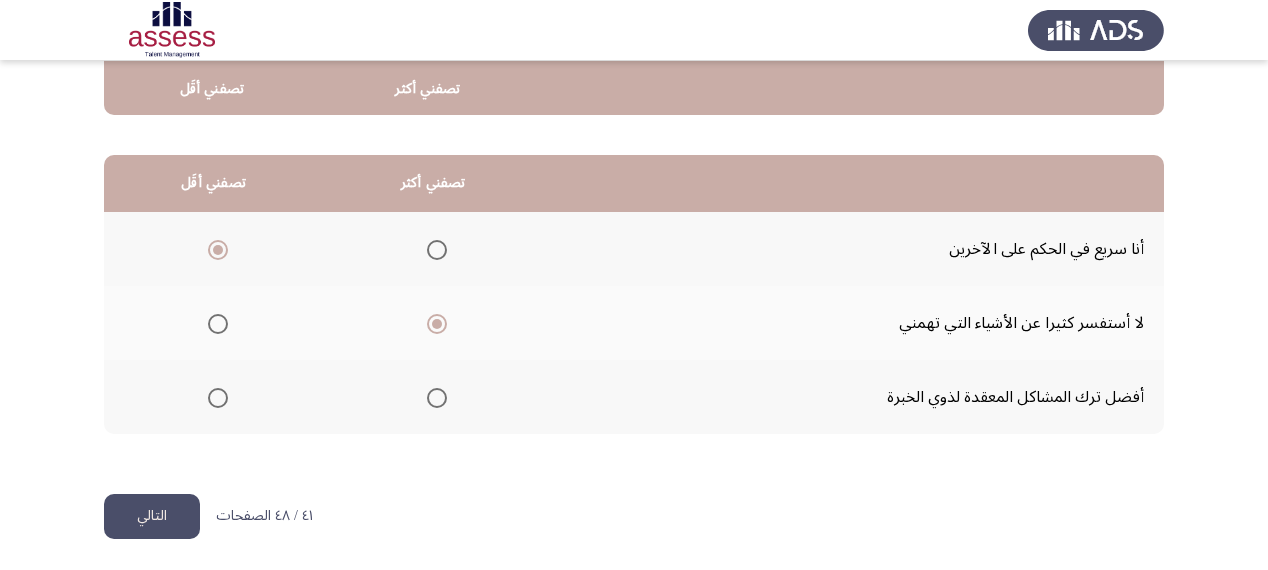 click on "التالي" 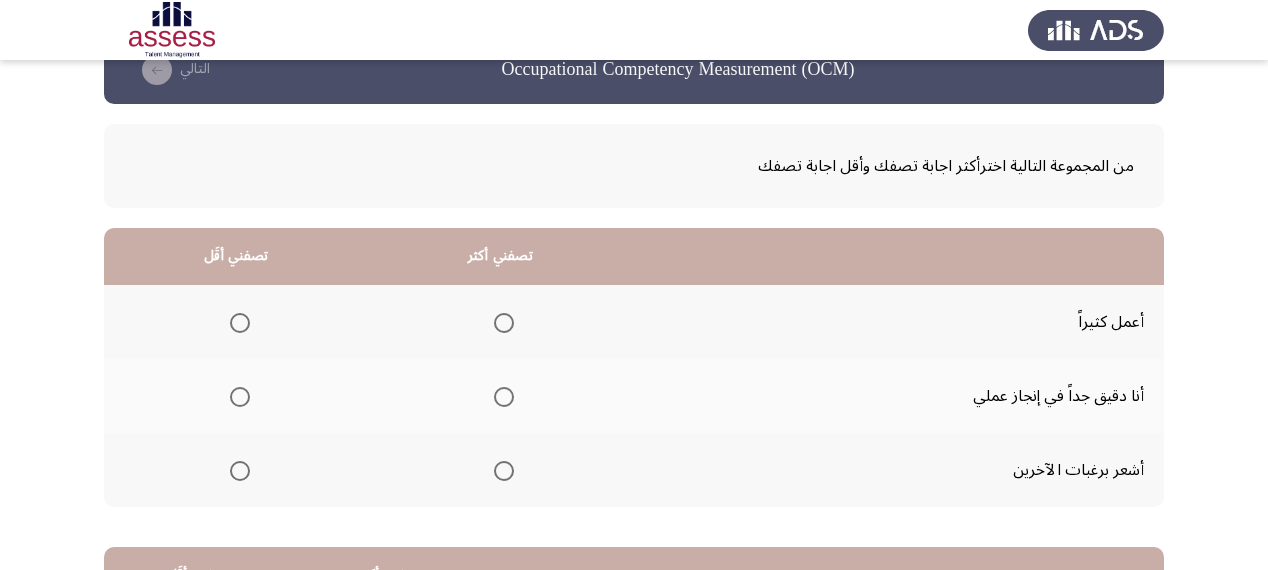 scroll, scrollTop: 80, scrollLeft: 0, axis: vertical 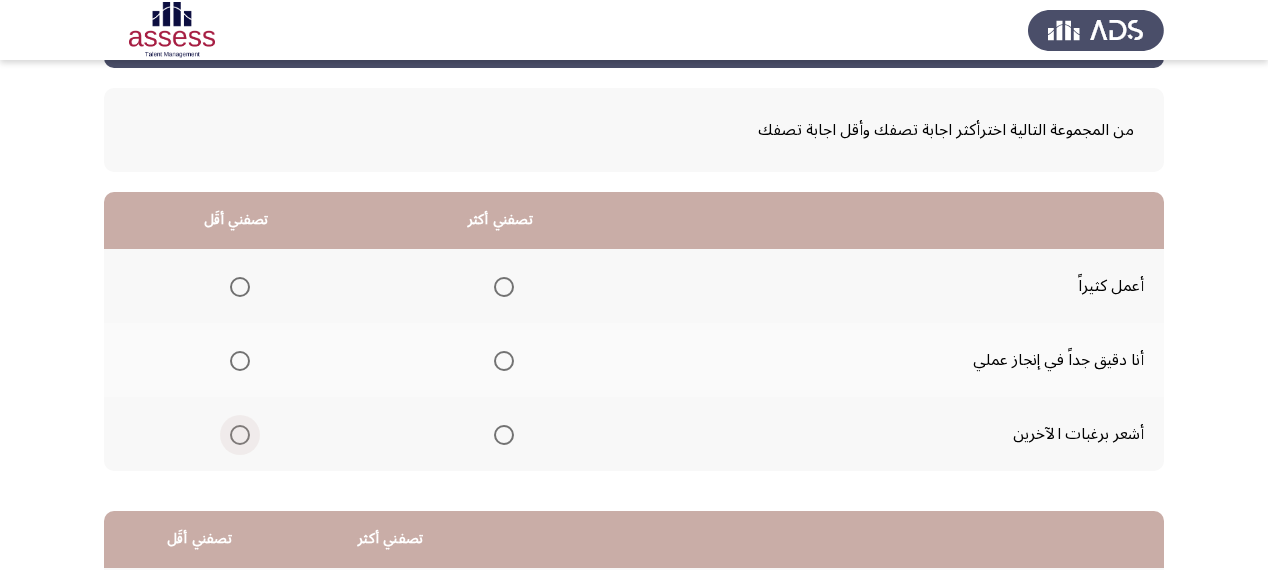 click at bounding box center (240, 435) 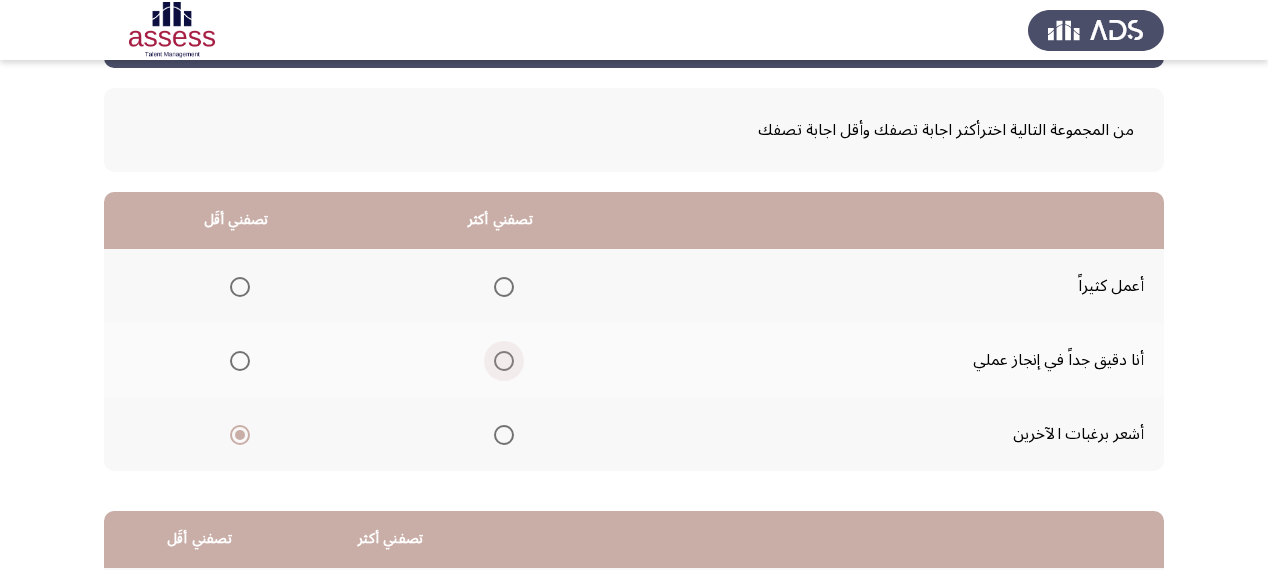 click at bounding box center [504, 361] 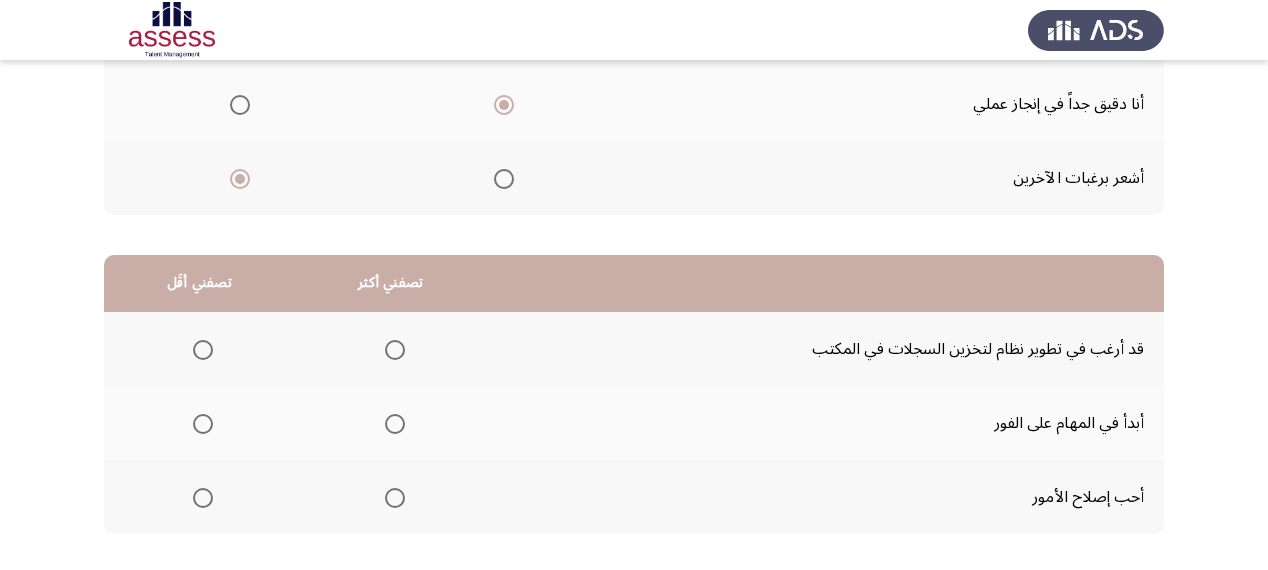 scroll, scrollTop: 400, scrollLeft: 0, axis: vertical 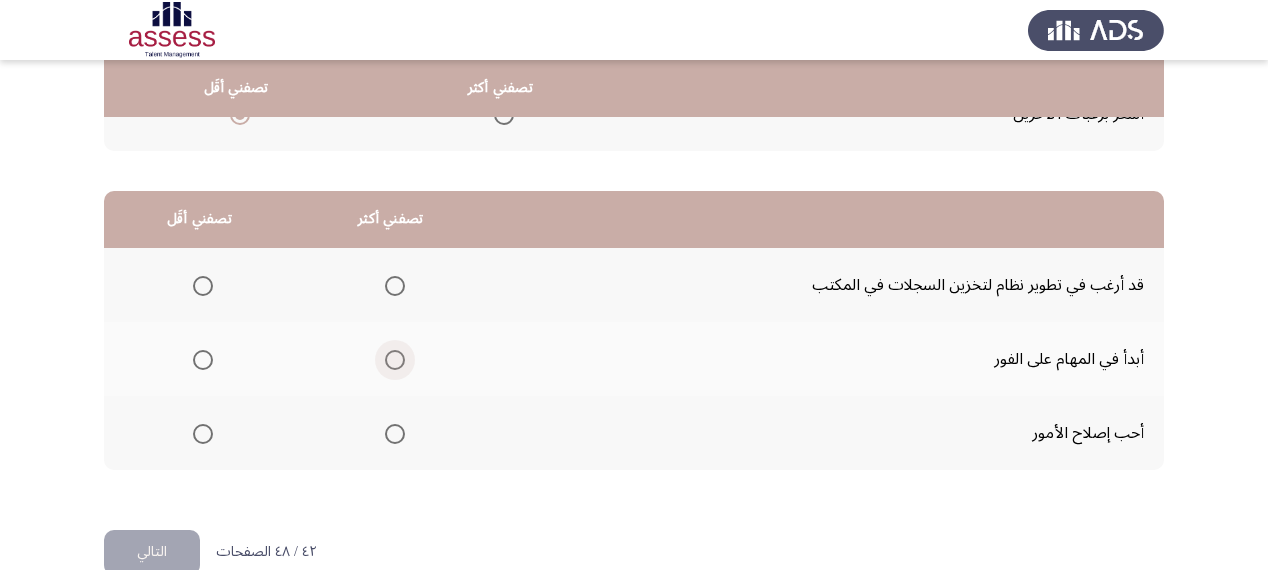 click at bounding box center (395, 360) 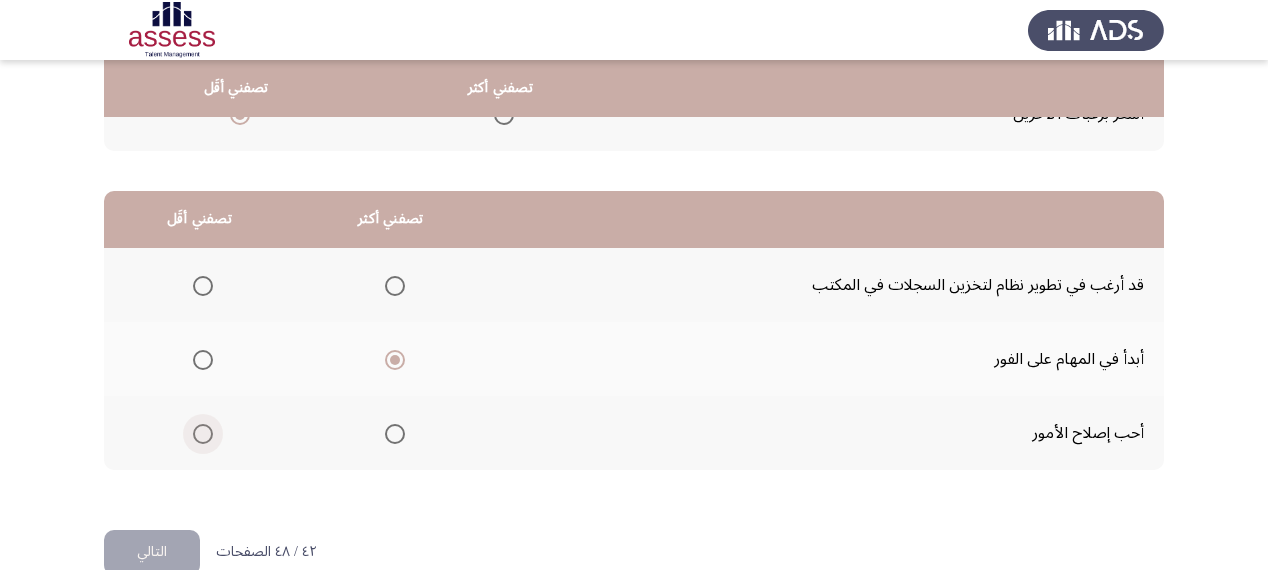 click at bounding box center (203, 434) 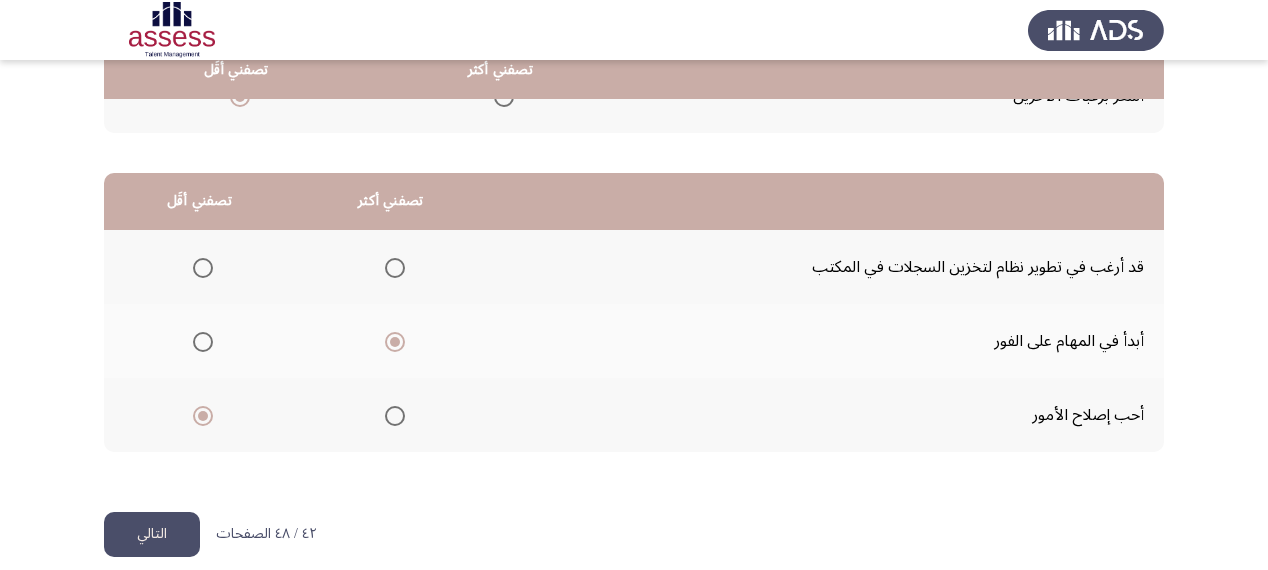 scroll, scrollTop: 436, scrollLeft: 0, axis: vertical 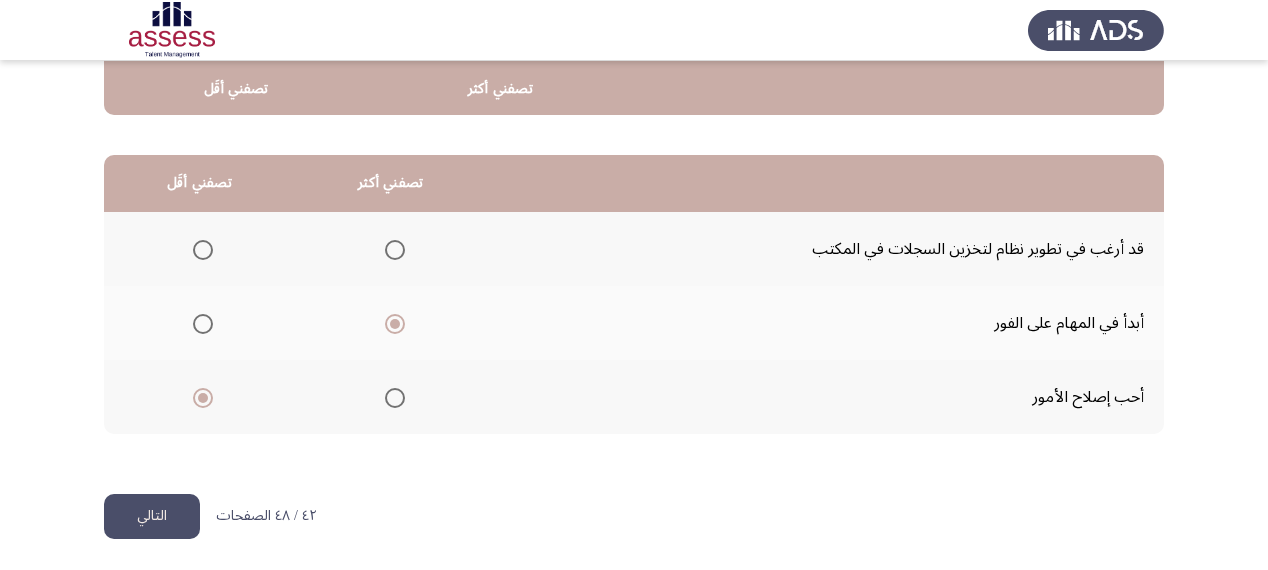 click on "التالي" 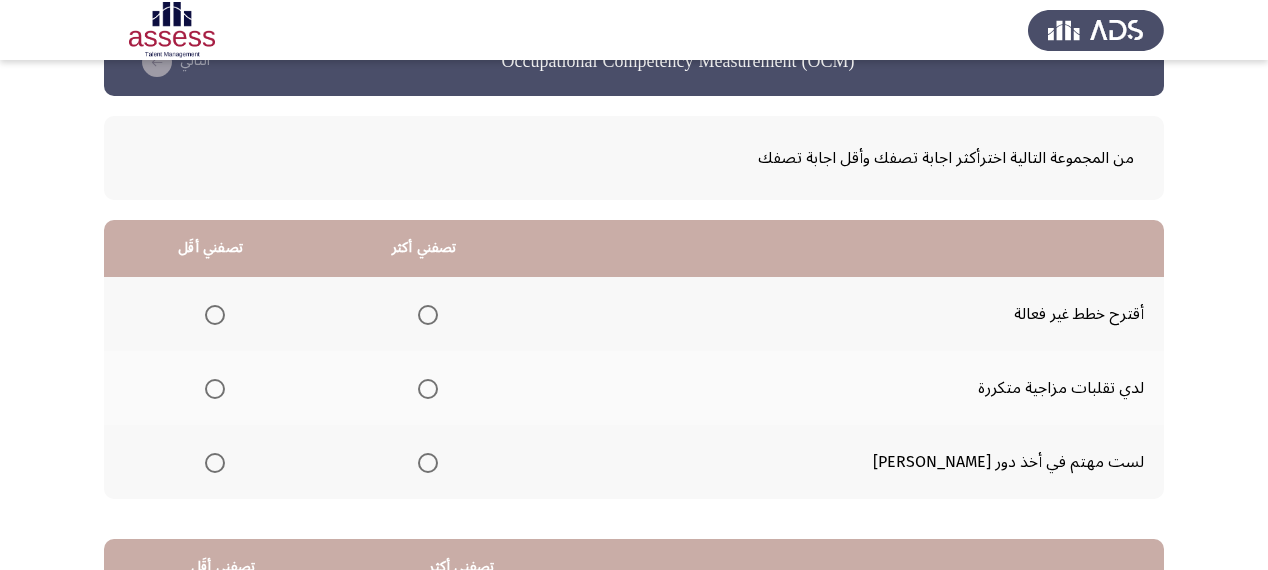 scroll, scrollTop: 80, scrollLeft: 0, axis: vertical 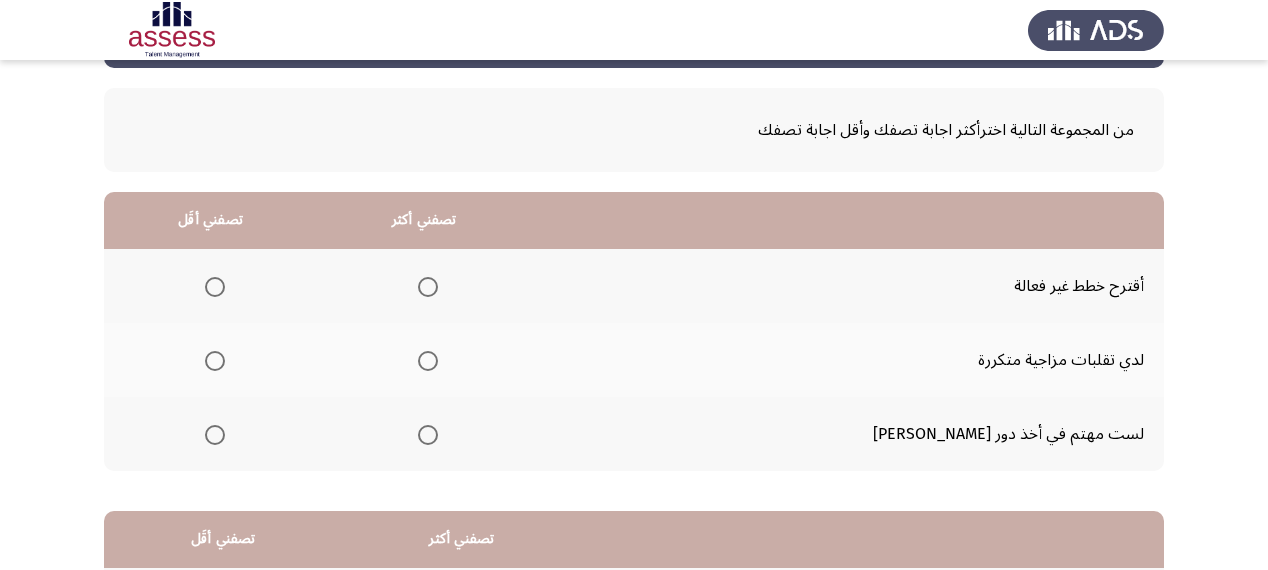 click at bounding box center (428, 287) 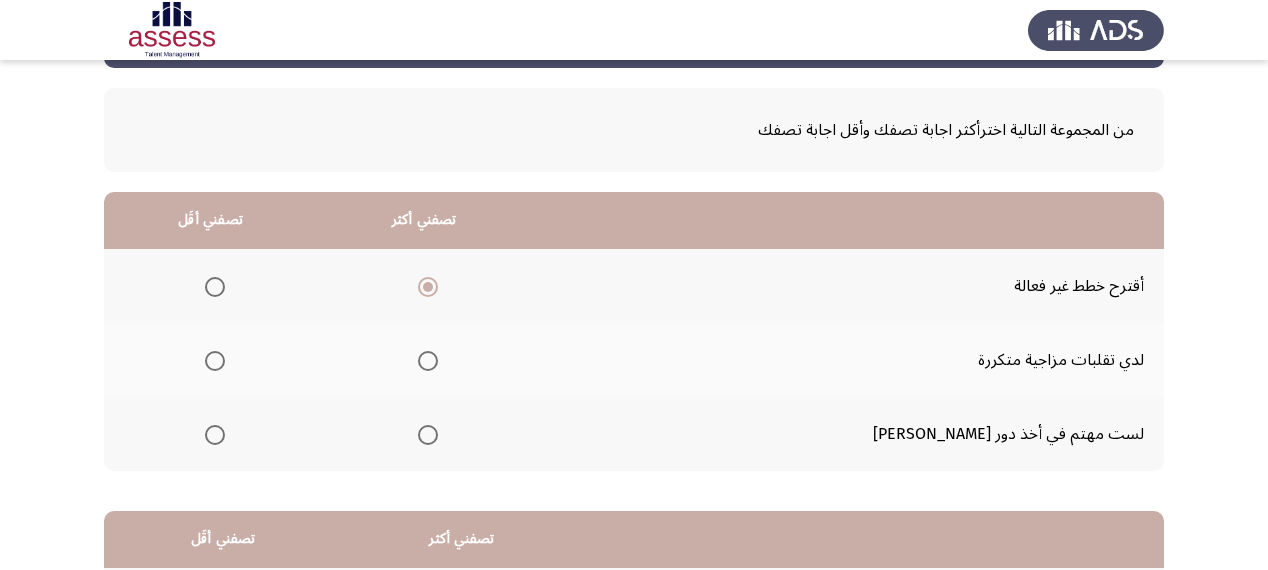 click at bounding box center [211, 361] 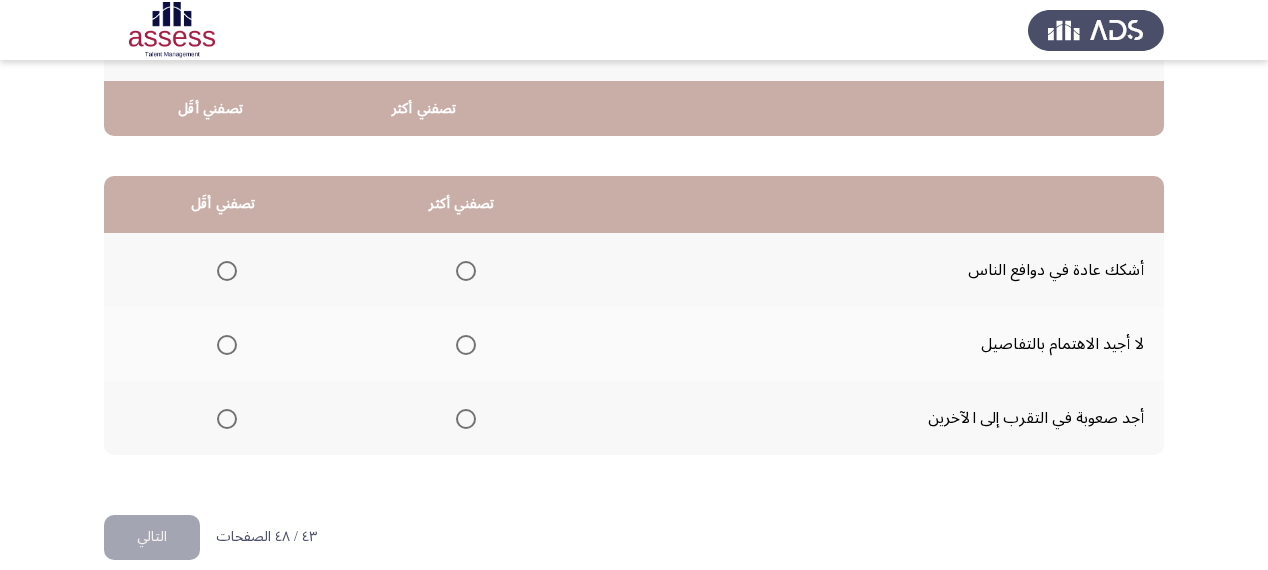 scroll, scrollTop: 436, scrollLeft: 0, axis: vertical 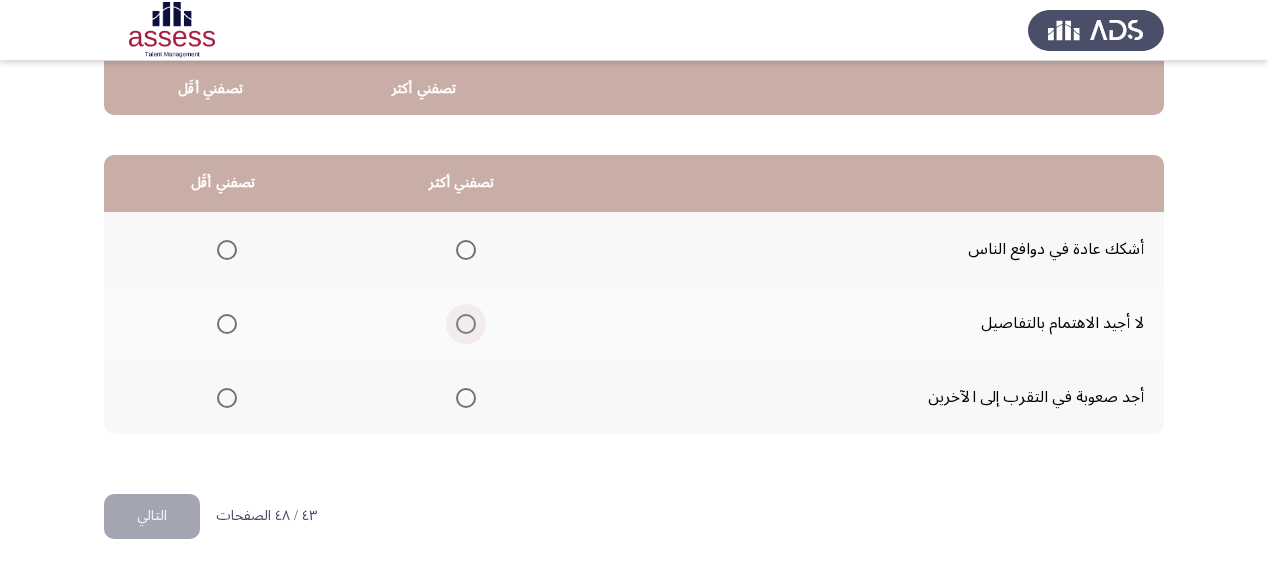 click at bounding box center (466, 324) 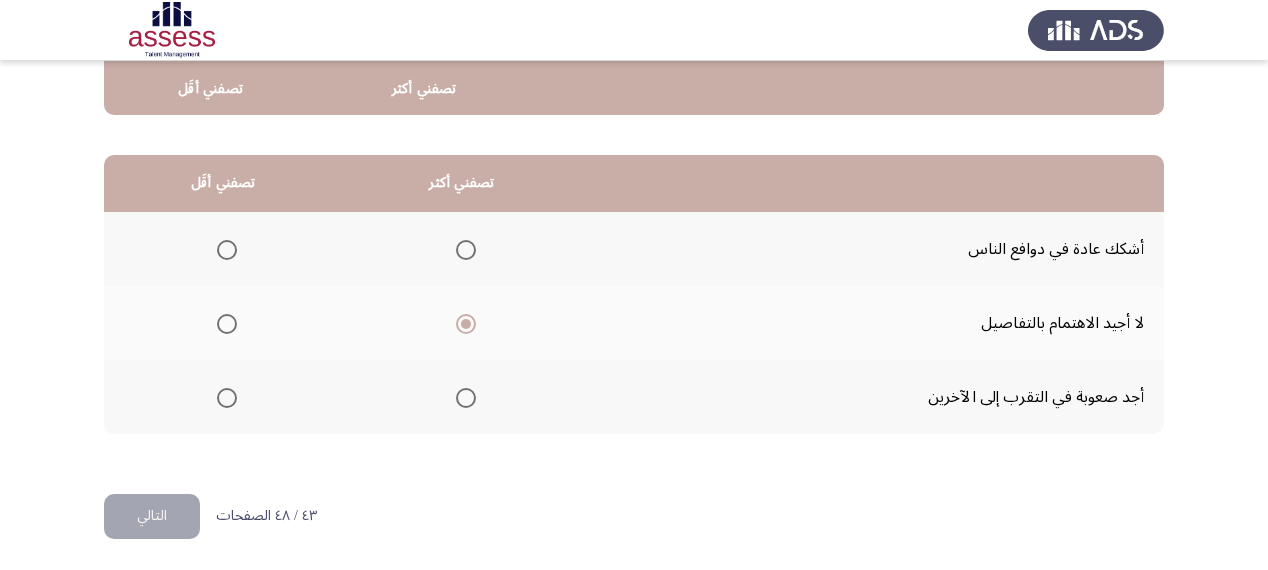 click at bounding box center [223, 398] 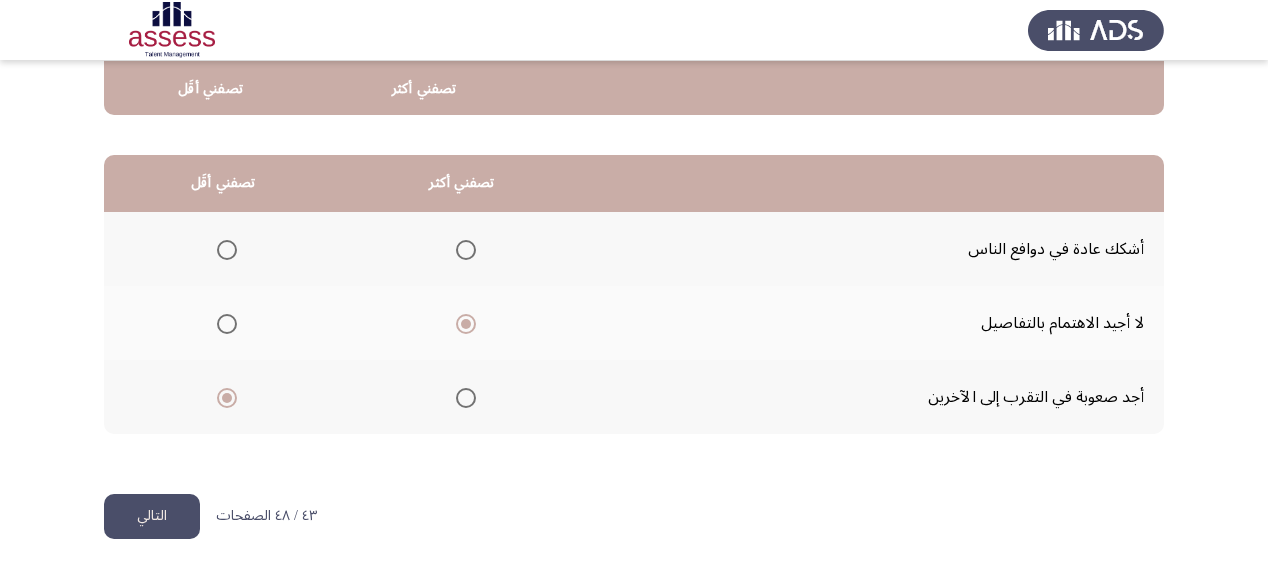 click on "التالي" 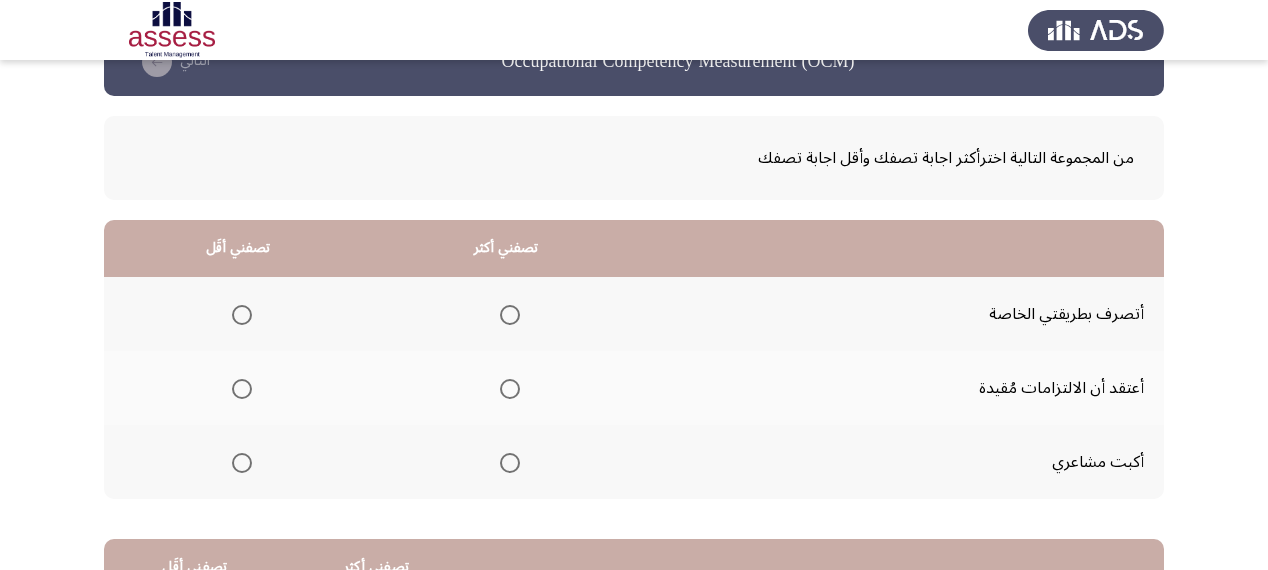 scroll, scrollTop: 80, scrollLeft: 0, axis: vertical 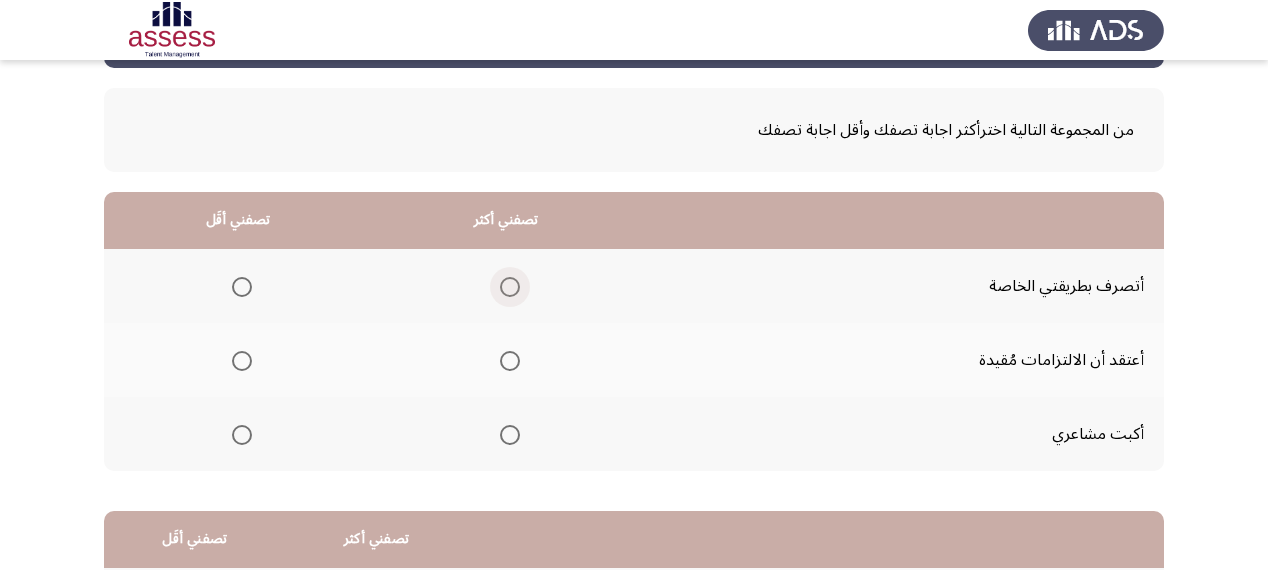 click at bounding box center [510, 287] 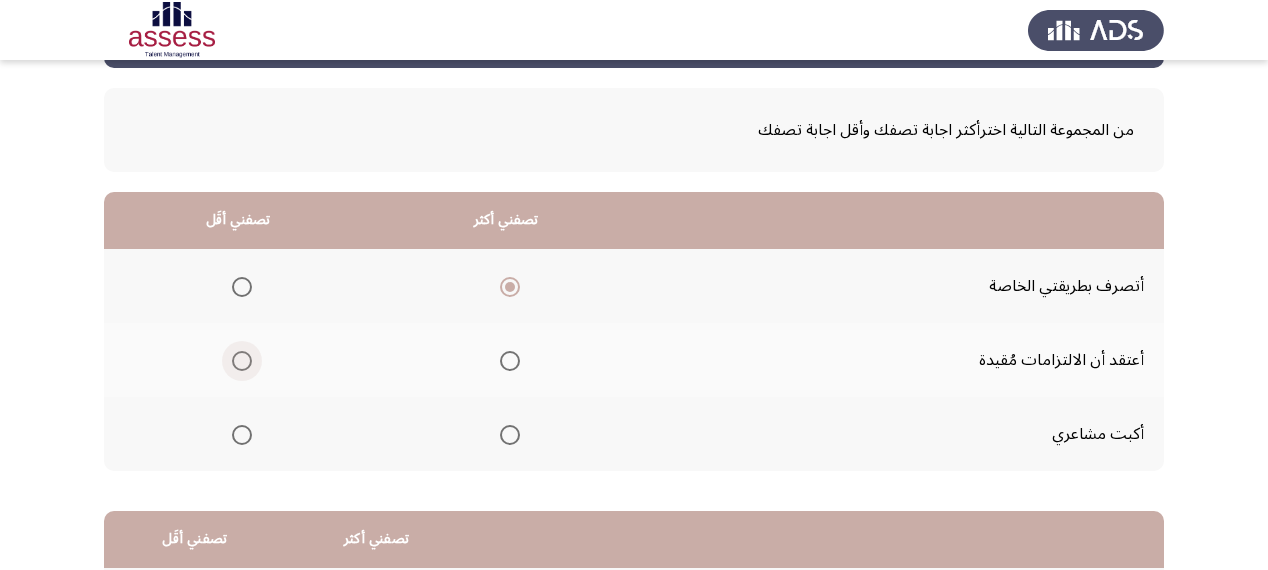click at bounding box center (242, 361) 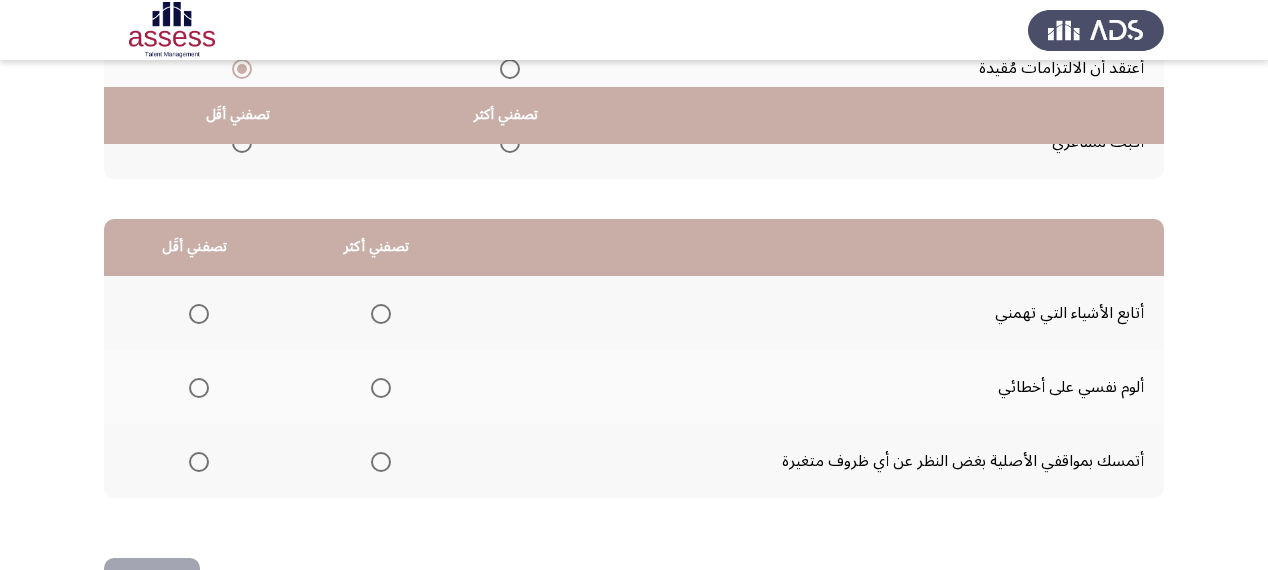 scroll, scrollTop: 400, scrollLeft: 0, axis: vertical 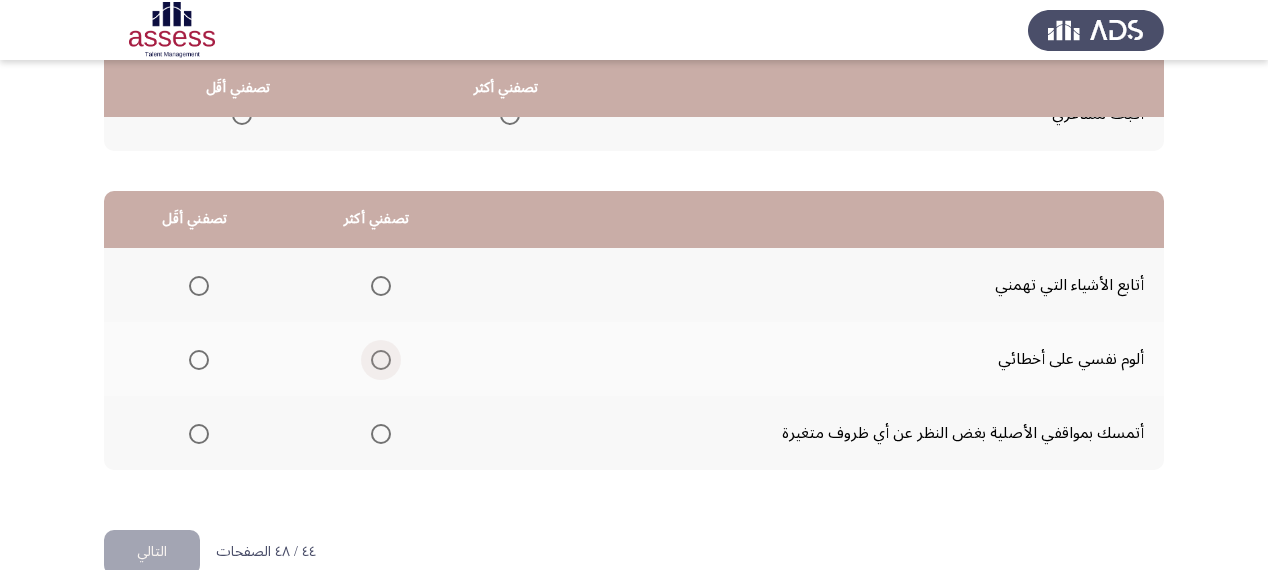 click at bounding box center [381, 360] 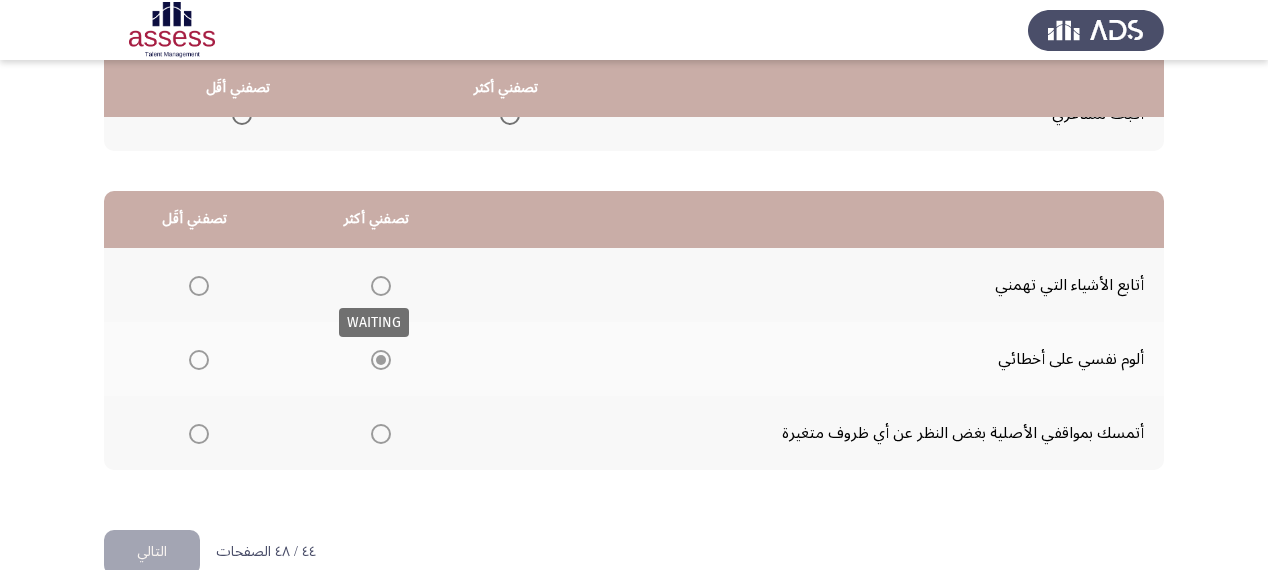 click at bounding box center [381, 286] 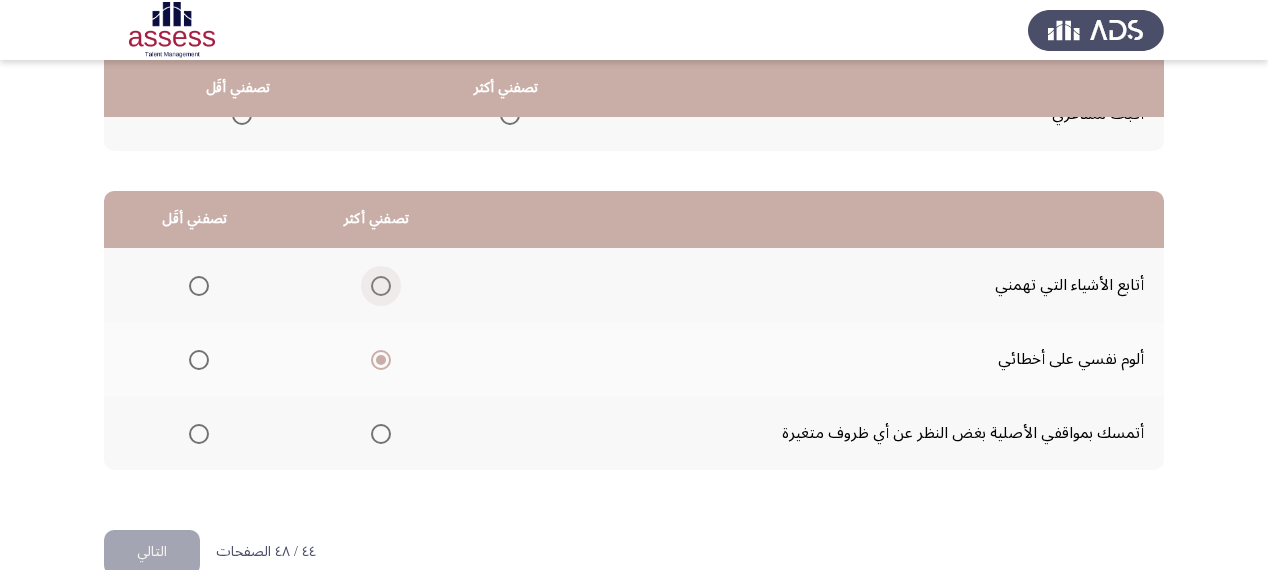click at bounding box center (381, 286) 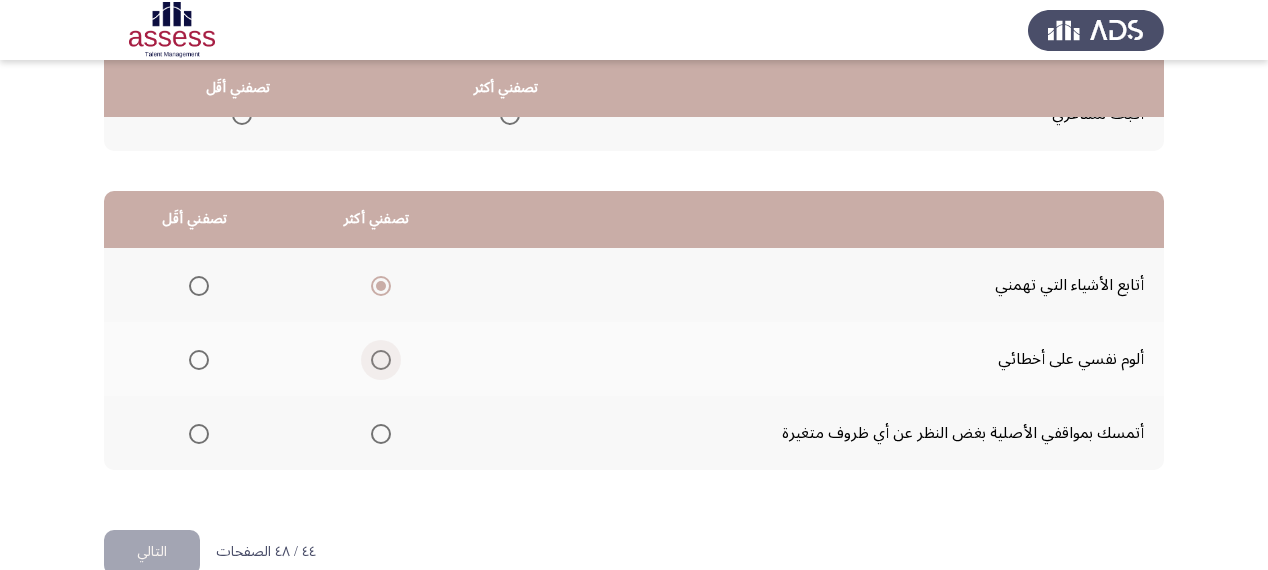click at bounding box center (381, 360) 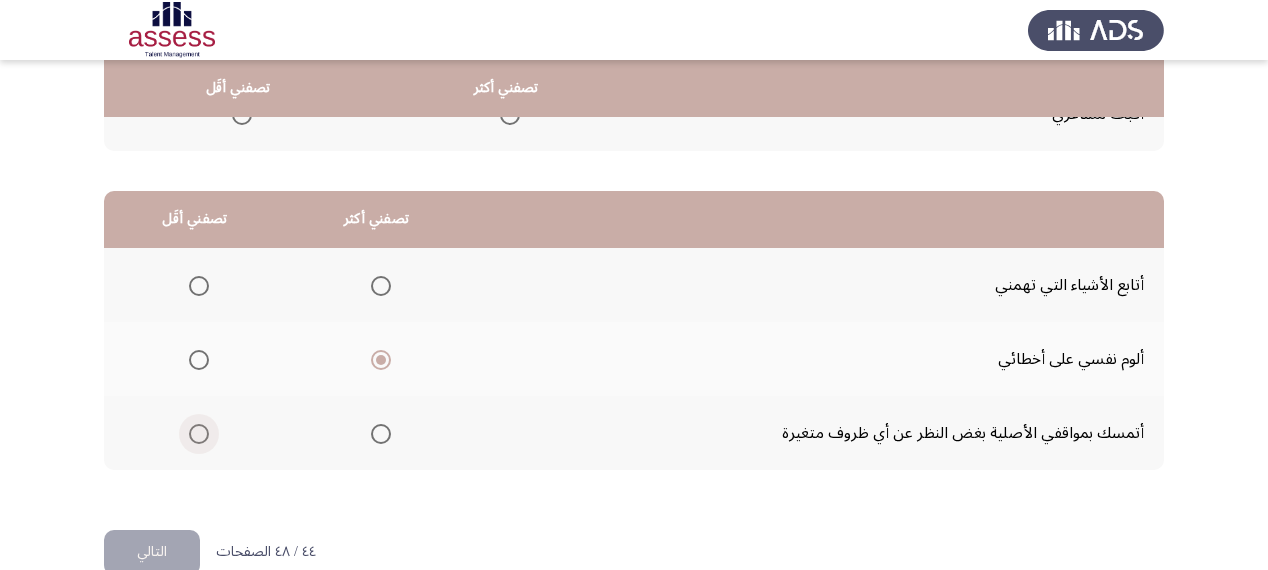click at bounding box center (199, 434) 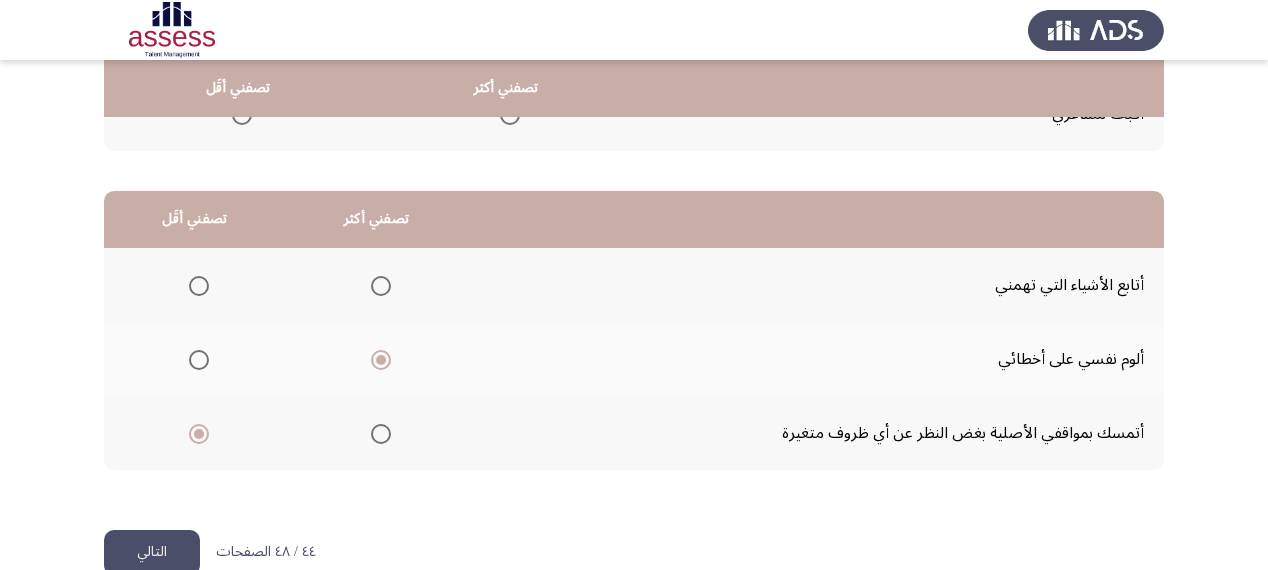 click on "التالي" 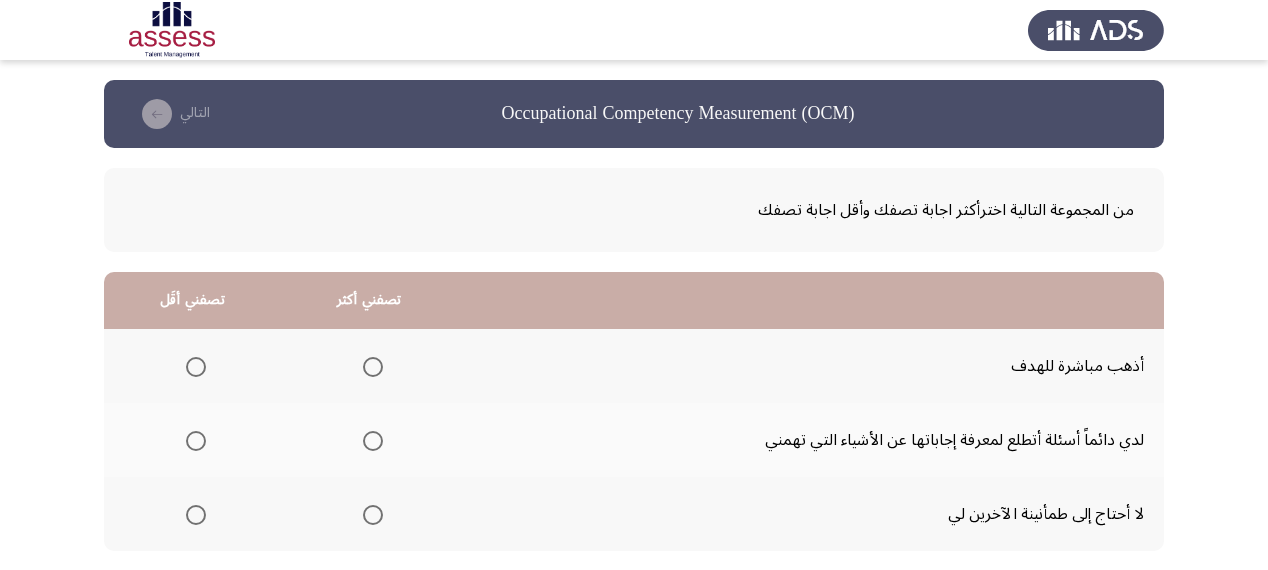scroll, scrollTop: 80, scrollLeft: 0, axis: vertical 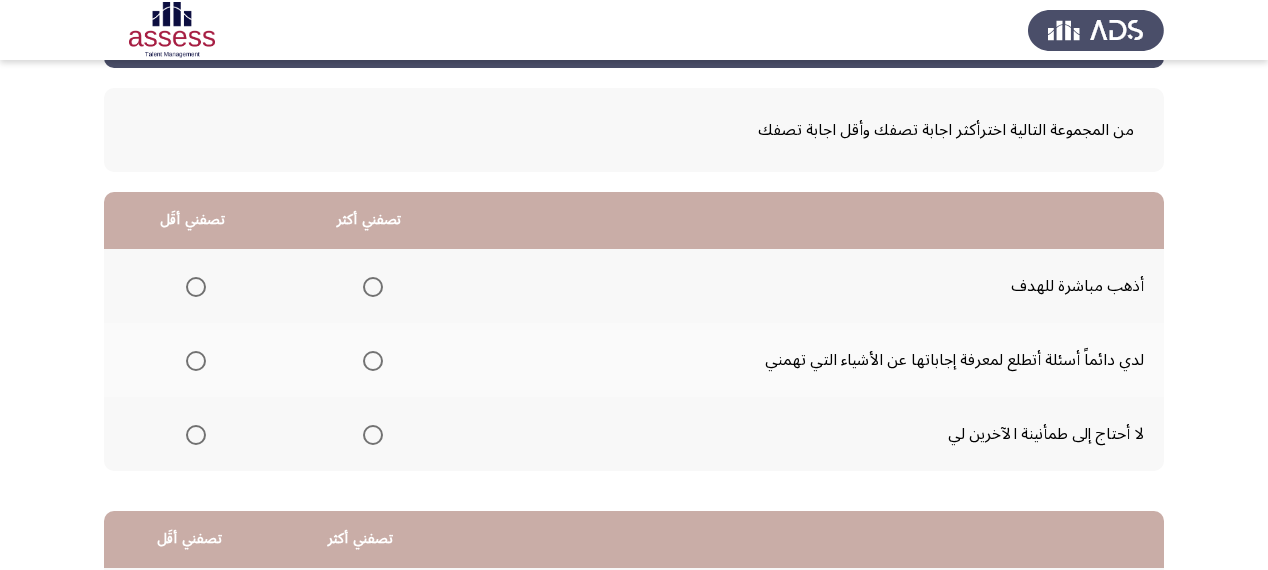 click at bounding box center [196, 435] 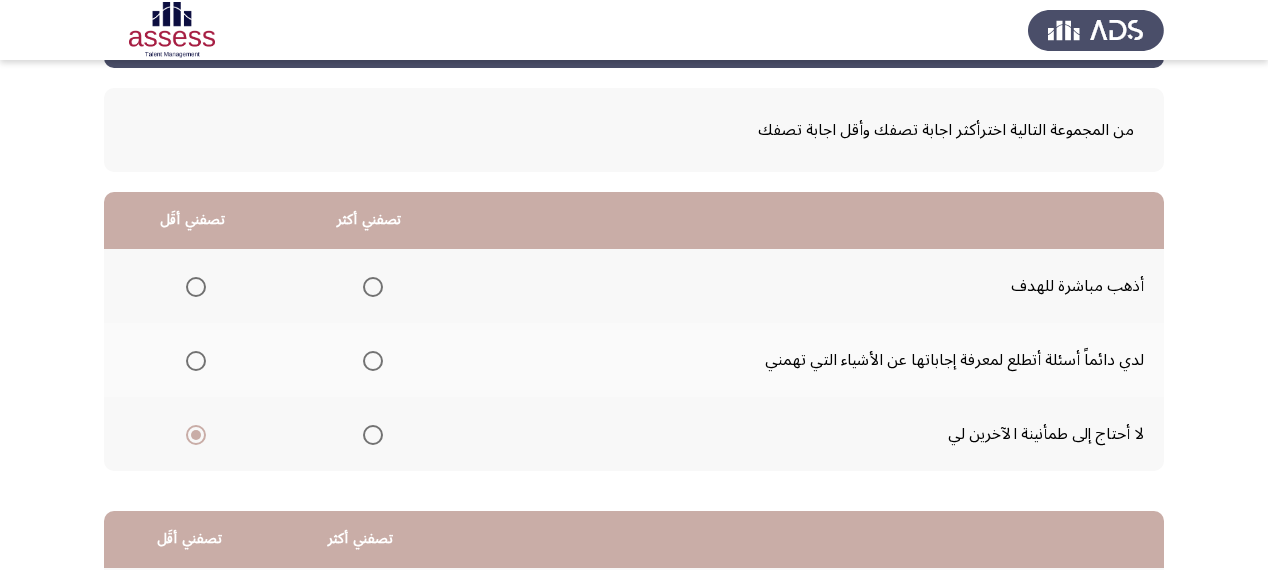 click at bounding box center [373, 287] 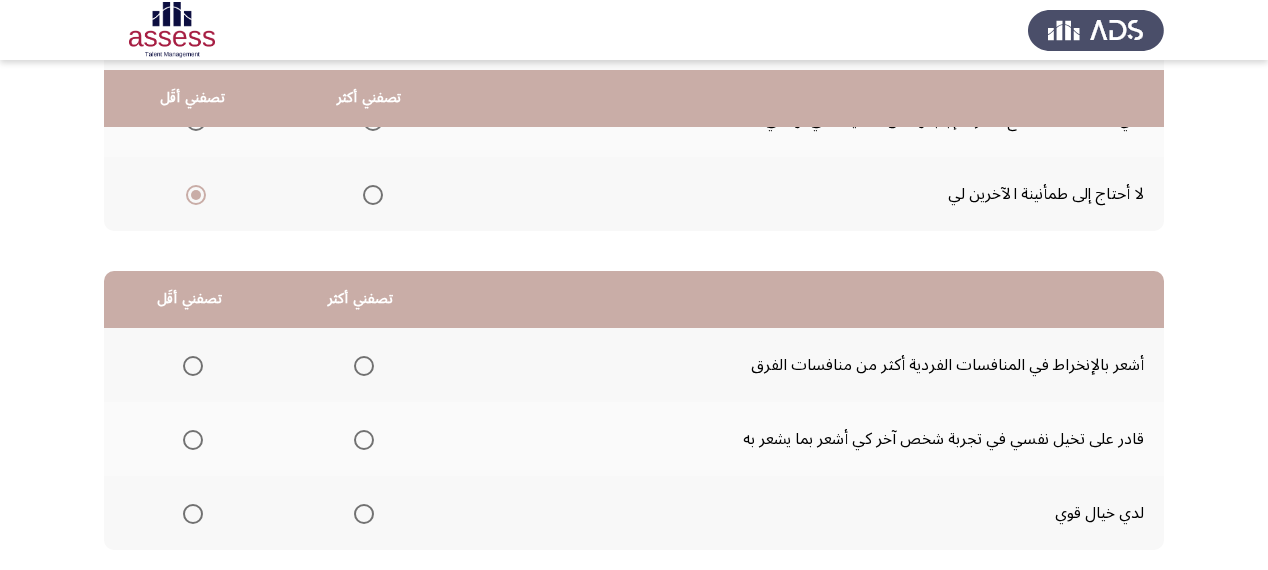 scroll, scrollTop: 400, scrollLeft: 0, axis: vertical 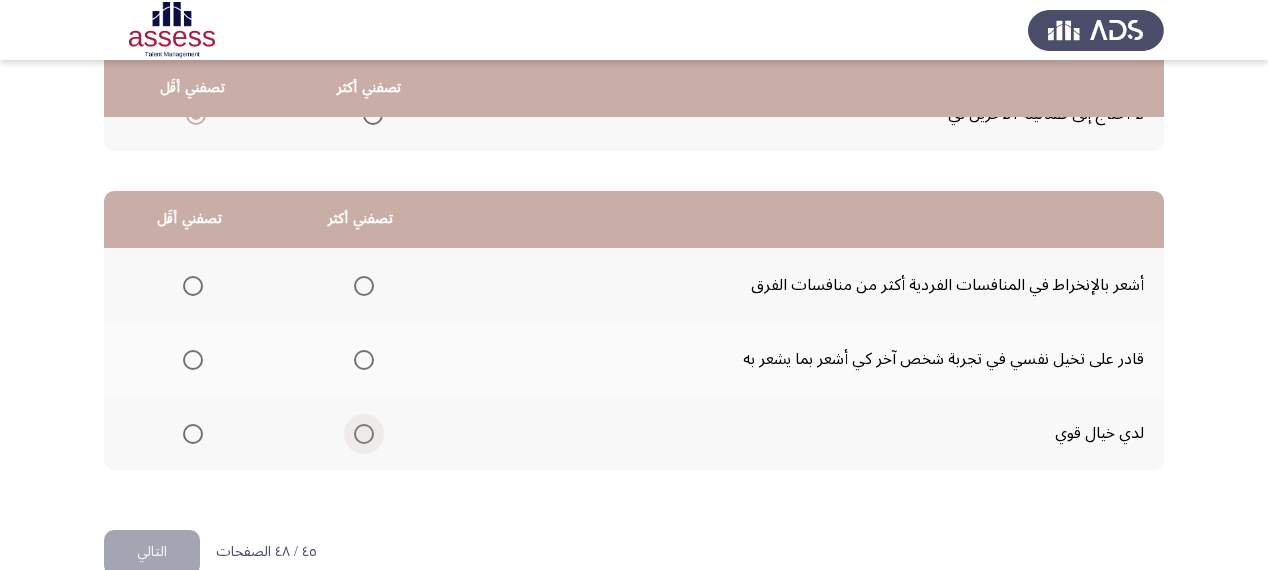 click at bounding box center (364, 434) 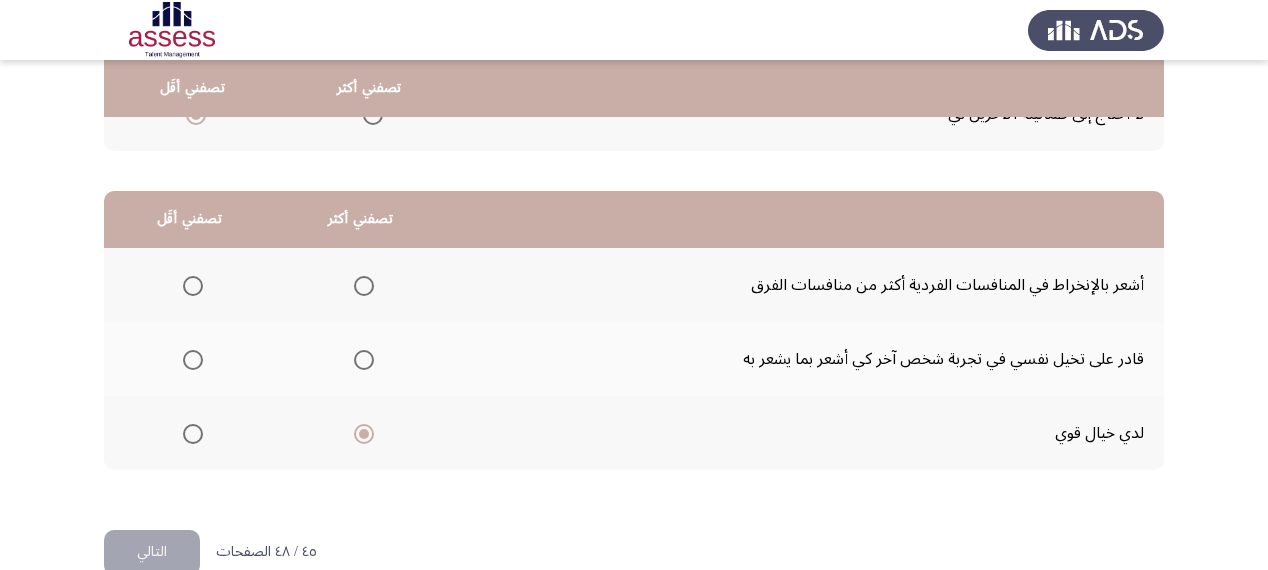 click at bounding box center [364, 360] 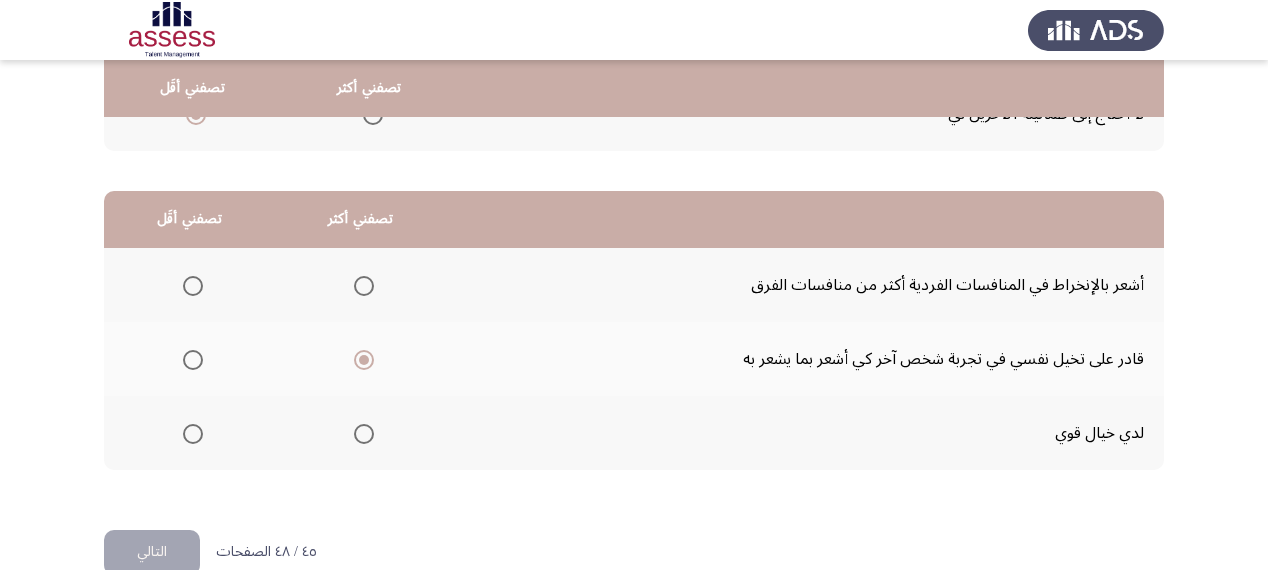 click at bounding box center [193, 286] 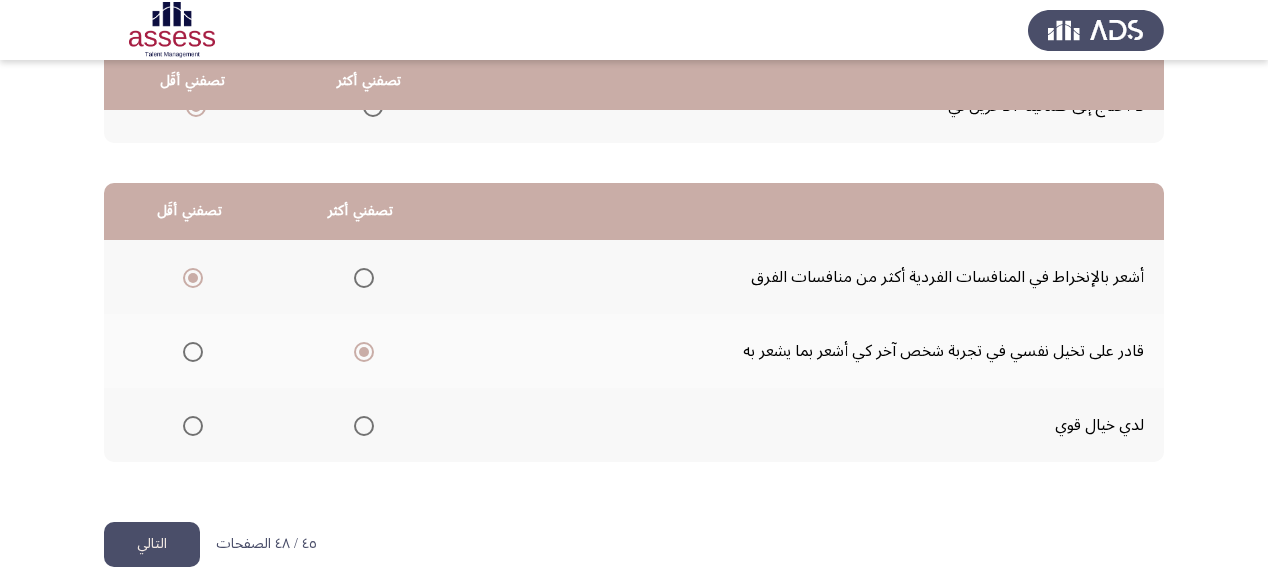 scroll, scrollTop: 436, scrollLeft: 0, axis: vertical 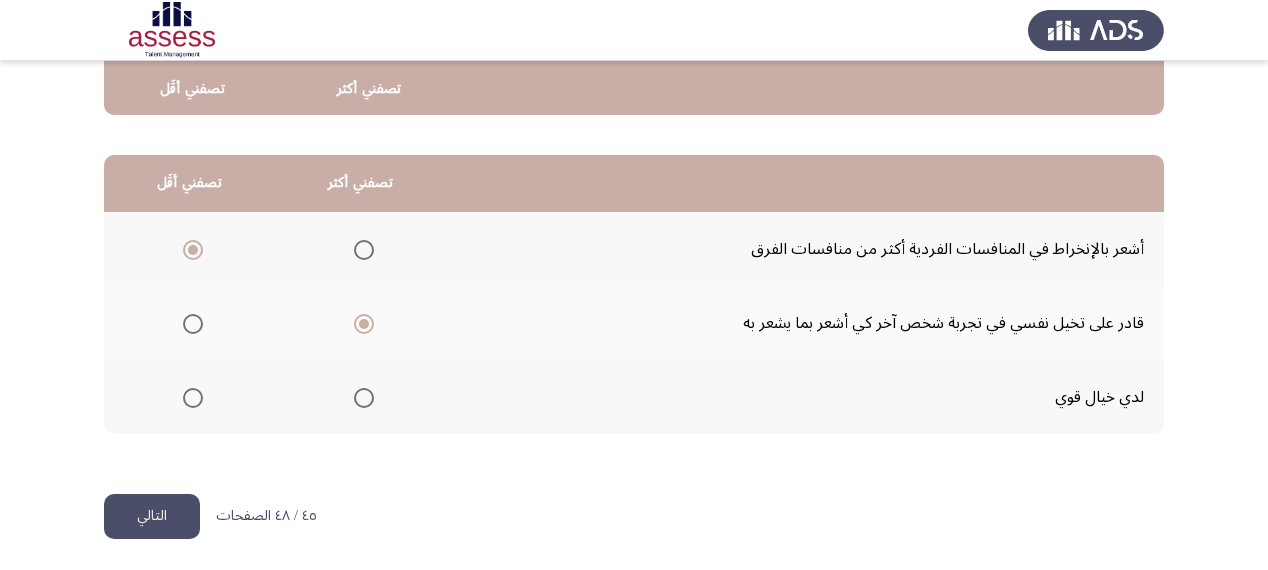 click on "التالي" 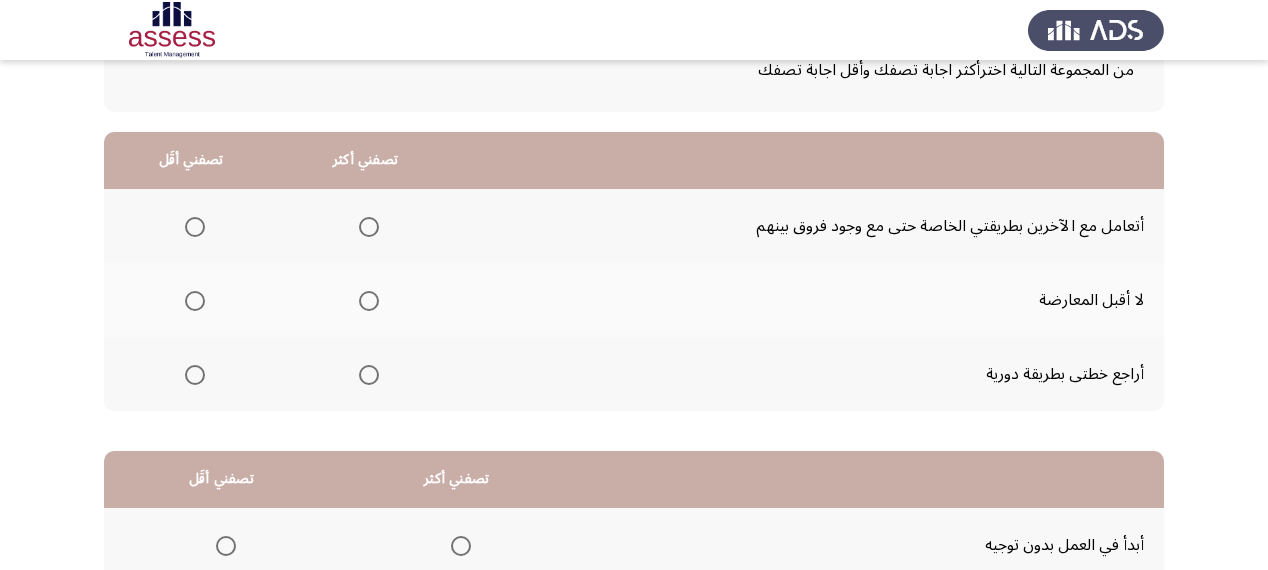 scroll, scrollTop: 160, scrollLeft: 0, axis: vertical 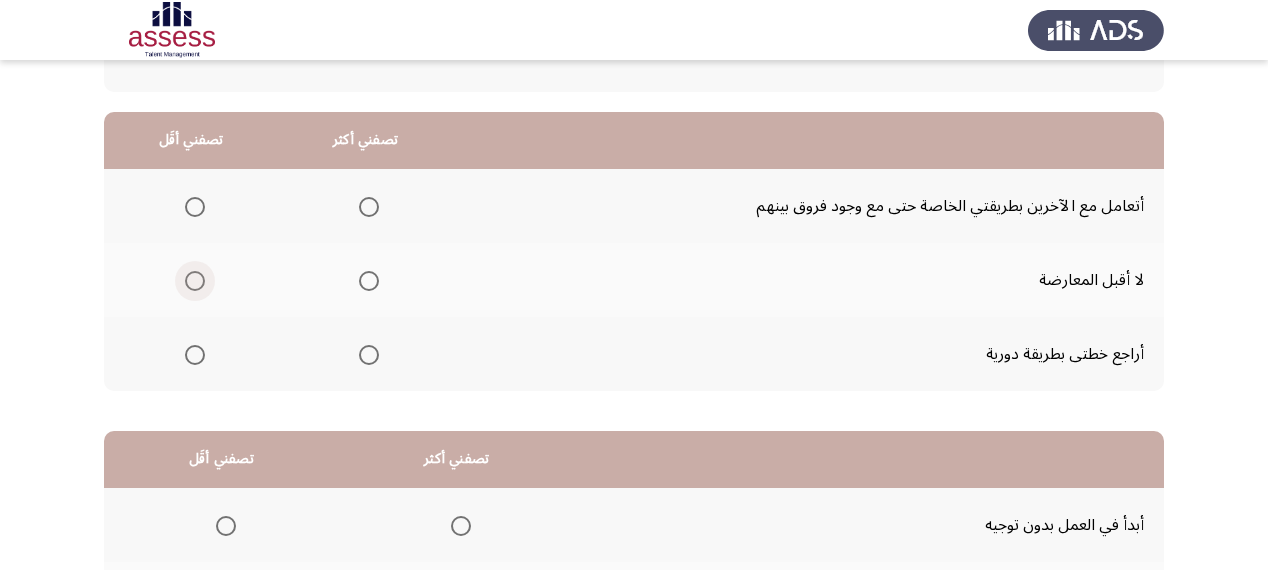 click at bounding box center [195, 281] 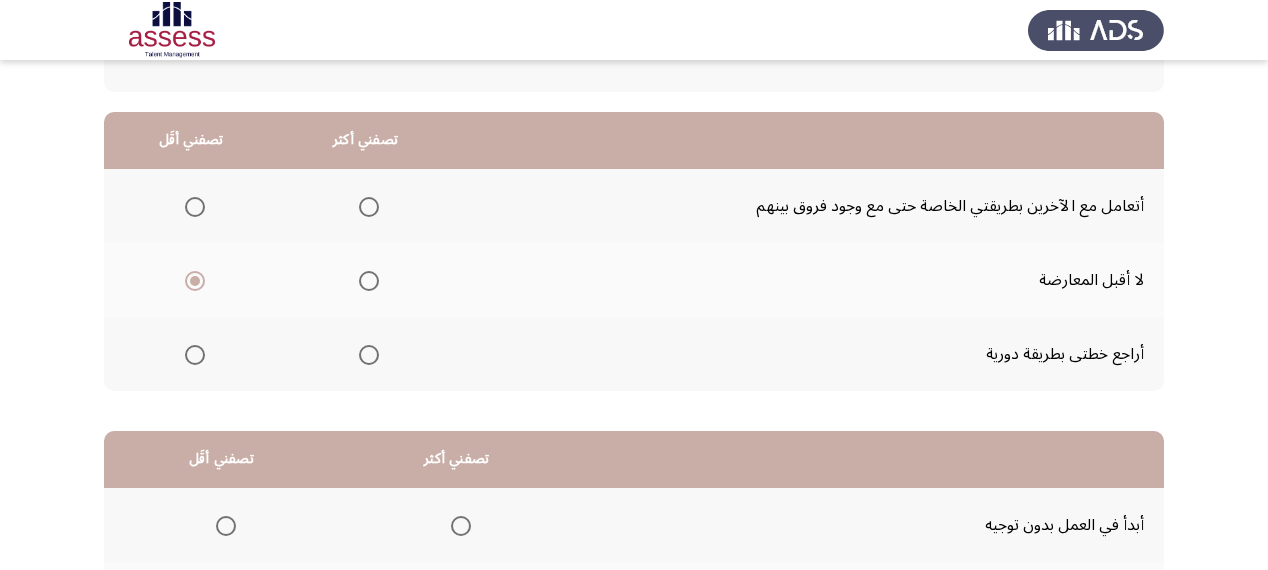 click at bounding box center [369, 355] 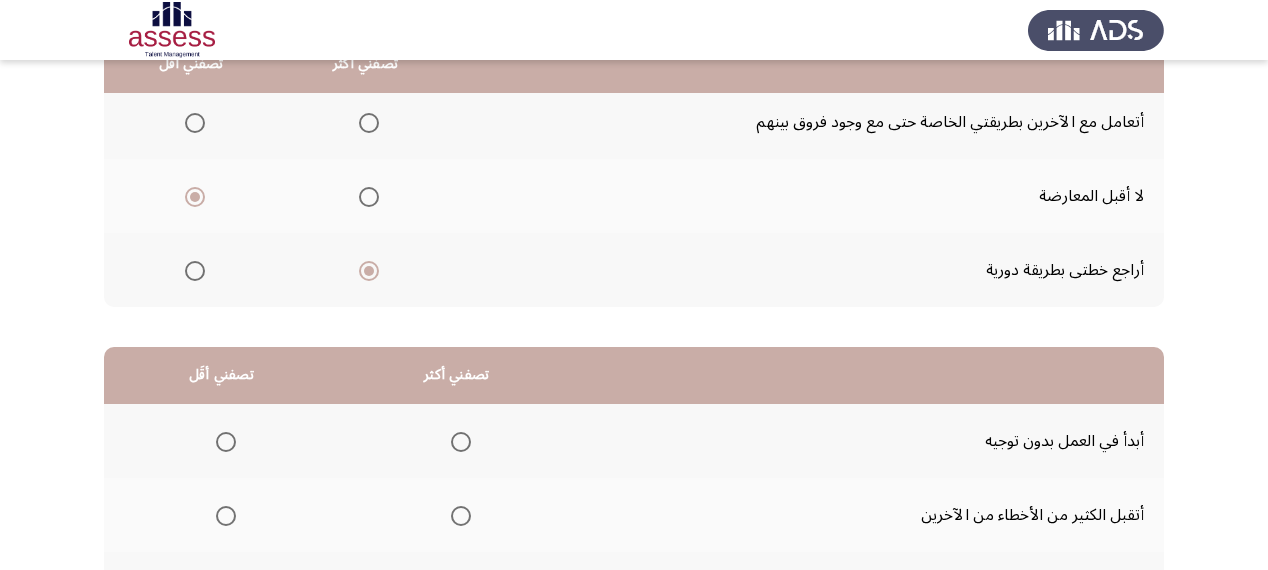 scroll, scrollTop: 400, scrollLeft: 0, axis: vertical 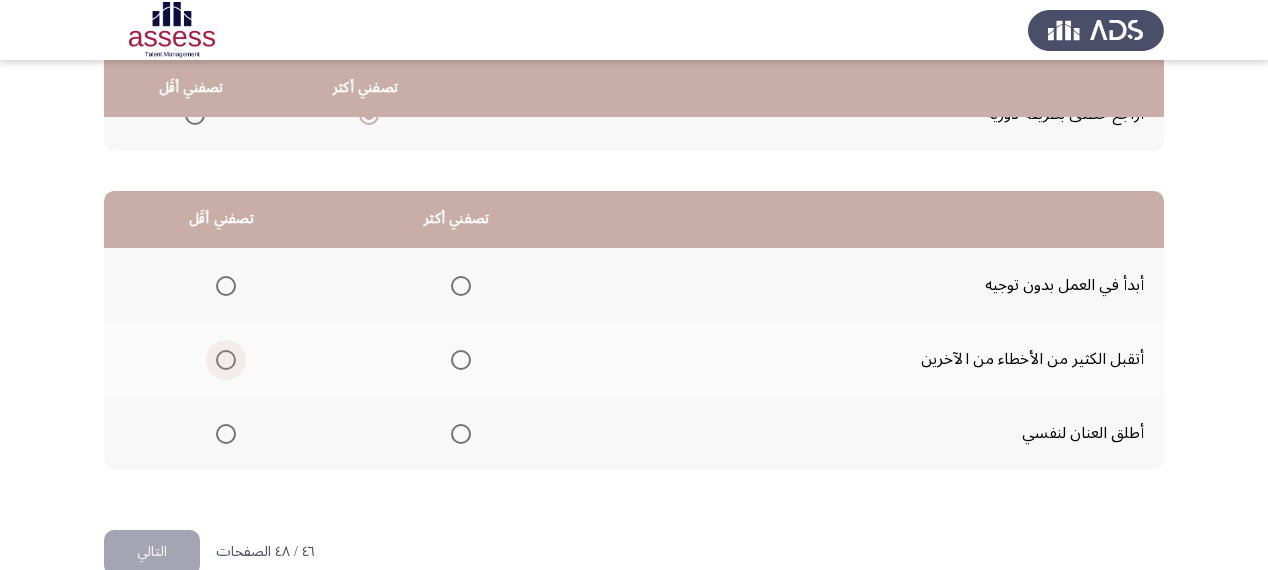 click at bounding box center [226, 360] 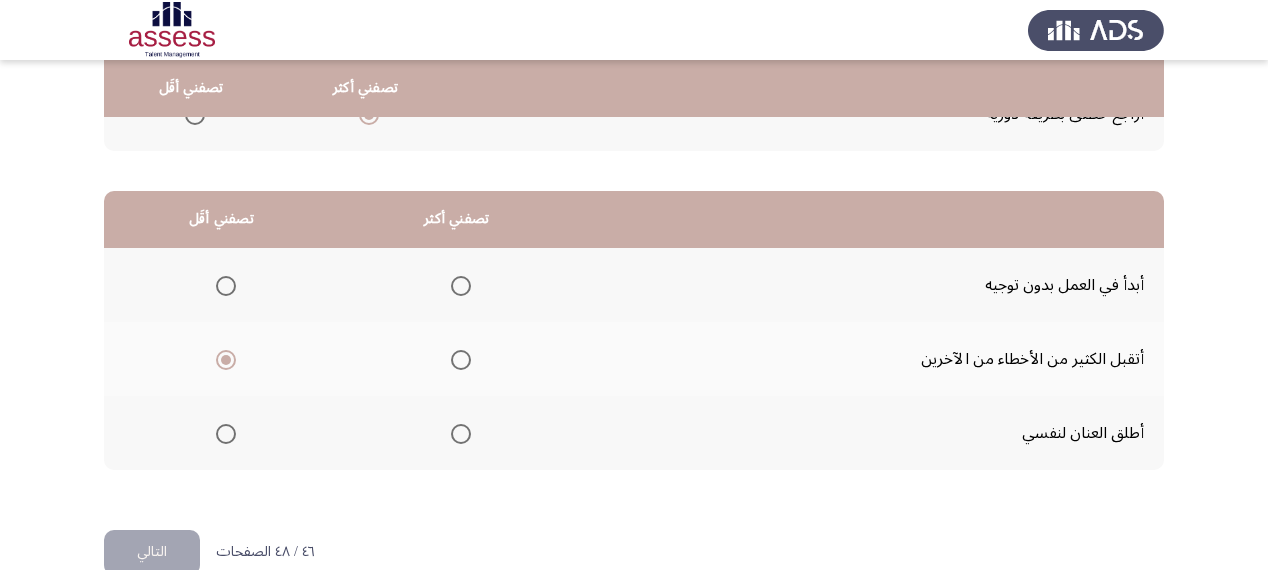 click at bounding box center (461, 286) 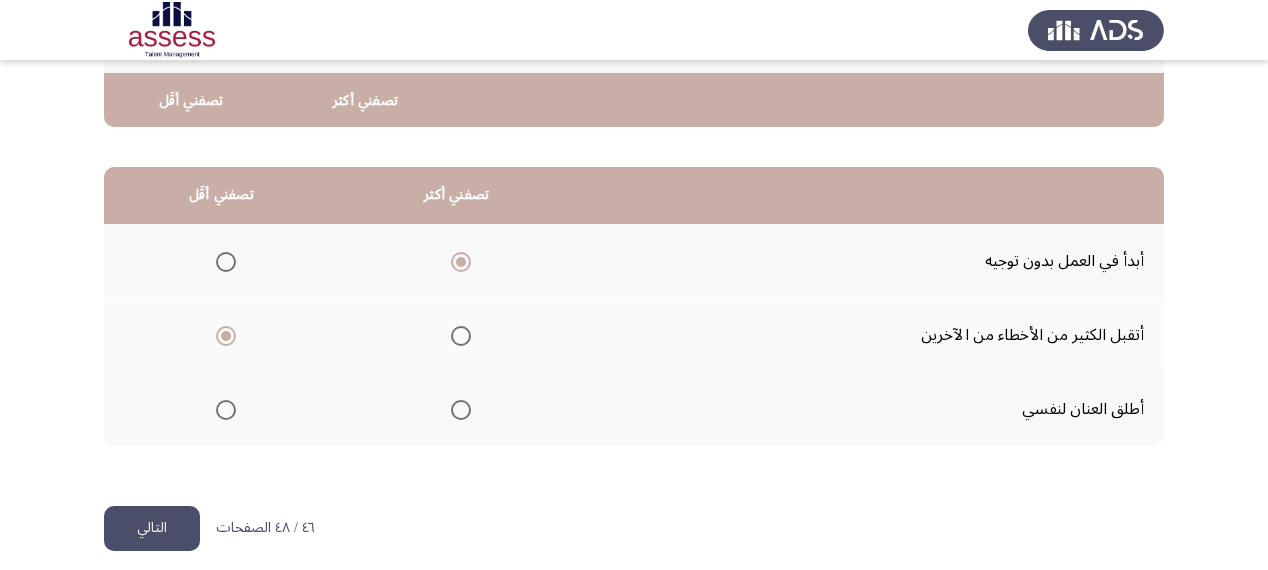 scroll, scrollTop: 436, scrollLeft: 0, axis: vertical 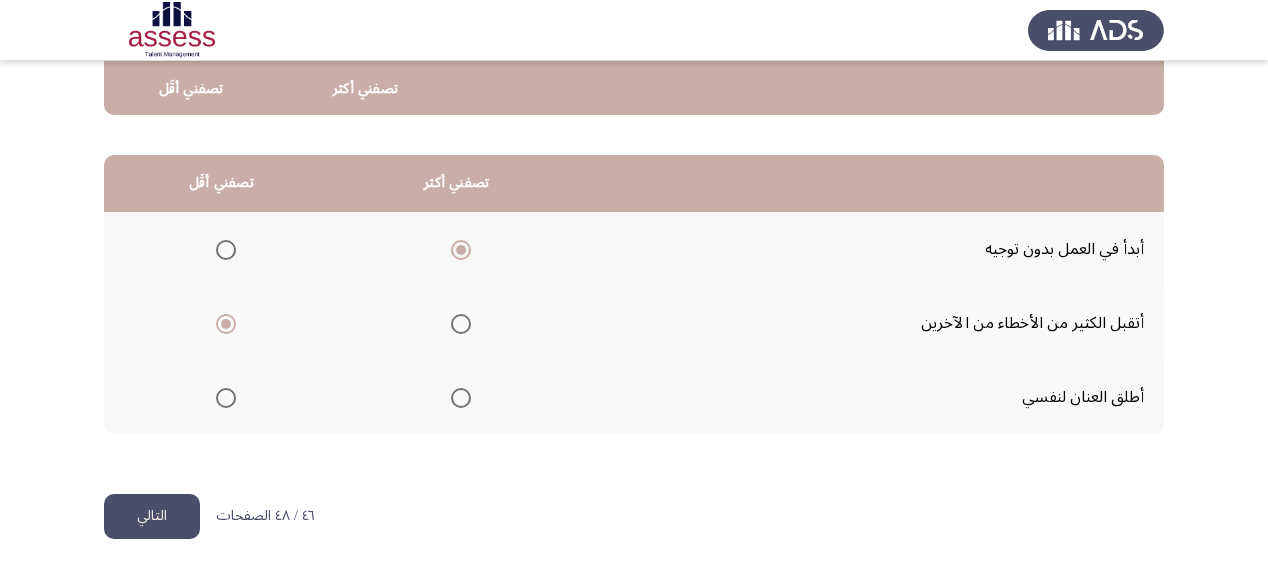 click on "التالي" 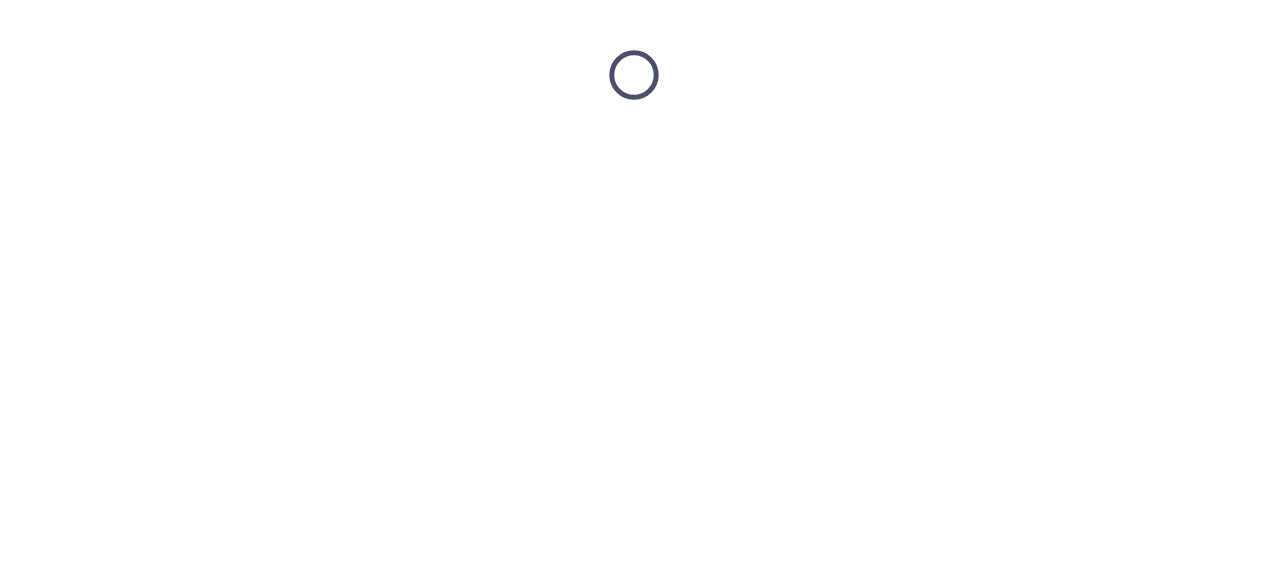 scroll, scrollTop: 0, scrollLeft: 0, axis: both 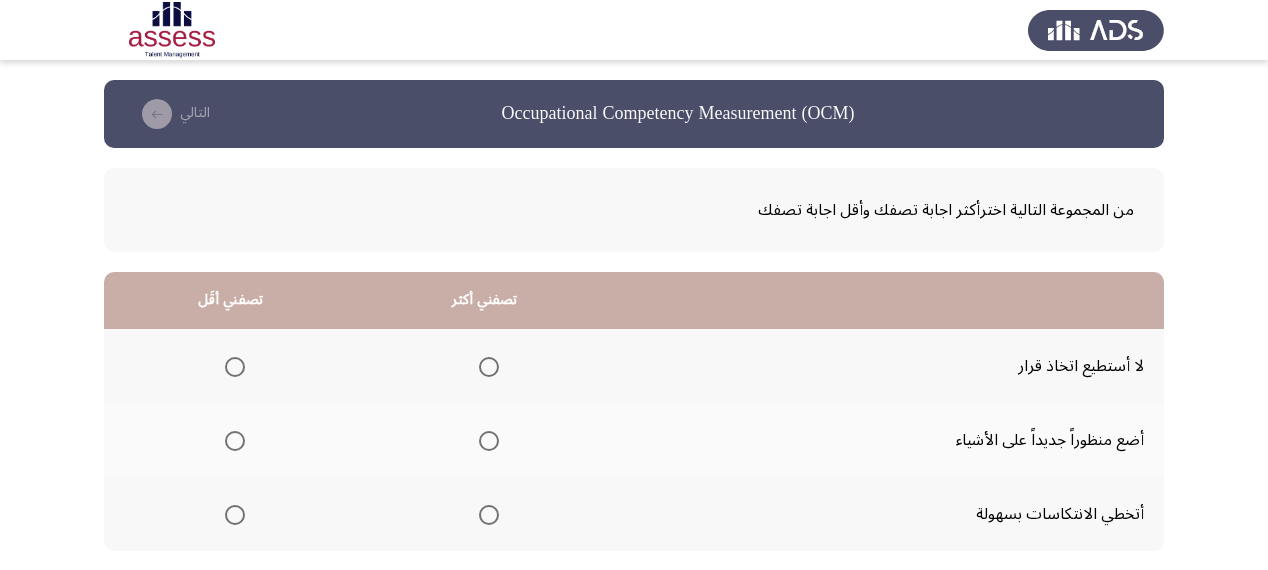 click at bounding box center [235, 367] 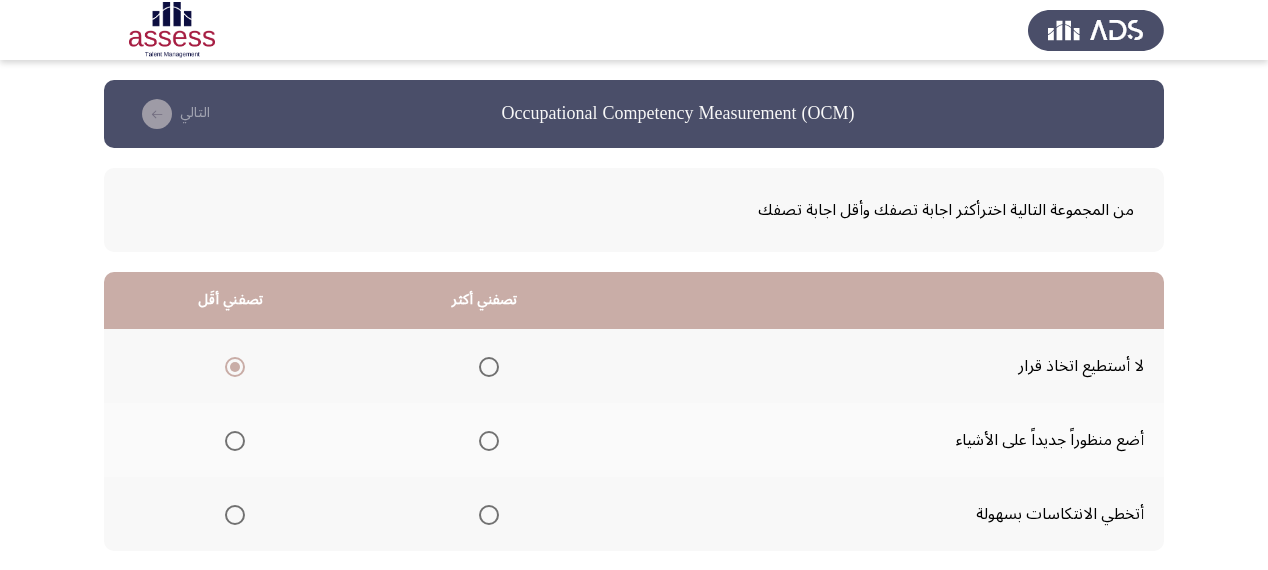 scroll, scrollTop: 80, scrollLeft: 0, axis: vertical 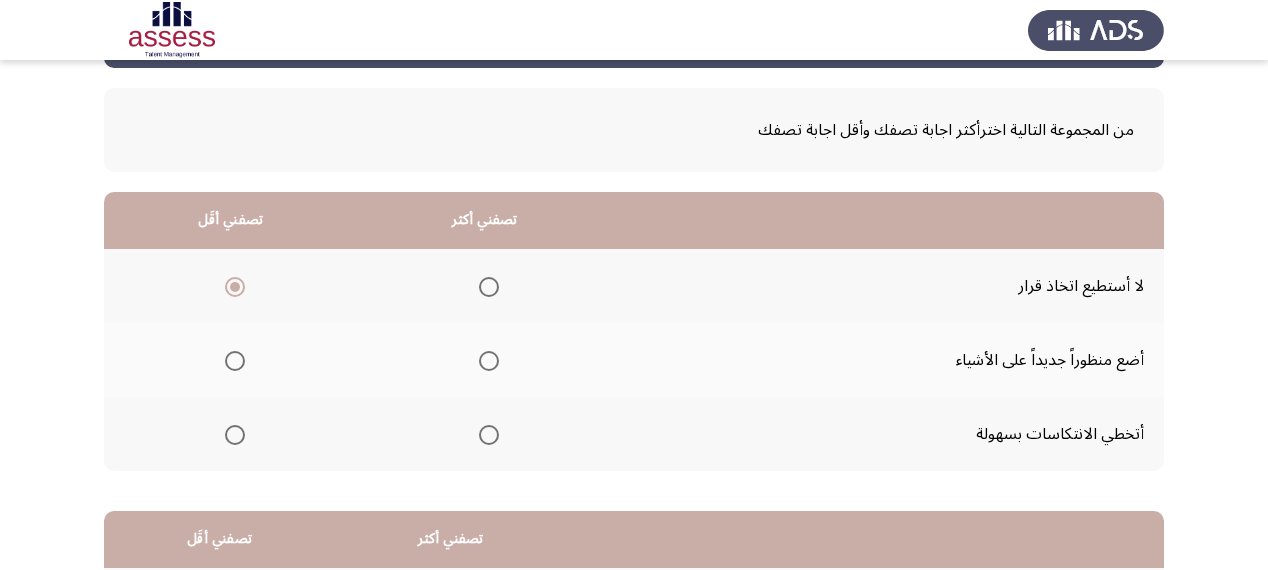 click at bounding box center [489, 361] 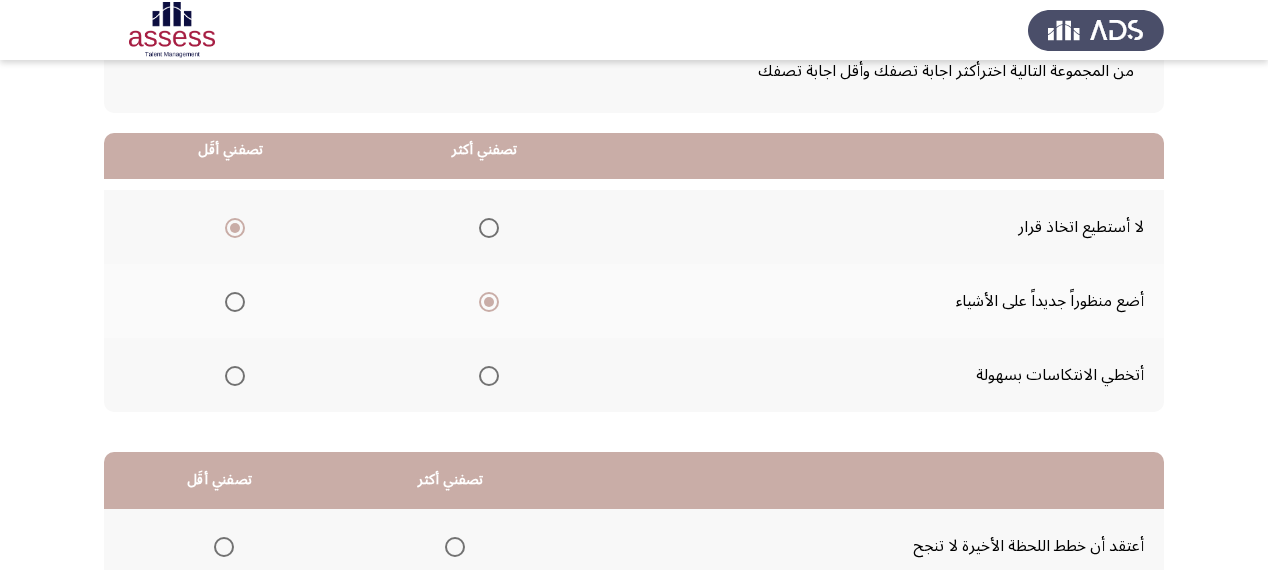 scroll, scrollTop: 400, scrollLeft: 0, axis: vertical 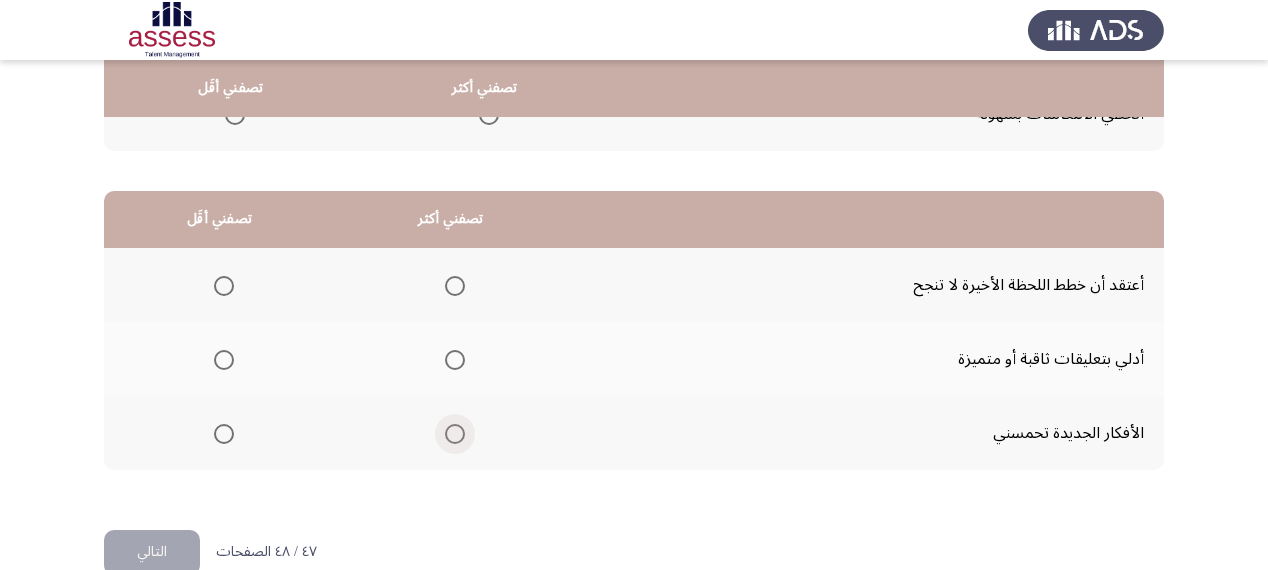 click at bounding box center (455, 434) 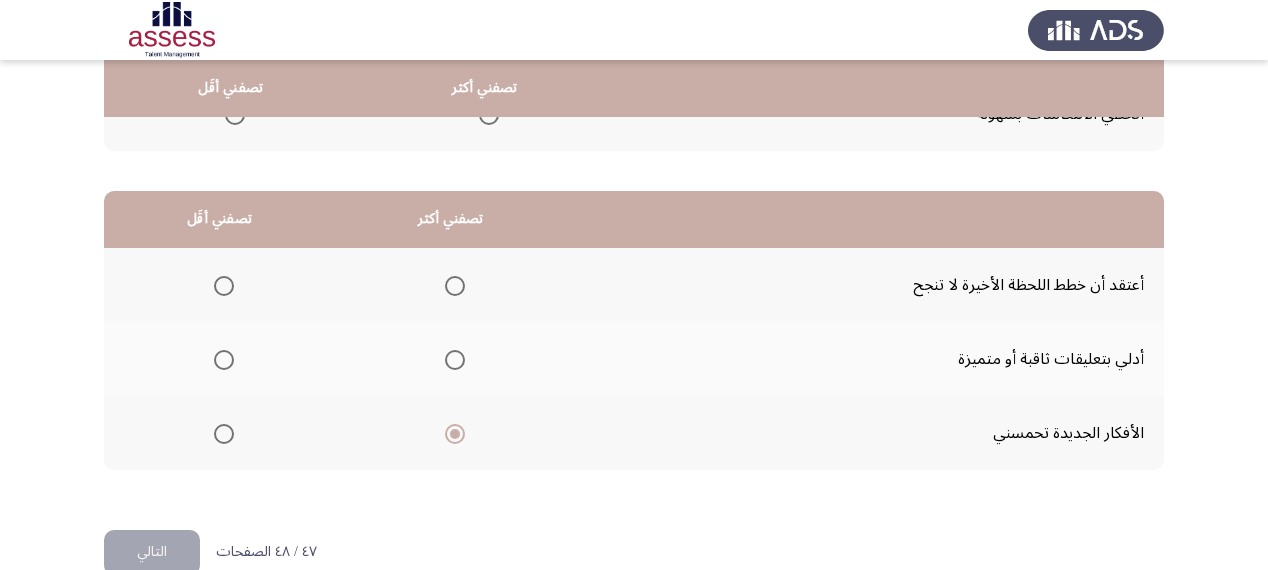 click at bounding box center (224, 286) 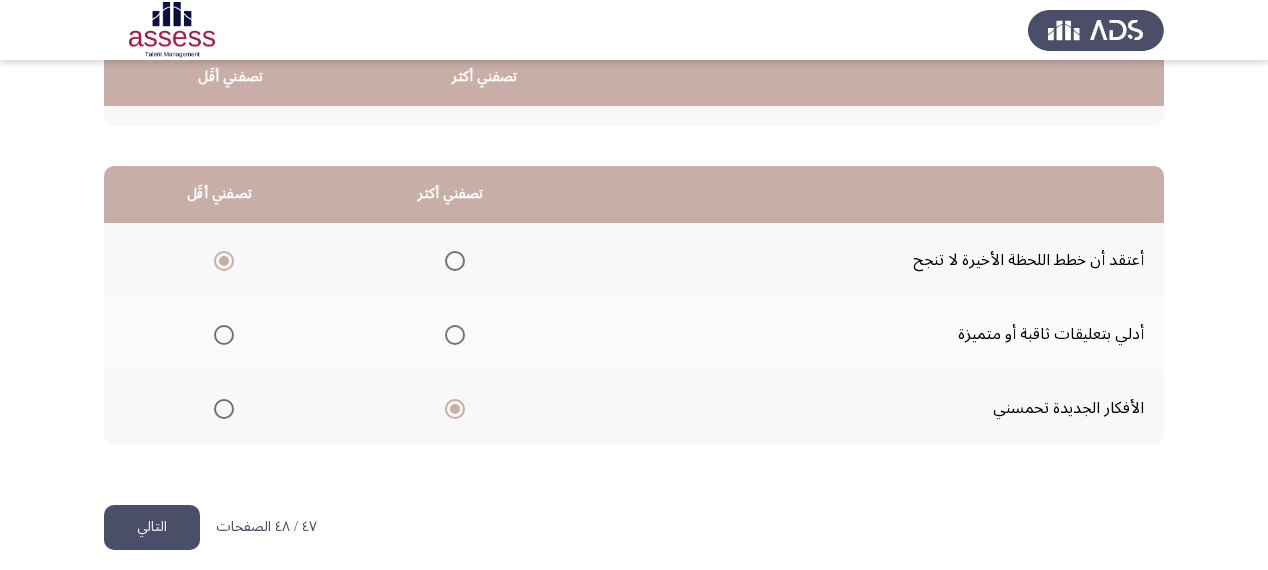 scroll, scrollTop: 436, scrollLeft: 0, axis: vertical 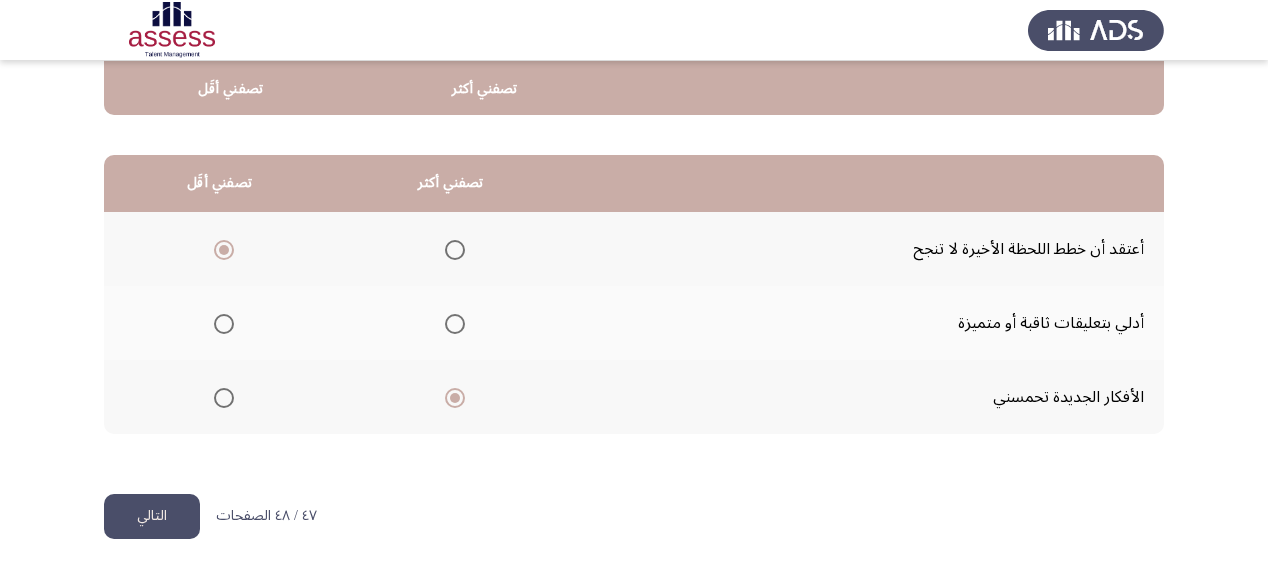 click on "التالي" 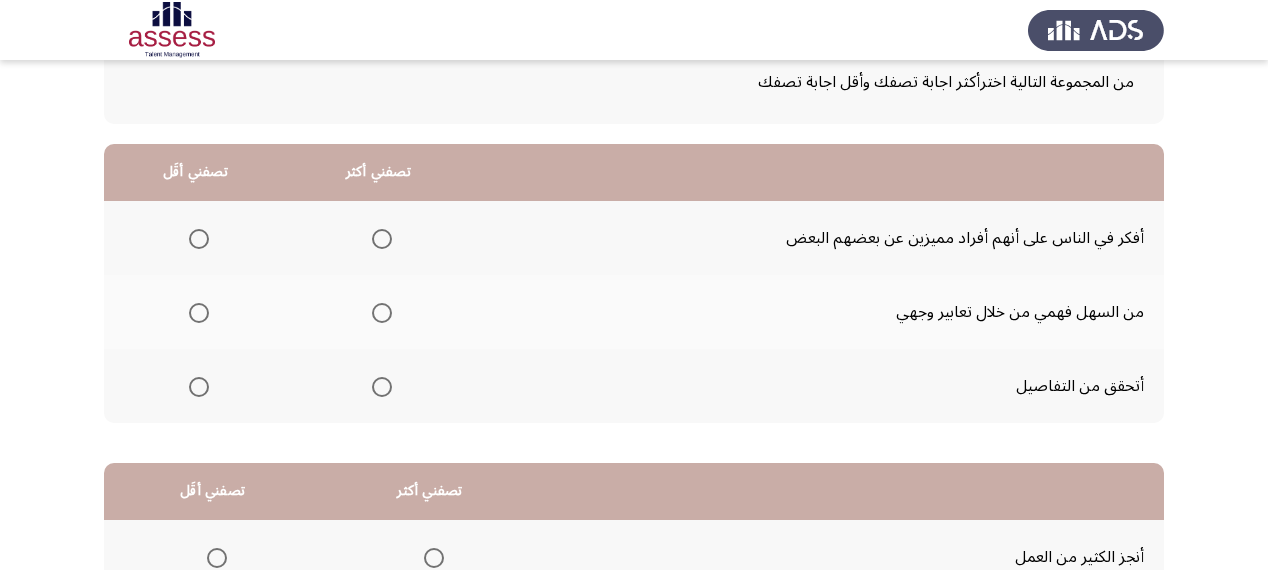 scroll, scrollTop: 160, scrollLeft: 0, axis: vertical 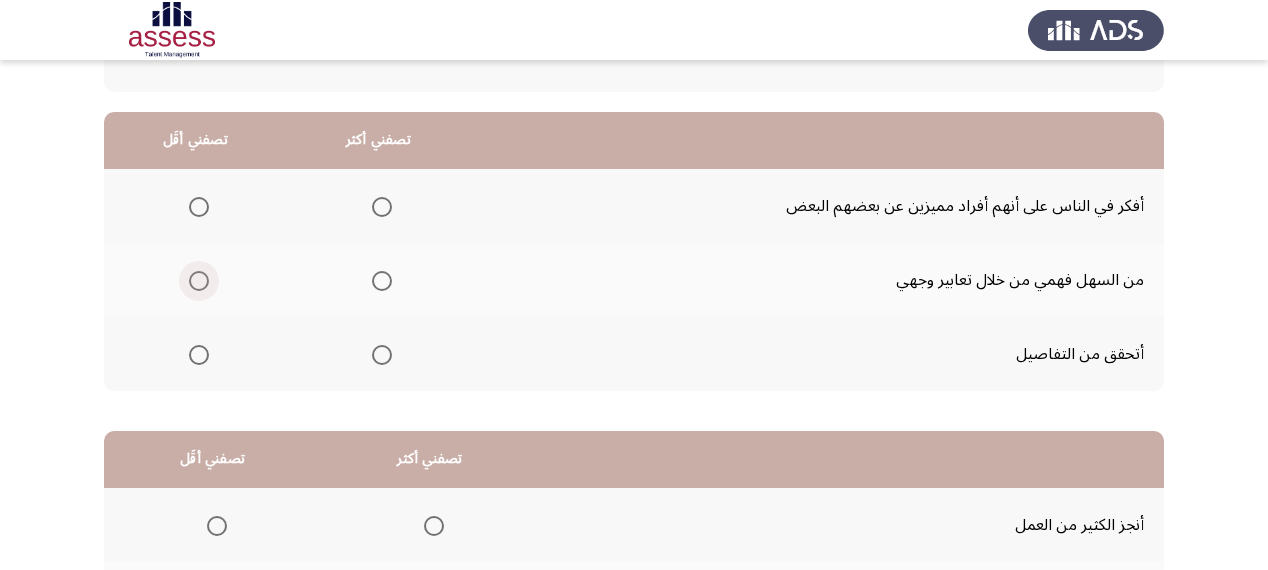 click at bounding box center [199, 281] 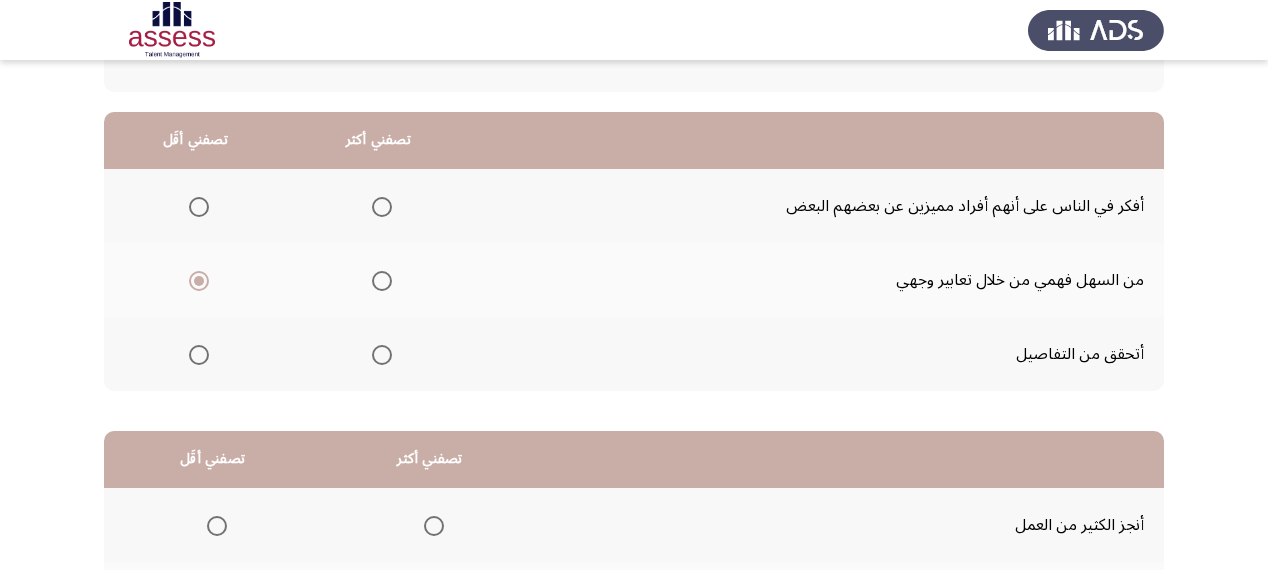 click at bounding box center [382, 355] 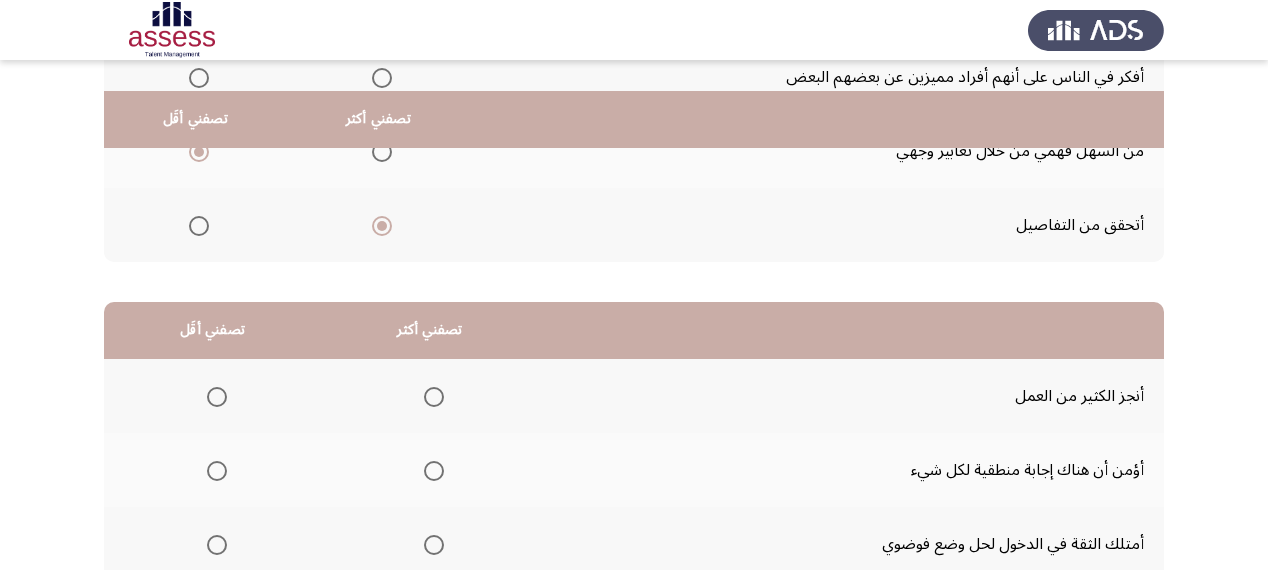 scroll, scrollTop: 320, scrollLeft: 0, axis: vertical 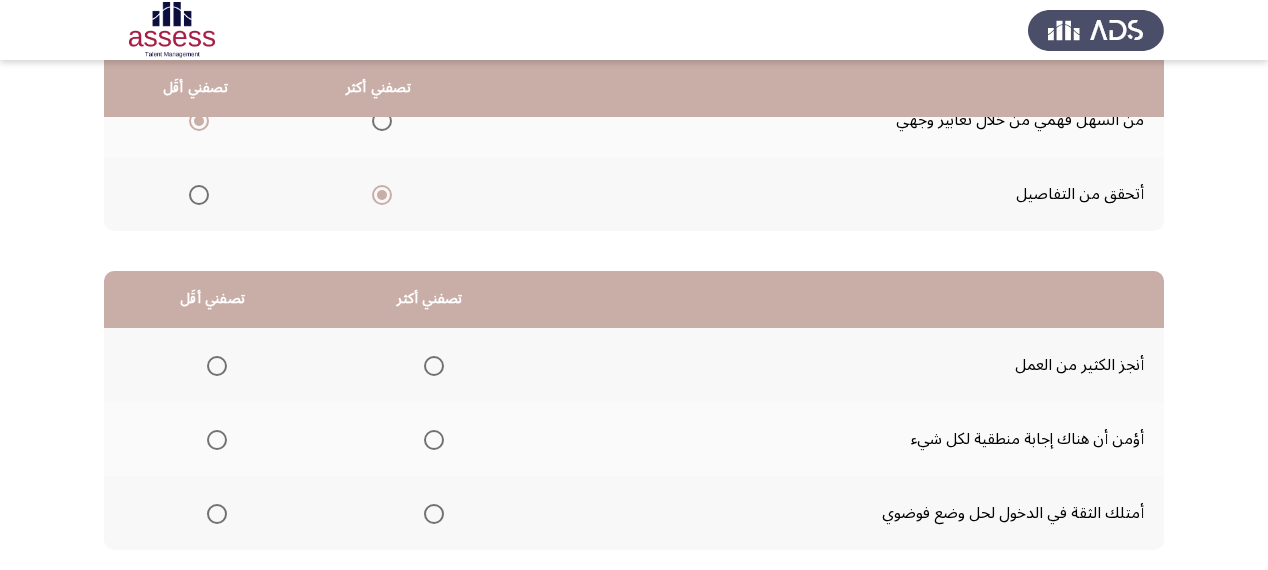 click at bounding box center (434, 366) 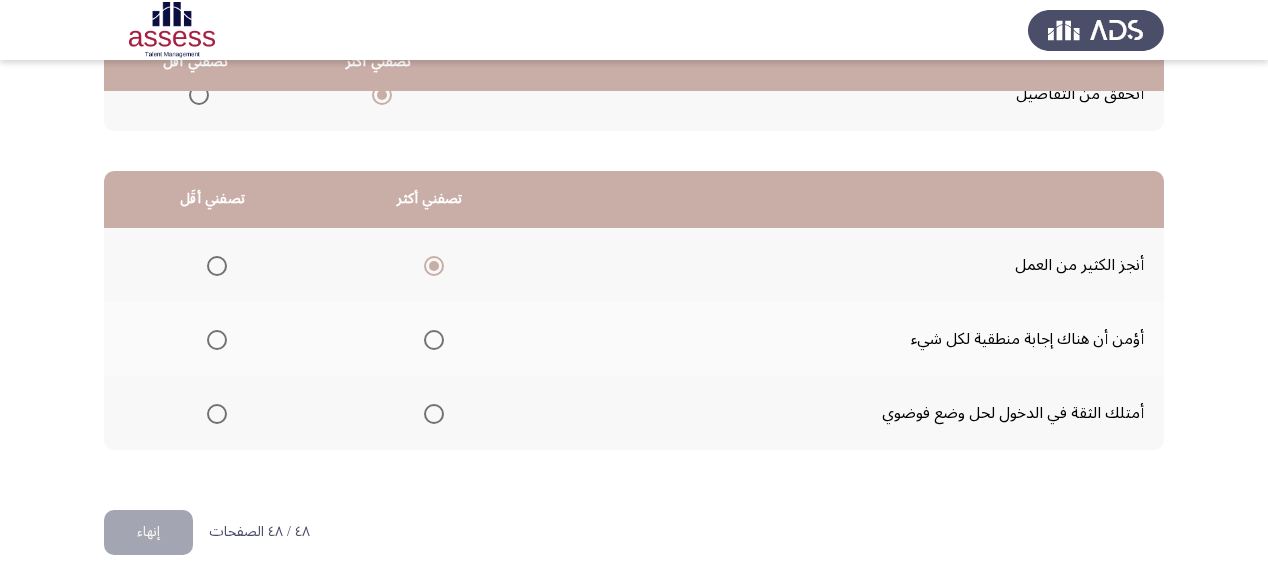 scroll, scrollTop: 436, scrollLeft: 0, axis: vertical 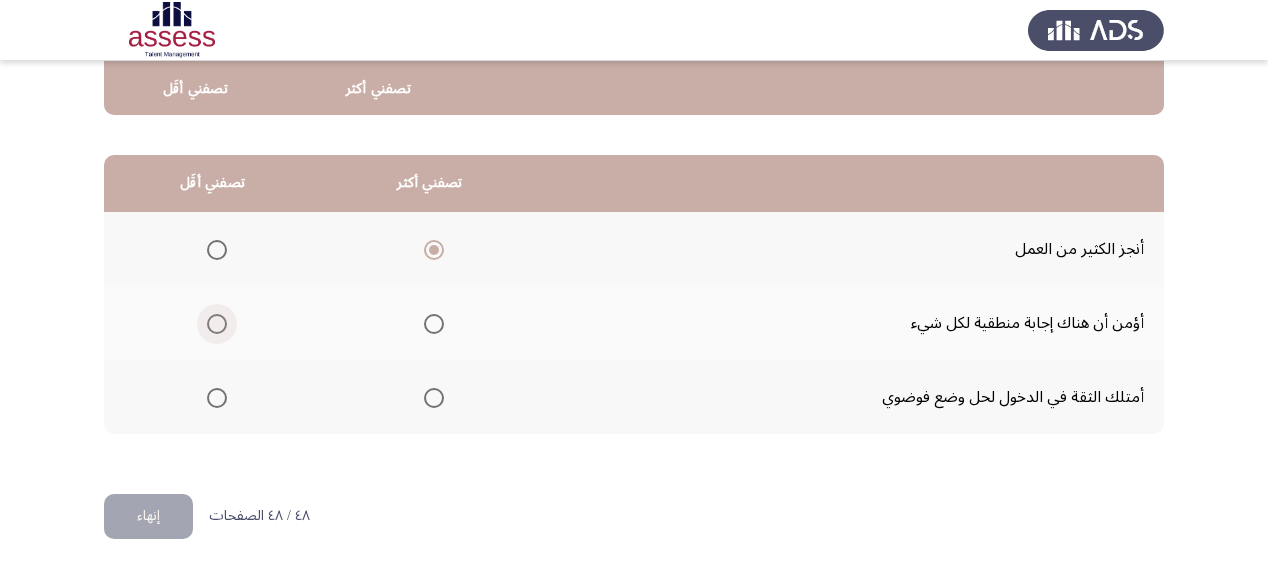 click at bounding box center [217, 324] 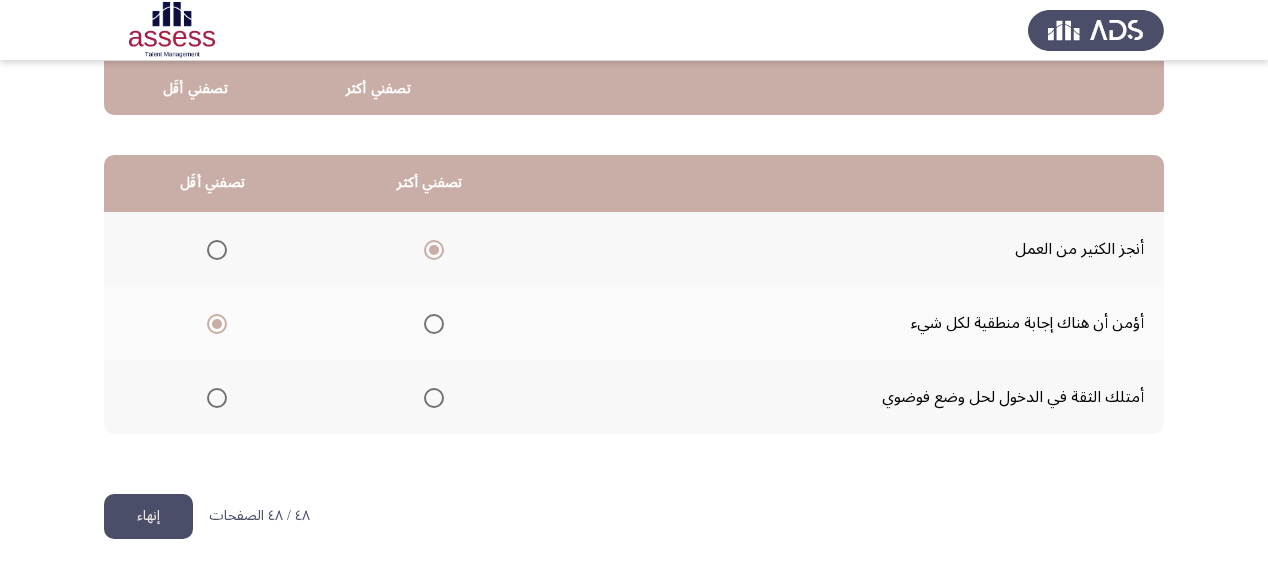 click on "إنهاء" 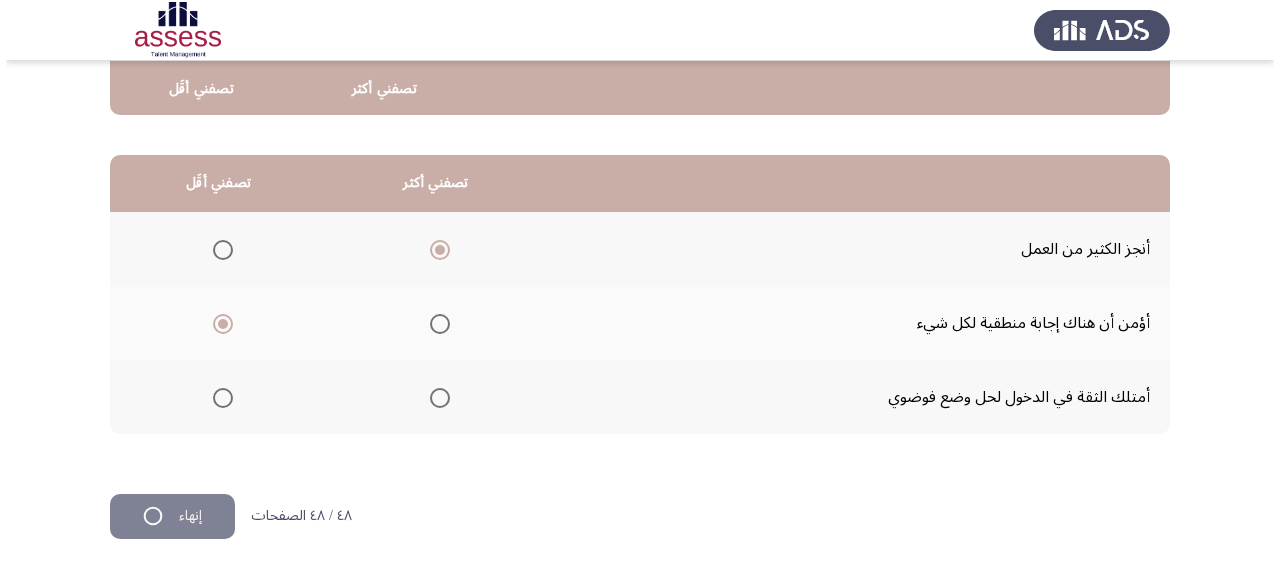 scroll, scrollTop: 0, scrollLeft: 0, axis: both 